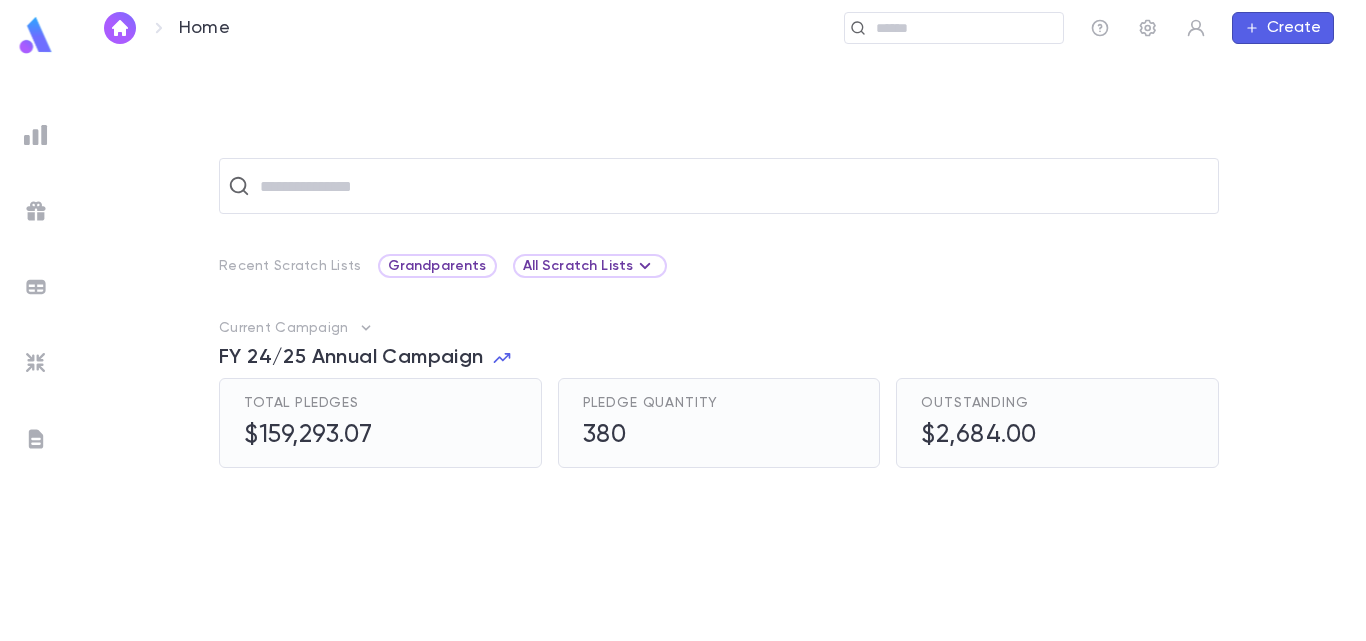 scroll, scrollTop: 0, scrollLeft: 0, axis: both 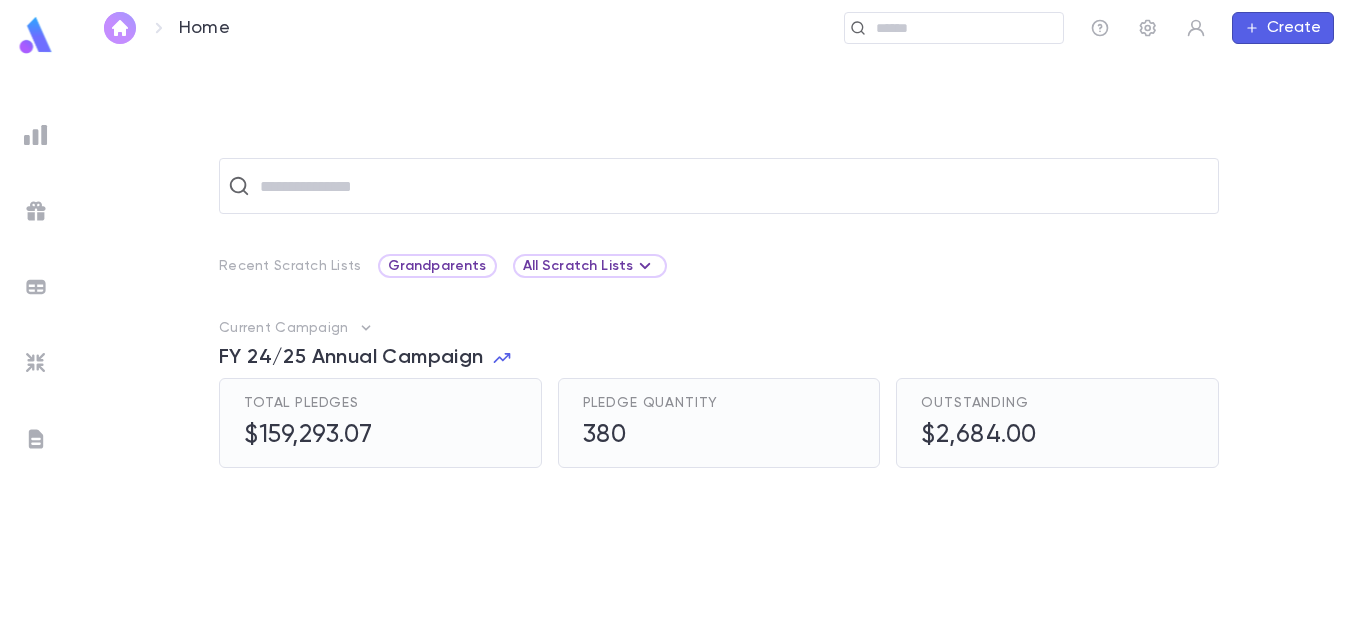 click at bounding box center (120, 28) 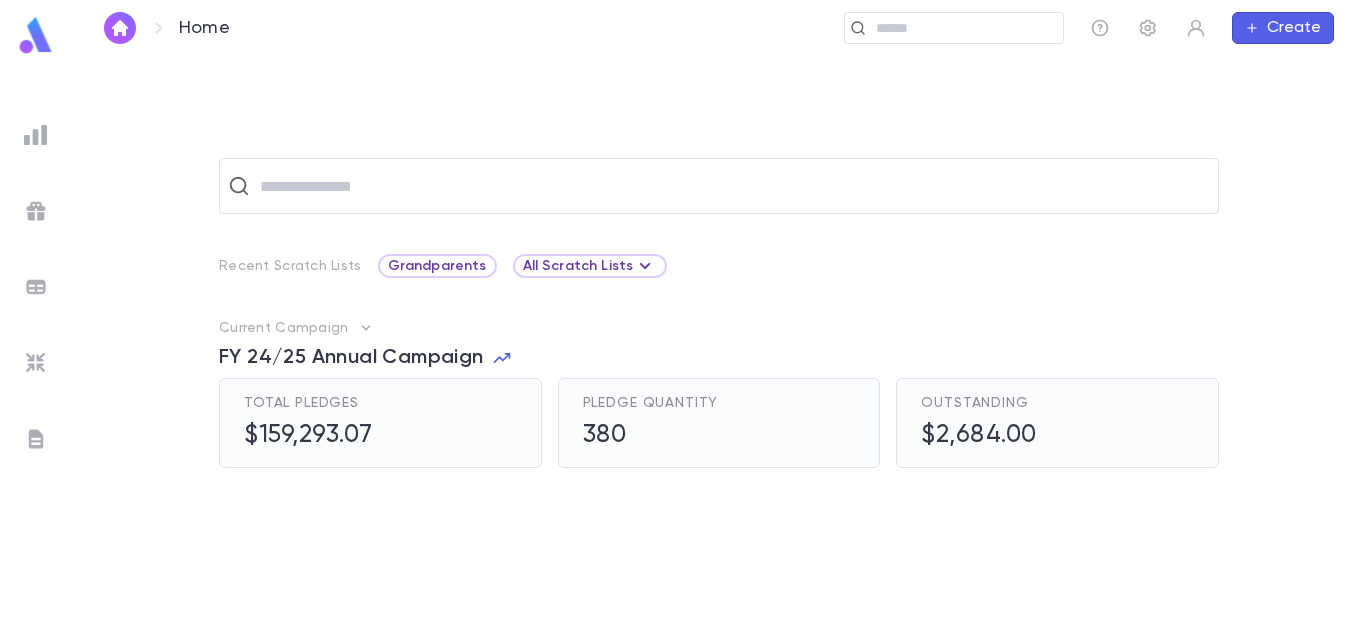 click at bounding box center [36, 375] 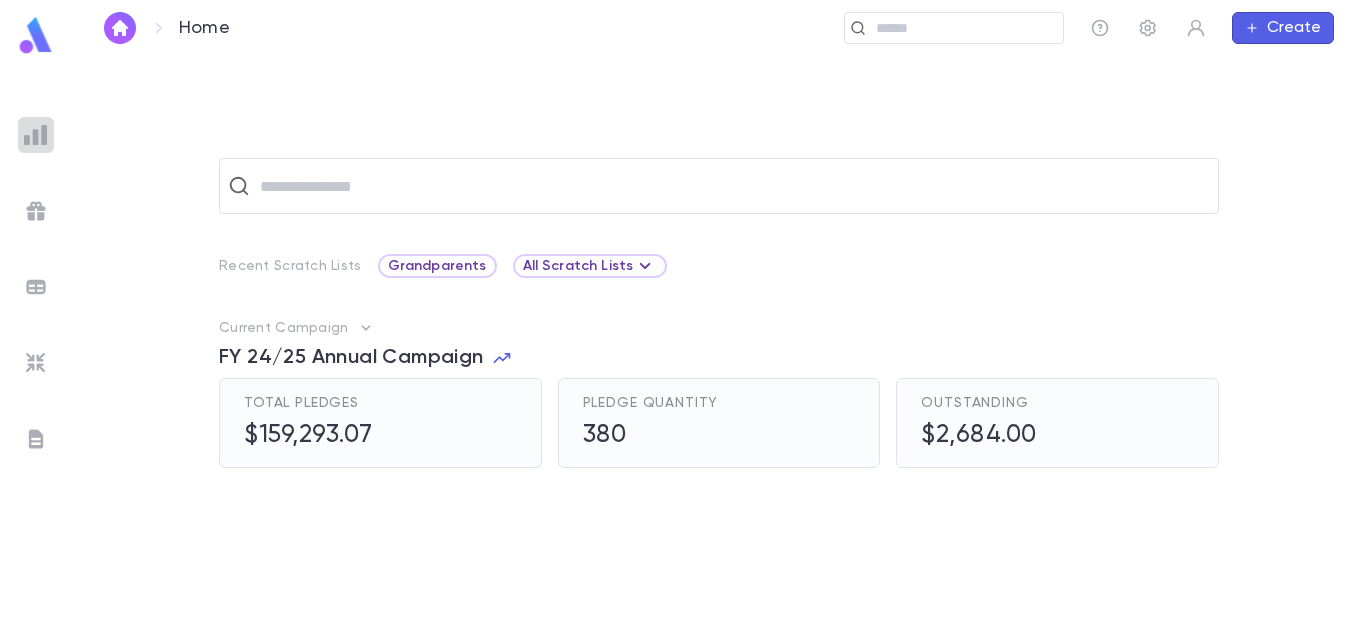 click at bounding box center (36, 135) 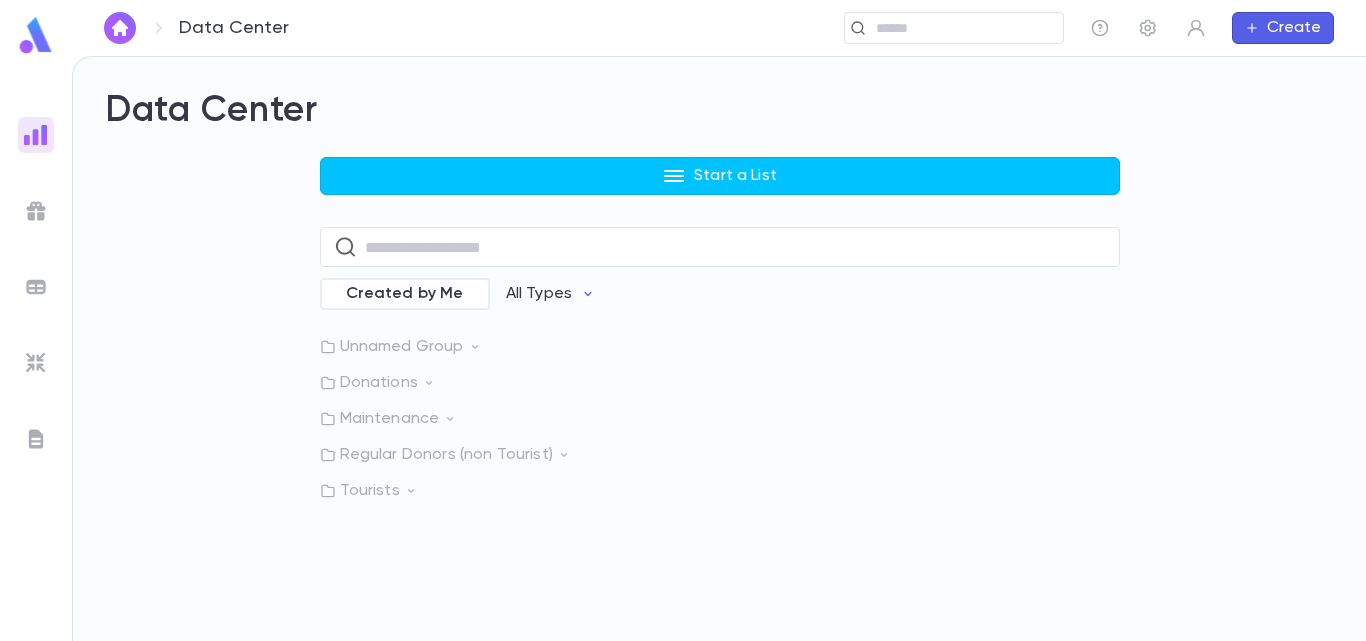 click at bounding box center (36, 35) 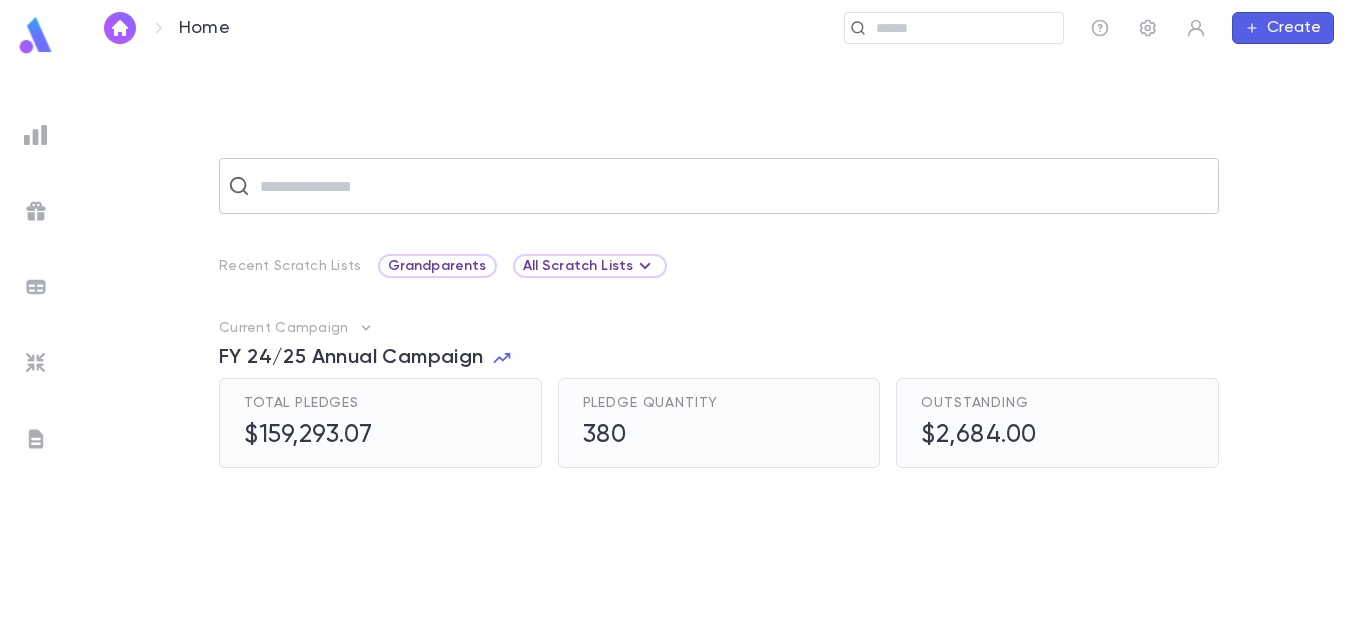 click on "​" at bounding box center (719, 186) 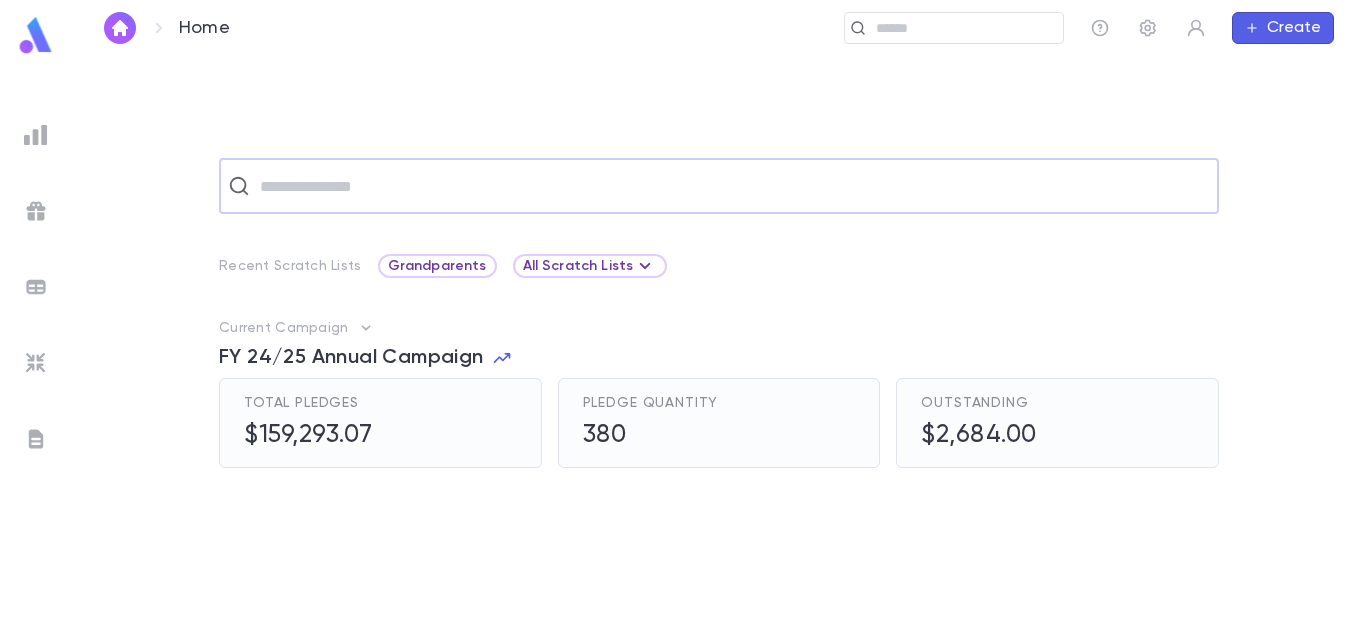 paste on "**********" 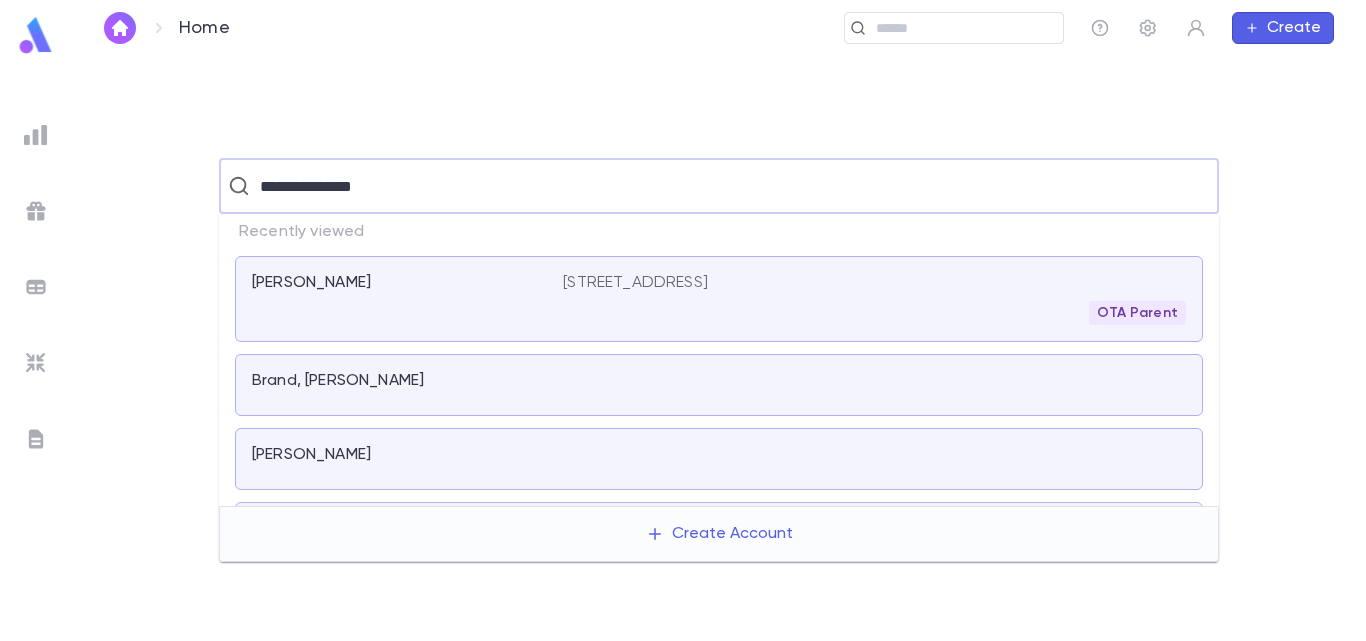 type on "**********" 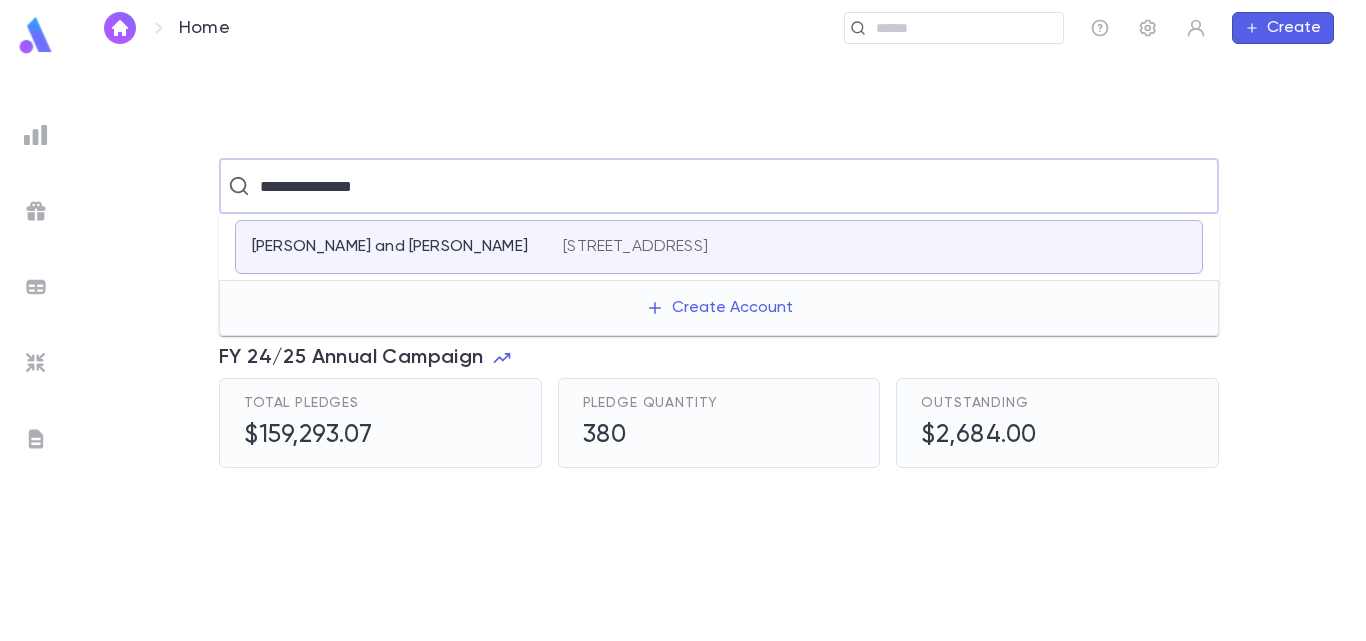 click on "[PERSON_NAME] and [PERSON_NAME] [STREET_ADDRESS]" at bounding box center (719, 247) 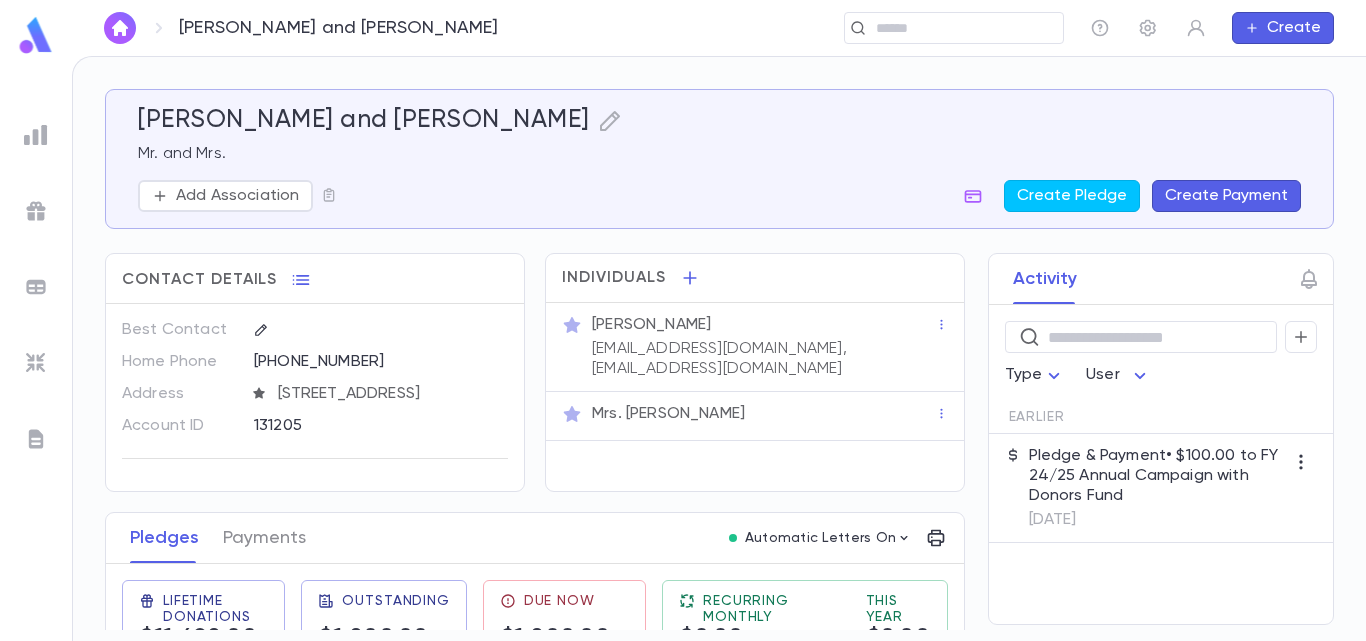 click on "Pledge & Payment  • $100.00 to FY 24/25 Annual Campaign with Donors Fund" at bounding box center [1157, 476] 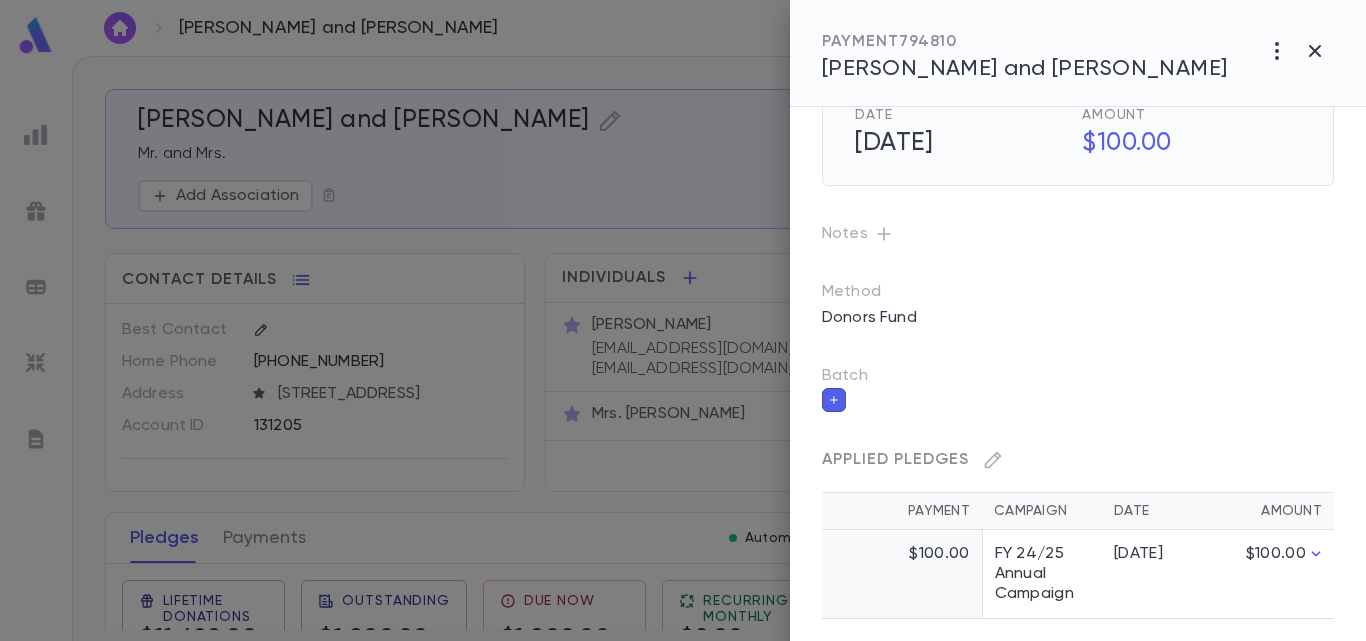 scroll, scrollTop: 63, scrollLeft: 0, axis: vertical 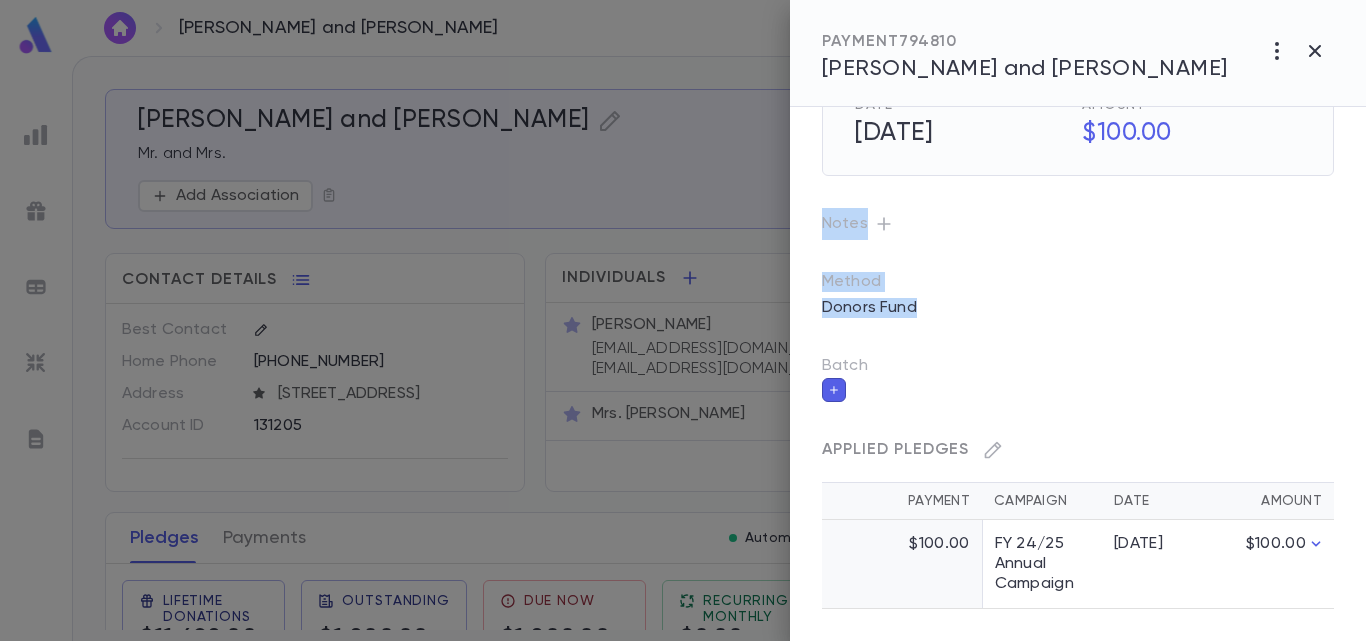drag, startPoint x: 1357, startPoint y: 266, endPoint x: 1360, endPoint y: 134, distance: 132.03409 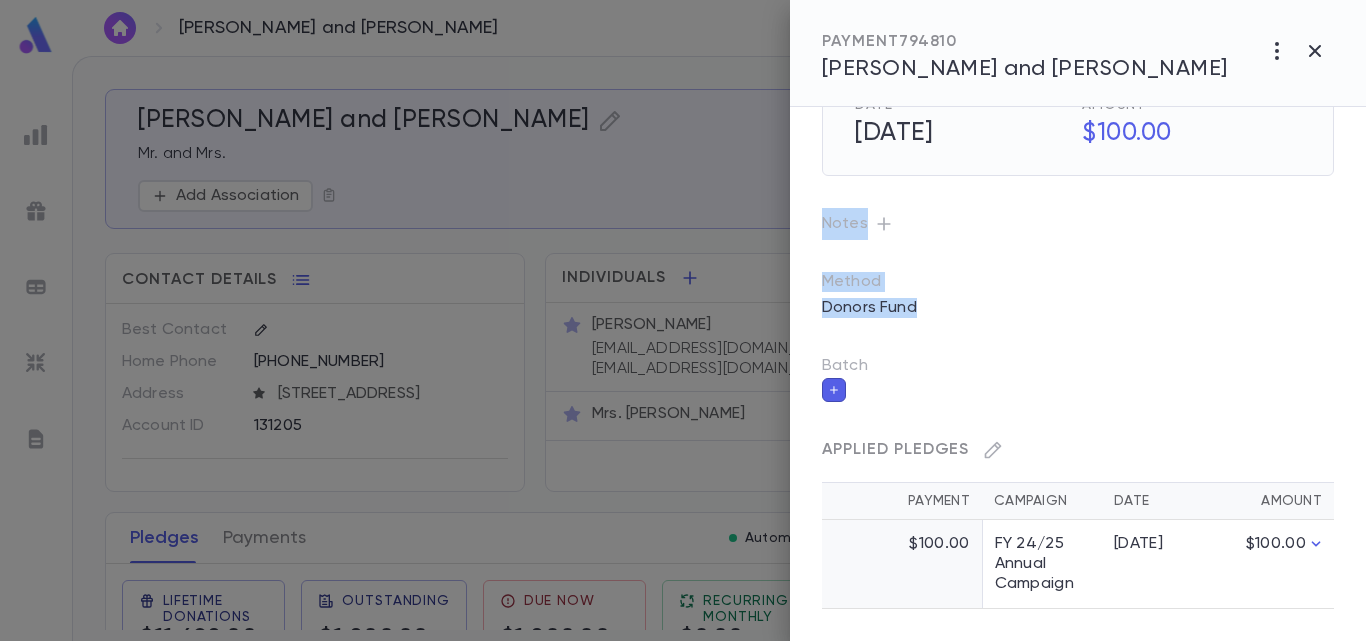 click on "Notes" at bounding box center [1078, 224] 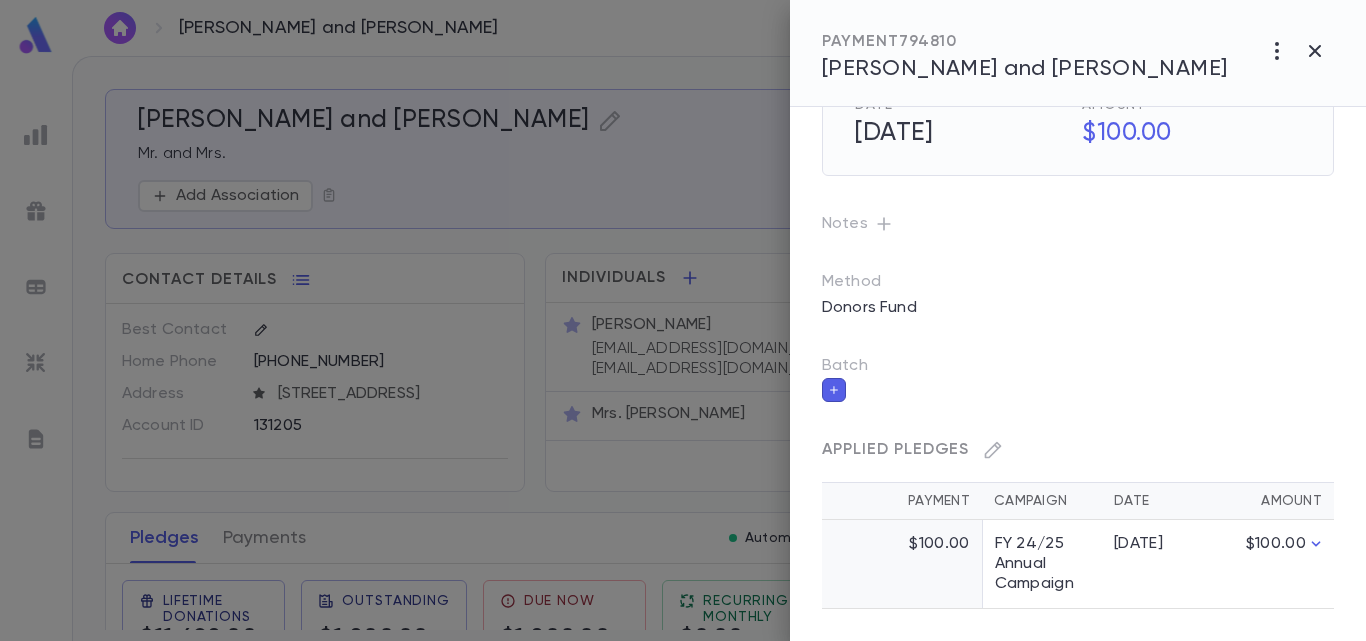 click 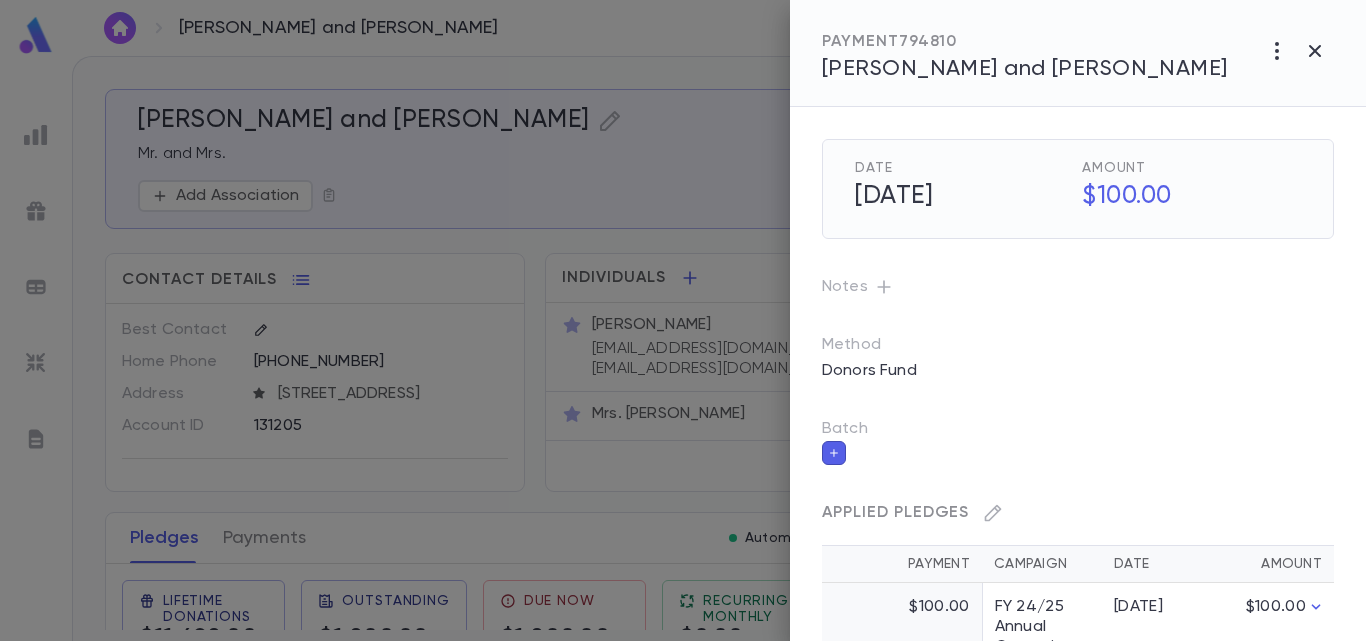 scroll, scrollTop: 63, scrollLeft: 0, axis: vertical 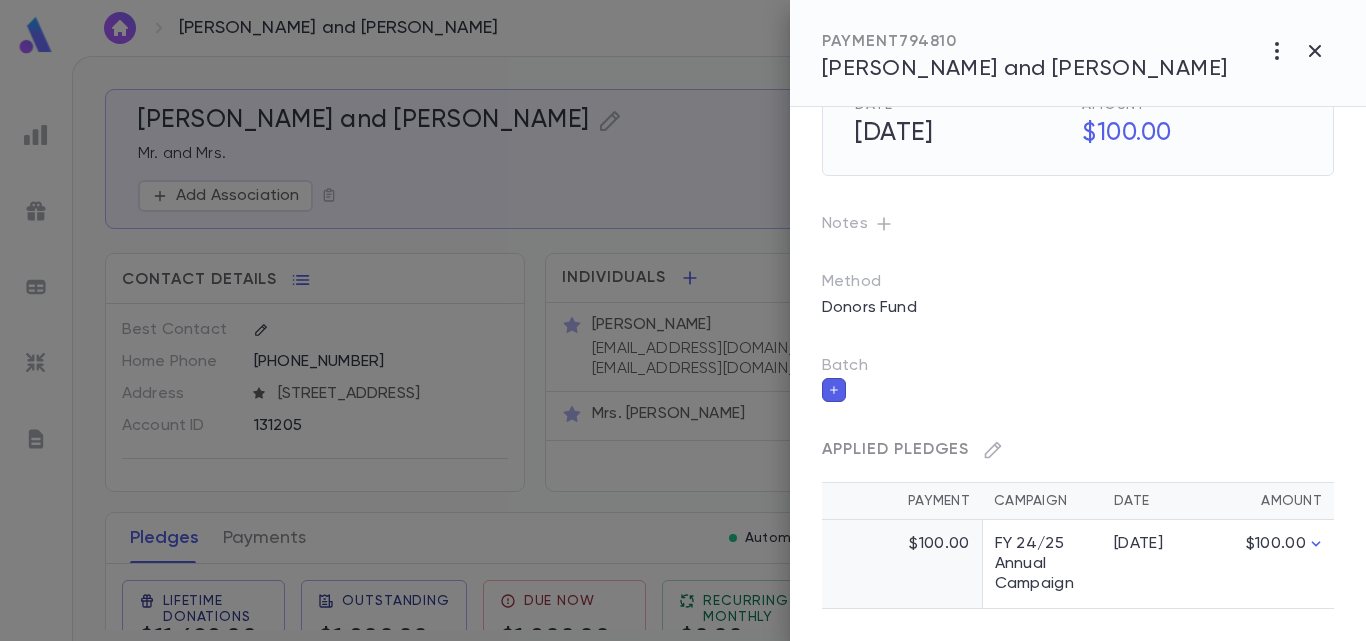 click 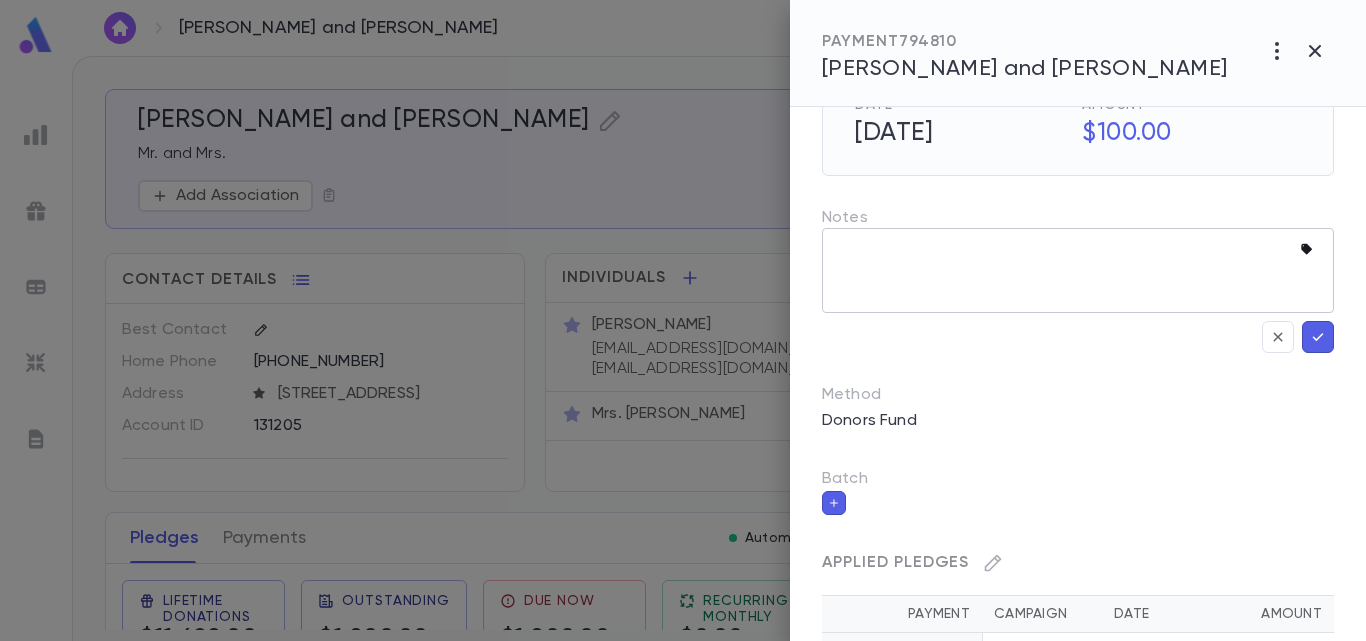 click 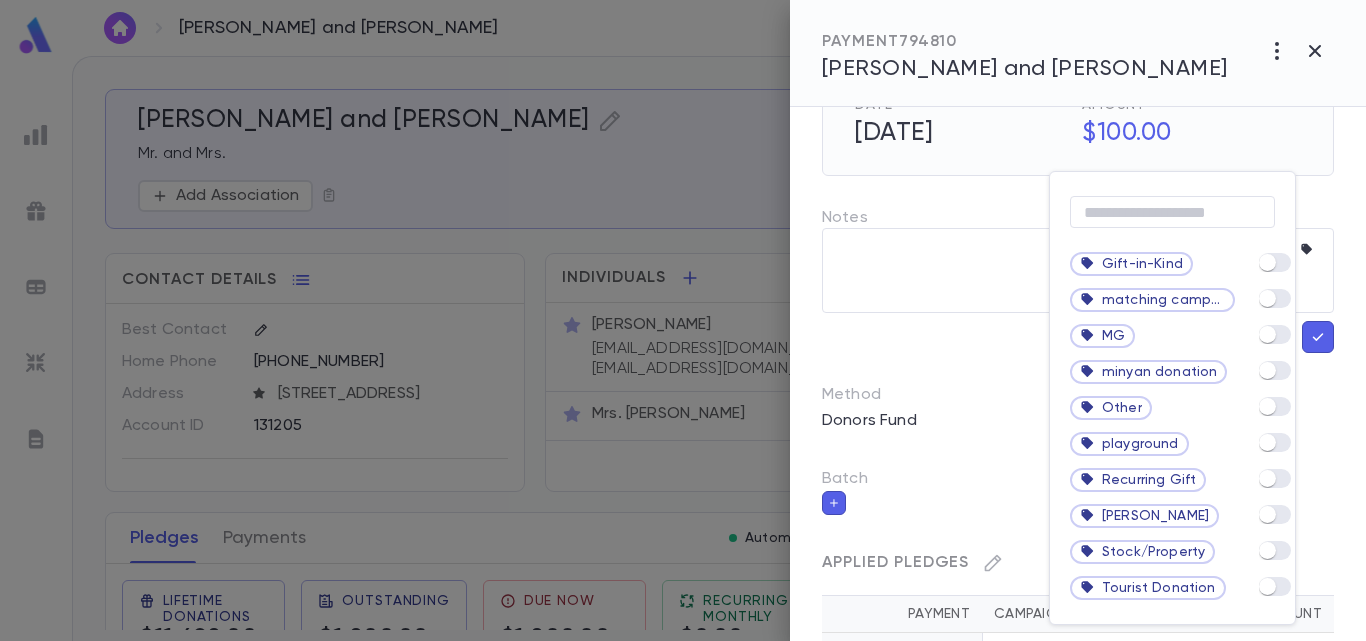 click at bounding box center [683, 320] 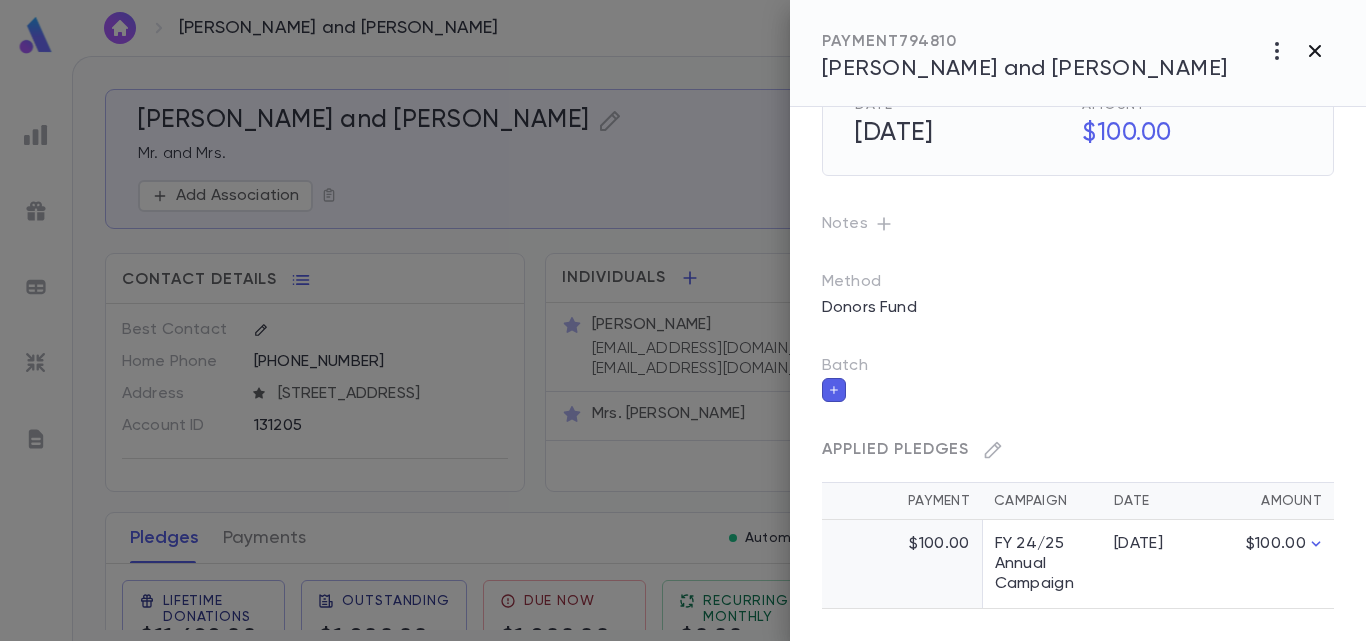 click at bounding box center (1315, 51) 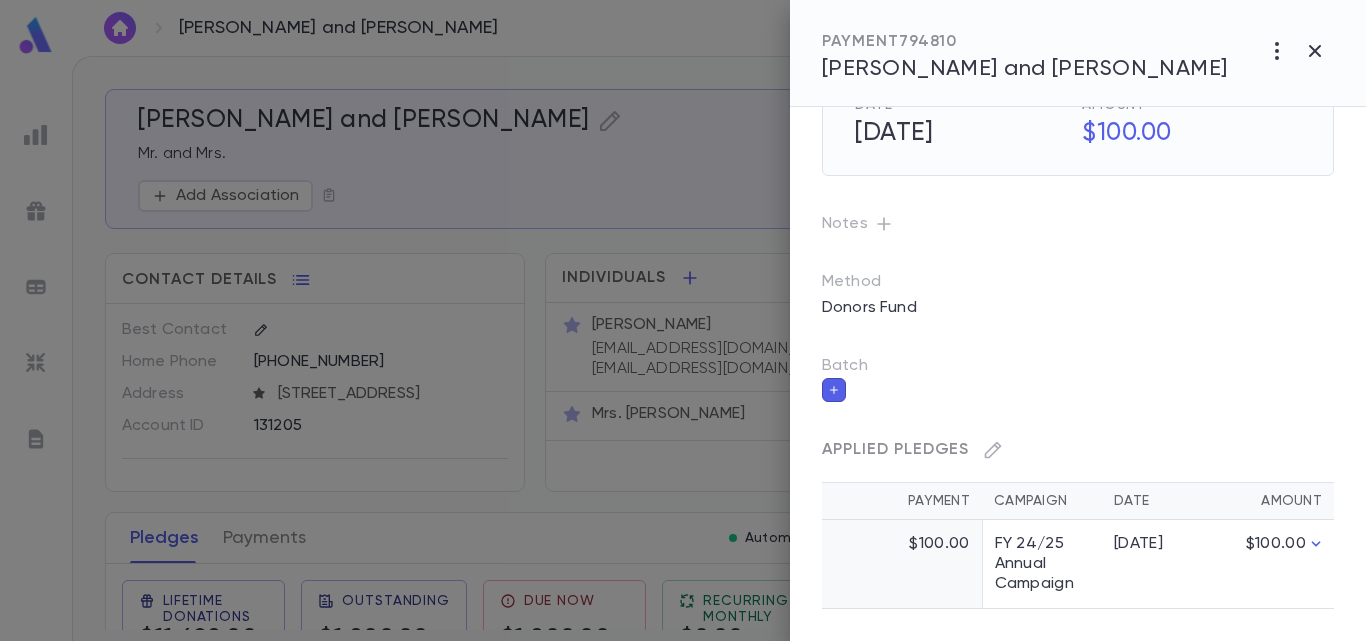 scroll, scrollTop: 0, scrollLeft: 0, axis: both 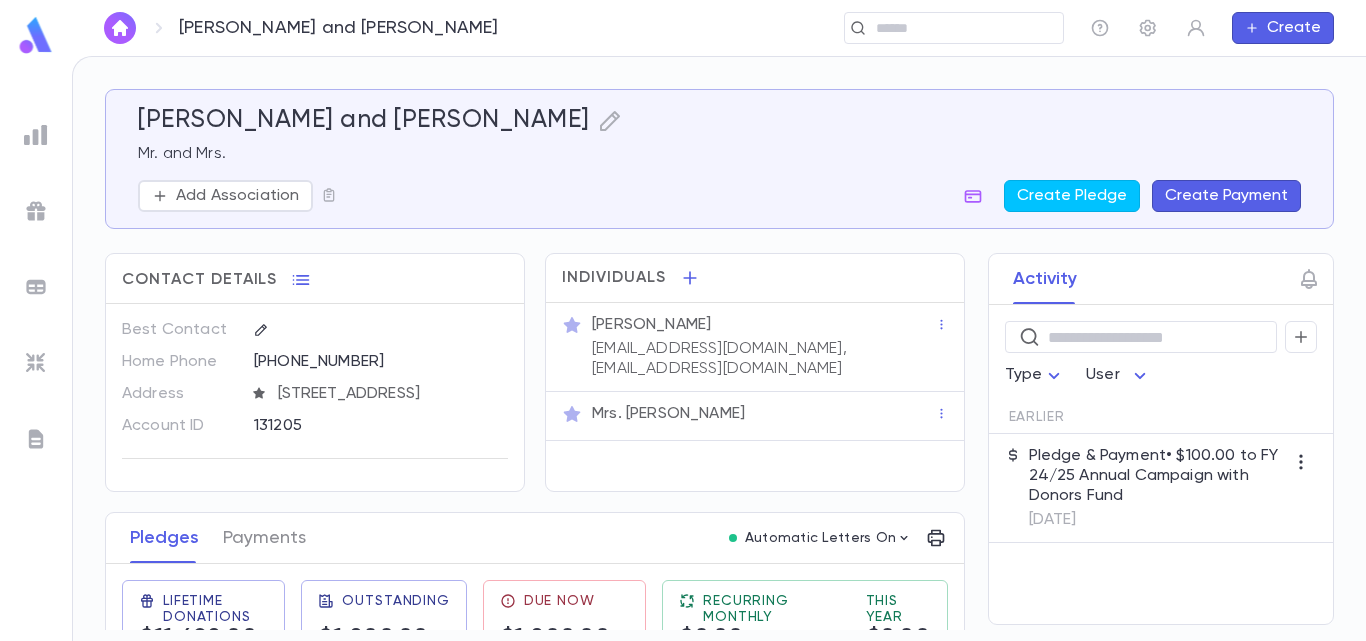 click on "Pledges Payments  Automatic Letters On" at bounding box center (535, 538) 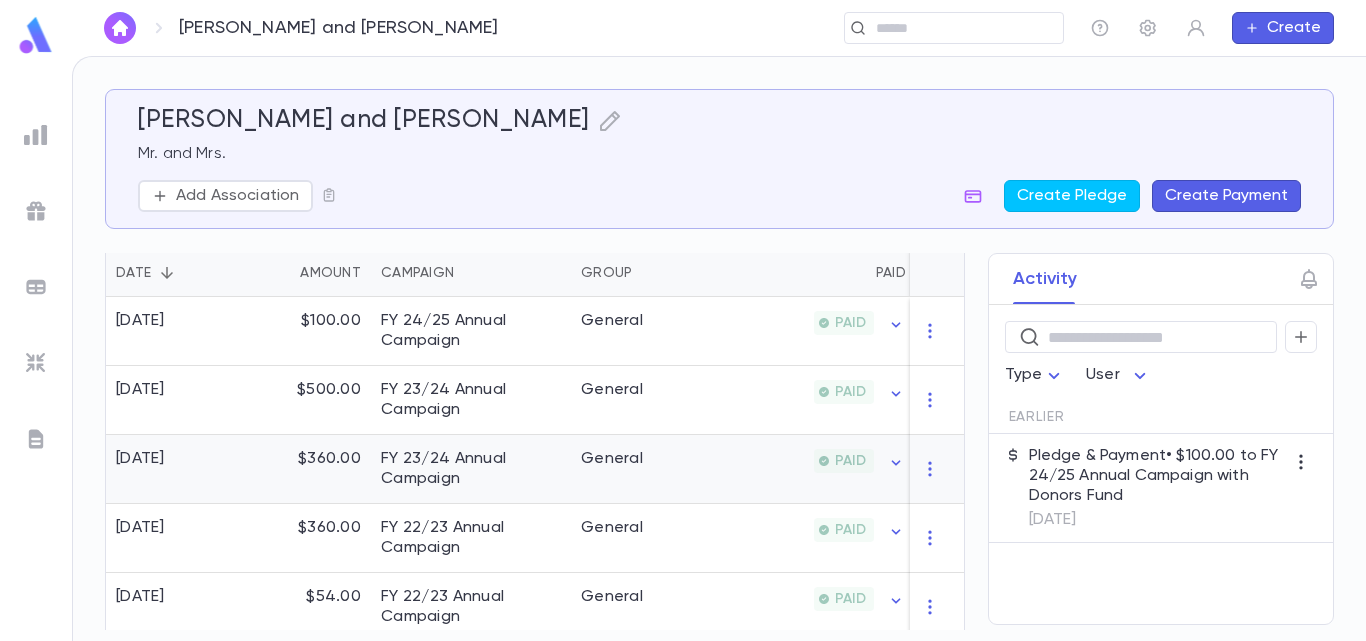 scroll, scrollTop: 440, scrollLeft: 0, axis: vertical 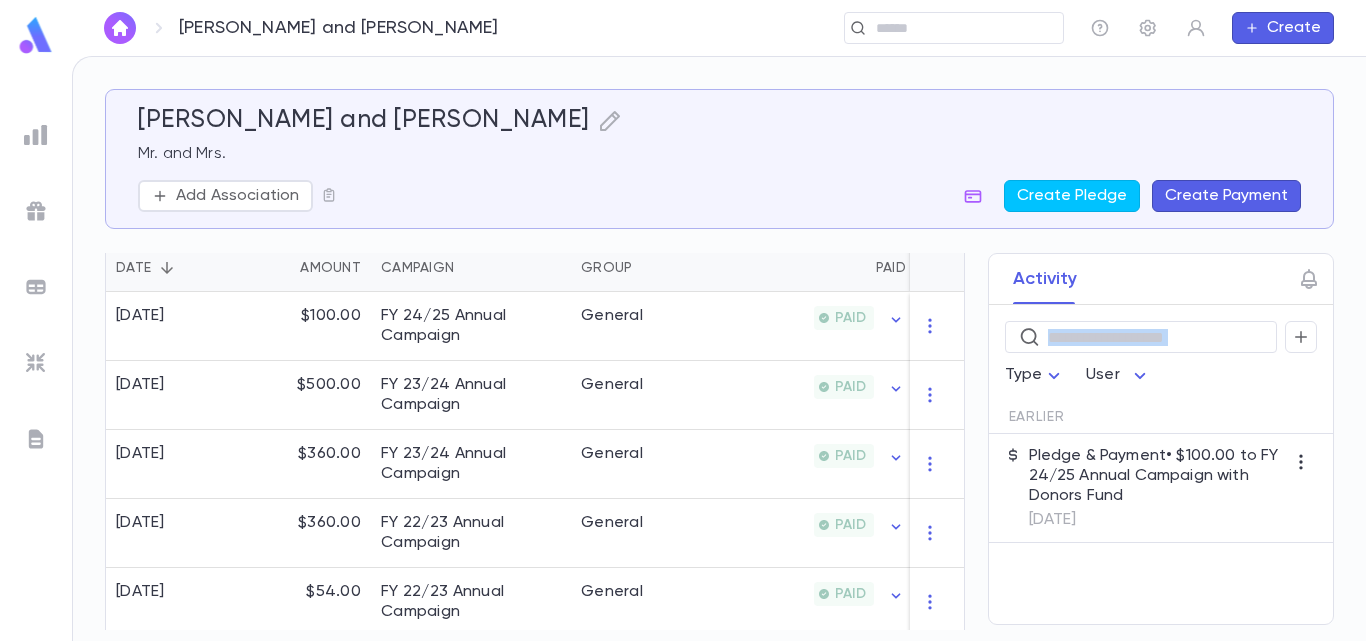 drag, startPoint x: 961, startPoint y: 370, endPoint x: 963, endPoint y: 335, distance: 35.057095 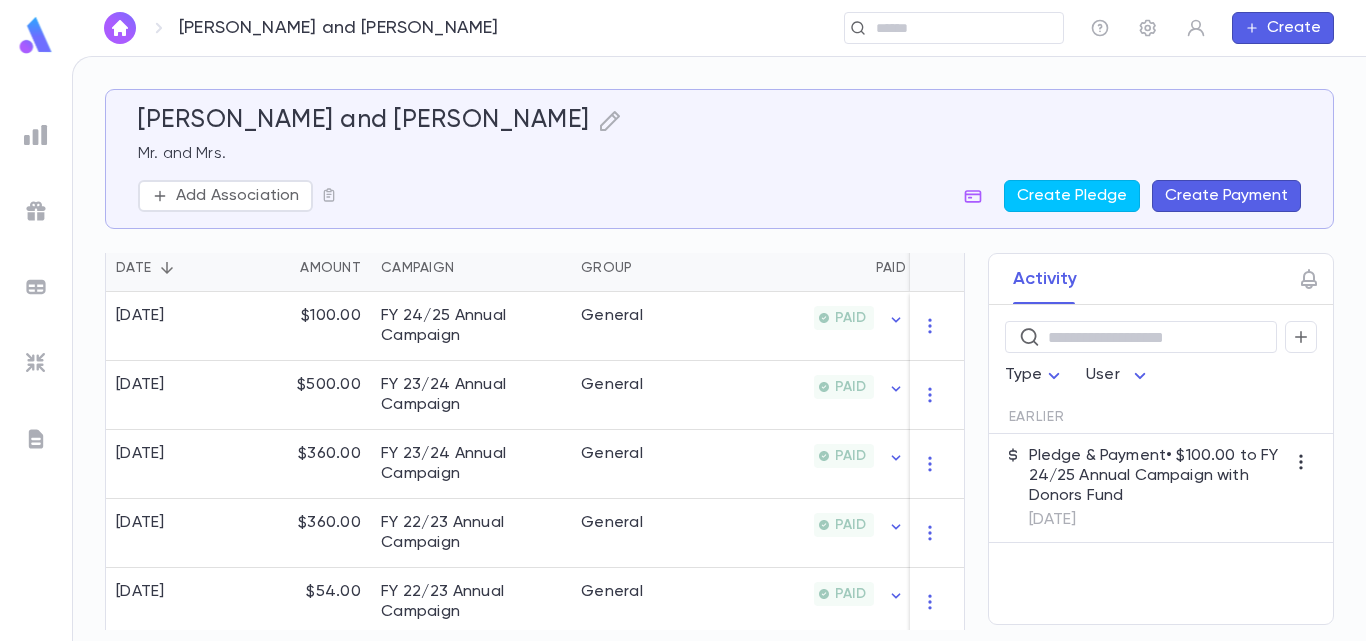 click on "Activity ​ Type User Earlier Pledge & Payment  • $100.00 to FY 24/25 Annual Campaign with Donors Fund [DATE]" at bounding box center [1143, 439] 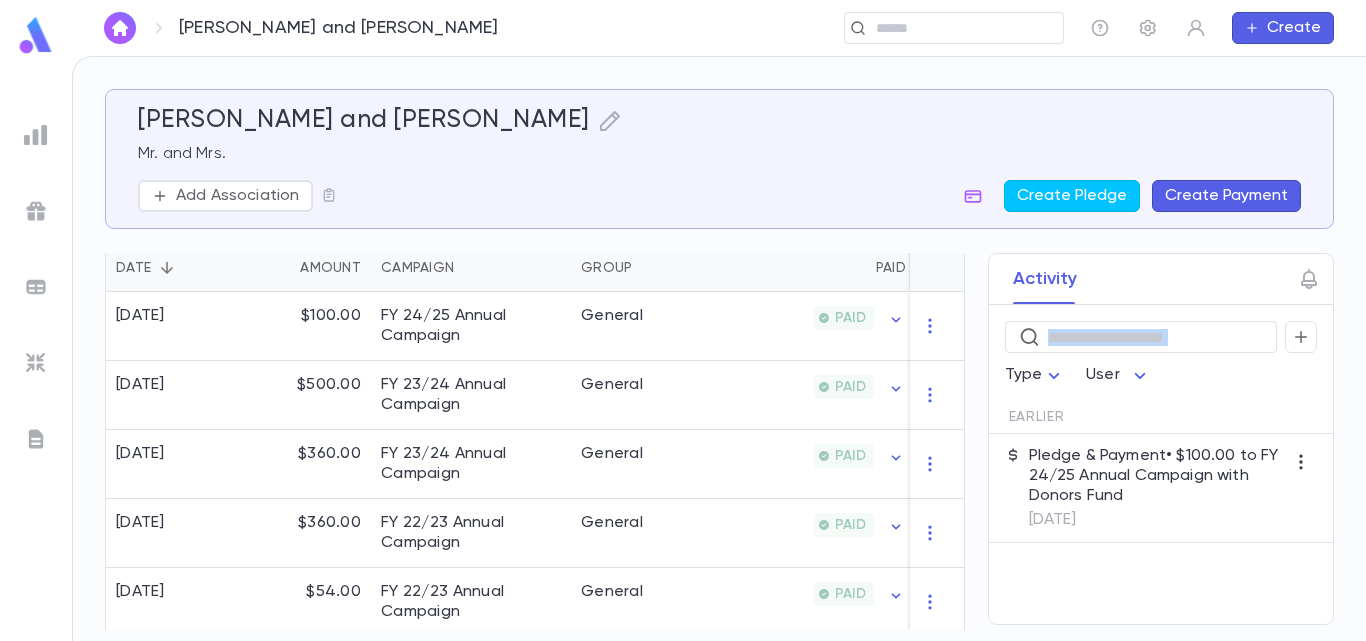 drag, startPoint x: 958, startPoint y: 359, endPoint x: 959, endPoint y: 321, distance: 38.013157 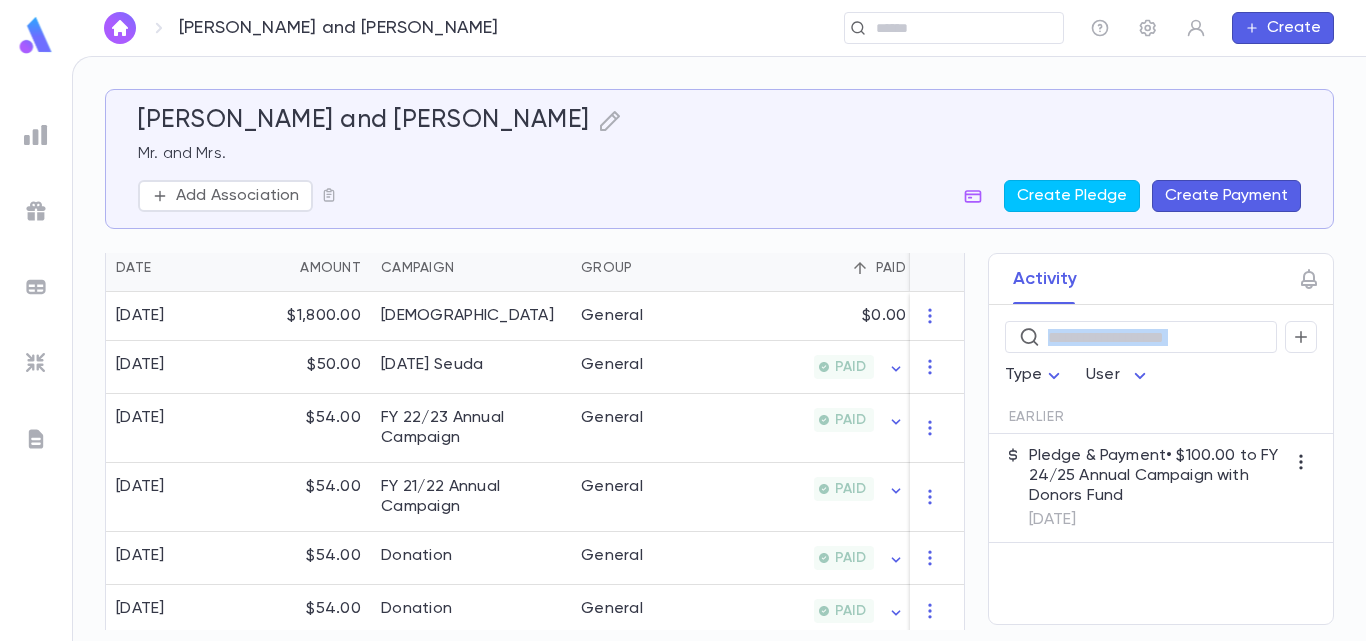 click 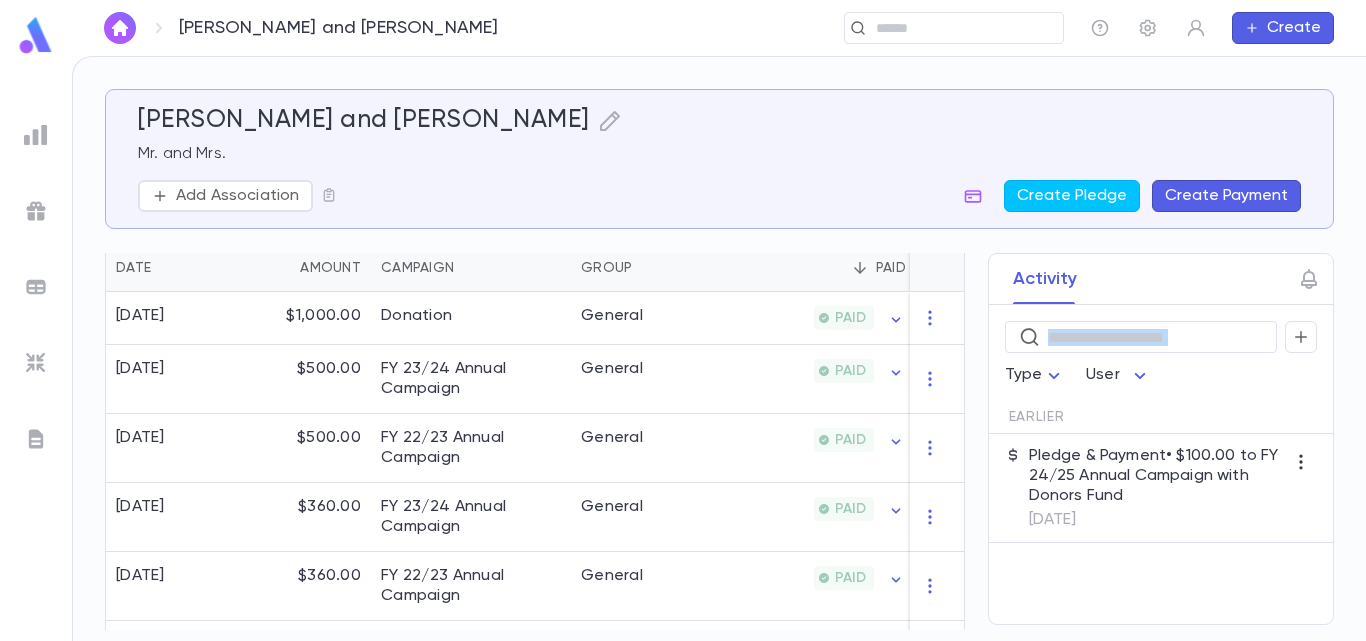 click 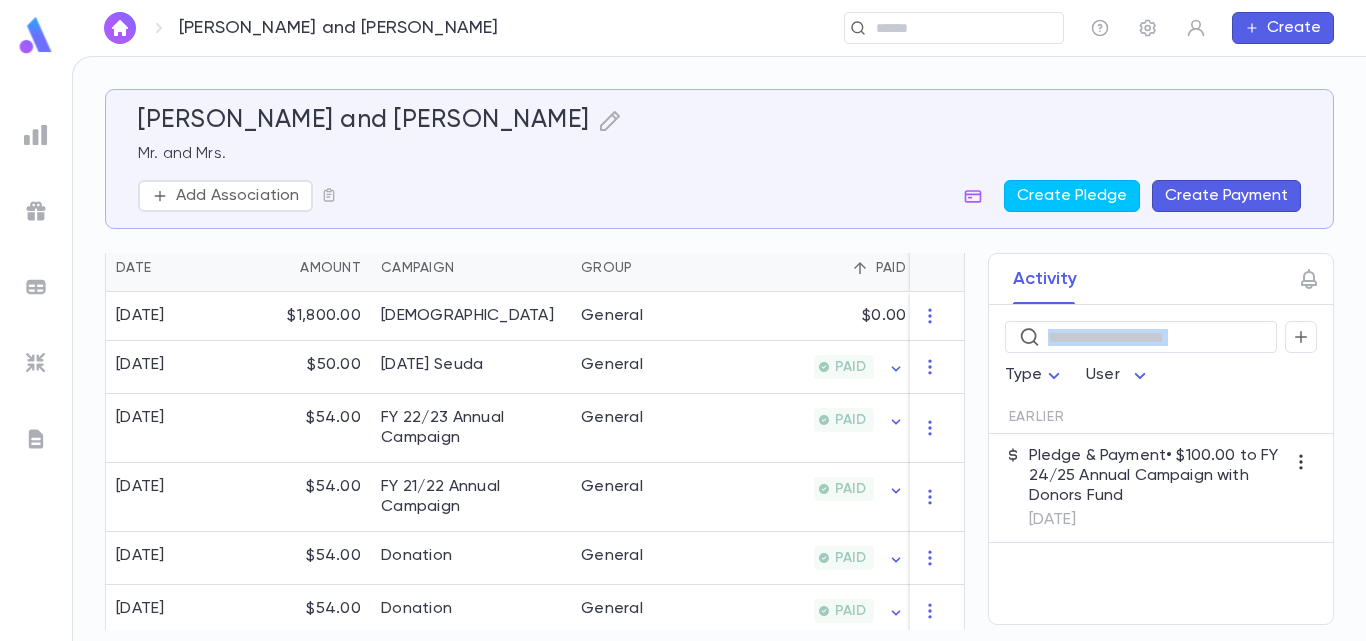 click at bounding box center [860, 268] 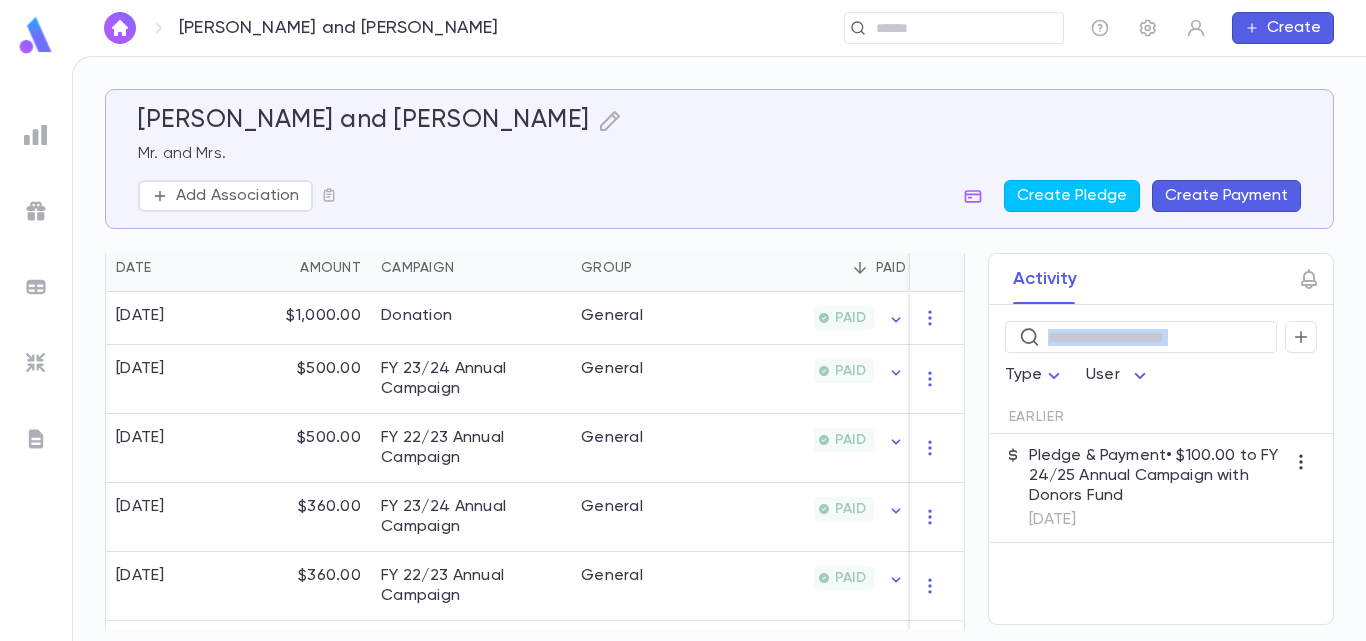 type 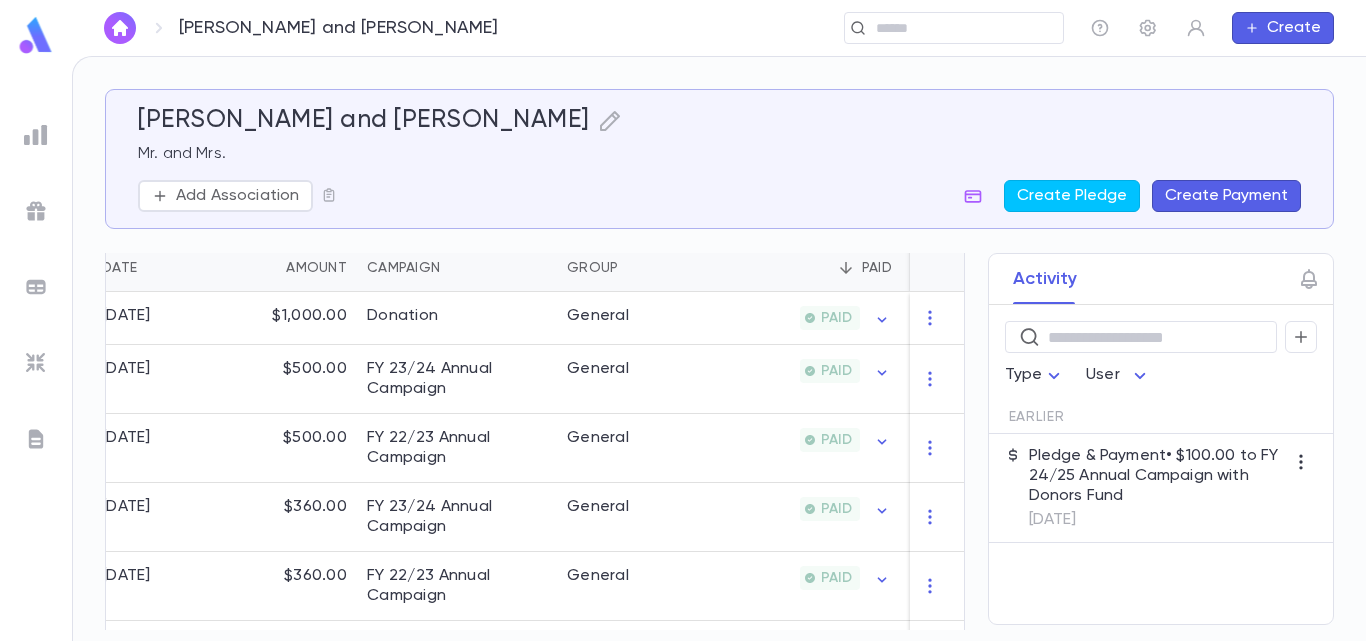 click on "[PERSON_NAME] and [PERSON_NAME] Mr. and Mrs. Add Association Create Pledge Create Payment" at bounding box center (719, 159) 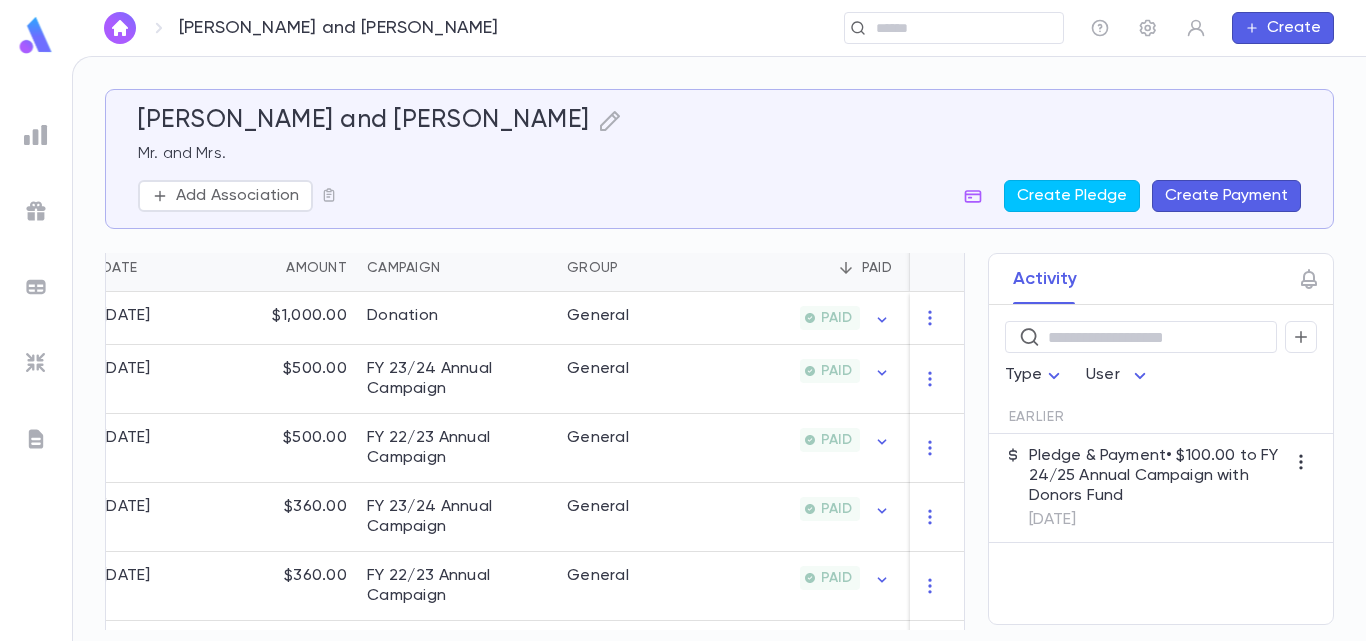 click at bounding box center (846, 268) 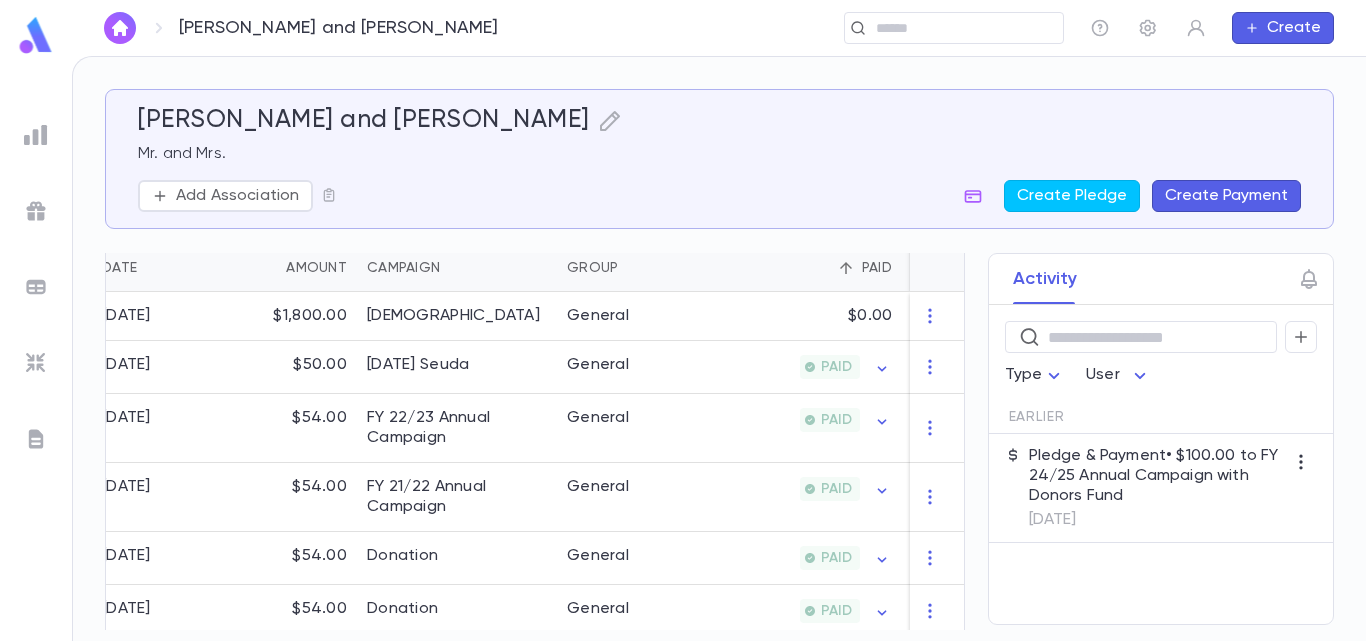 click on "Paid" at bounding box center (804, 268) 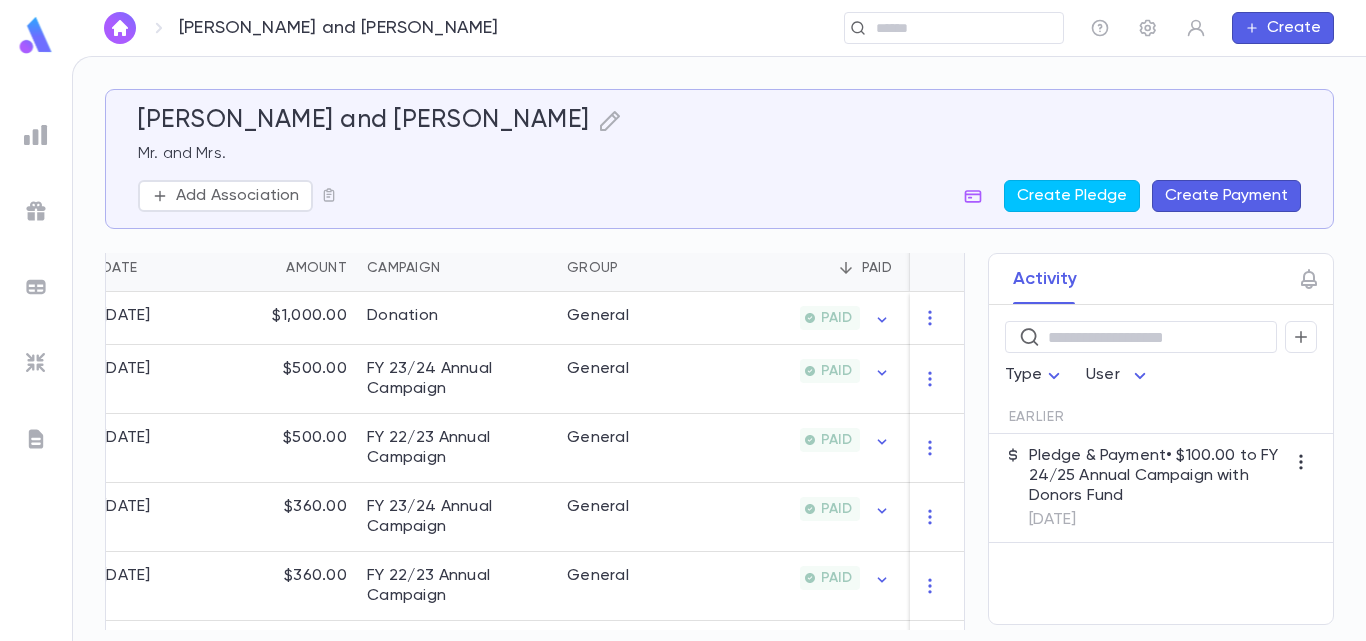 click on "Paid" at bounding box center [804, 268] 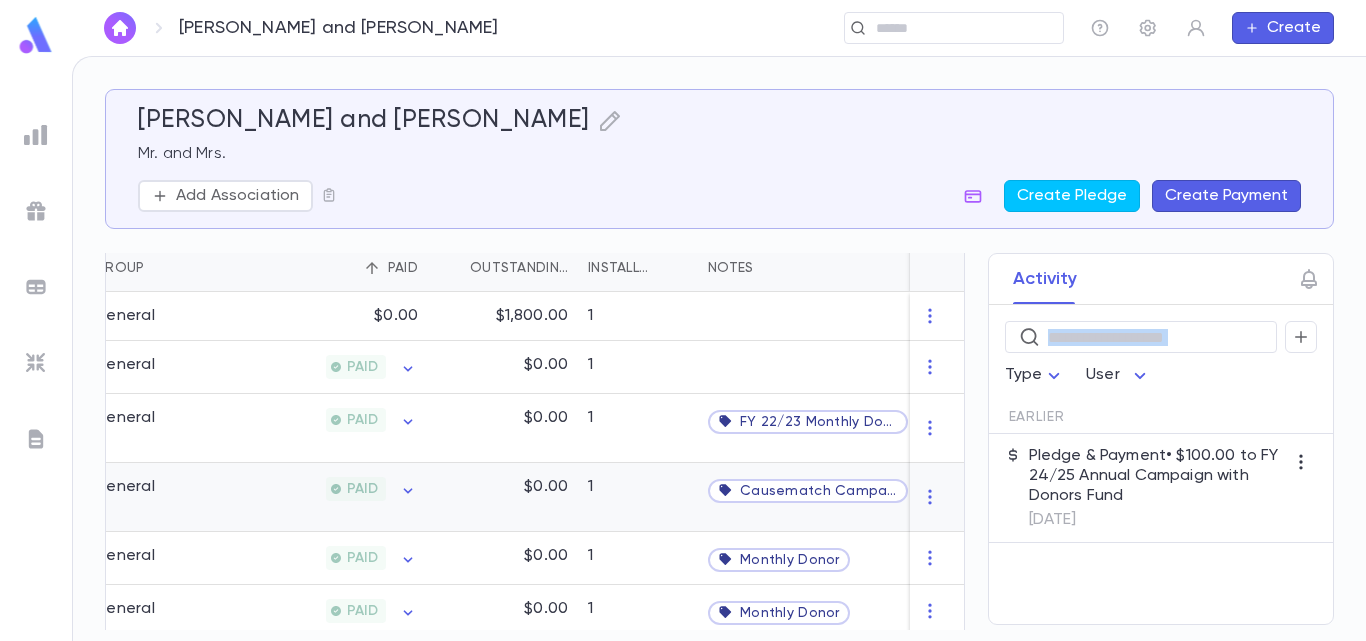 drag, startPoint x: 958, startPoint y: 357, endPoint x: 949, endPoint y: 515, distance: 158.25612 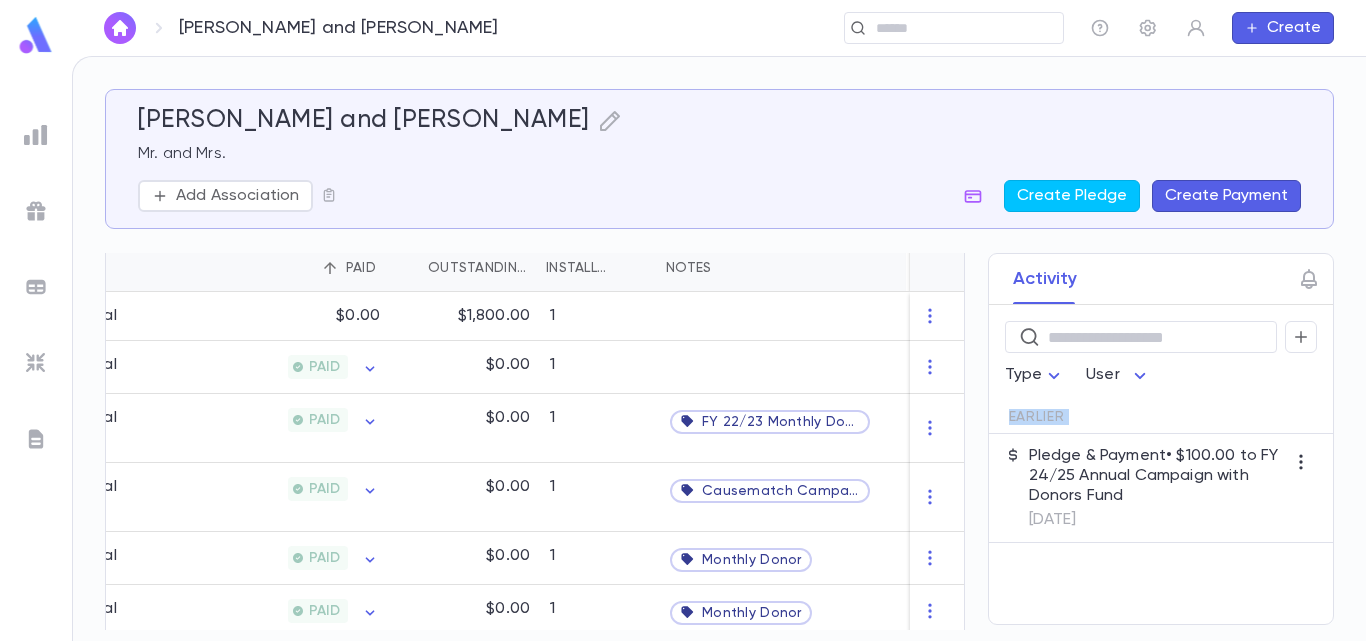 drag, startPoint x: 961, startPoint y: 391, endPoint x: 956, endPoint y: 512, distance: 121.103264 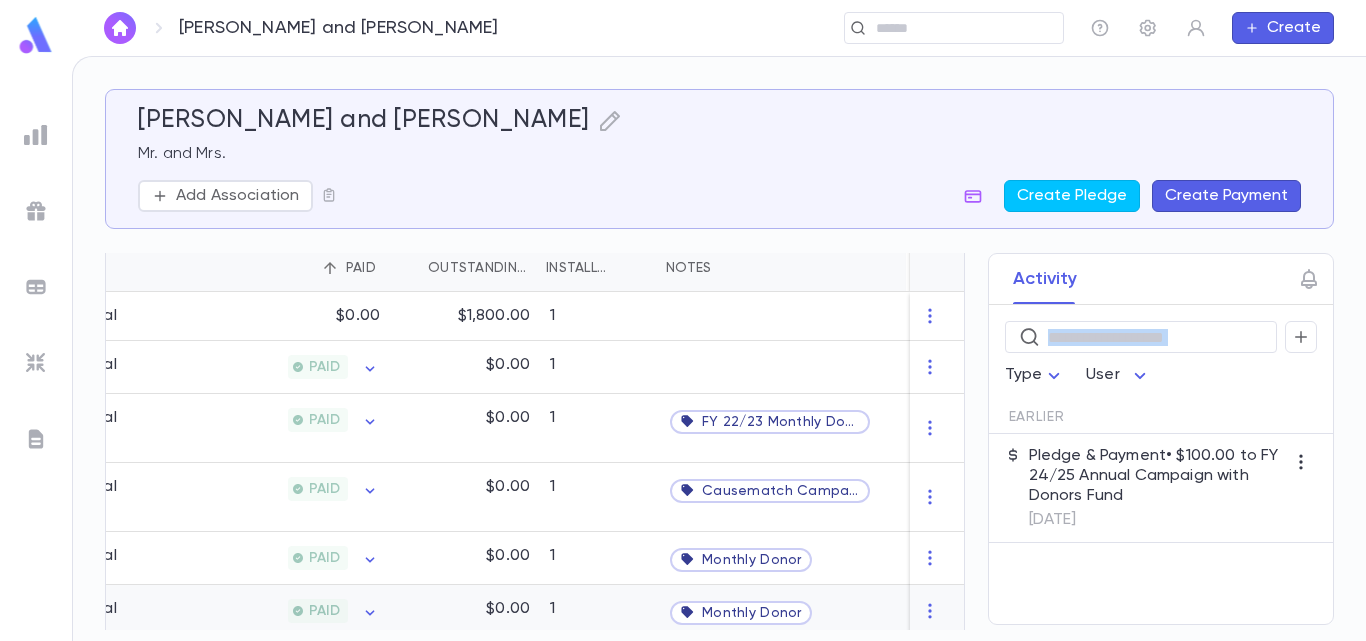 drag, startPoint x: 957, startPoint y: 376, endPoint x: 910, endPoint y: 613, distance: 241.6154 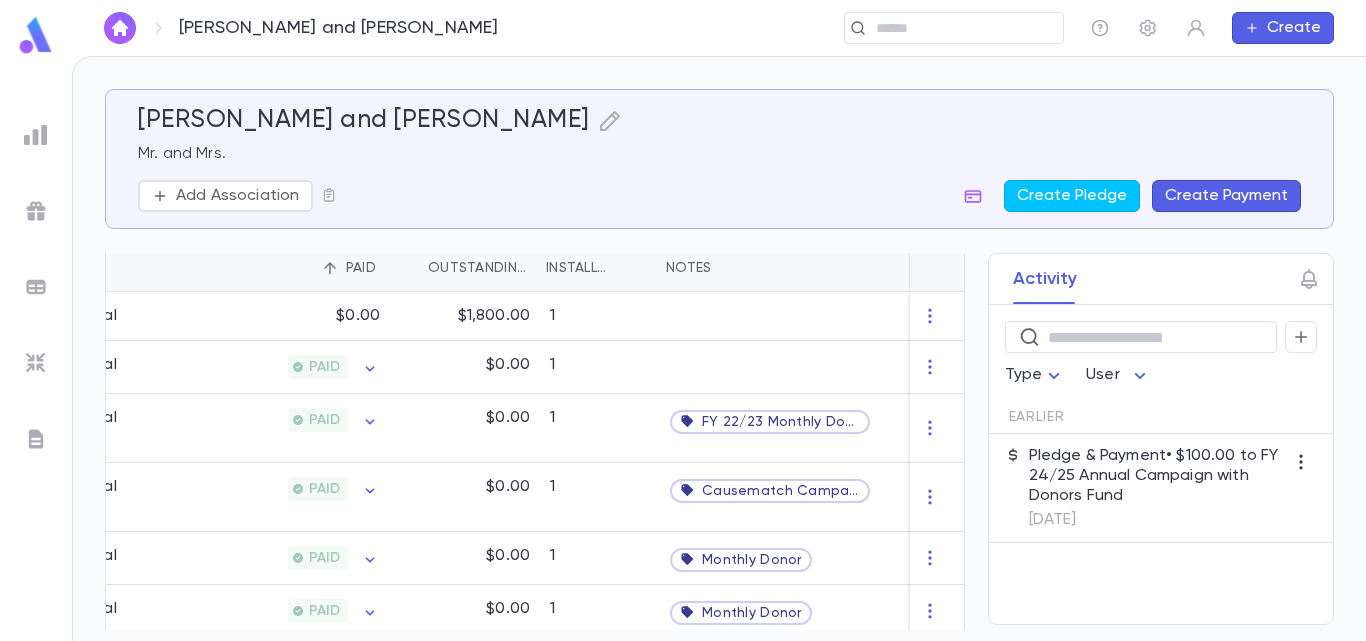 click on "Activity ​ Type User Earlier Pledge & Payment  • $100.00 to FY 24/25 Annual Campaign with Donors Fund [DATE]" at bounding box center [1143, 439] 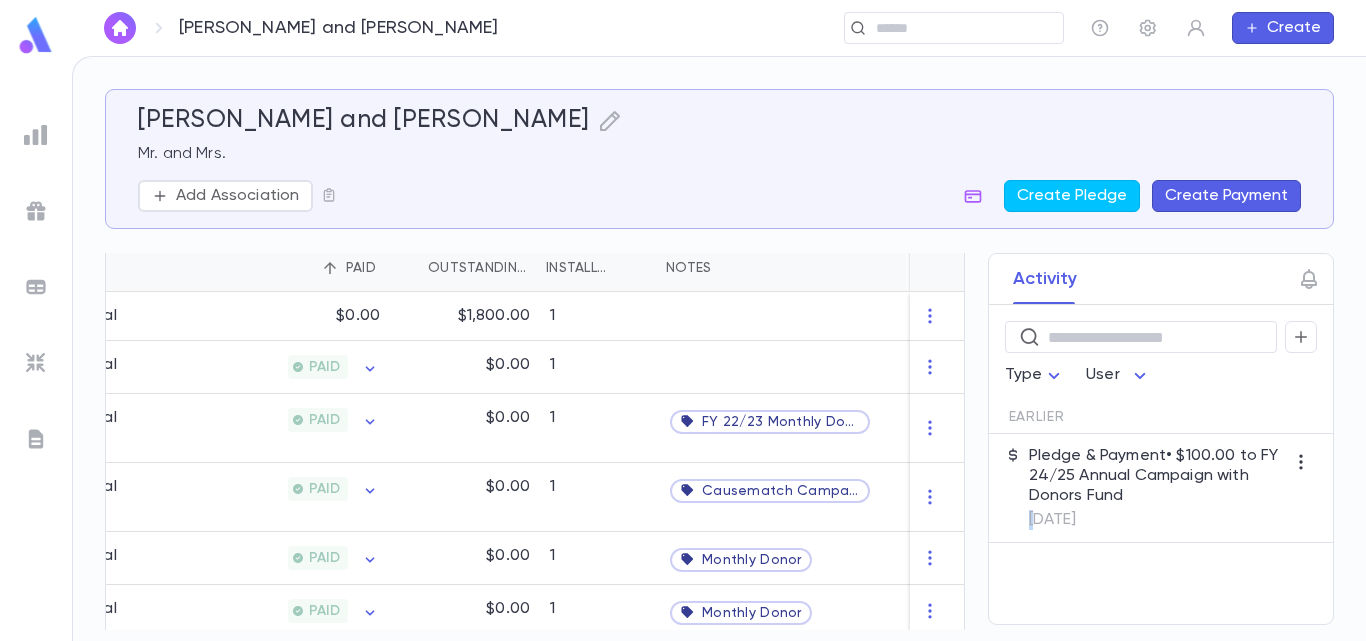 click on "Activity ​ Type User Earlier Pledge & Payment  • $100.00 to FY 24/25 Annual Campaign with Donors Fund [DATE]" at bounding box center (1143, 439) 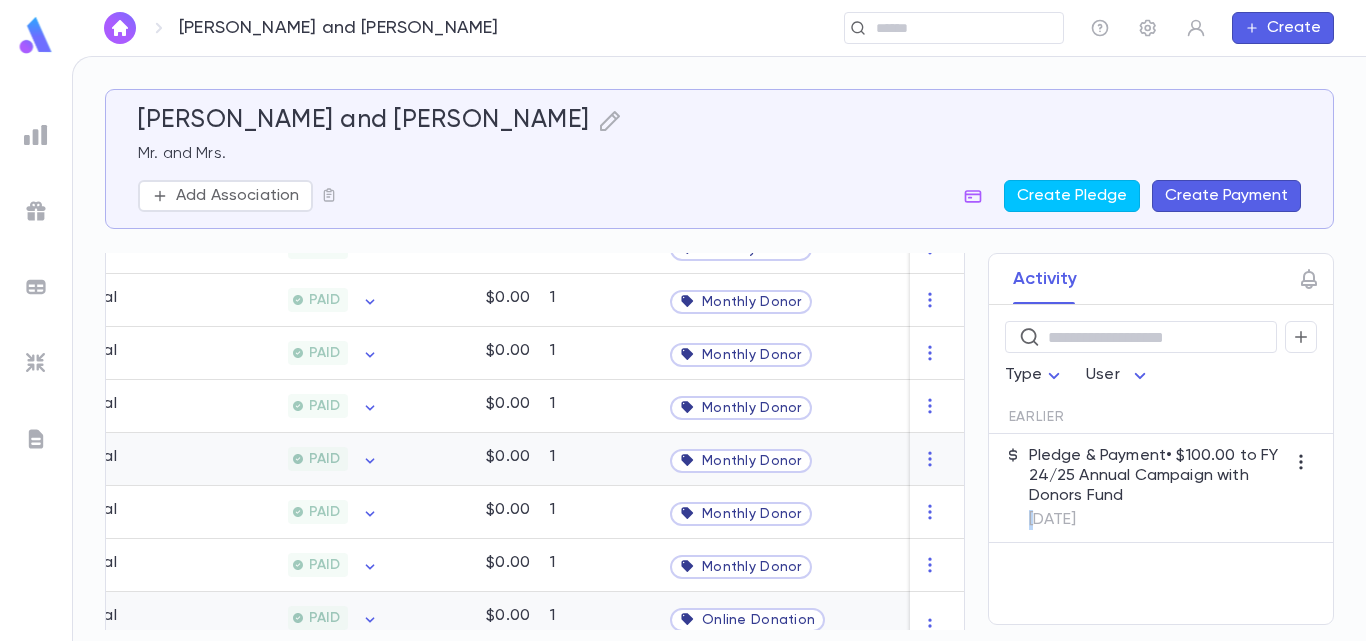 scroll, scrollTop: 1545, scrollLeft: 0, axis: vertical 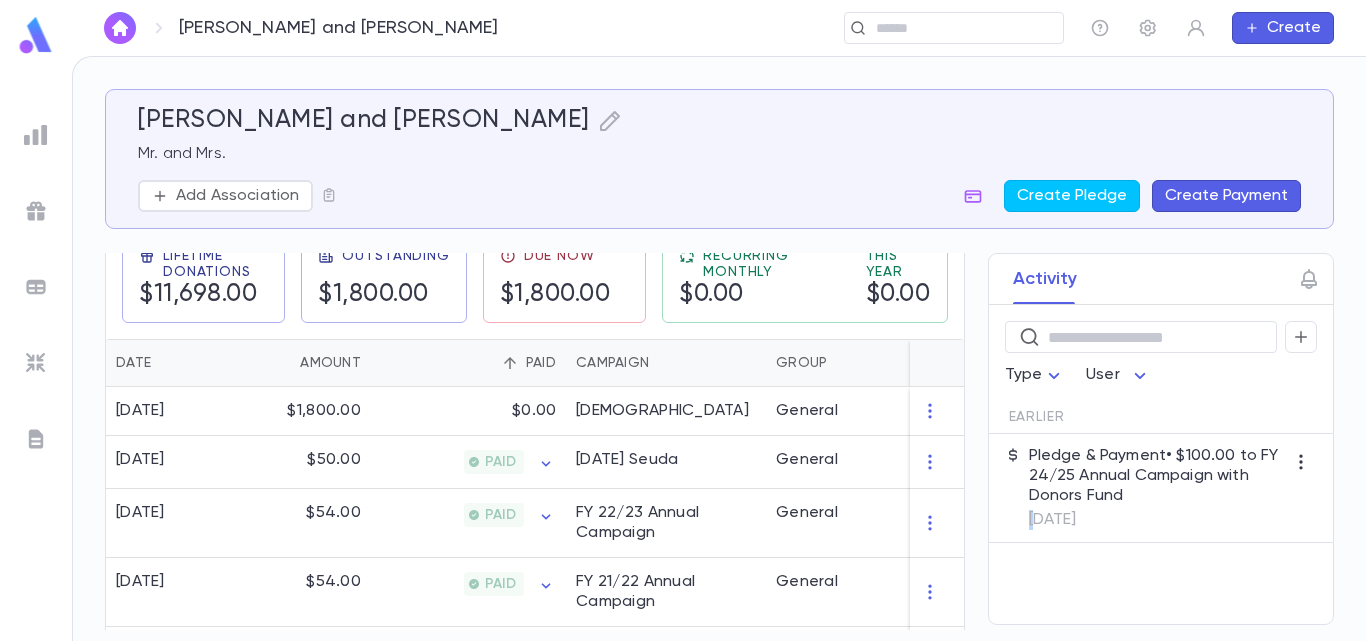 click 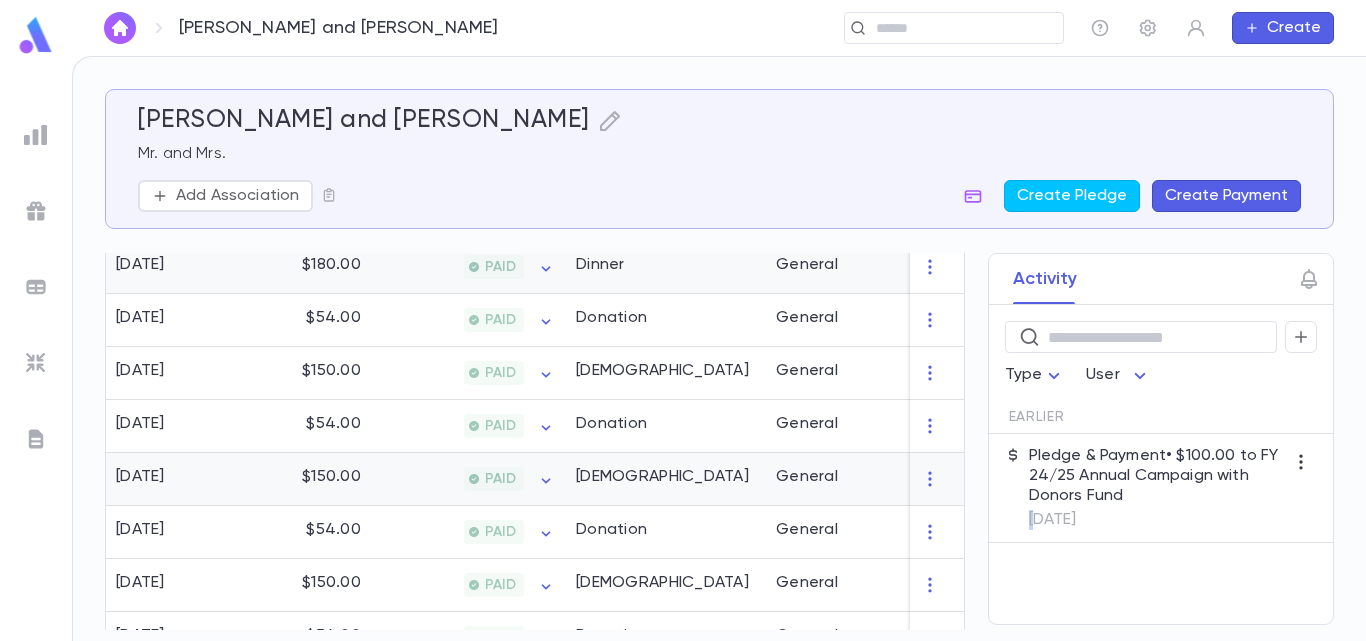 scroll, scrollTop: 1741, scrollLeft: 0, axis: vertical 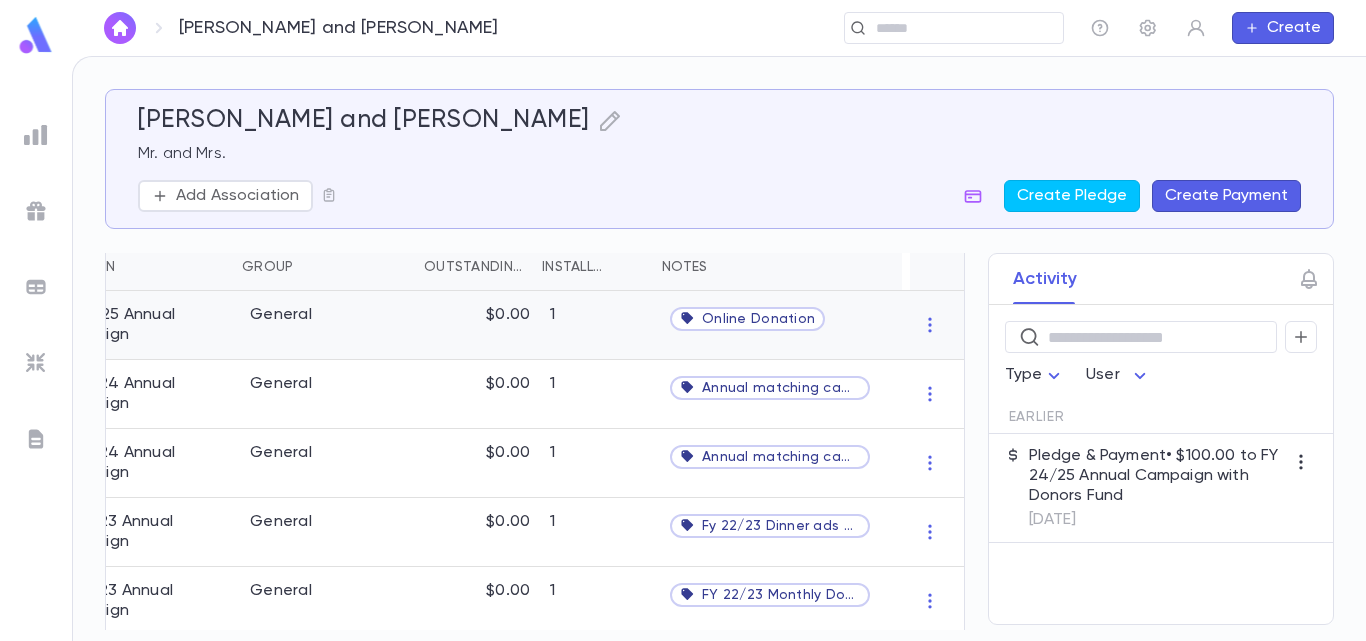 click on "Online Donation" at bounding box center (758, 319) 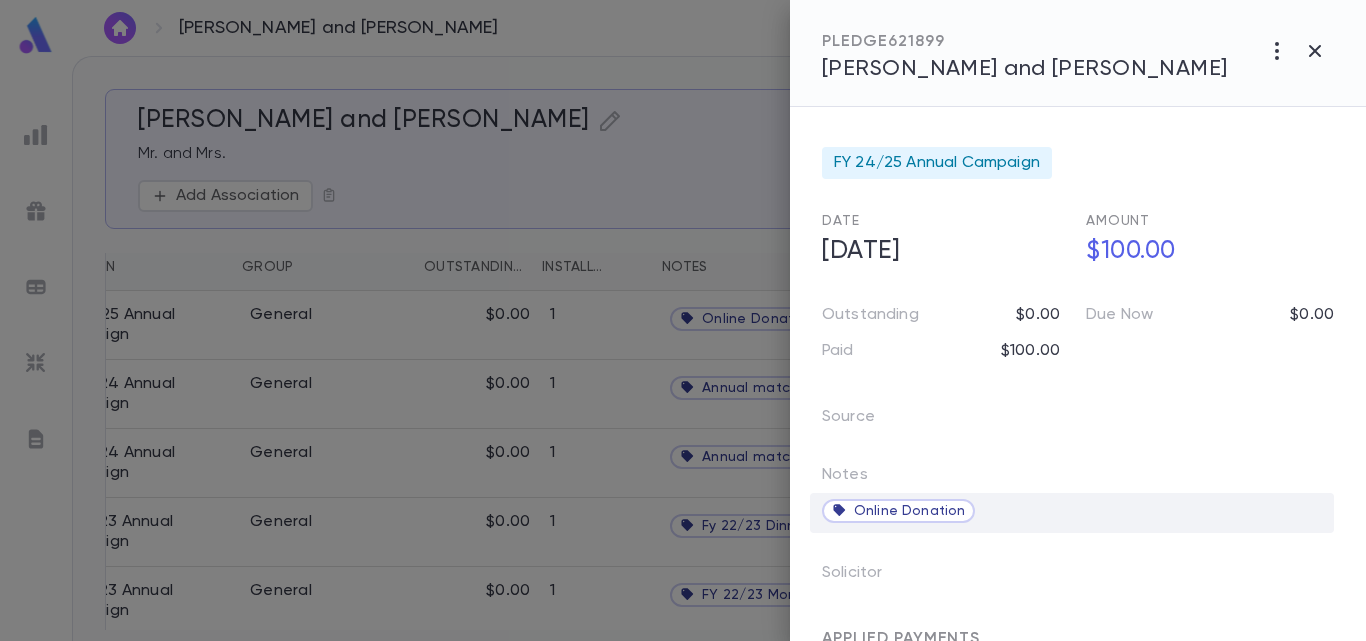 click on "Online Donation" at bounding box center [898, 511] 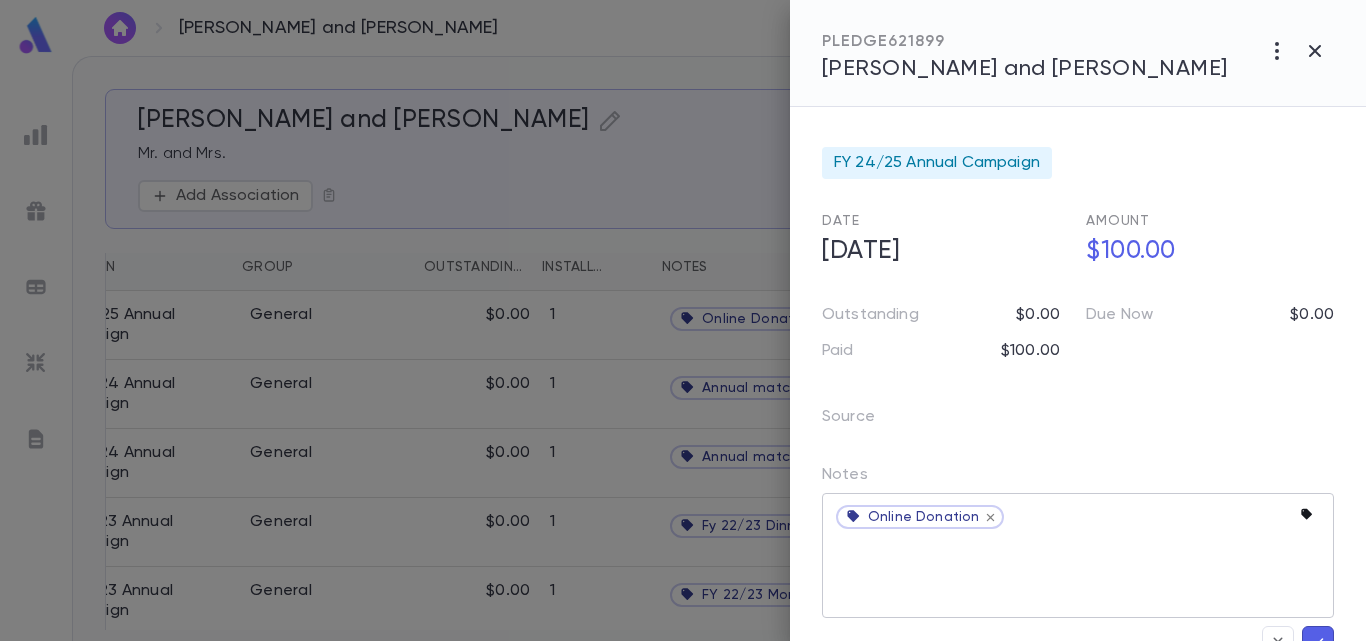 click 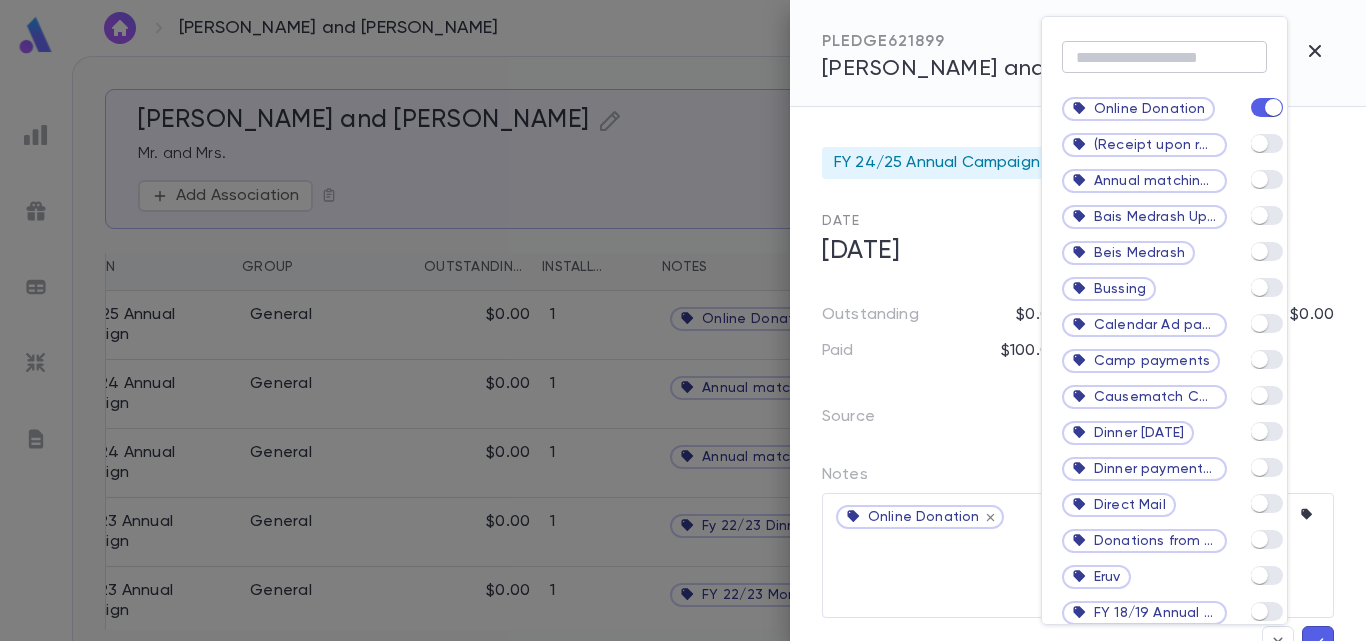 click at bounding box center (1164, 57) 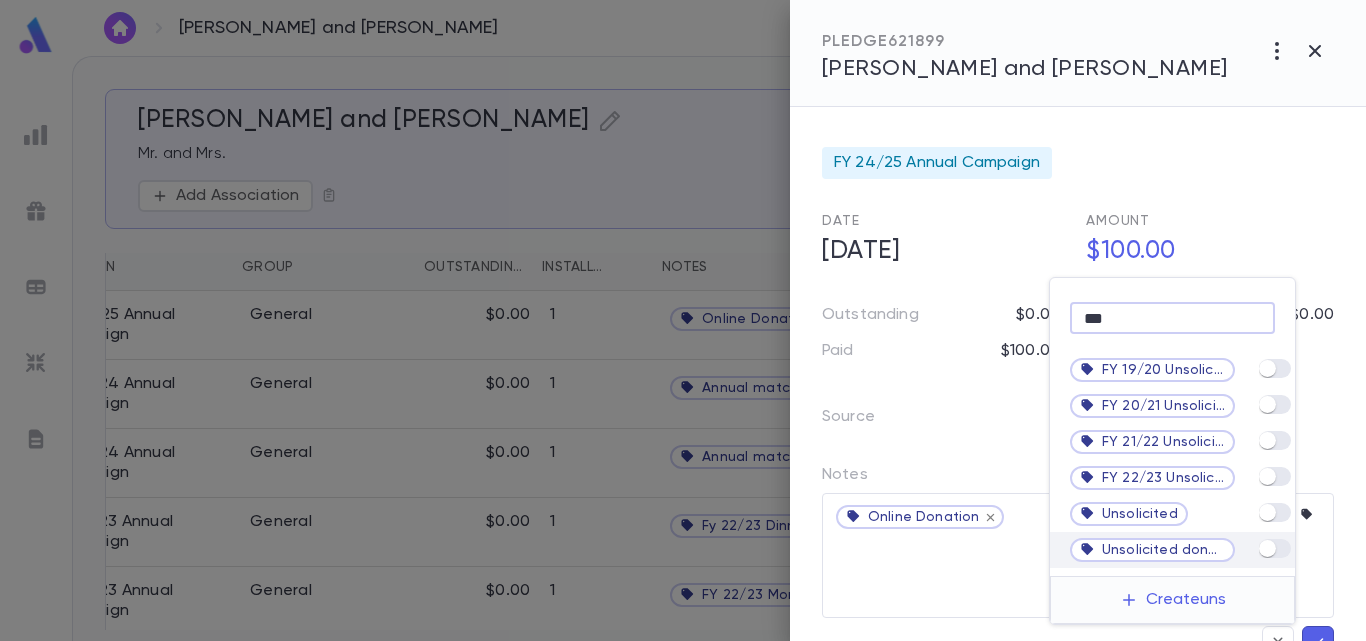 type on "***" 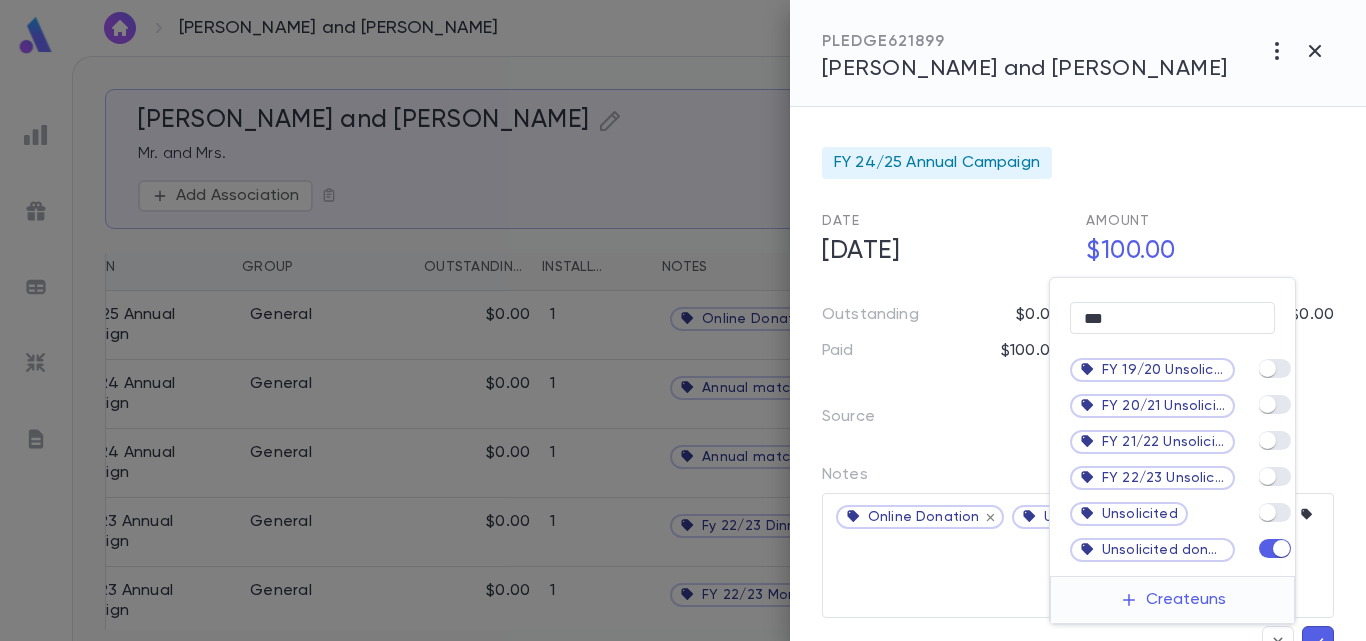 click at bounding box center [683, 320] 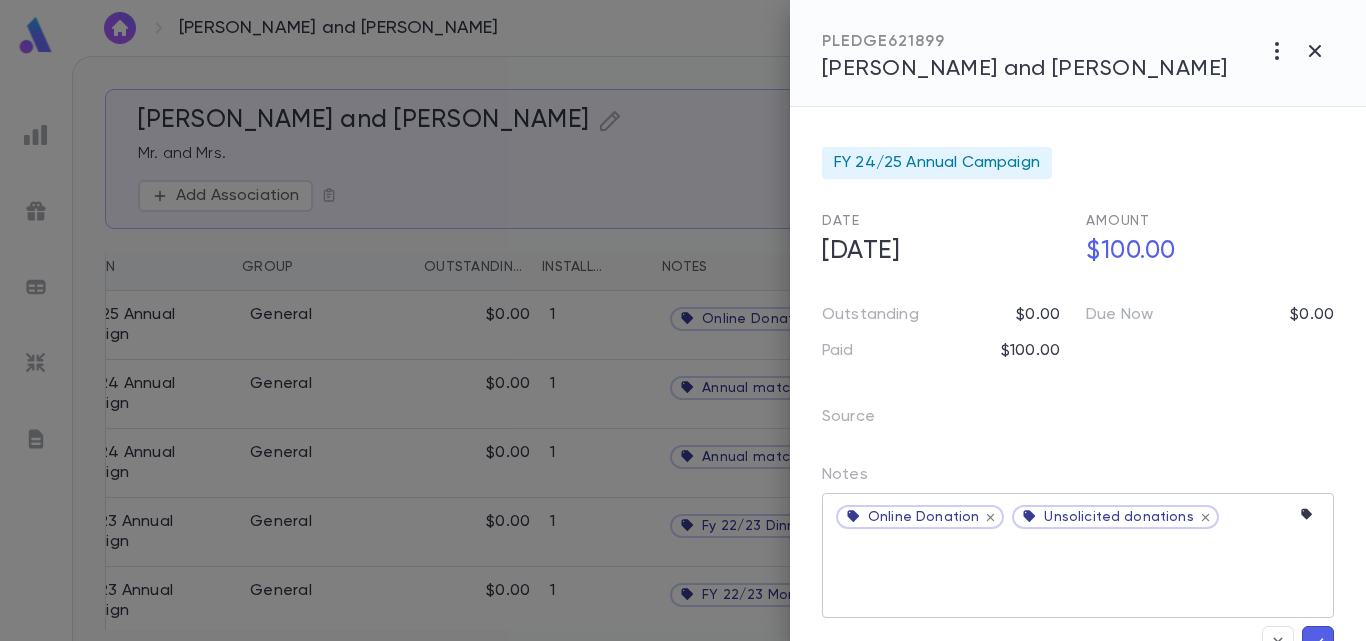 click 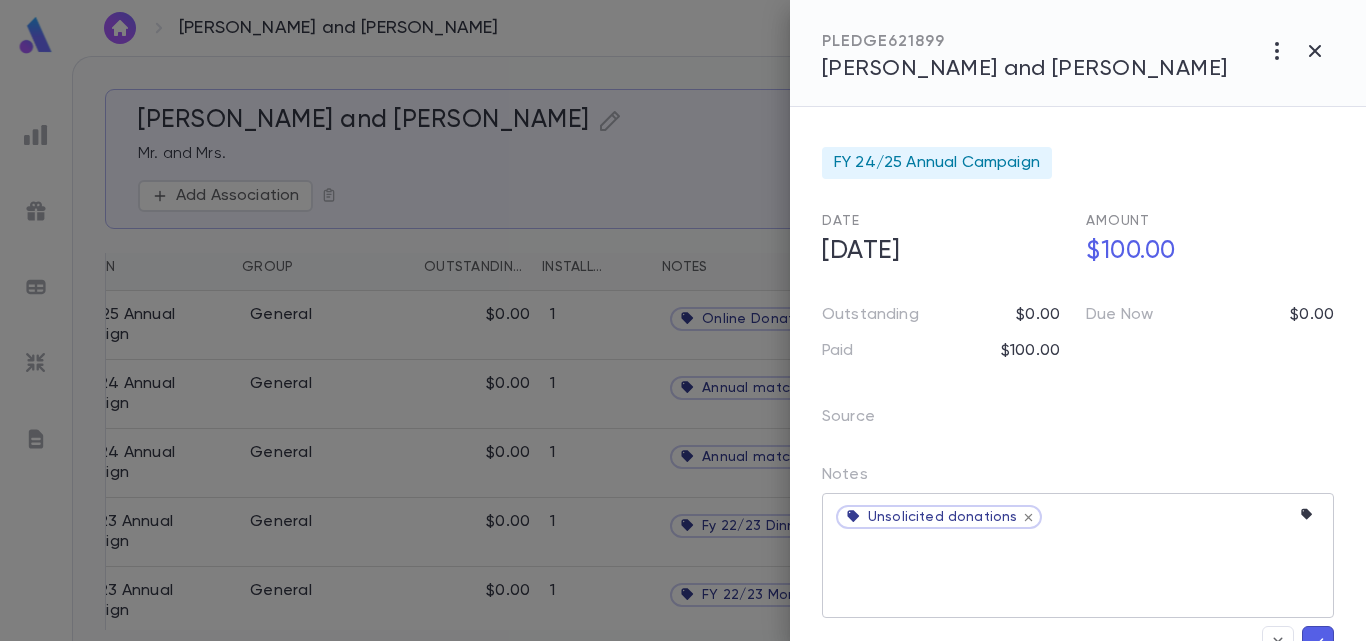 click on "Source" at bounding box center (932, 409) 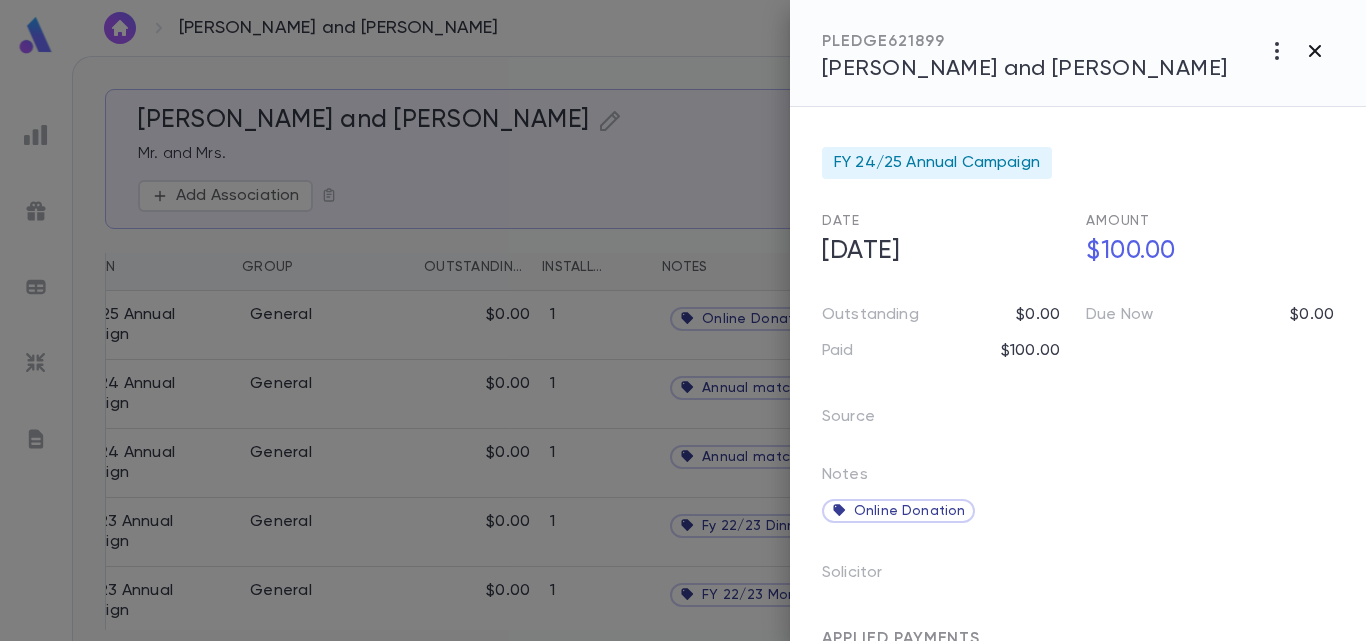 click 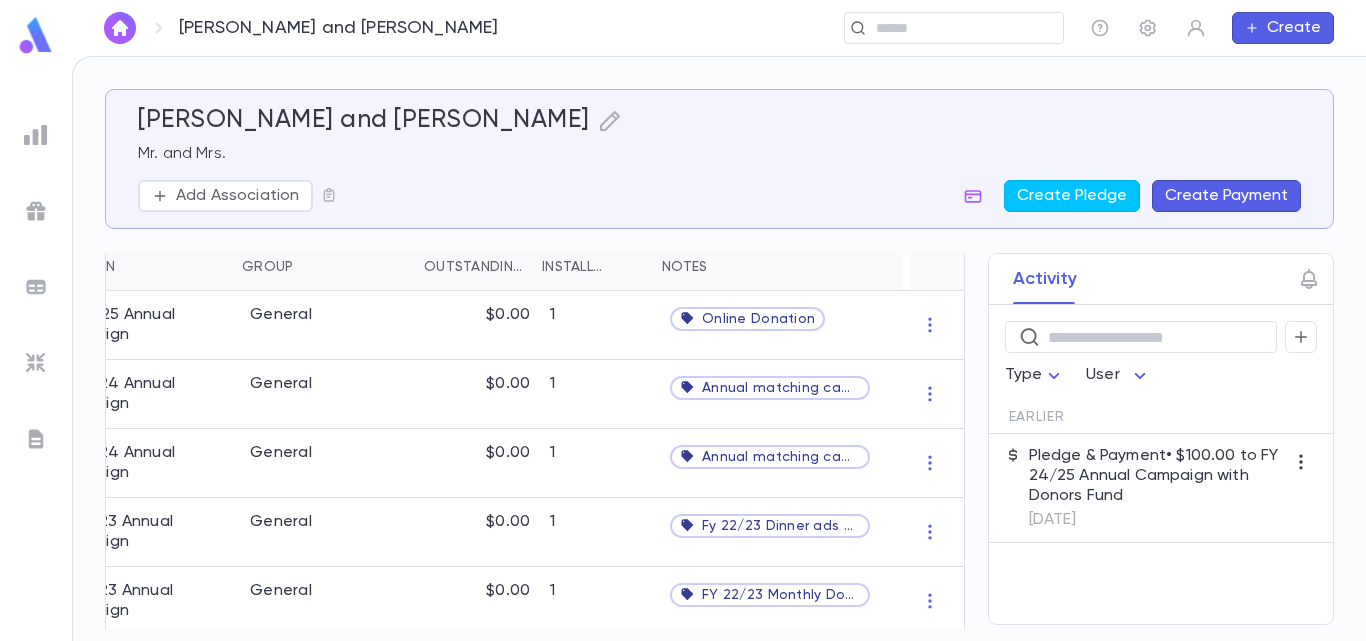 click at bounding box center (120, 28) 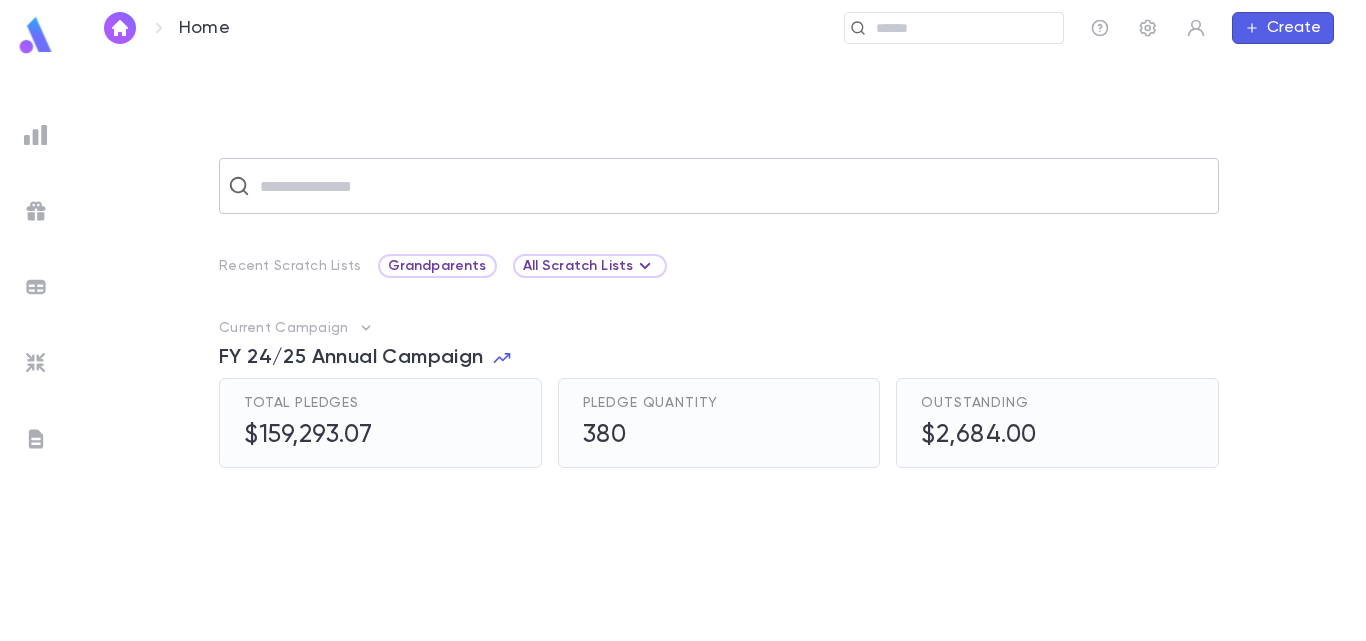 click at bounding box center (732, 186) 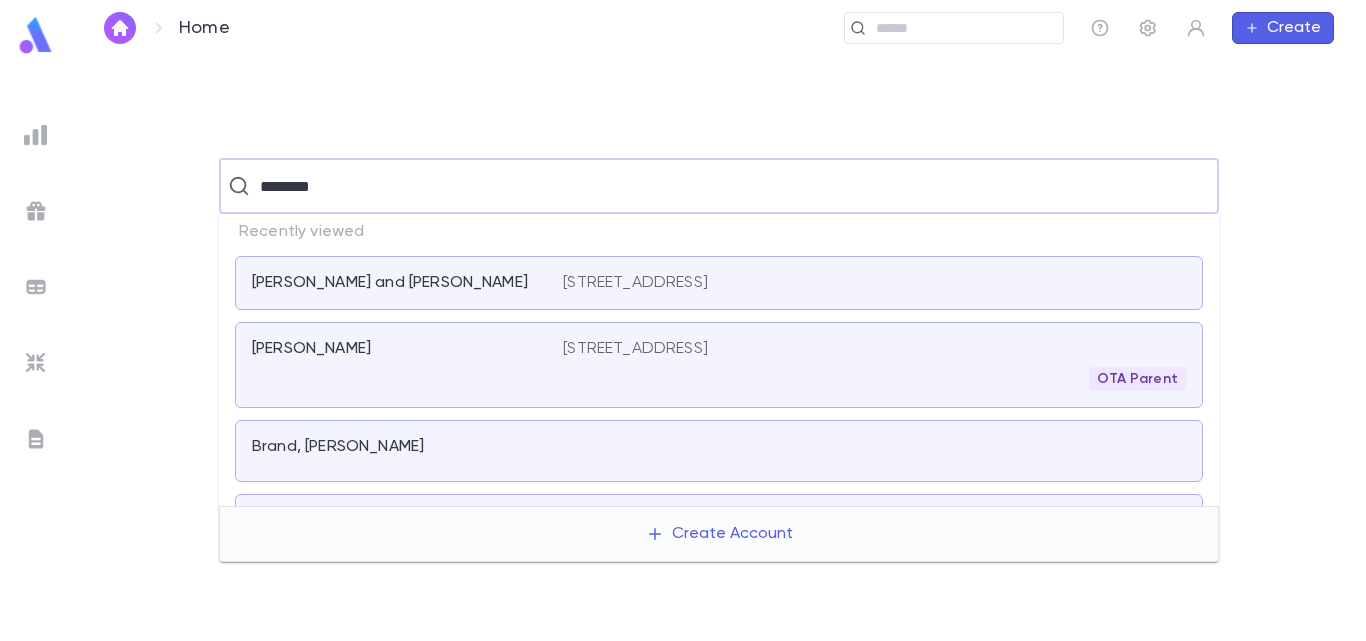 type on "********" 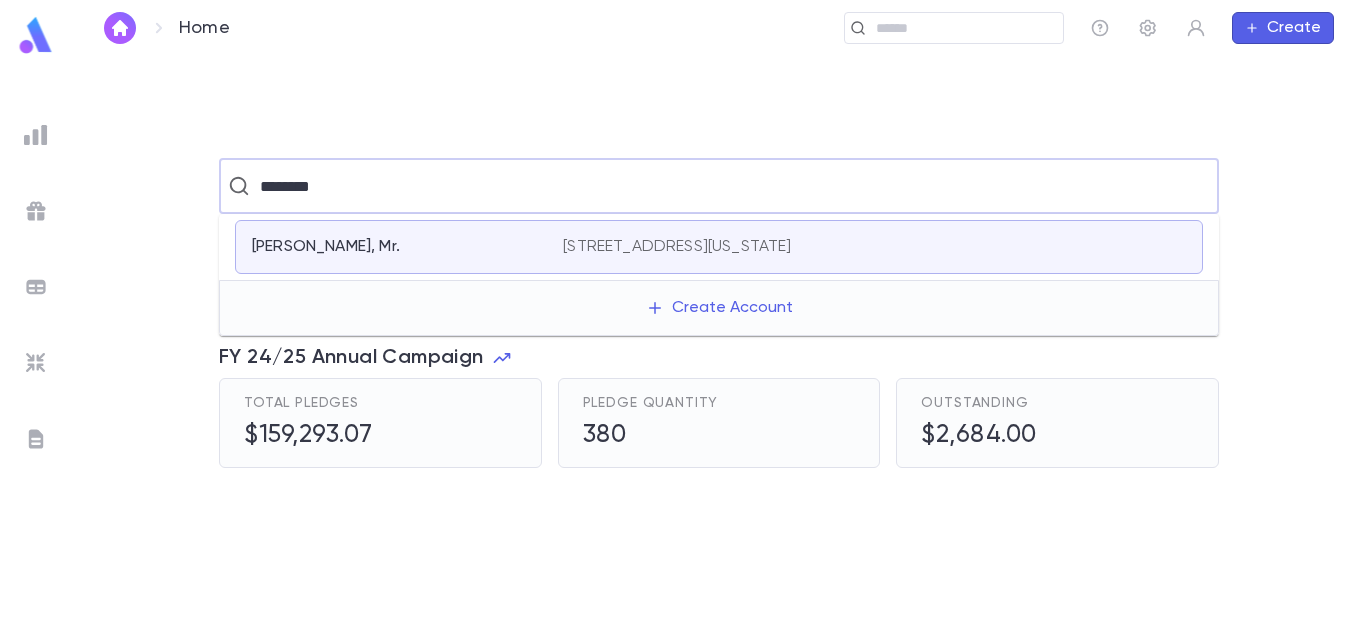 click on "[PERSON_NAME], Mr." at bounding box center [395, 247] 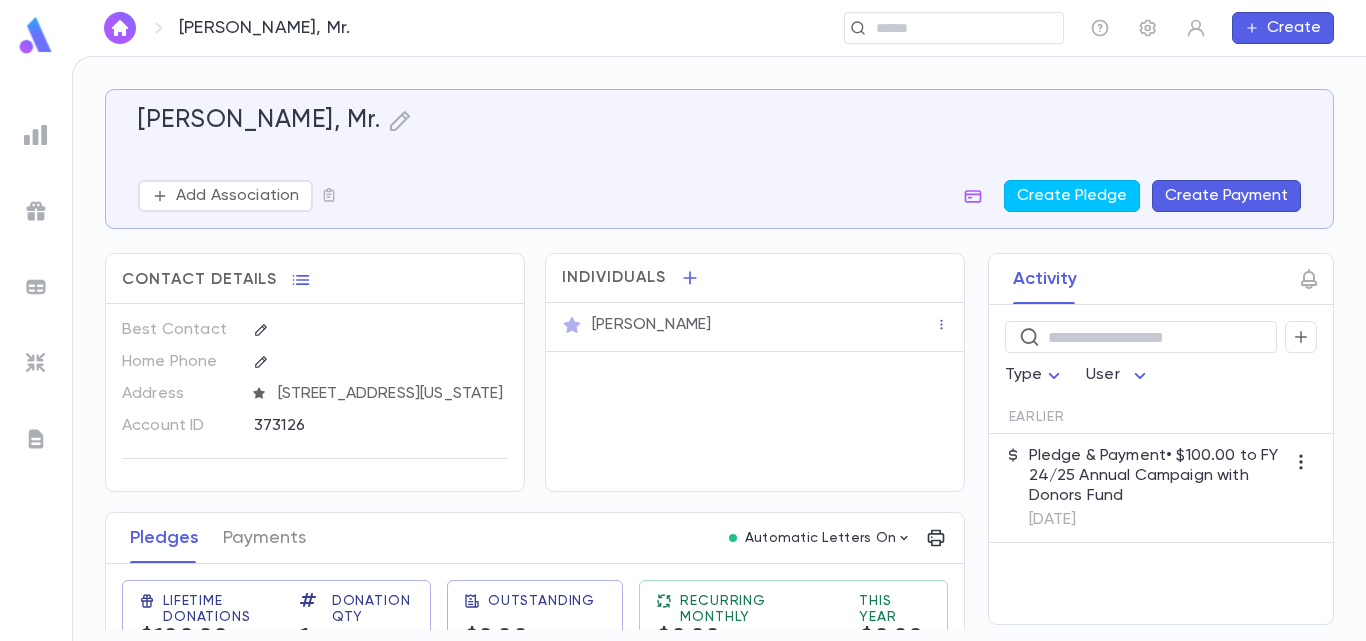 click 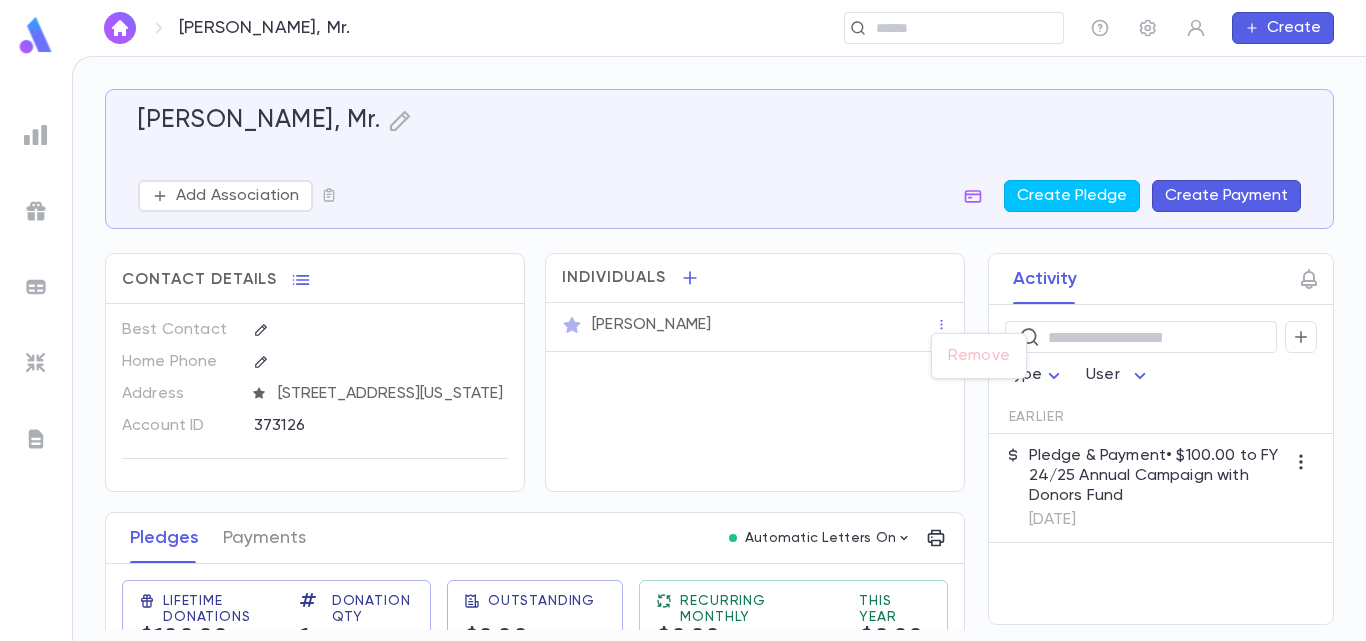 click at bounding box center (683, 320) 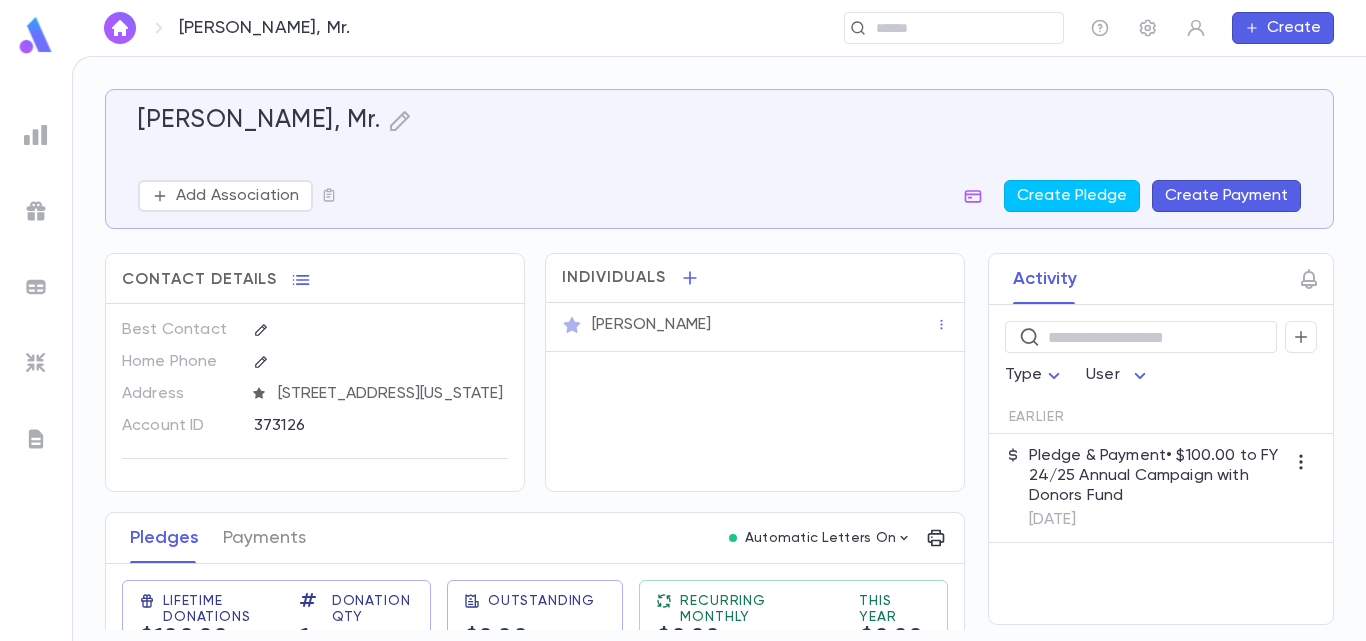 click on "[PERSON_NAME]" at bounding box center (651, 325) 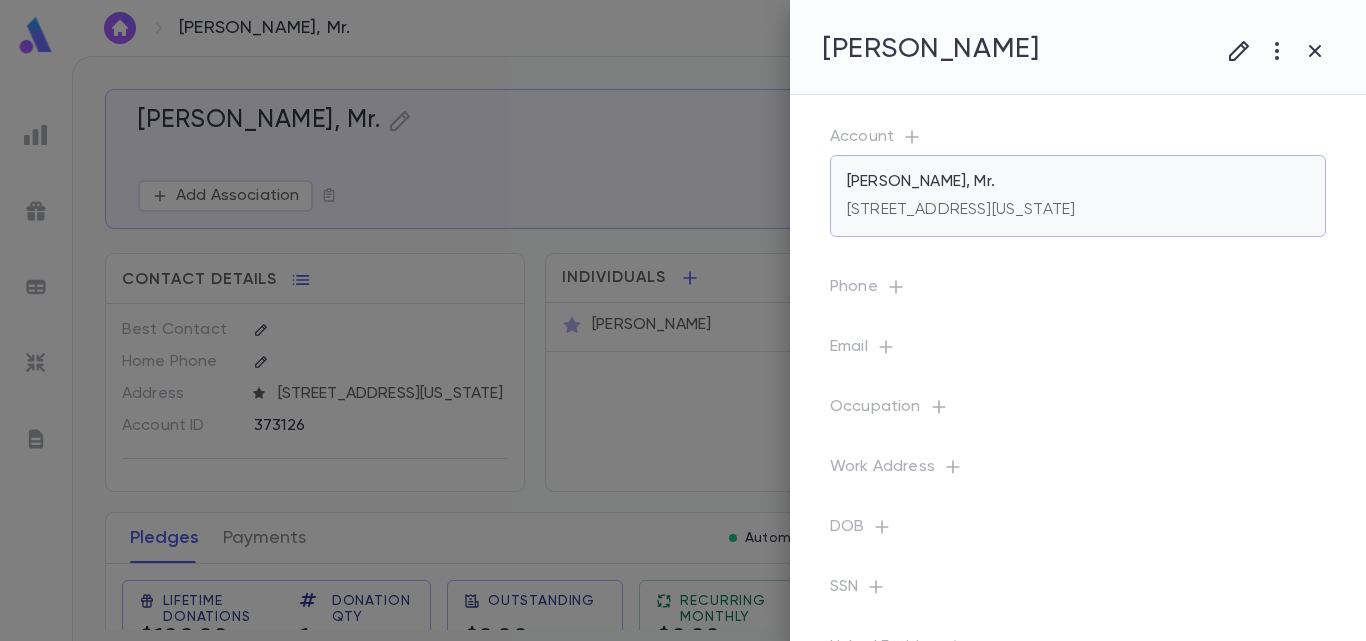 click on "[PERSON_NAME], Mr." at bounding box center [921, 182] 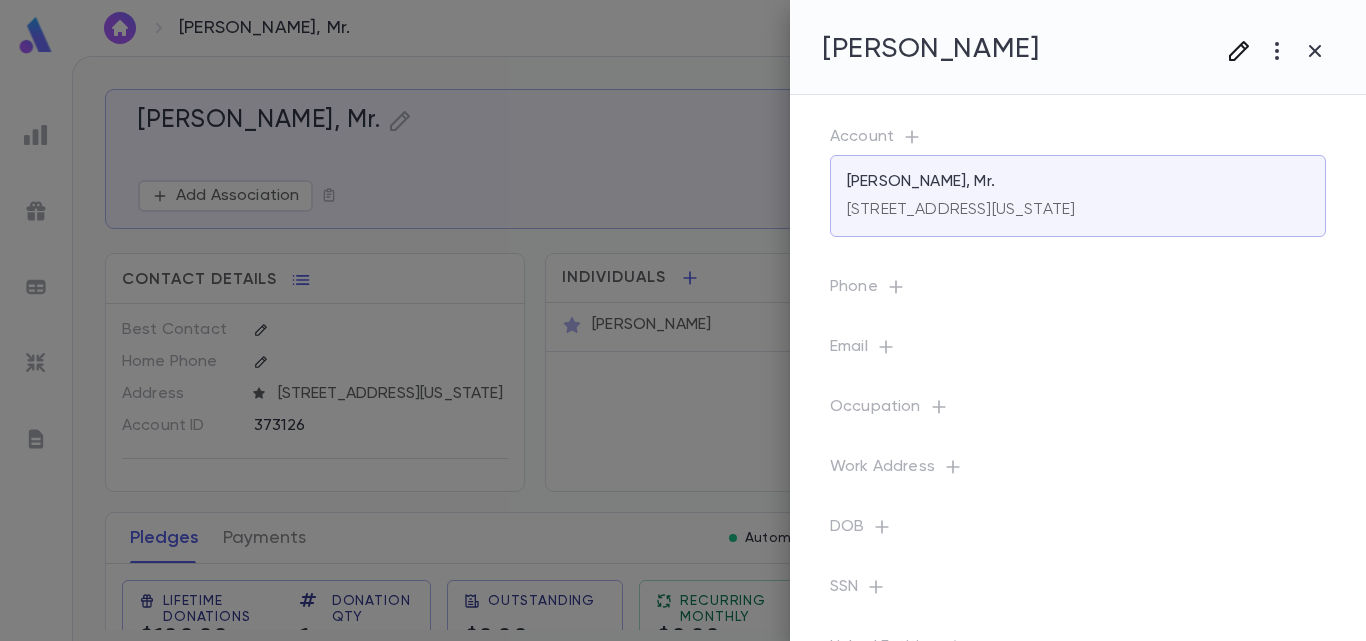click 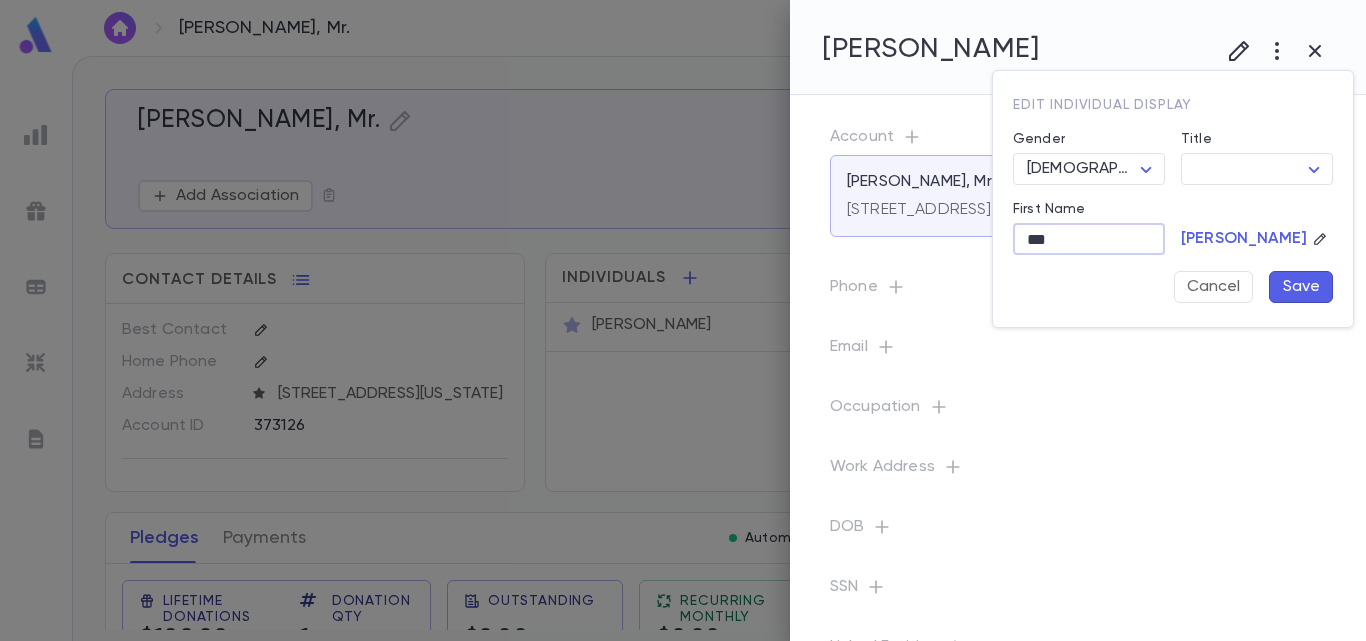 drag, startPoint x: 1092, startPoint y: 241, endPoint x: 865, endPoint y: 259, distance: 227.71254 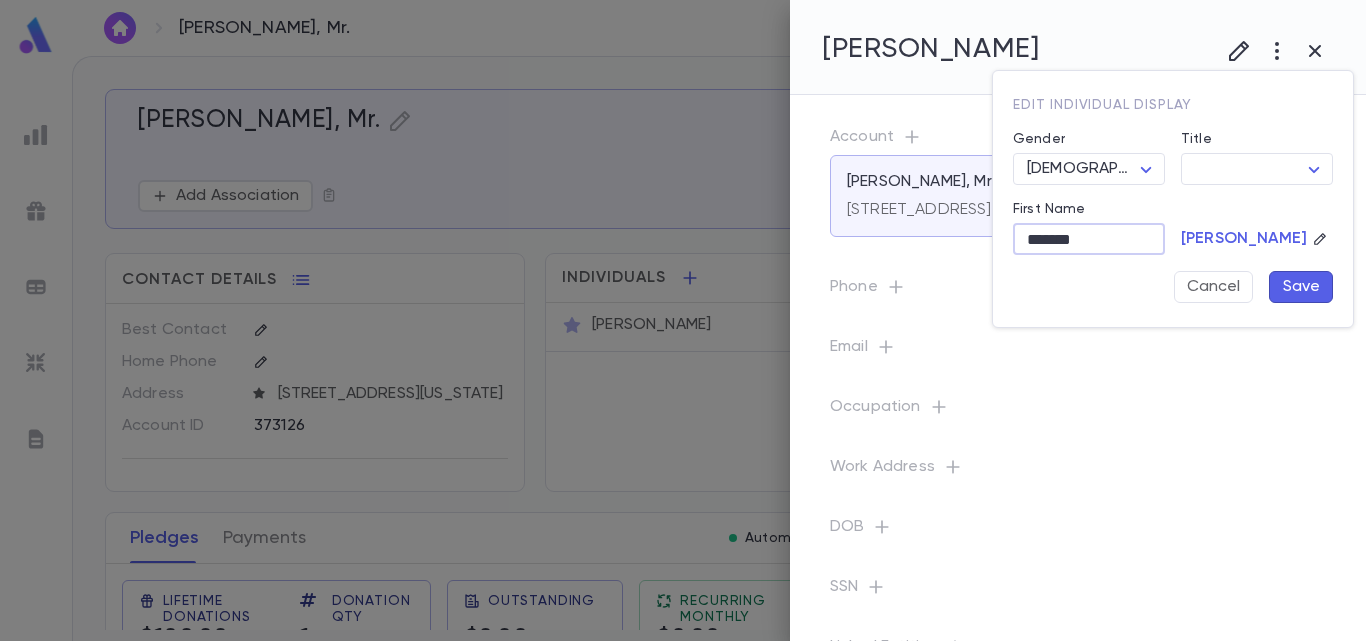type on "*******" 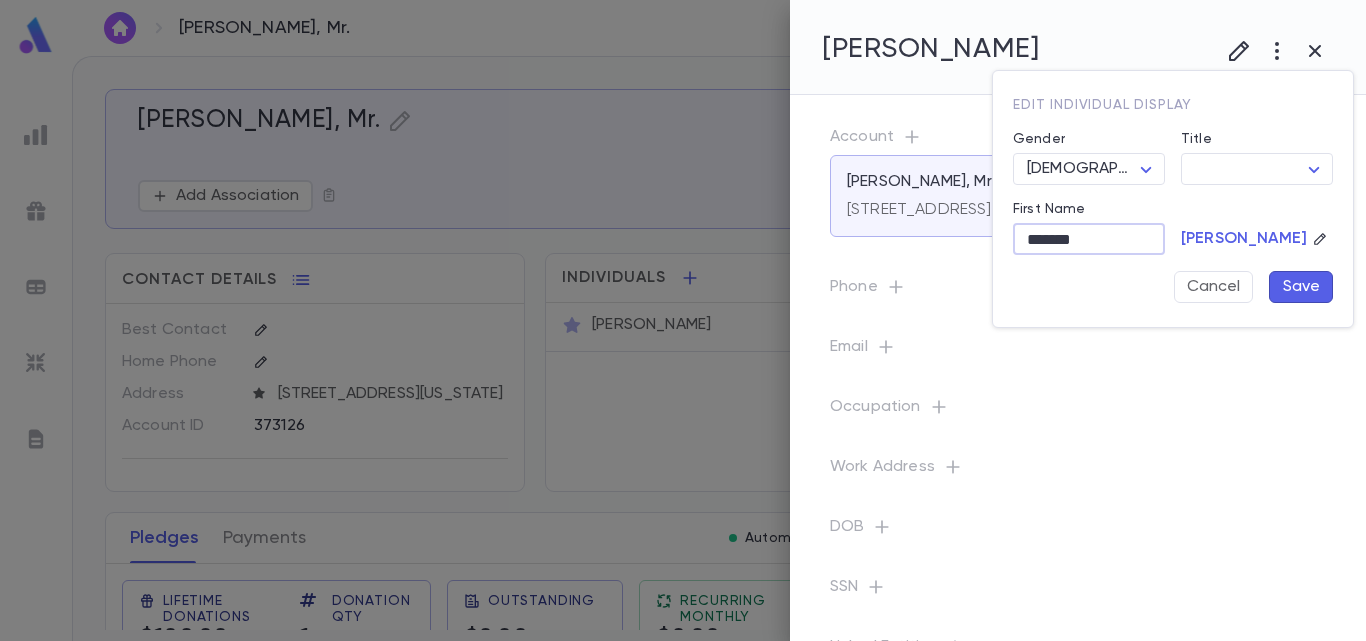 click on "Save" at bounding box center (1301, 287) 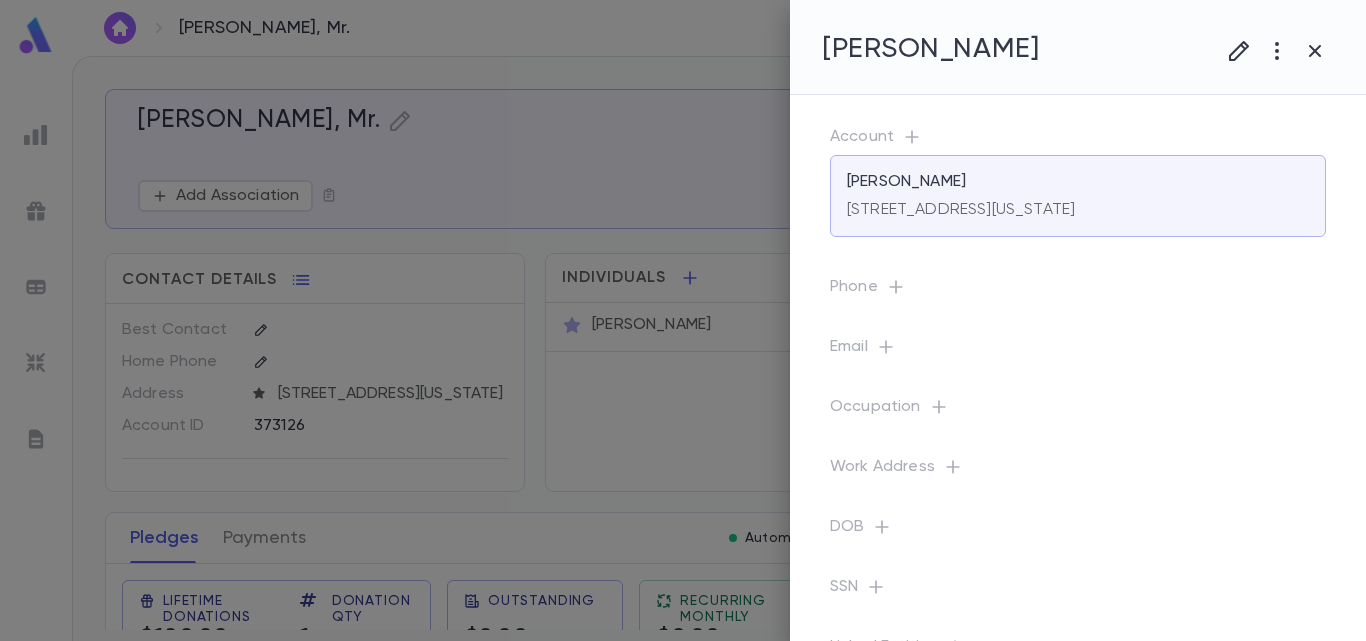 click on "Phone" at bounding box center (1078, 291) 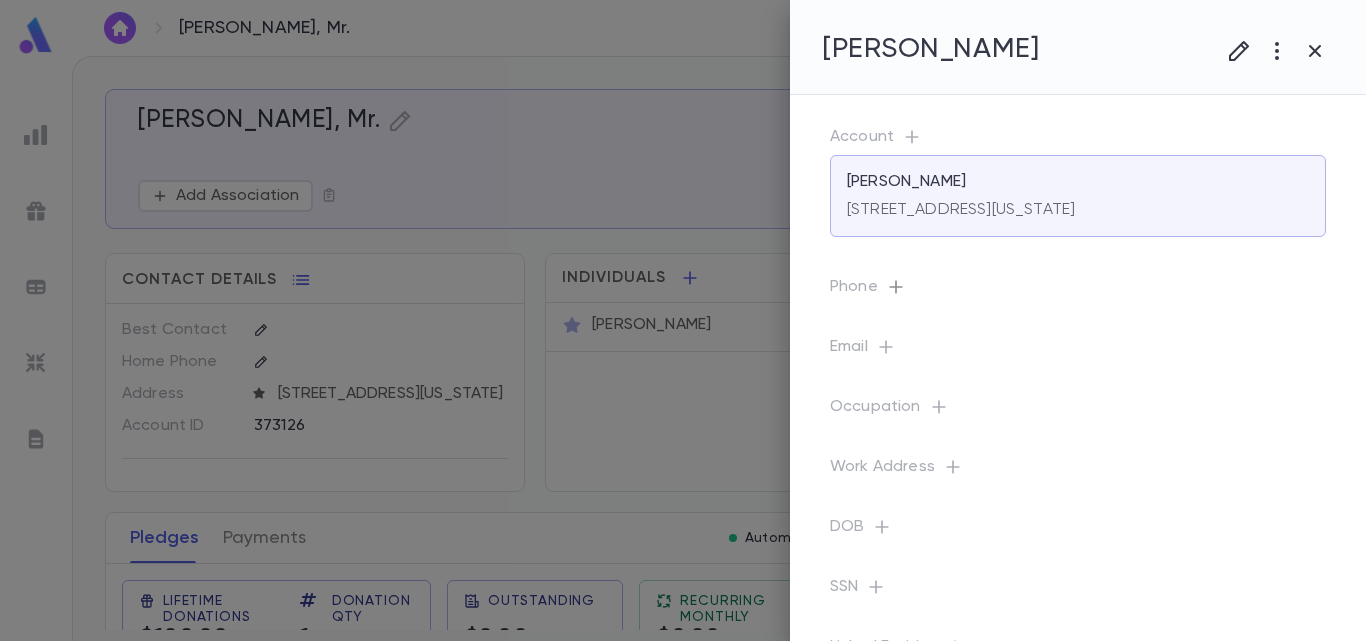 click 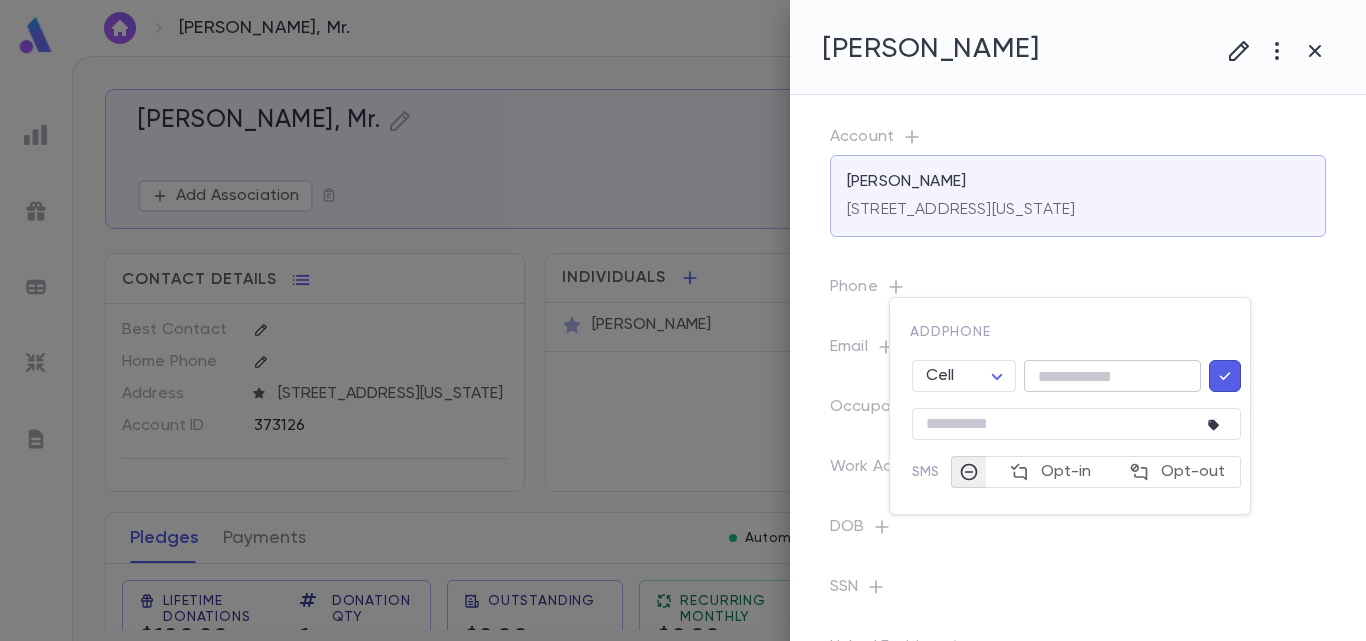 click at bounding box center (1112, 376) 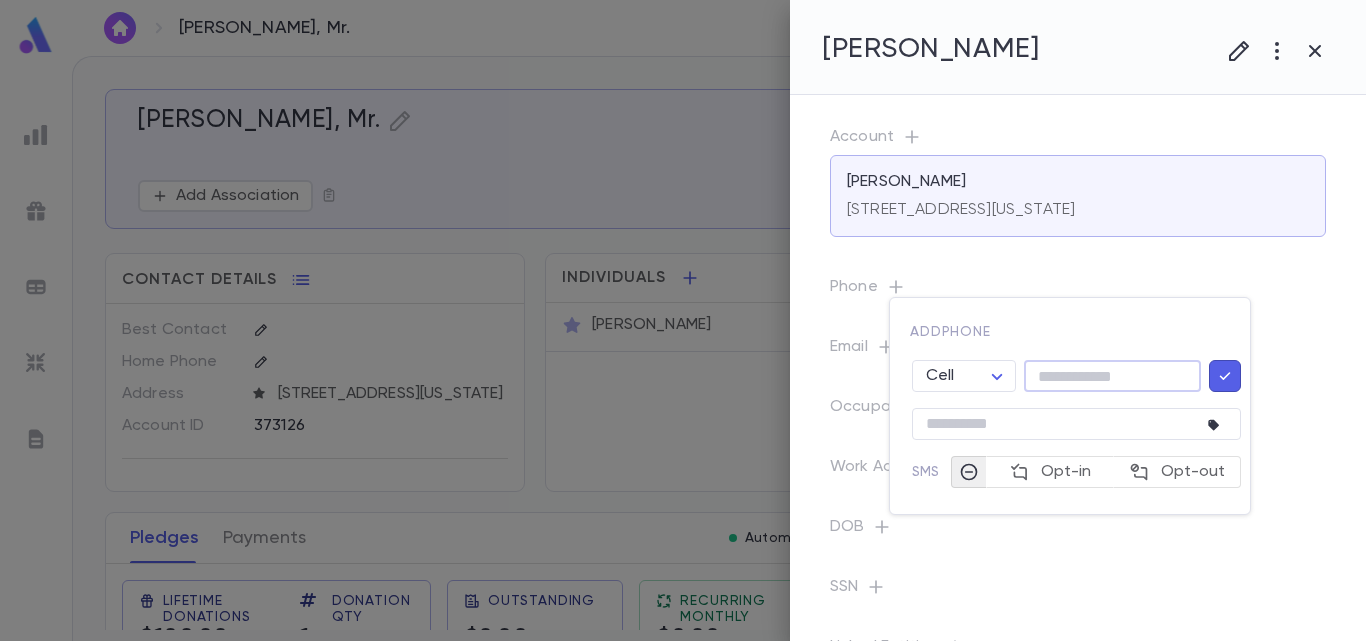 paste on "**********" 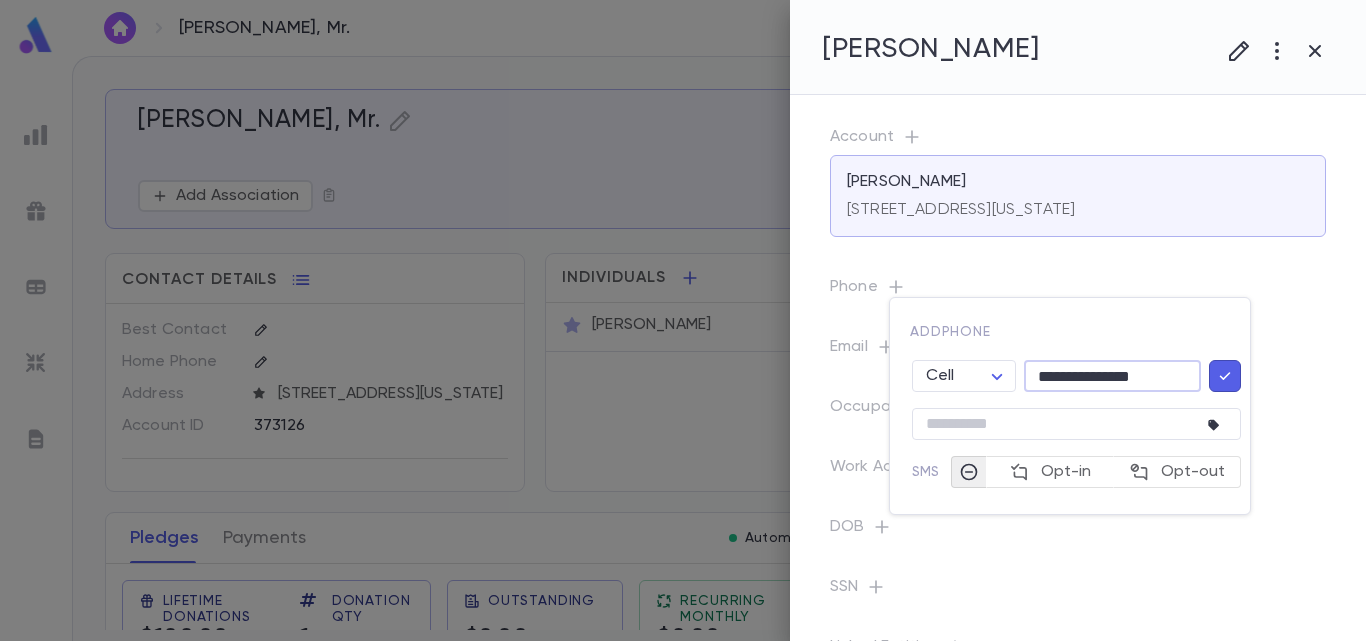 type on "**********" 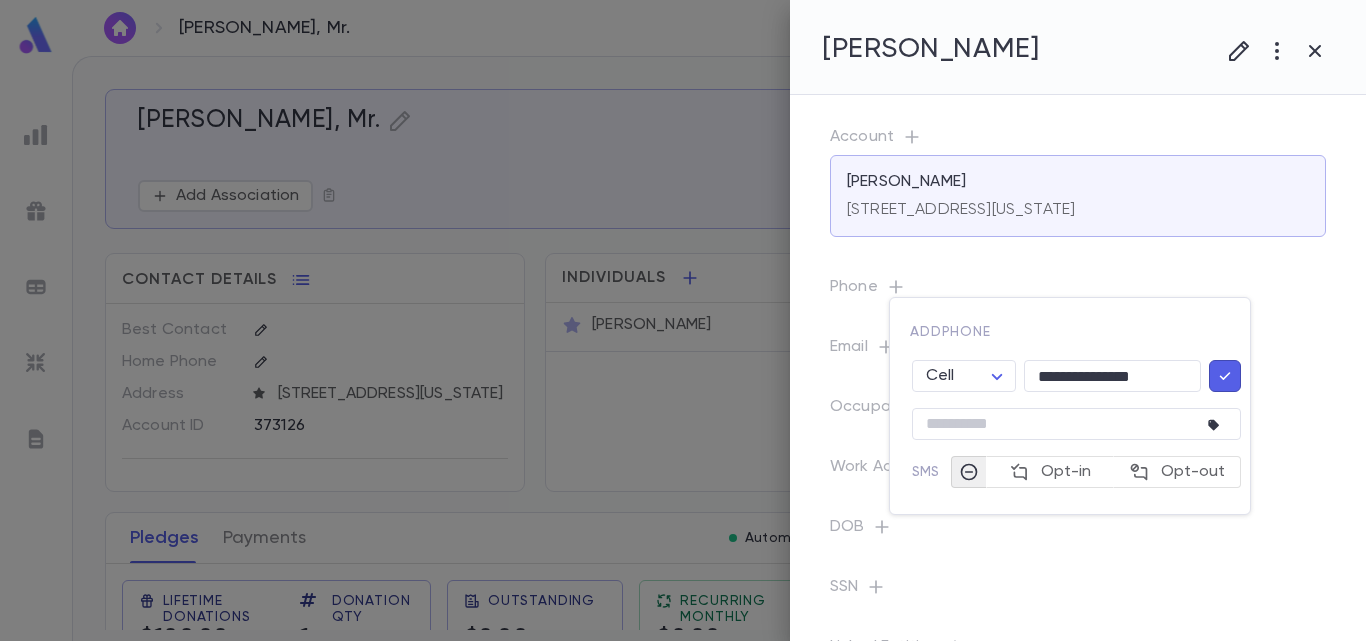 click 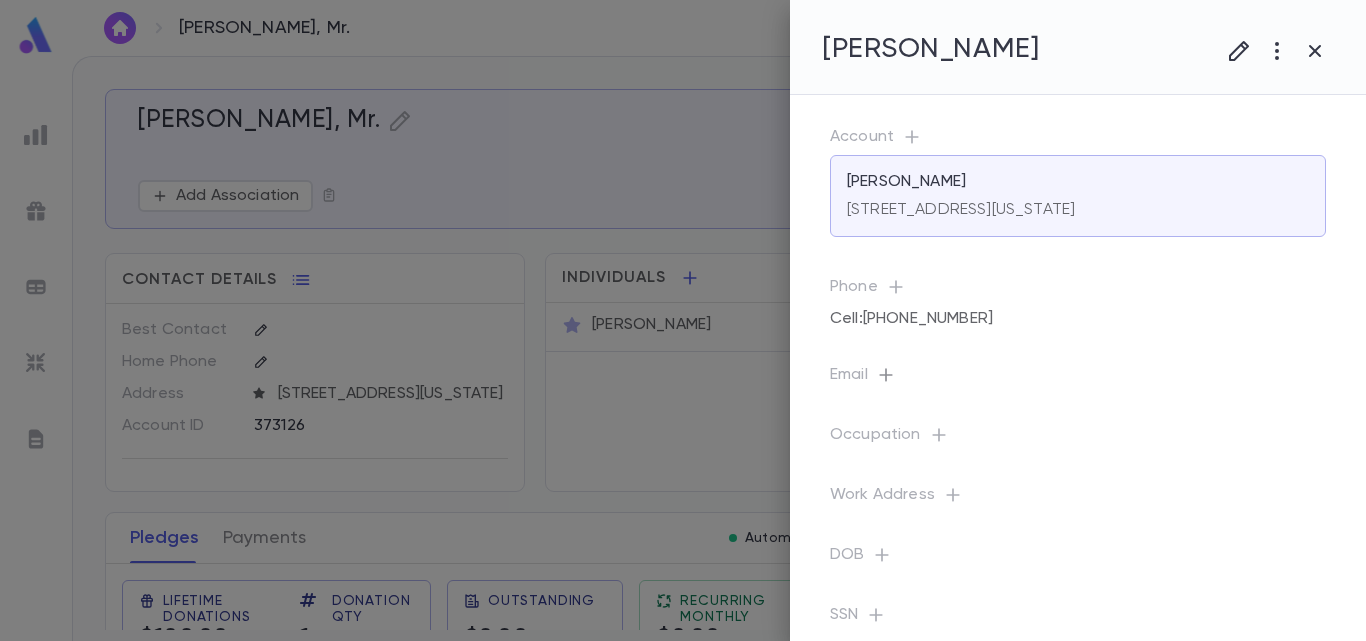 click 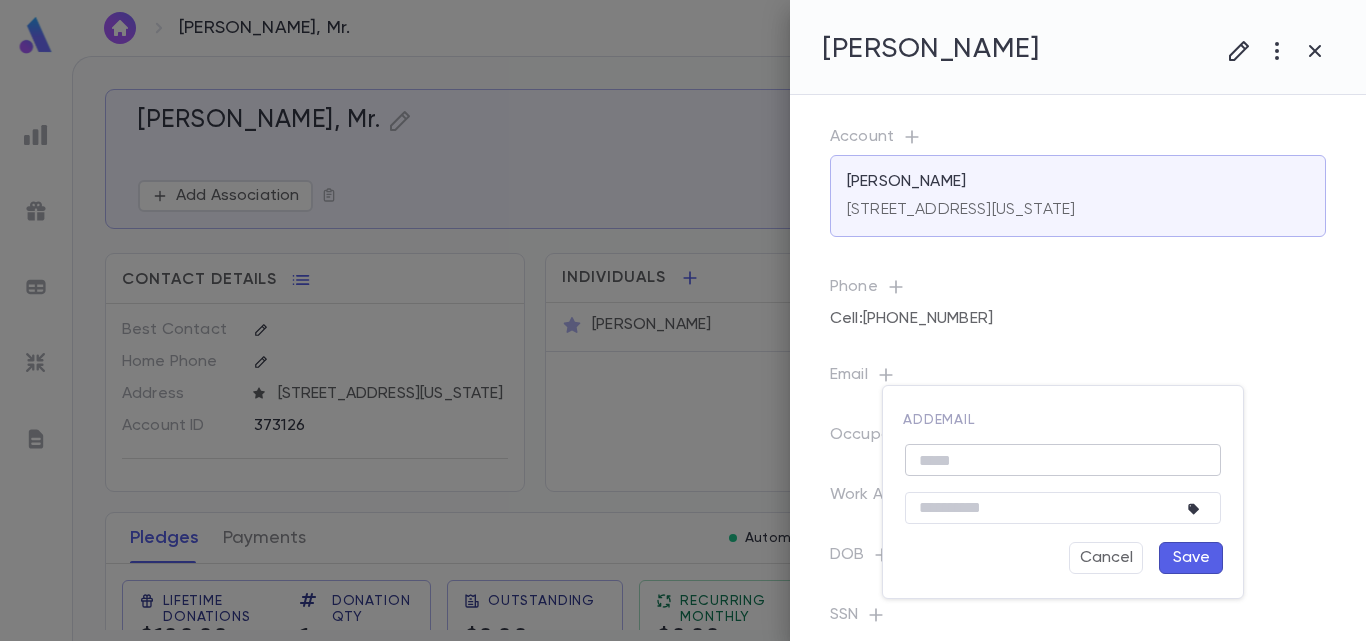 click at bounding box center [1063, 460] 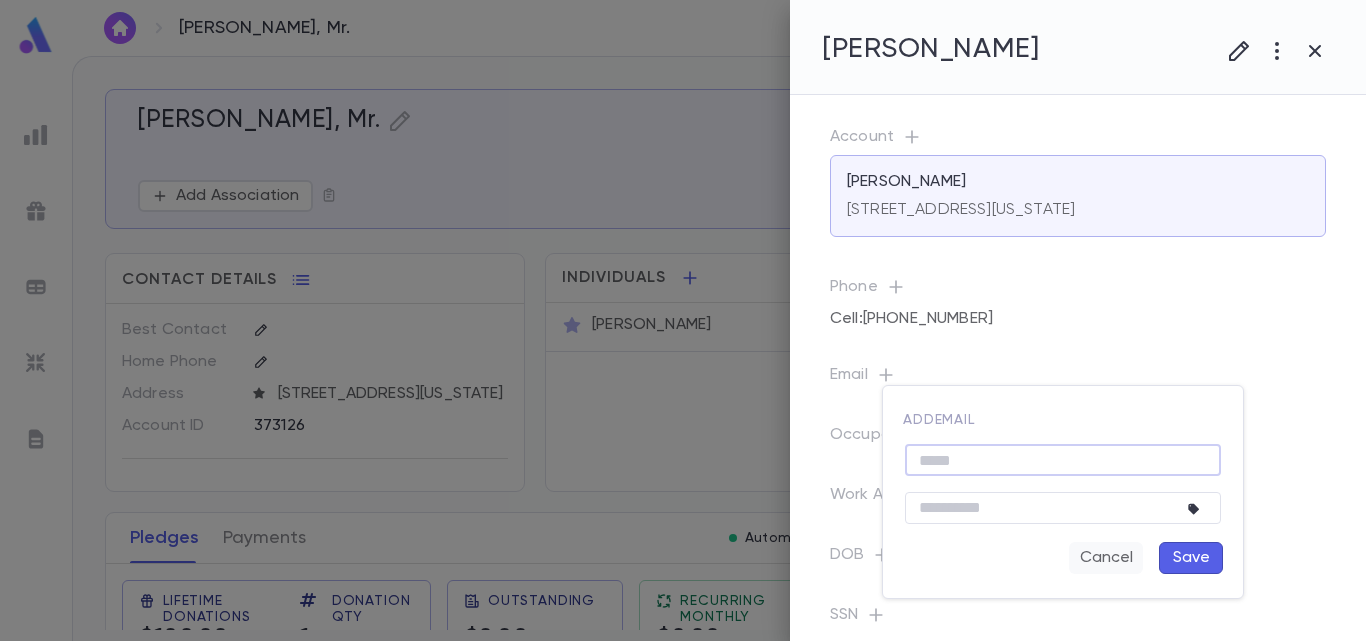paste on "**********" 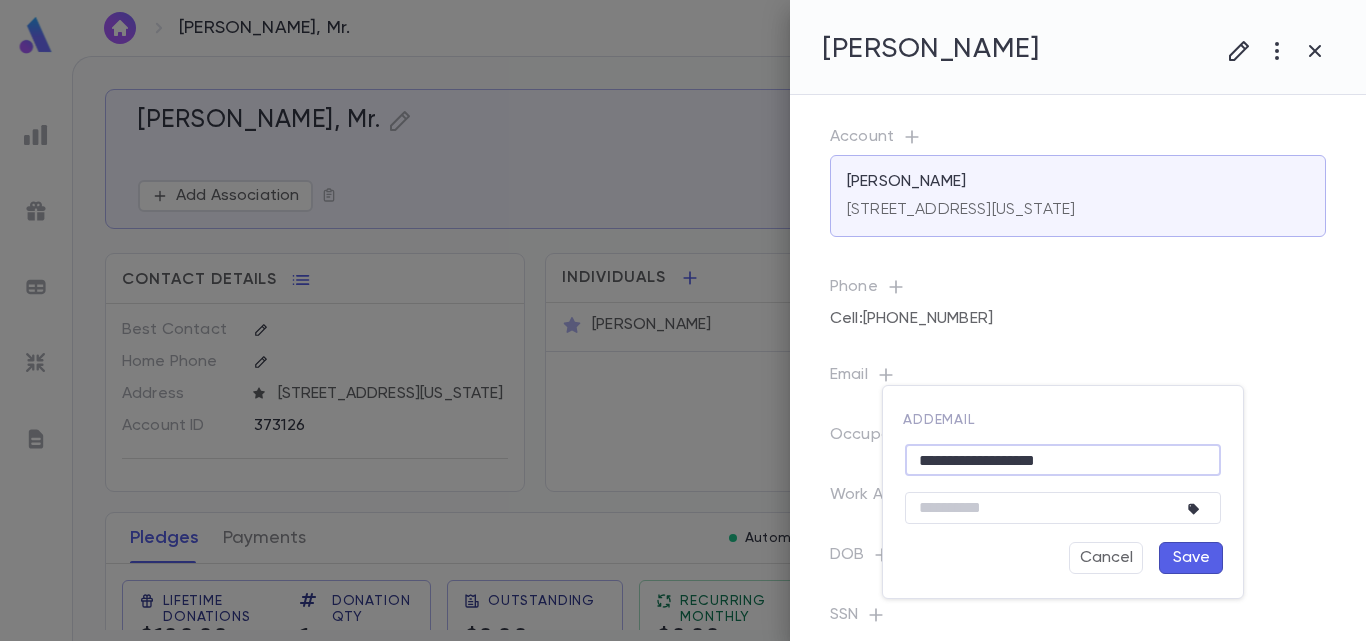 type on "**********" 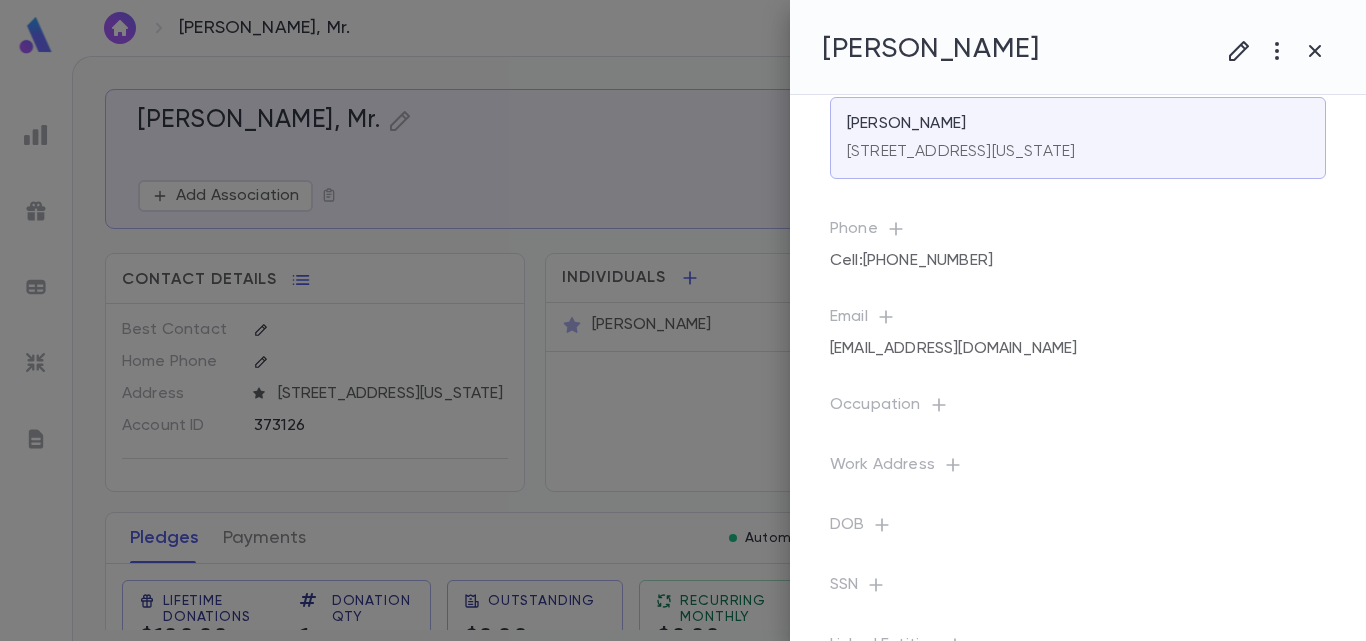 scroll, scrollTop: 112, scrollLeft: 0, axis: vertical 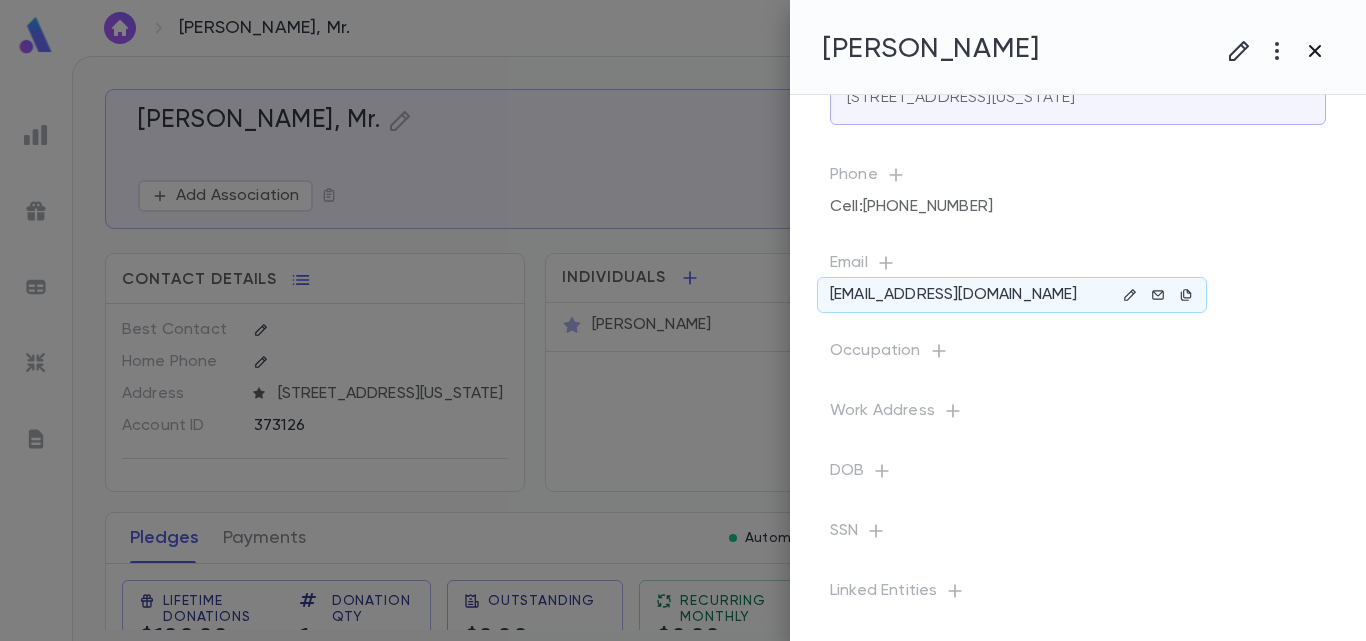 click 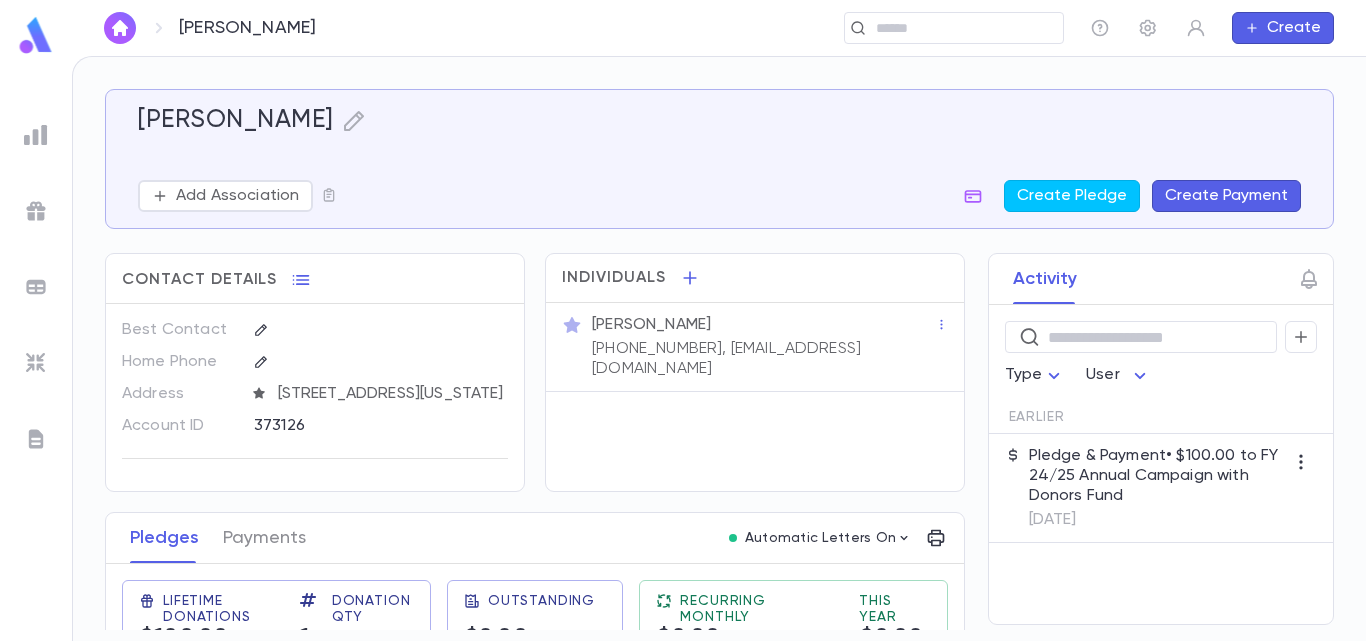 click on "Pledge & Payment  • $100.00 to FY 24/25 Annual Campaign with Donors Fund" at bounding box center [1157, 476] 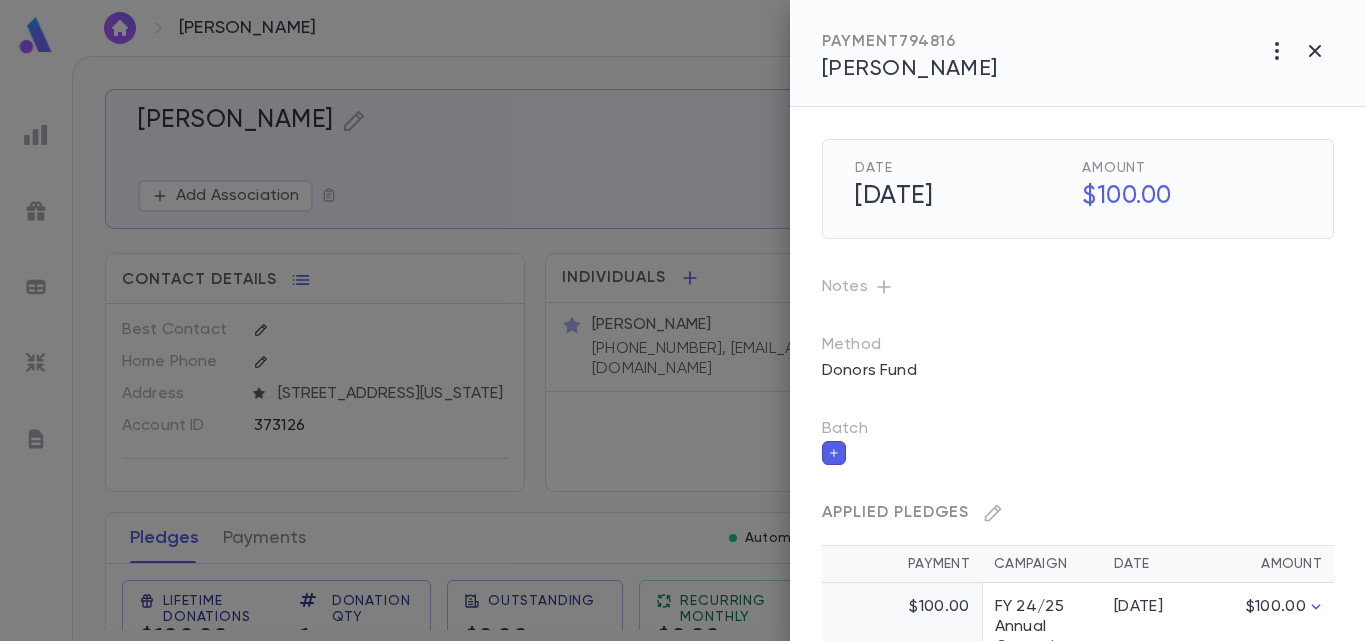 scroll, scrollTop: 63, scrollLeft: 0, axis: vertical 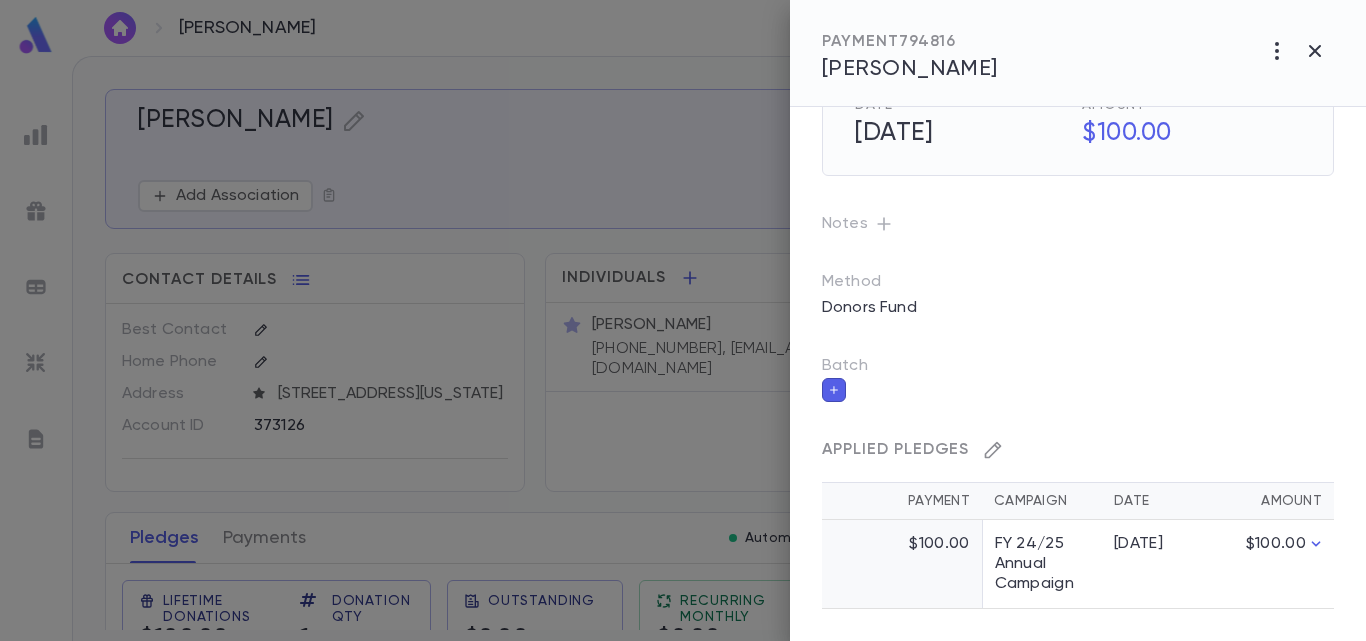click 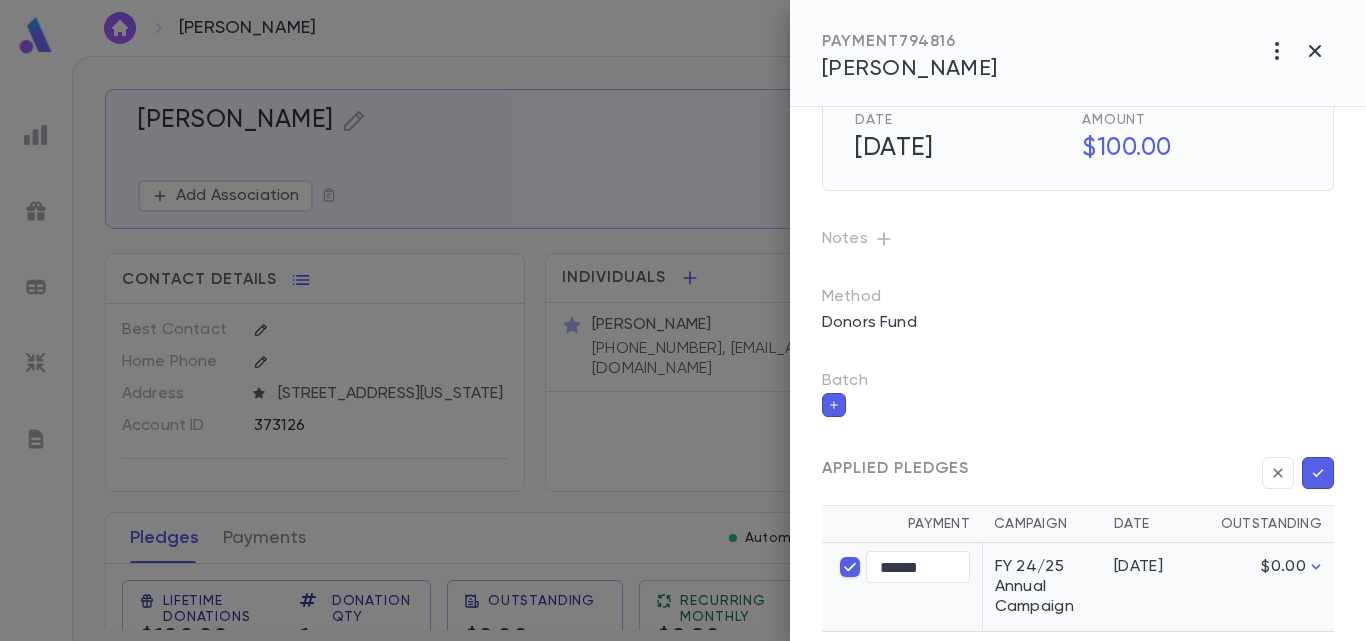 scroll, scrollTop: 0, scrollLeft: 0, axis: both 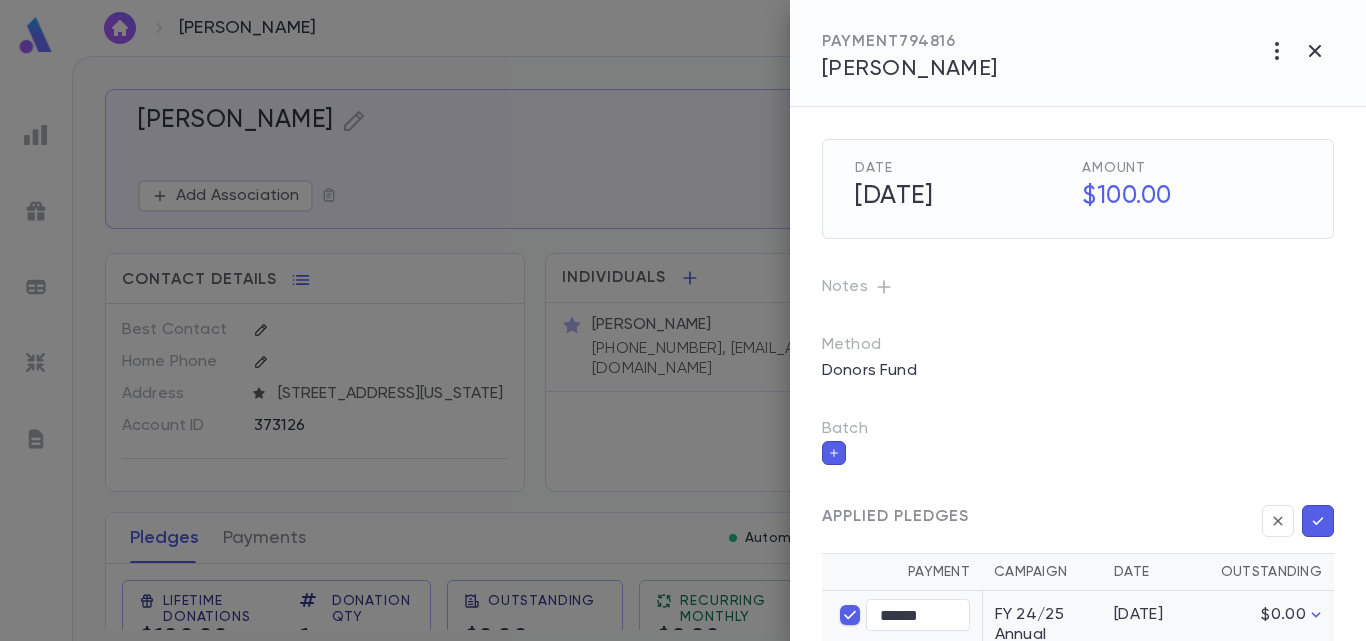 click 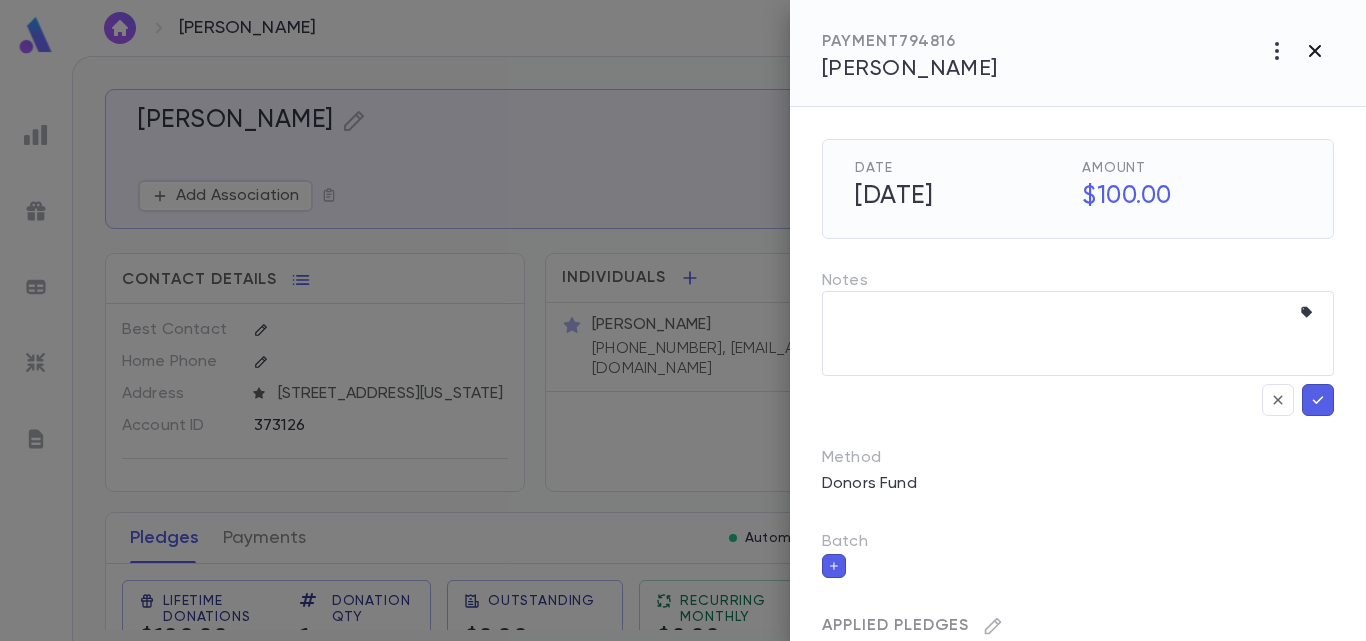 click 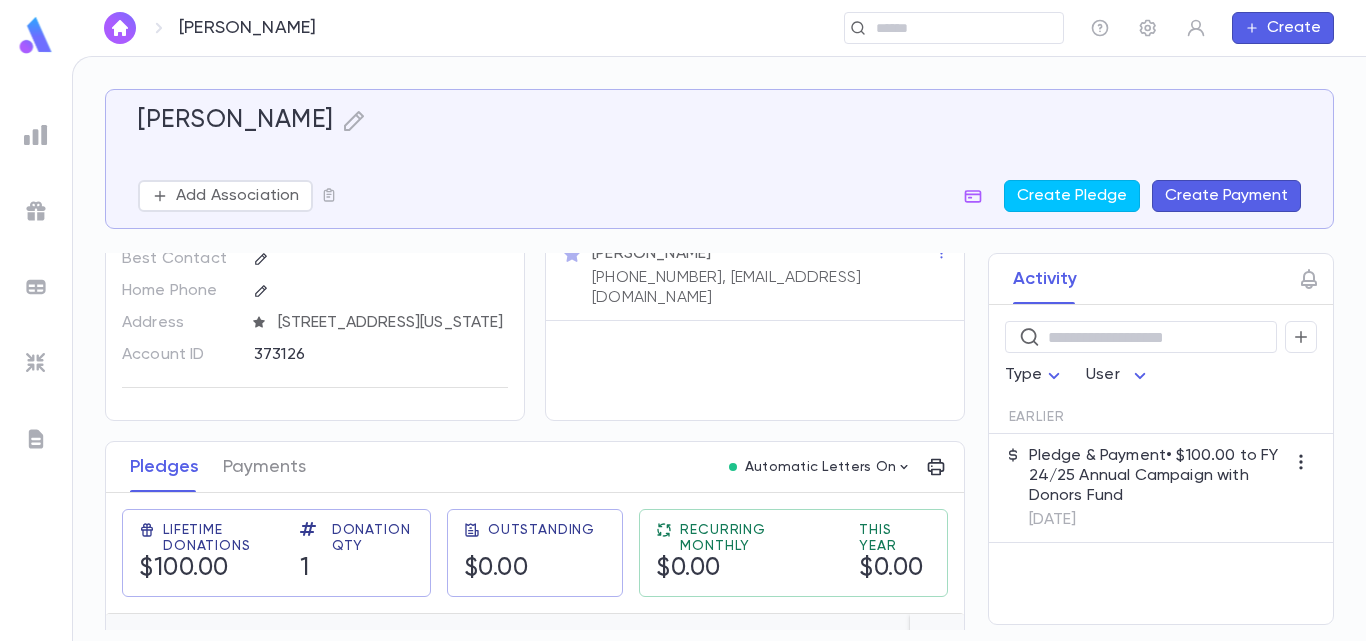 scroll, scrollTop: 193, scrollLeft: 0, axis: vertical 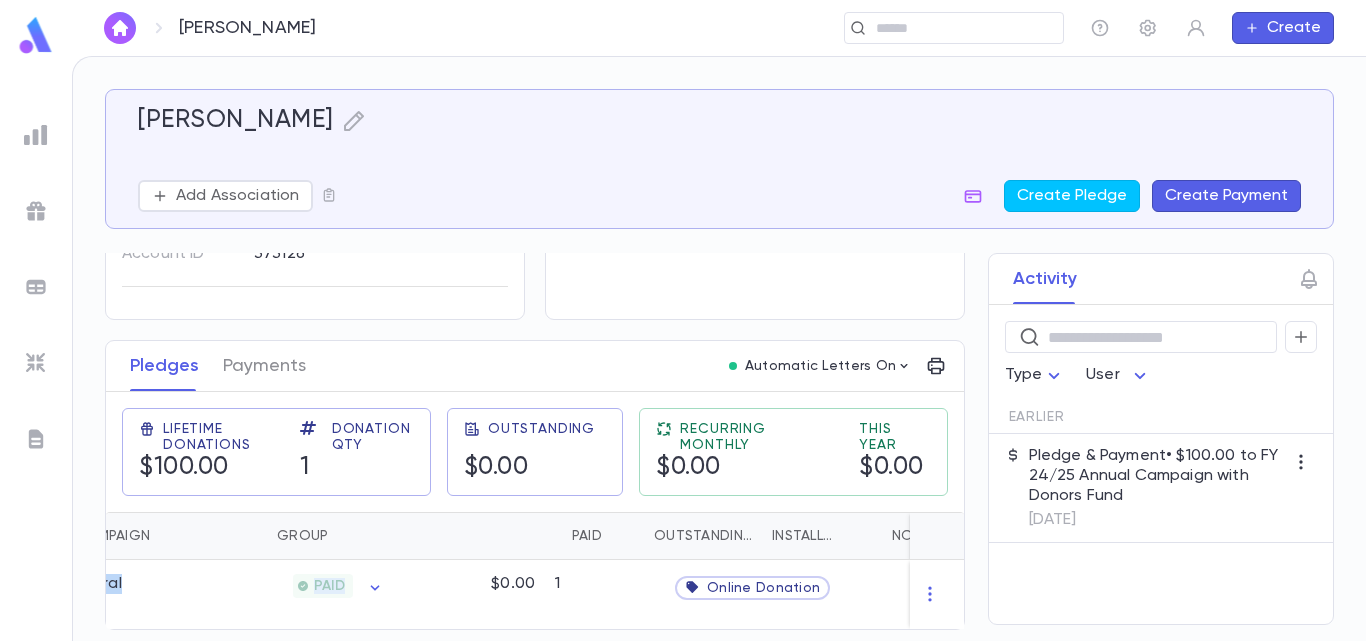 drag, startPoint x: 725, startPoint y: 620, endPoint x: 967, endPoint y: 625, distance: 242.05165 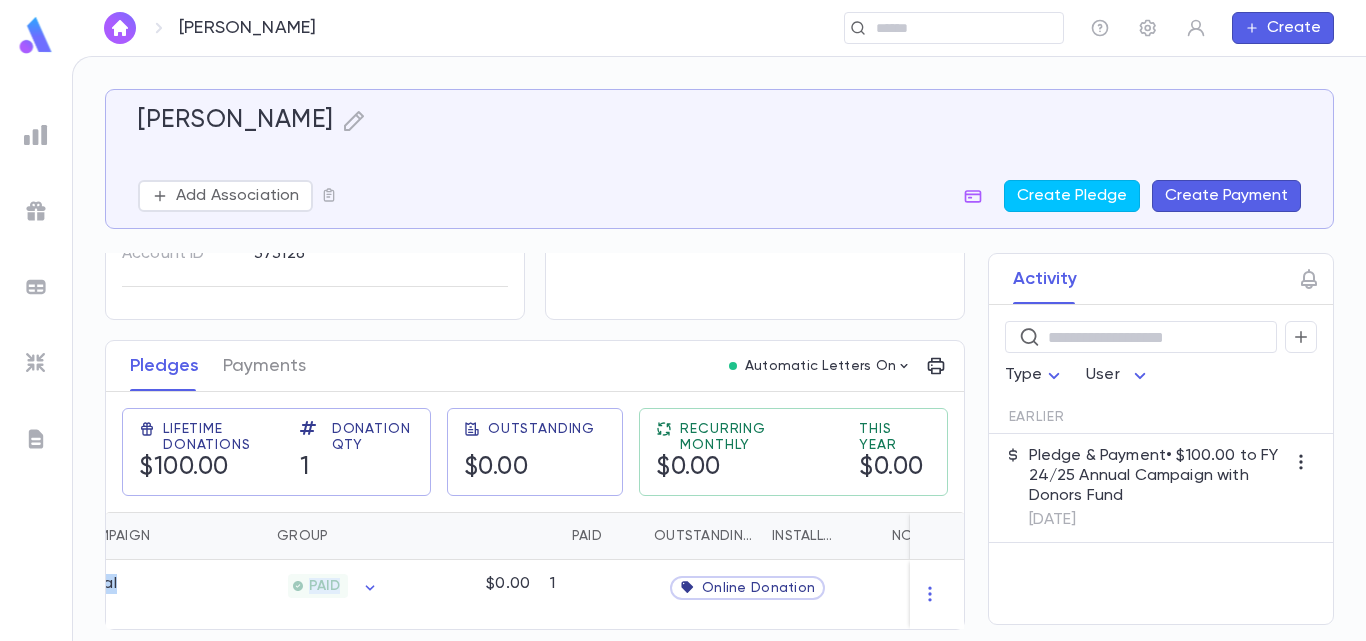 click on "[PERSON_NAME] Add Association Create Pledge Create Payment Contact Details Best Contact Home Phone Address [STREET_ADDRESS][US_STATE] Account ID 373126 Individuals [PERSON_NAME] [PHONE_NUMBER], [EMAIL_ADDRESS][DOMAIN_NAME] Pledges Payments  Automatic Letters On Lifetime Donations $100.00 Donation Qty 1 Outstanding $0.00 Recurring Monthly $0.00 This Year $0.00 Date Amount Campaign Group Paid Outstanding Installments Notes [DATE] $100.00 FY 24/25 Annual Campaign General PAID $0.00 1 Online Donation Activity ​ Type User Earlier Pledge & Payment  • $100.00 to FY 24/25 Annual Campaign with Donors Fund [DATE]" at bounding box center (719, 359) 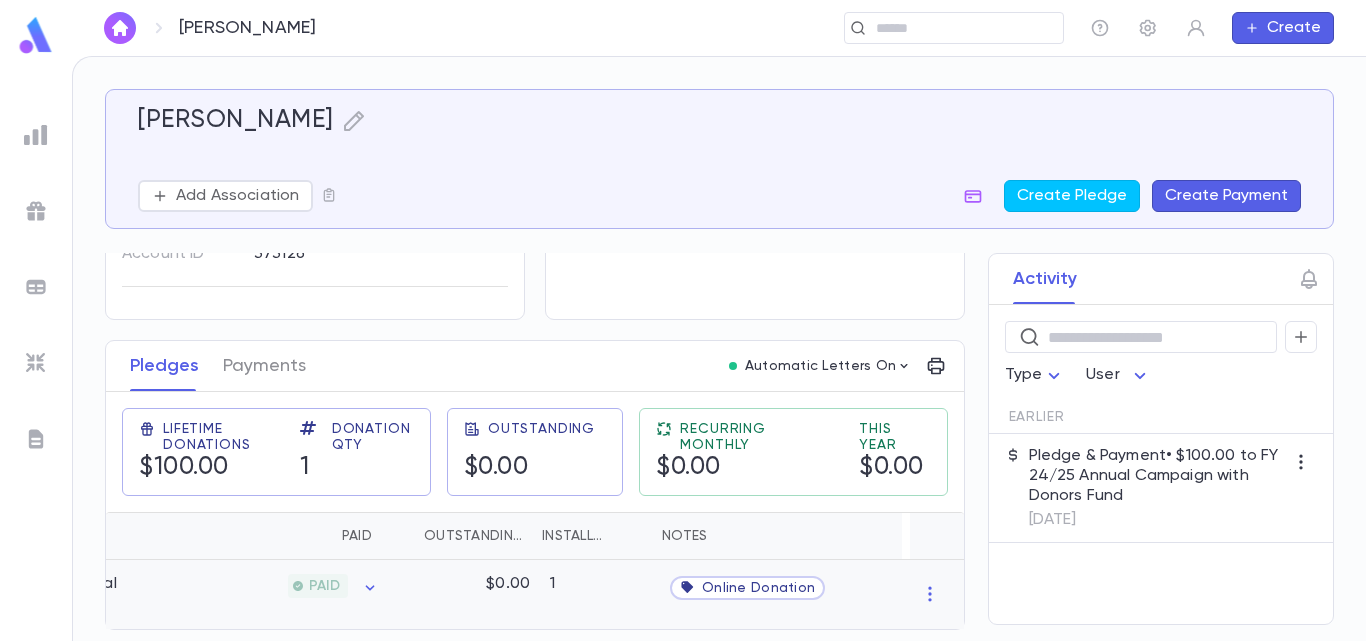 click on "Online Donation" at bounding box center (747, 588) 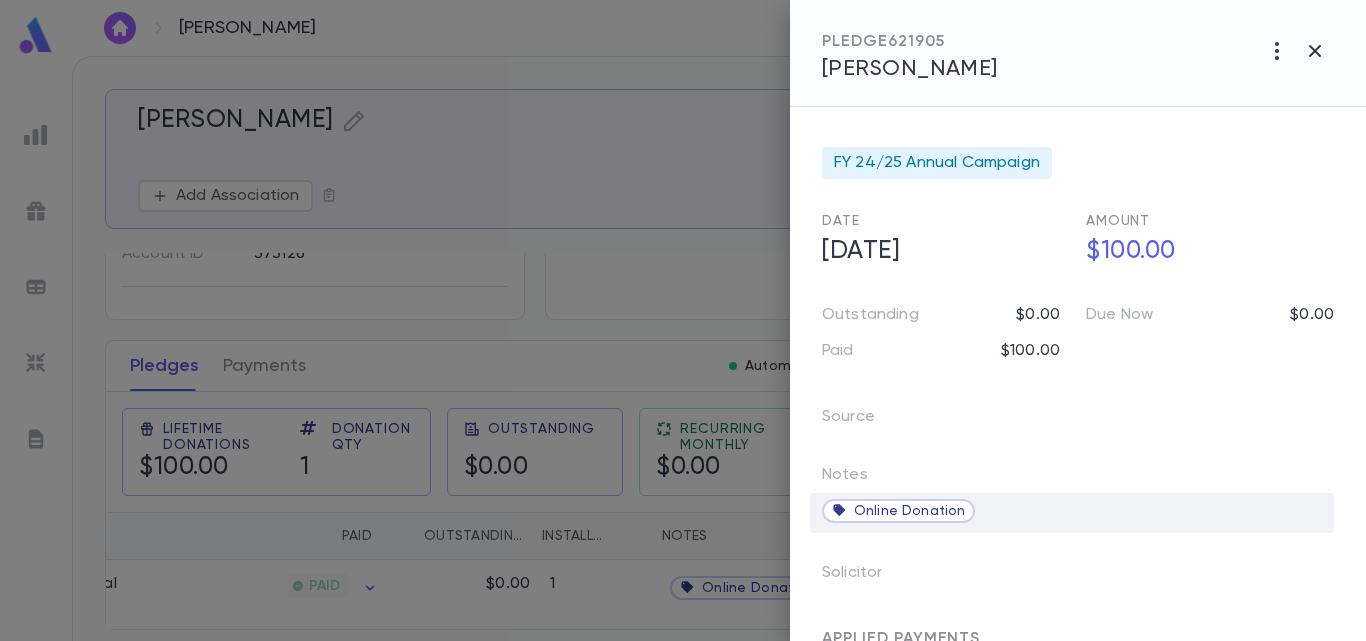 click on "Online Donation" at bounding box center (909, 511) 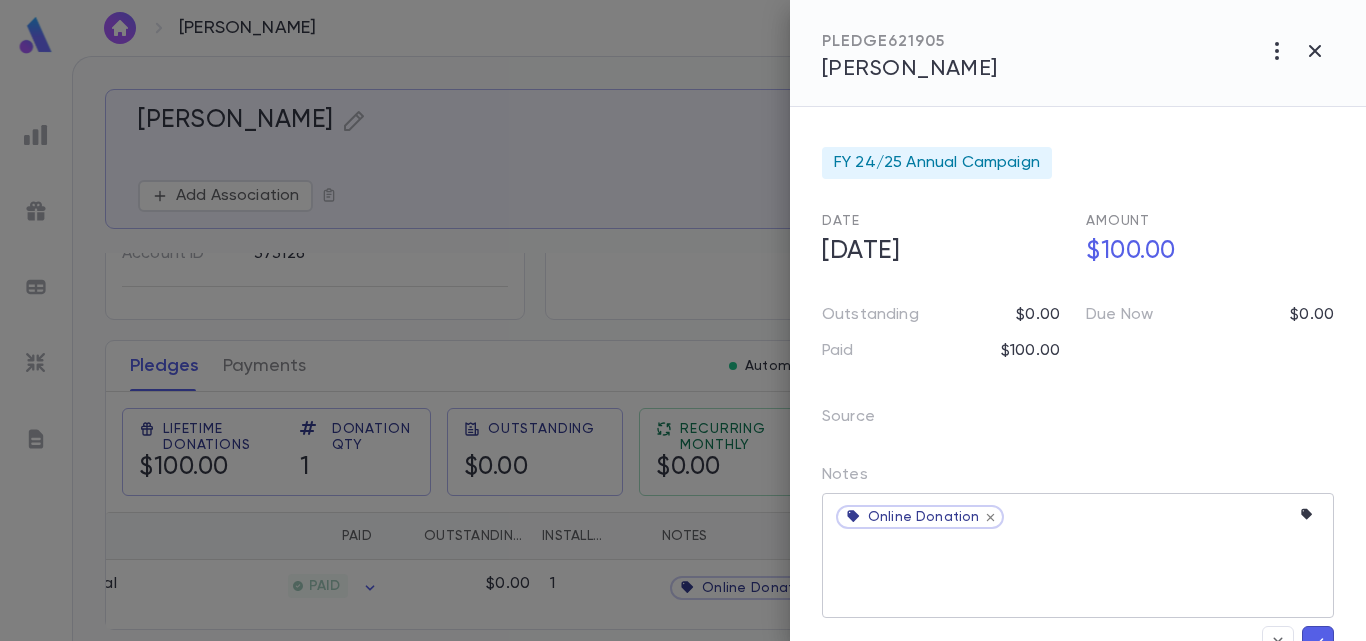click 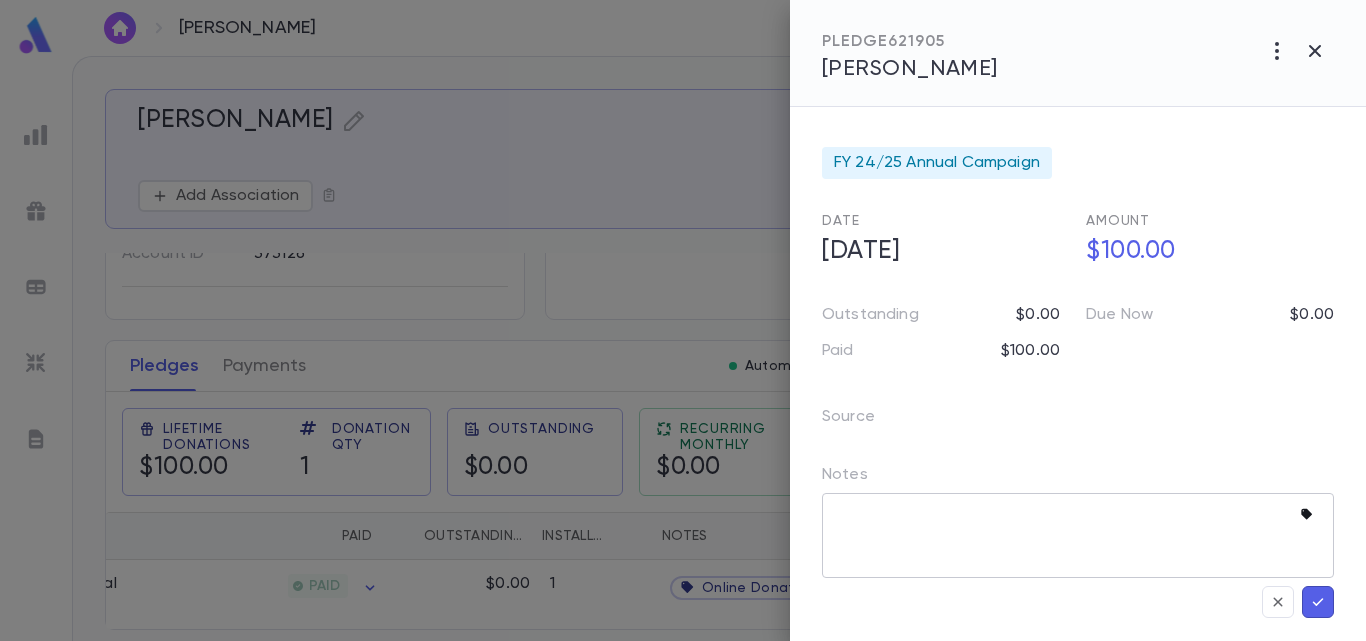click 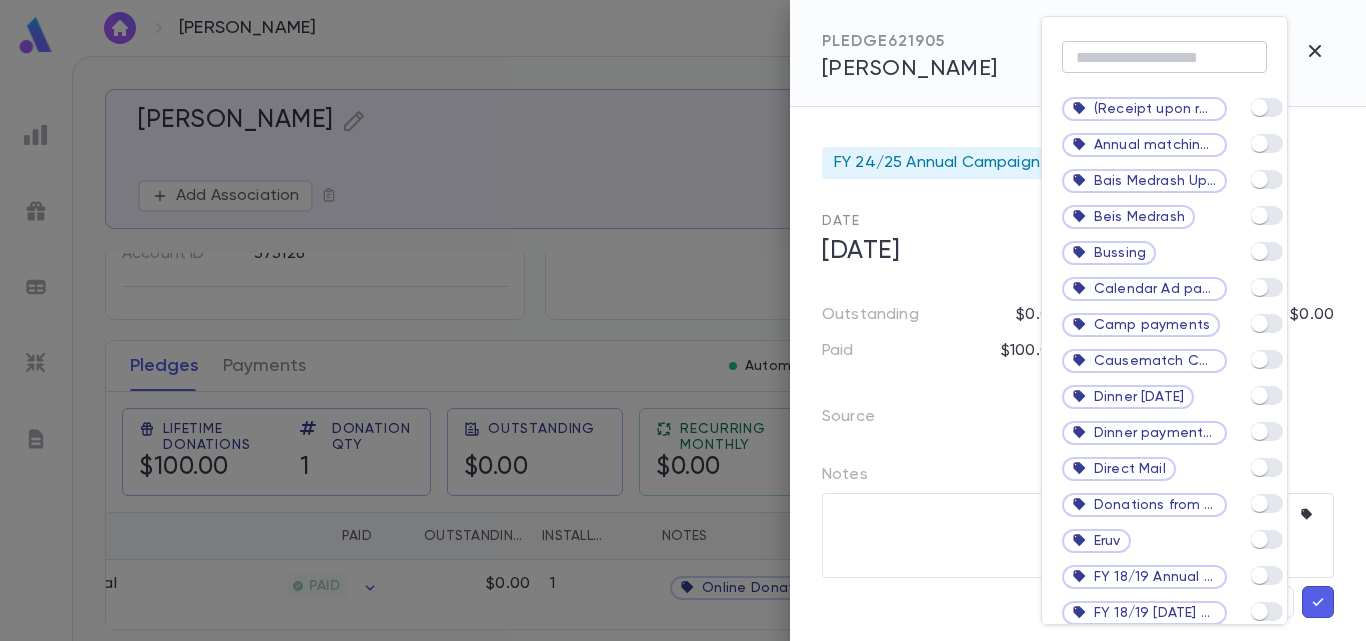 click at bounding box center (1164, 57) 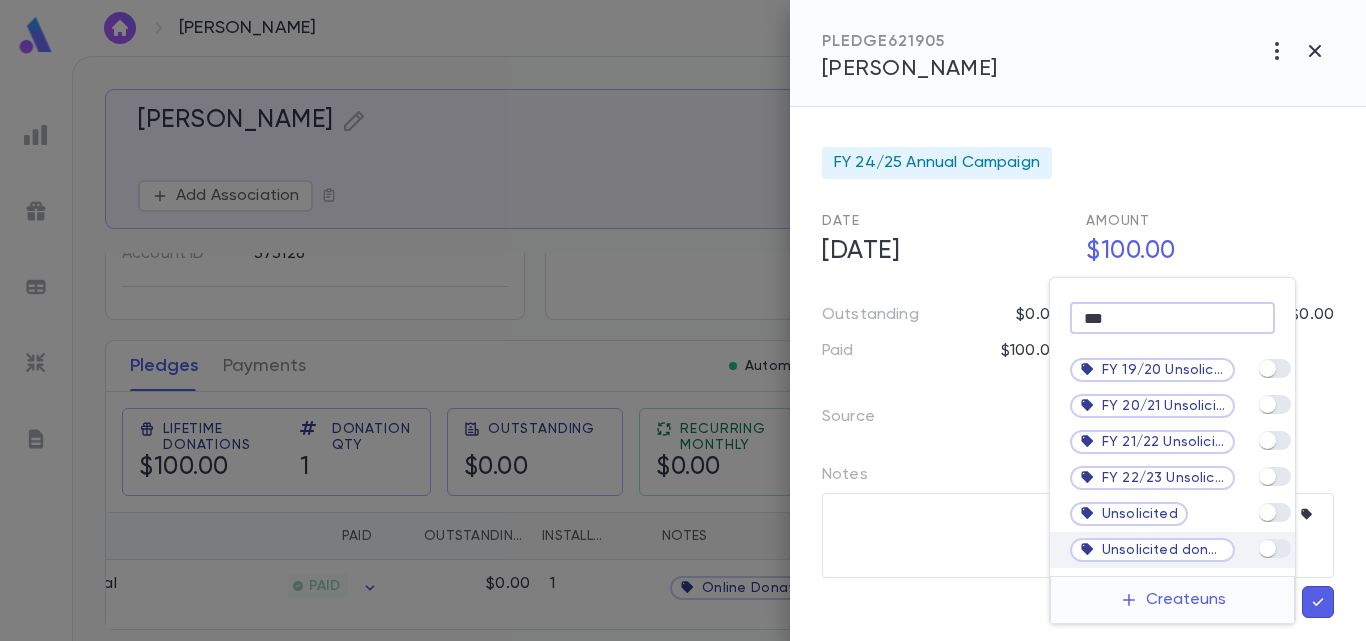 type on "***" 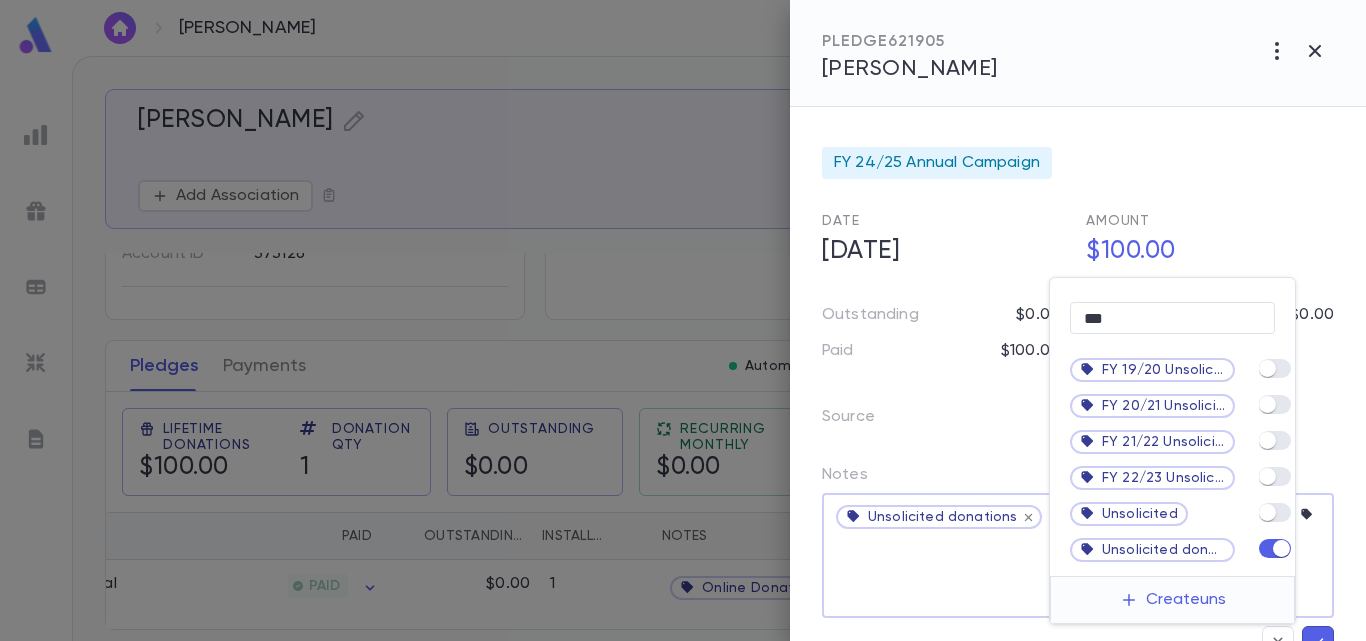 click at bounding box center [683, 320] 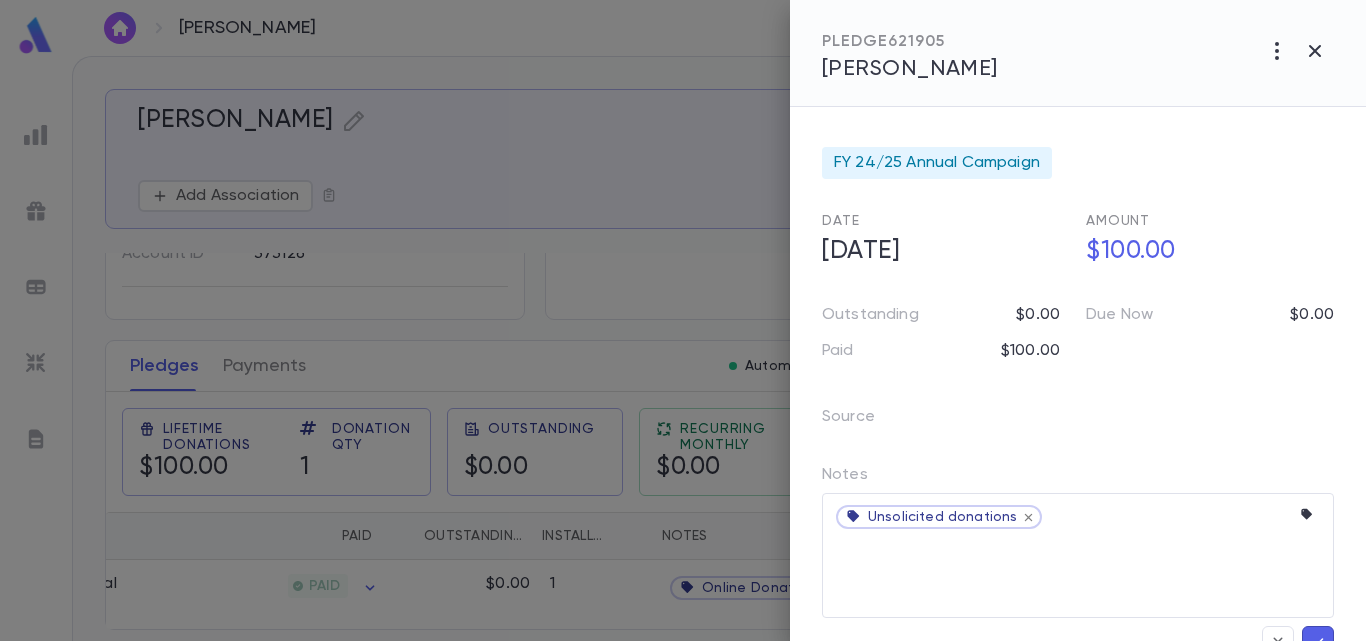 click 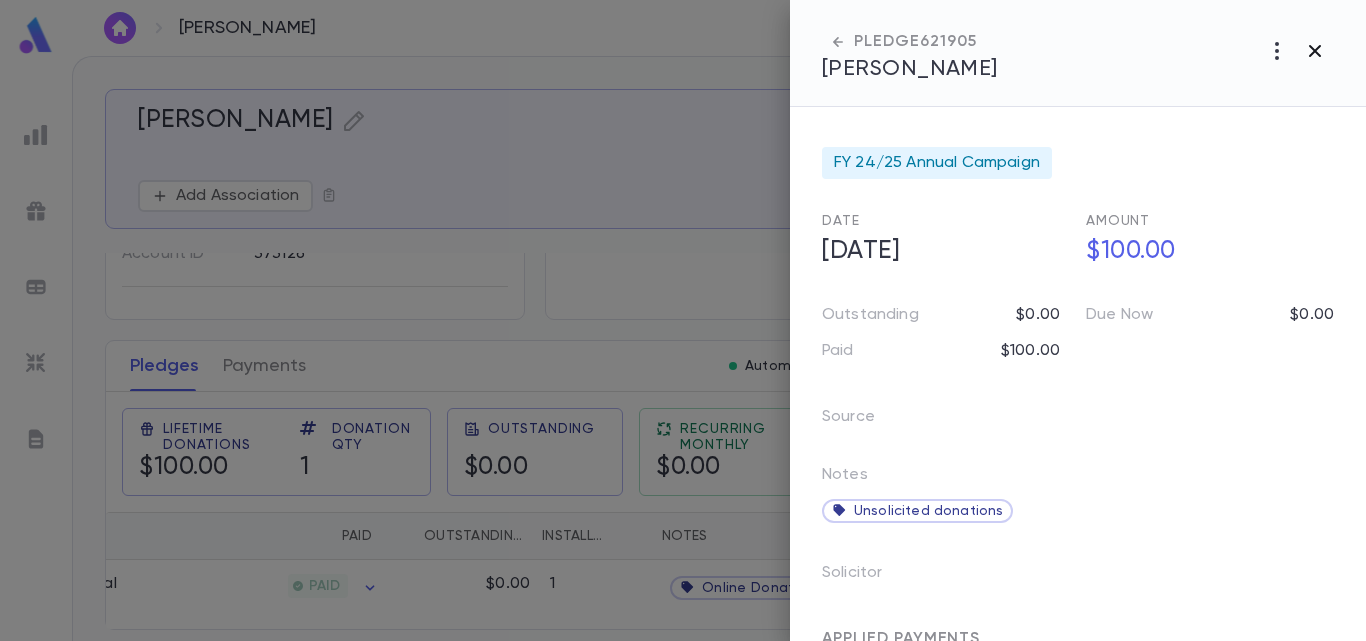 click 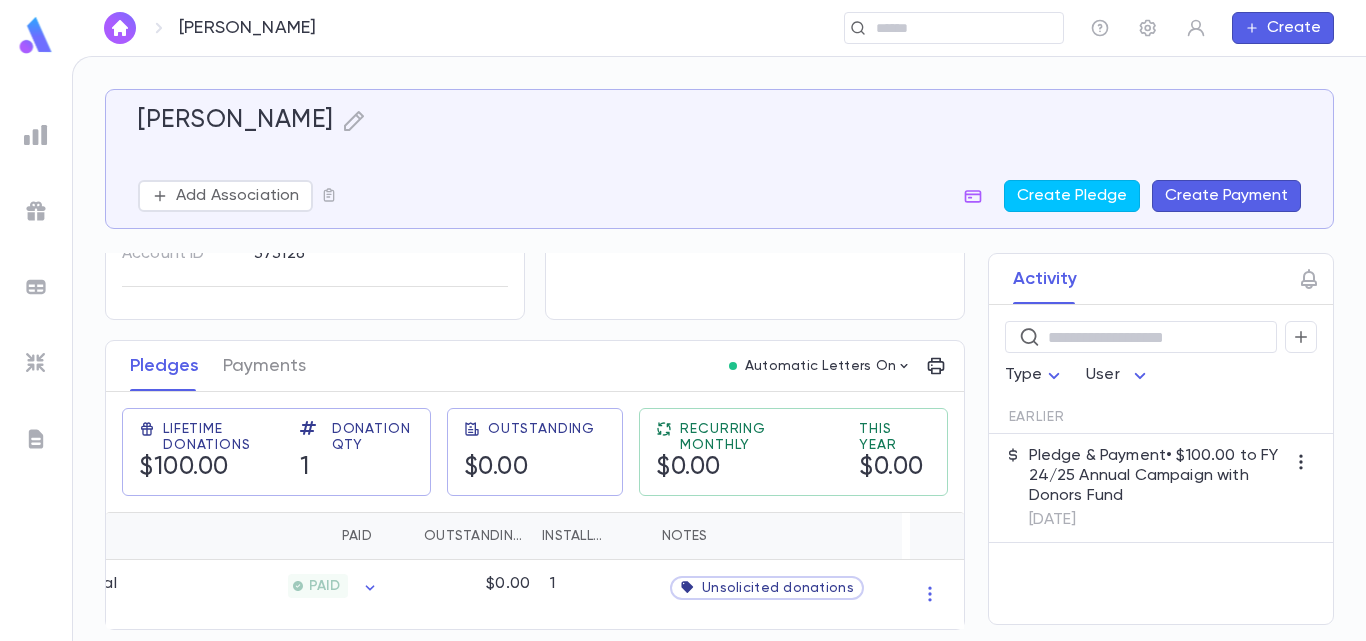 scroll, scrollTop: 193, scrollLeft: 0, axis: vertical 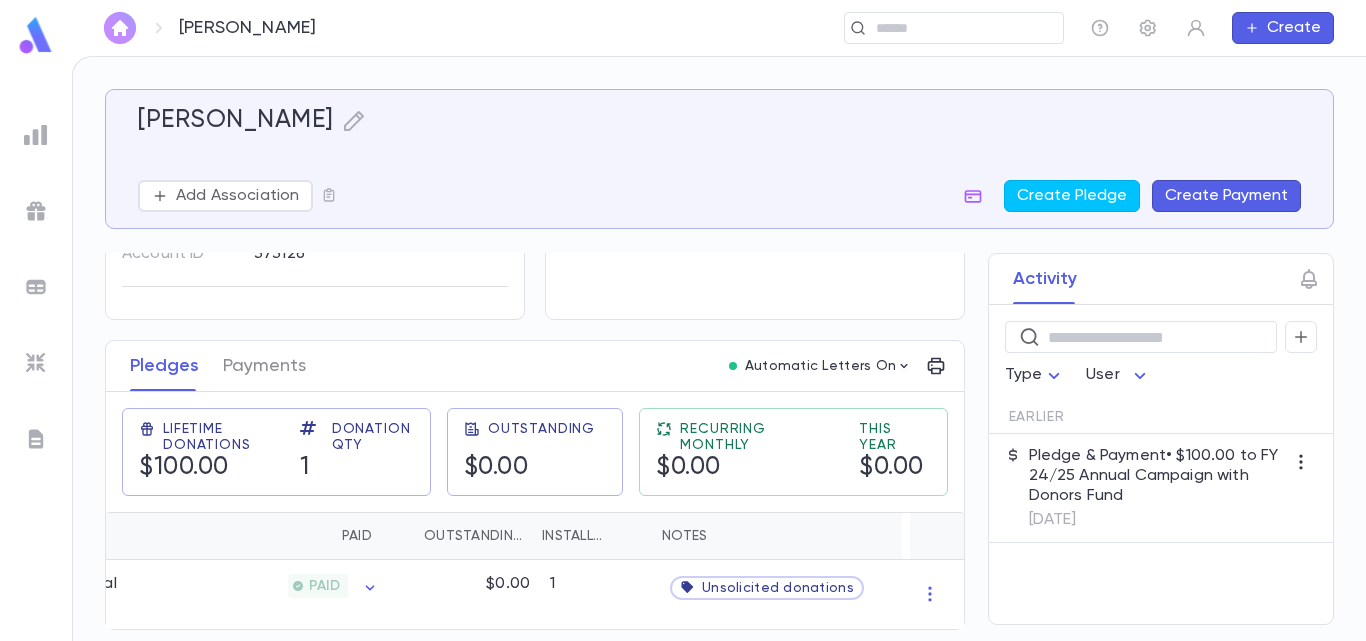 click at bounding box center (120, 28) 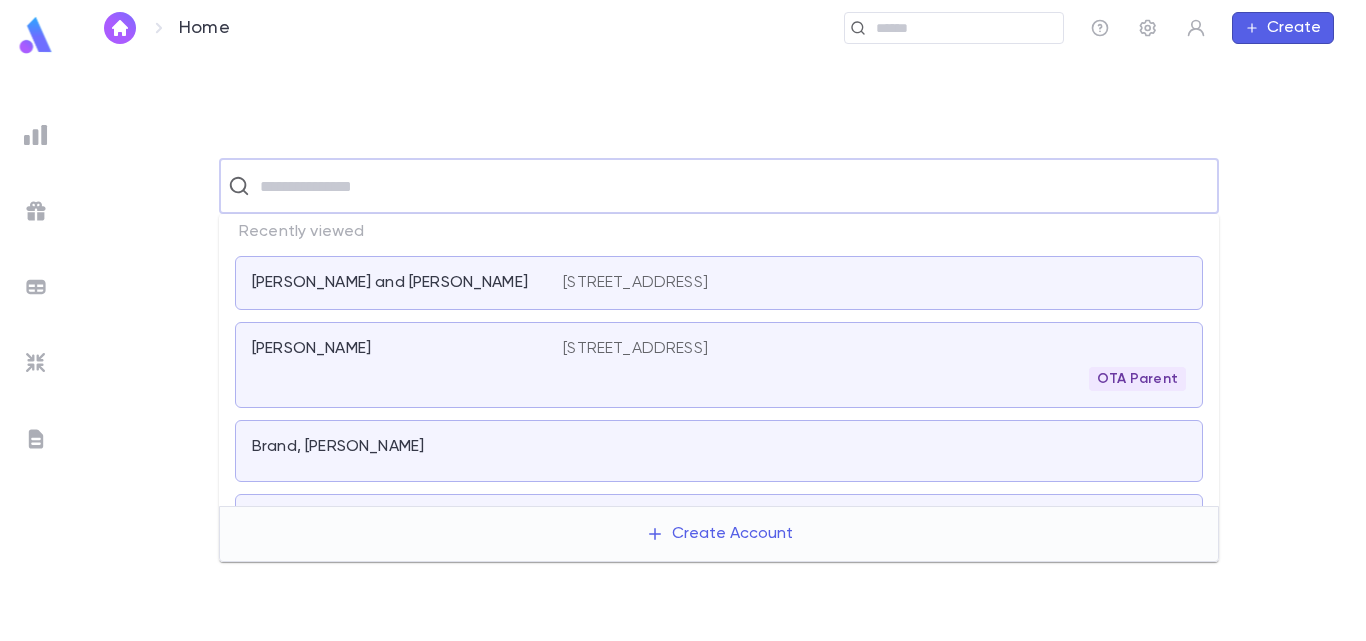 click at bounding box center (732, 186) 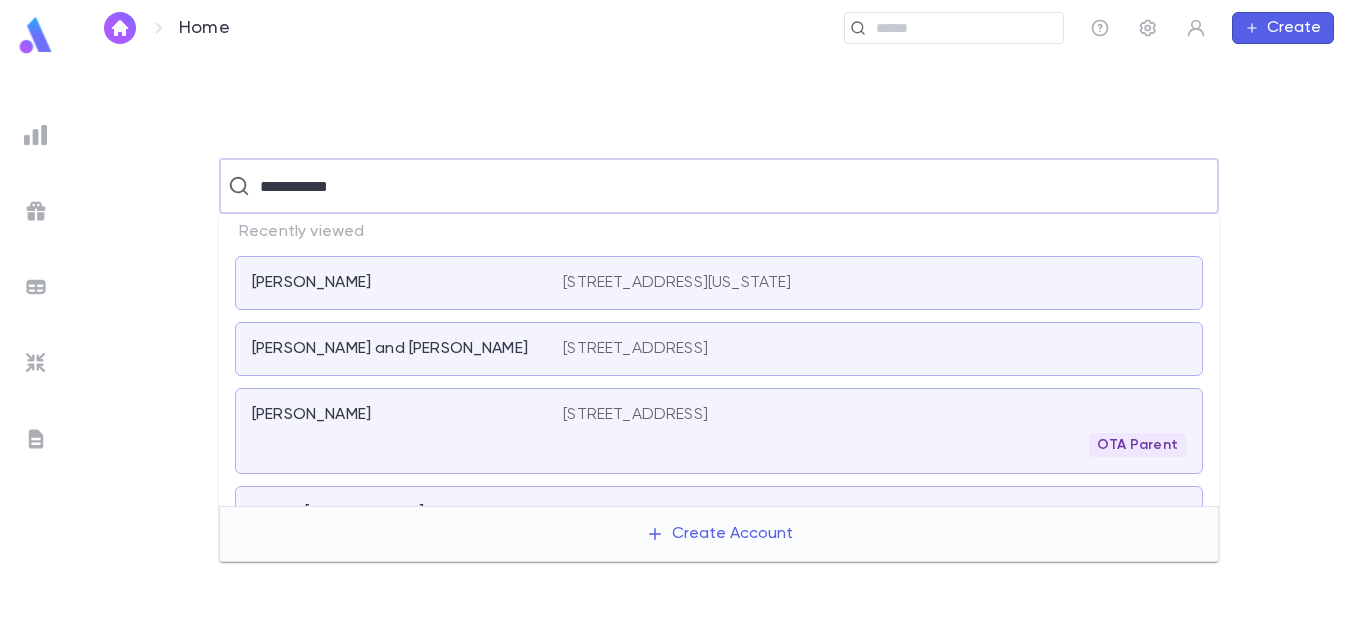 type on "**********" 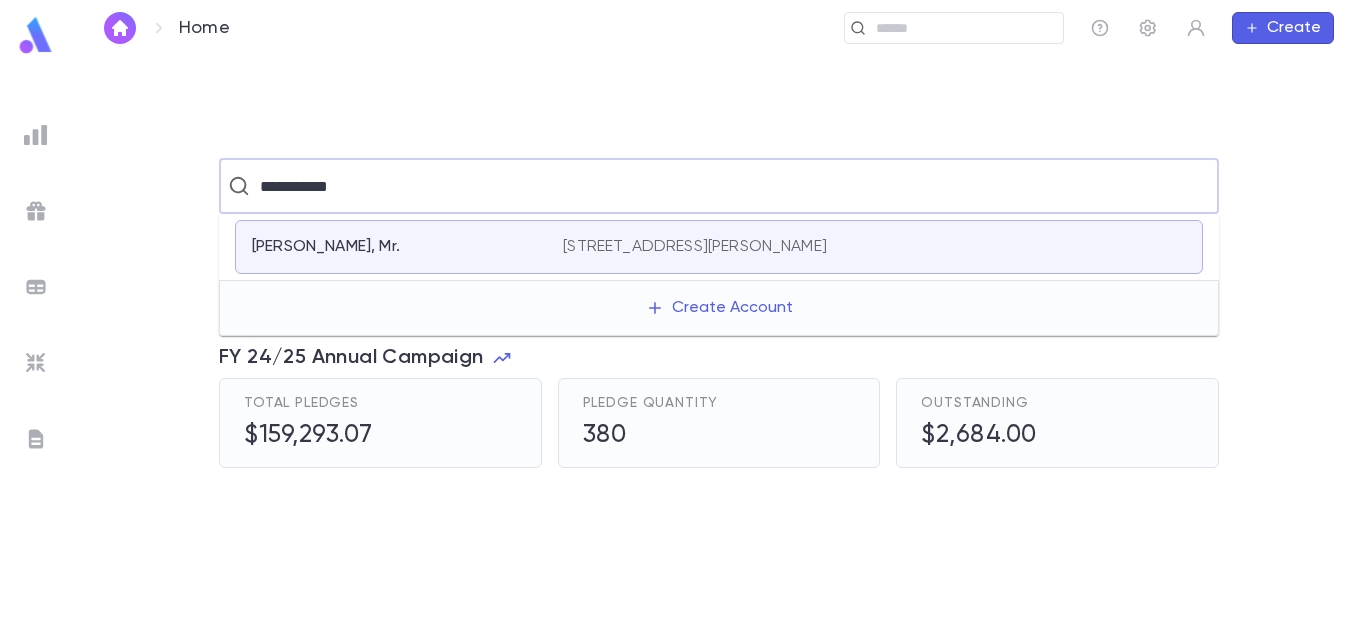 click on "[PERSON_NAME], Mr." at bounding box center (395, 247) 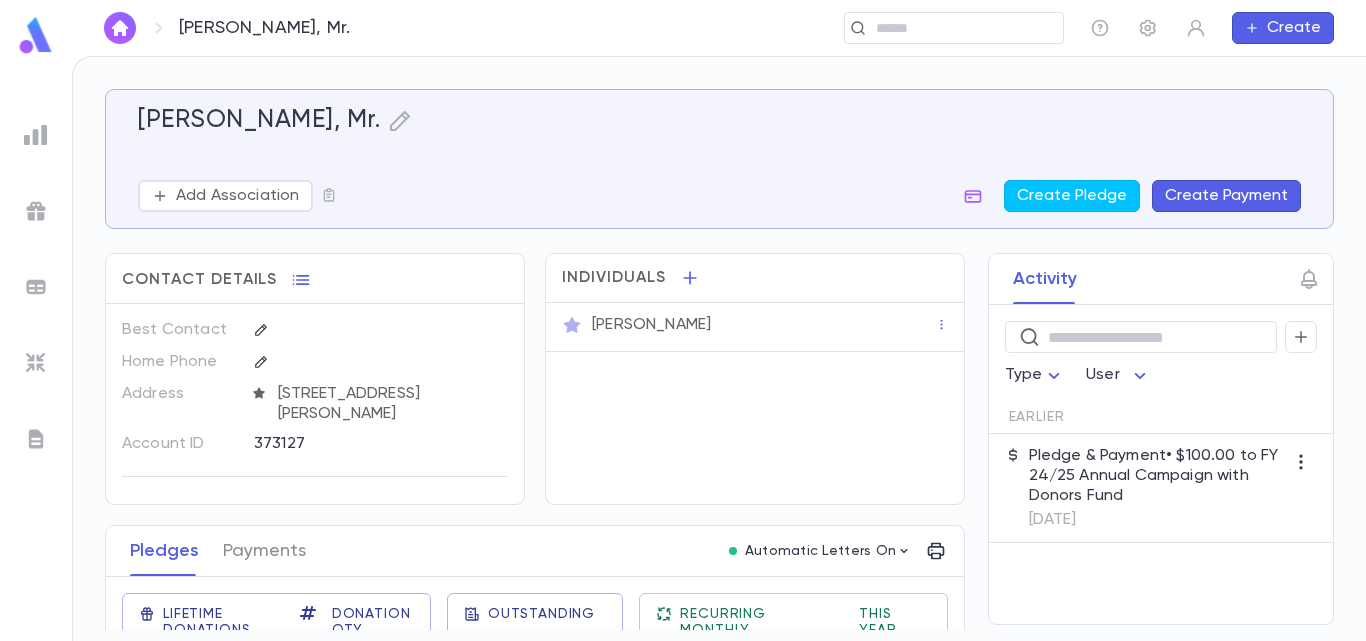 click on "[PERSON_NAME]" at bounding box center [761, 323] 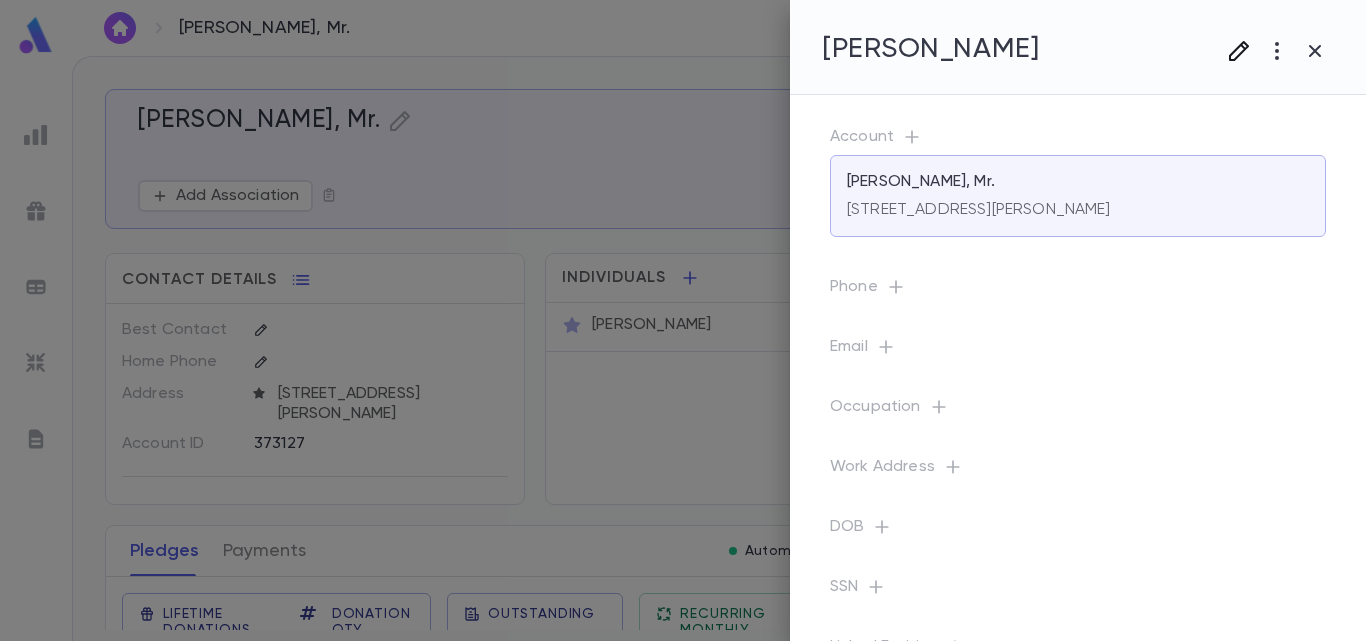 click 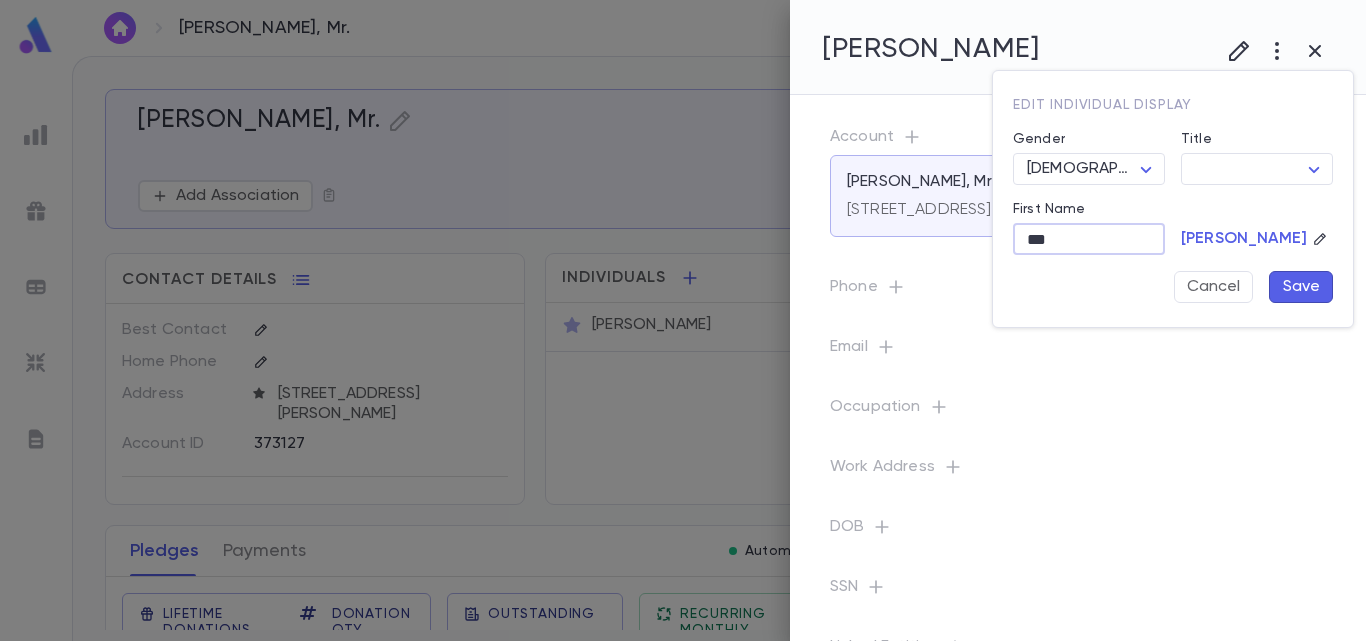 click on "Edit individual display Gender [DEMOGRAPHIC_DATA] **** ​ Title ​ ​ First Name *** [PERSON_NAME] Cancel Save" at bounding box center (683, 320) 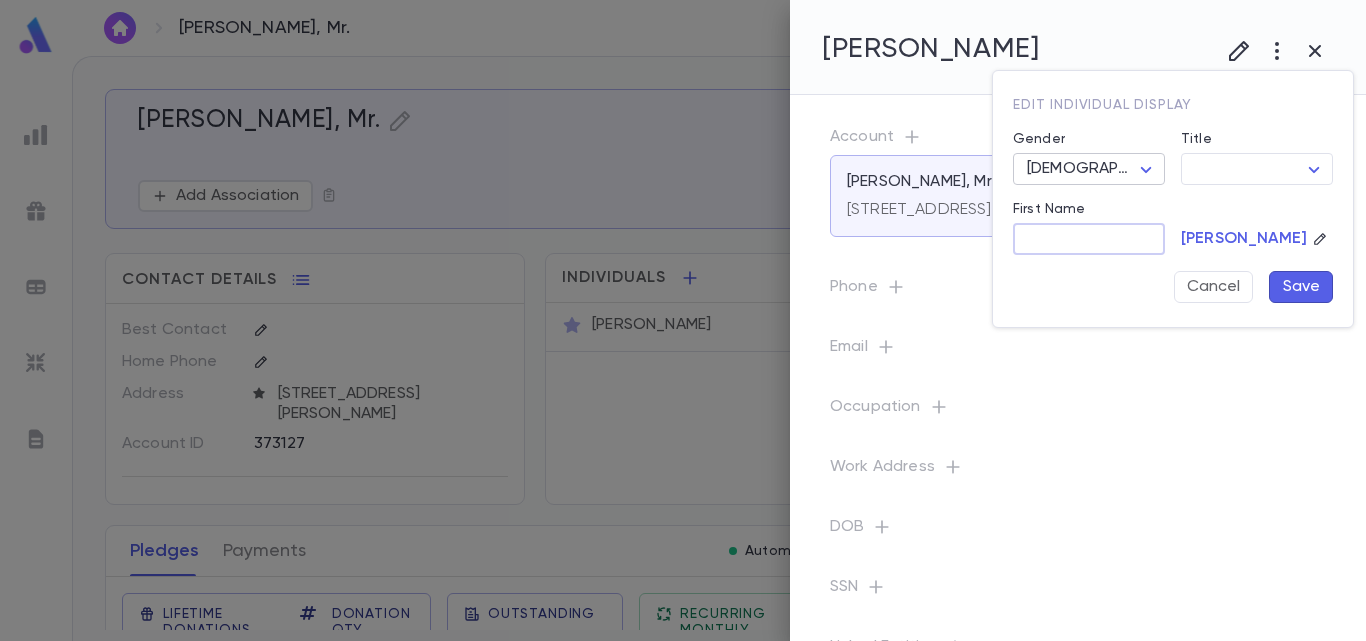type 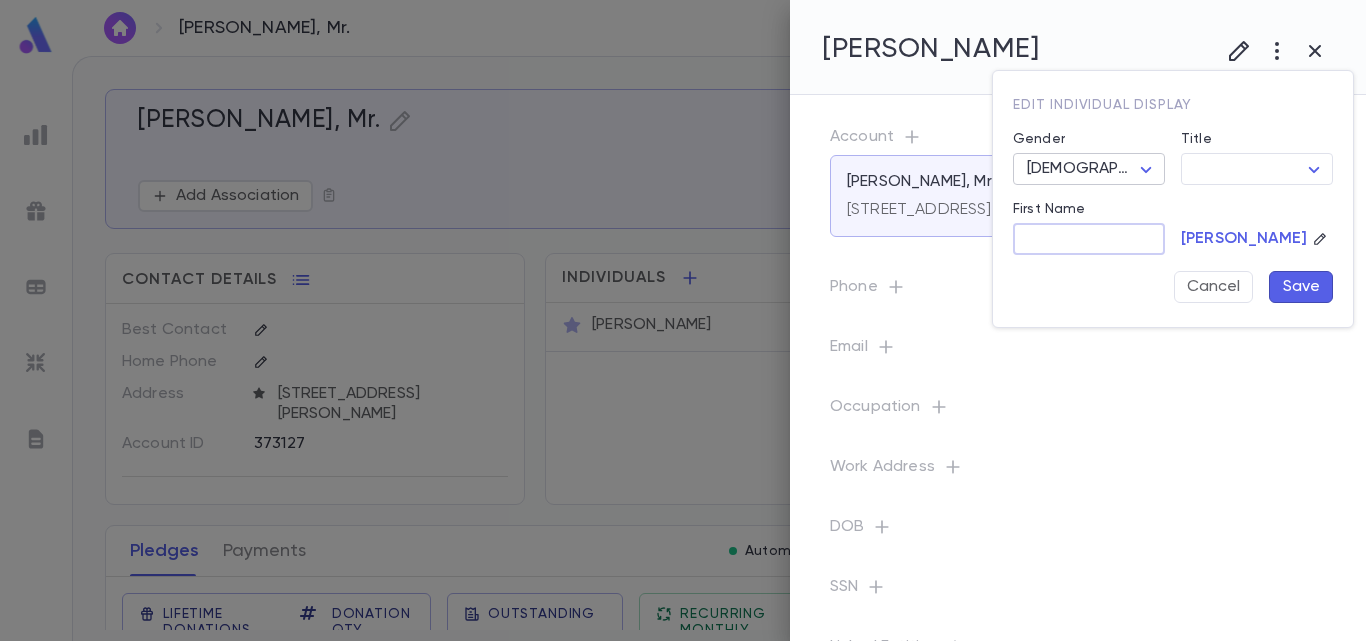 click on "[PERSON_NAME], Mr. ​  Create   [PERSON_NAME], Mr. Add Association Create Pledge Create Payment Contact Details Best Contact Home Phone Address [STREET_ADDRESS][PERSON_NAME] Account ID 373127 Individuals [PERSON_NAME] Pledges Payments  Automatic Letters On Lifetime Donations $100.00 Donation Qty 1 Outstanding $0.00 Recurring Monthly $0.00 This Year $0.00 Date Amount Campaign Group Paid Outstanding Installments Notes [DATE] $100.00 FY 24/25 Annual Campaign General PAID $0.00 1 Online Donation Activity ​ Type User Earlier Pledge & Payment  • $100.00 to FY 24/25 Annual Campaign with Donors Fund [DATE] Profile Log out Account Pledge Payment Kosher Orlando Major Donor OTA Grandparent OTA Parent Prospect VIP Remove Annual Summary Pin Delete [PERSON_NAME] Account [GEOGRAPHIC_DATA], Mr. [STREET_ADDRESS][PERSON_NAME] Phone Email Occupation Work Address DOB SSN Linked Entities Deactivate Delete Edit individual display Gender [DEMOGRAPHIC_DATA] **** ​ Title ​ ​ First Name ​ [PERSON_NAME]" at bounding box center [683, 348] 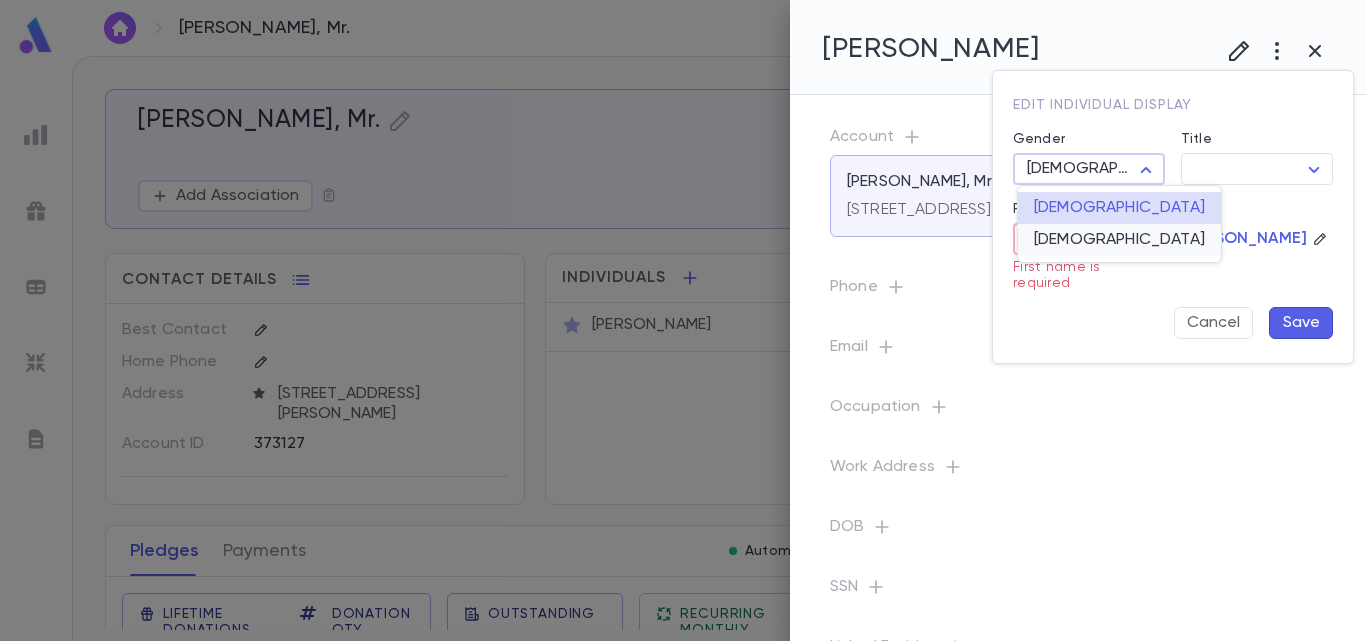click on "[DEMOGRAPHIC_DATA]" at bounding box center [1119, 240] 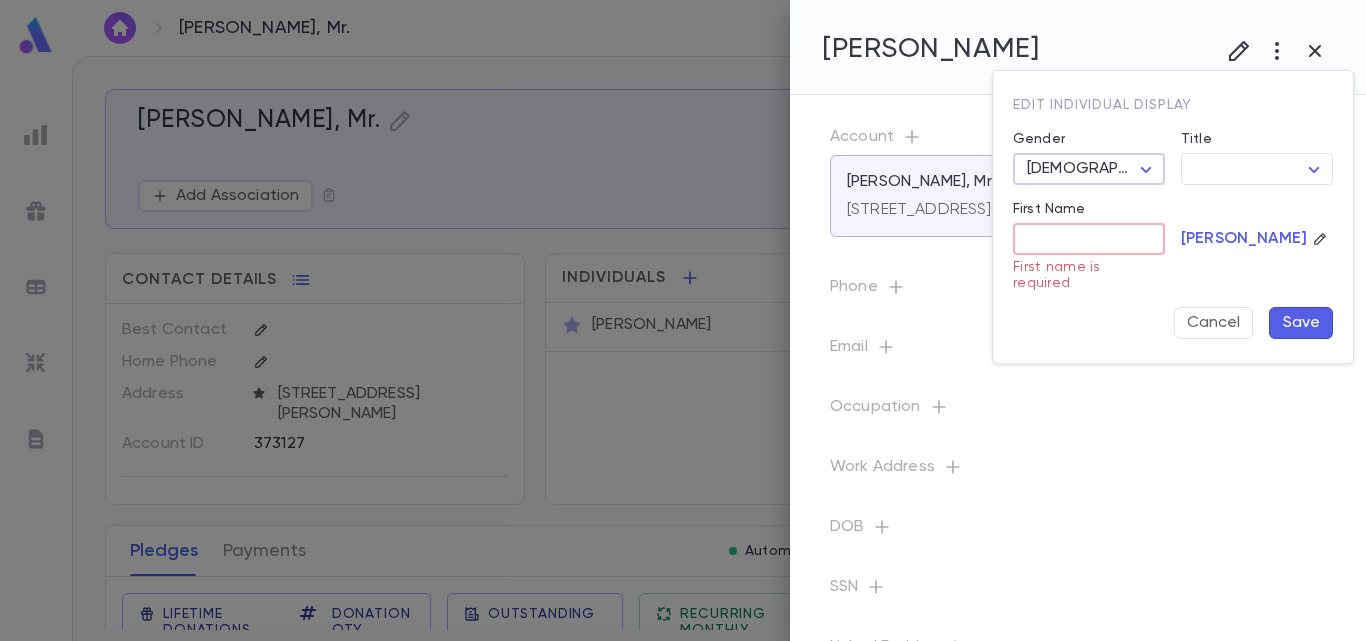 click on "First Name" at bounding box center (1089, 239) 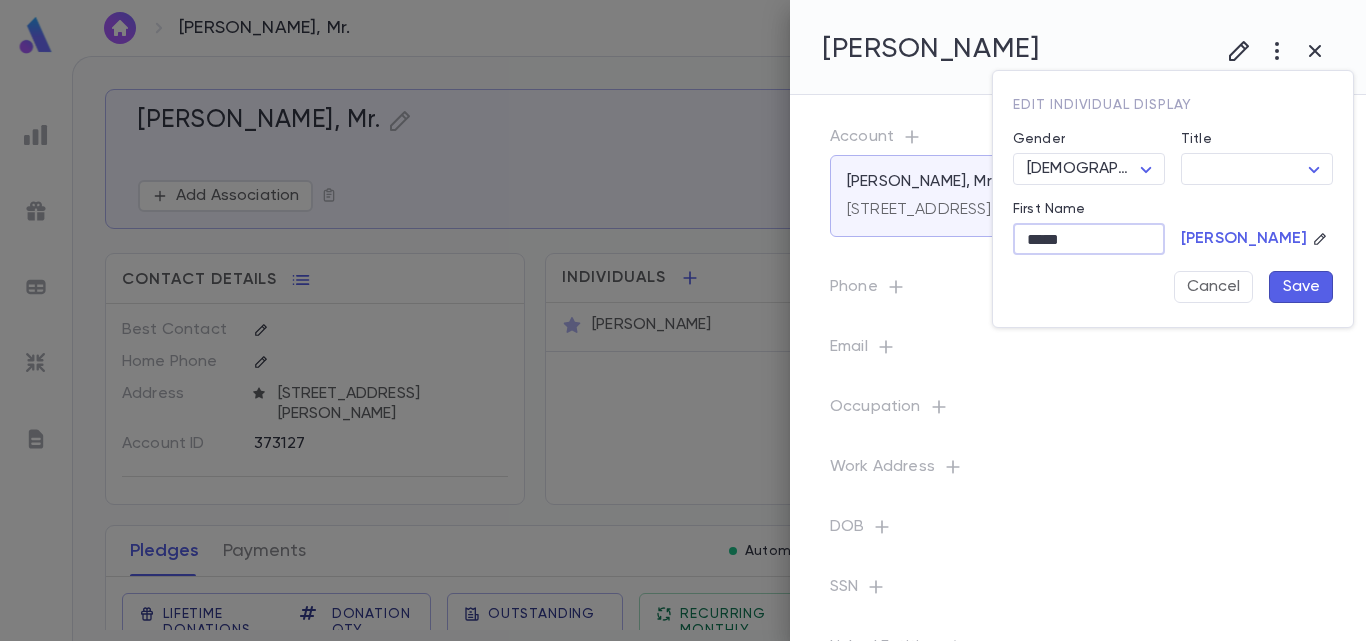 type on "*****" 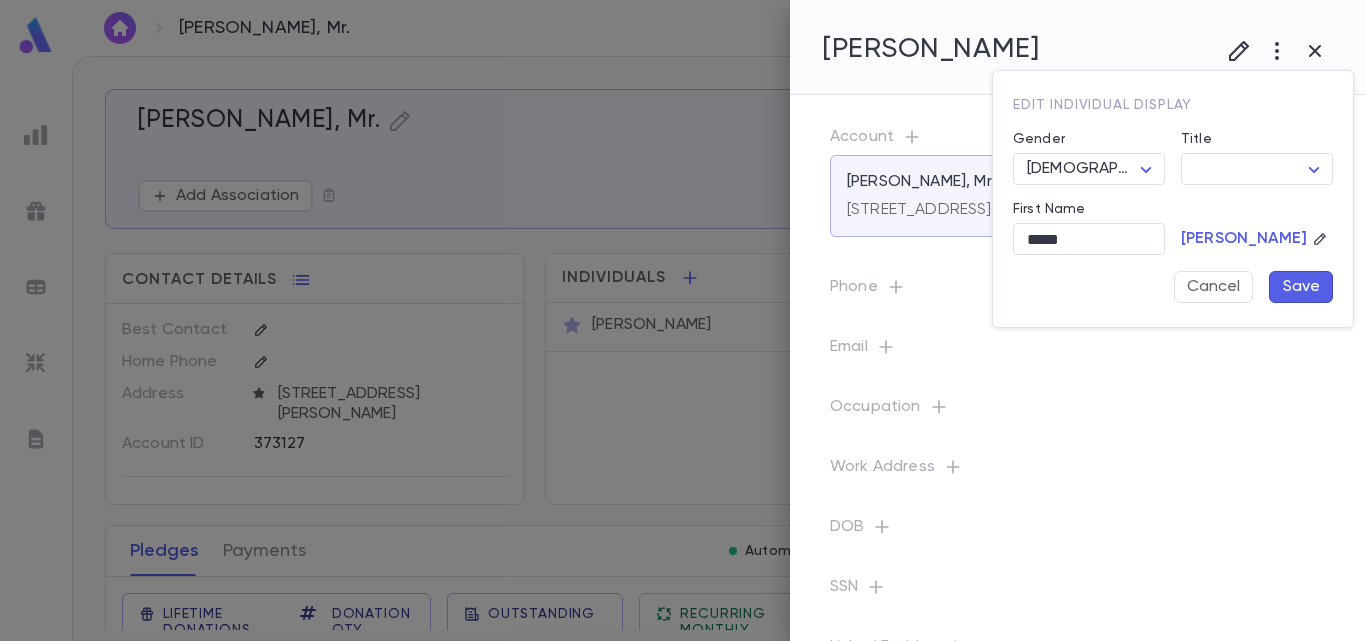 click on "Save" at bounding box center (1301, 287) 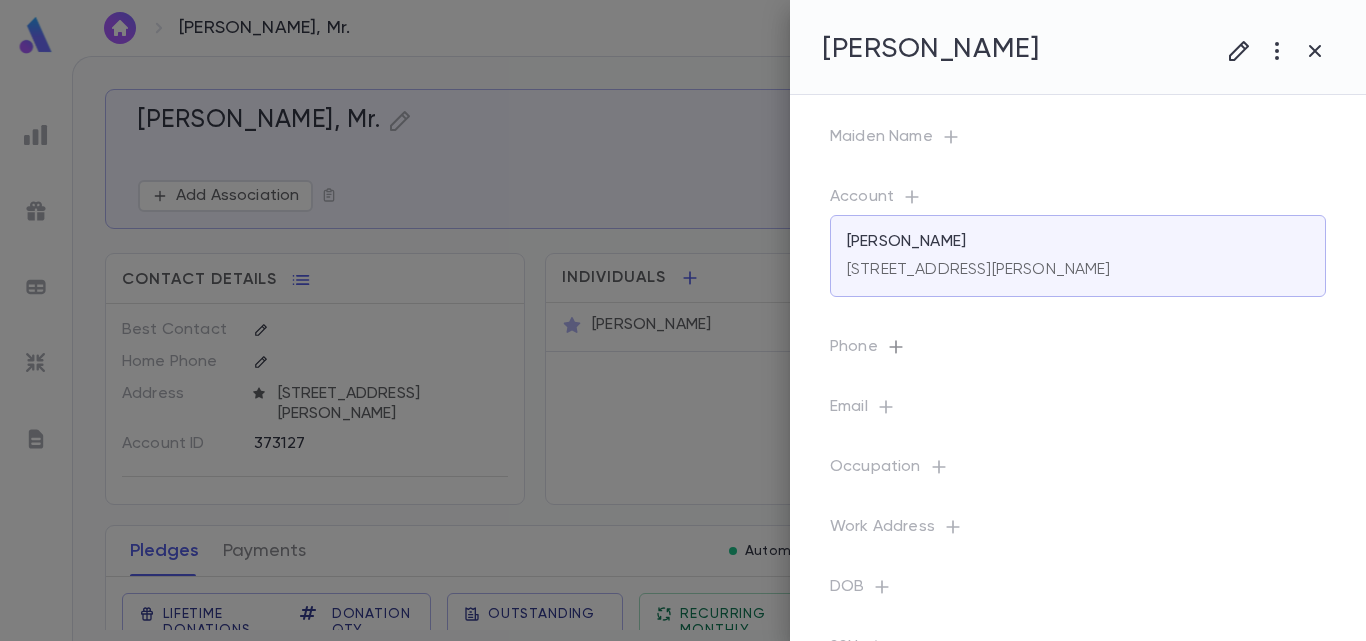 click 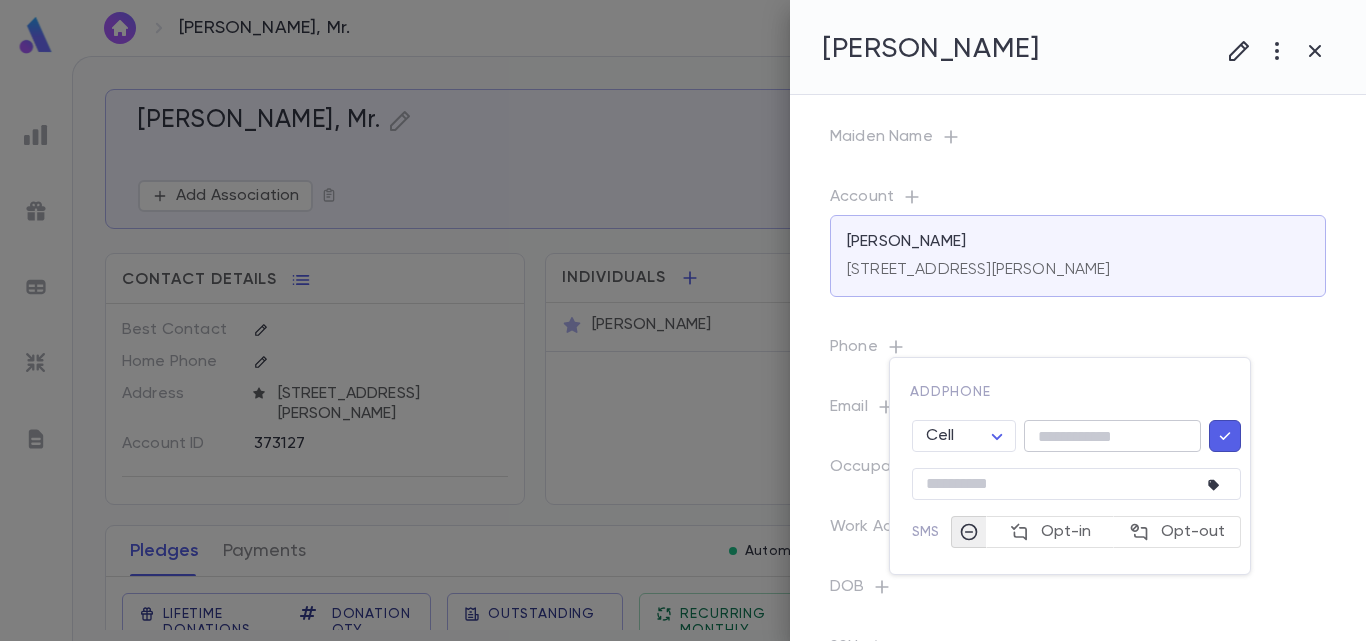 click at bounding box center [1112, 436] 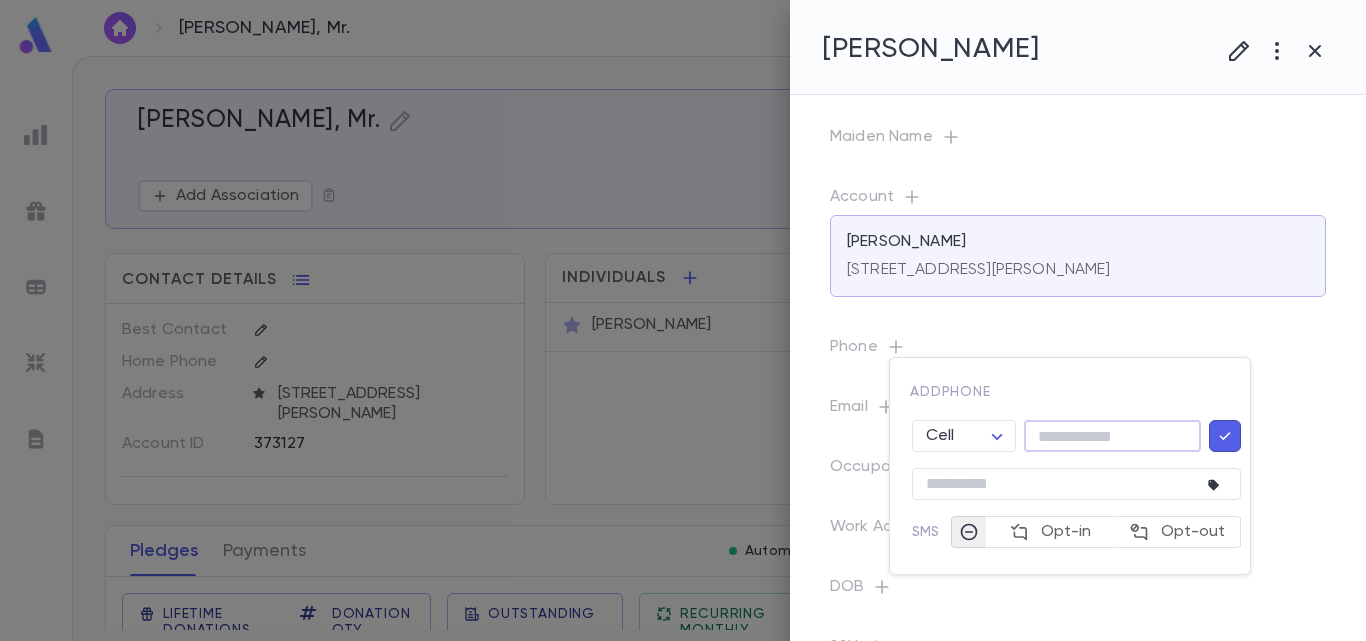 paste on "**********" 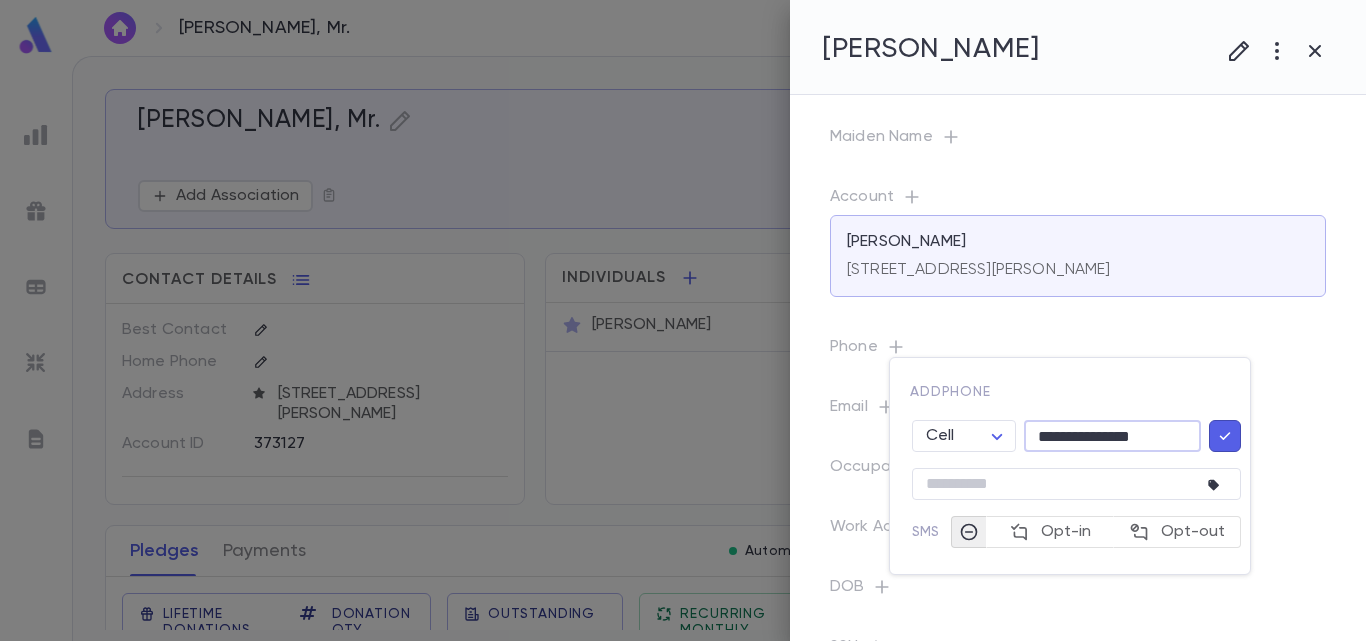 type on "**********" 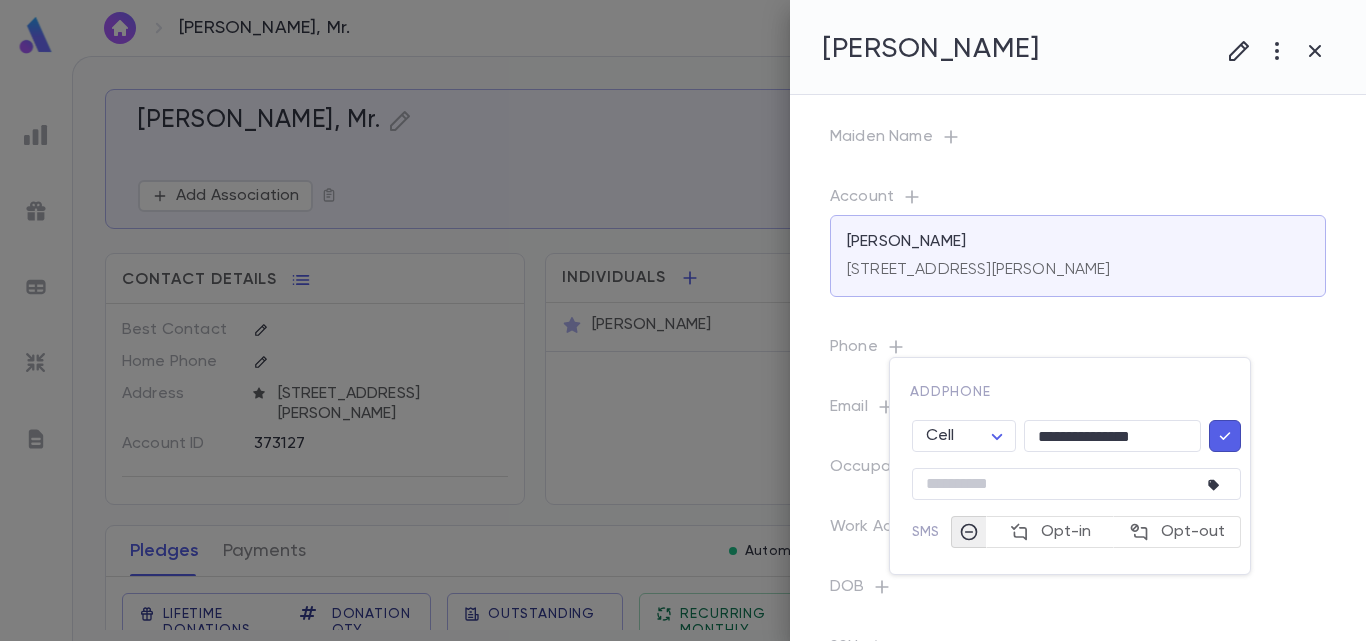 click at bounding box center [1225, 436] 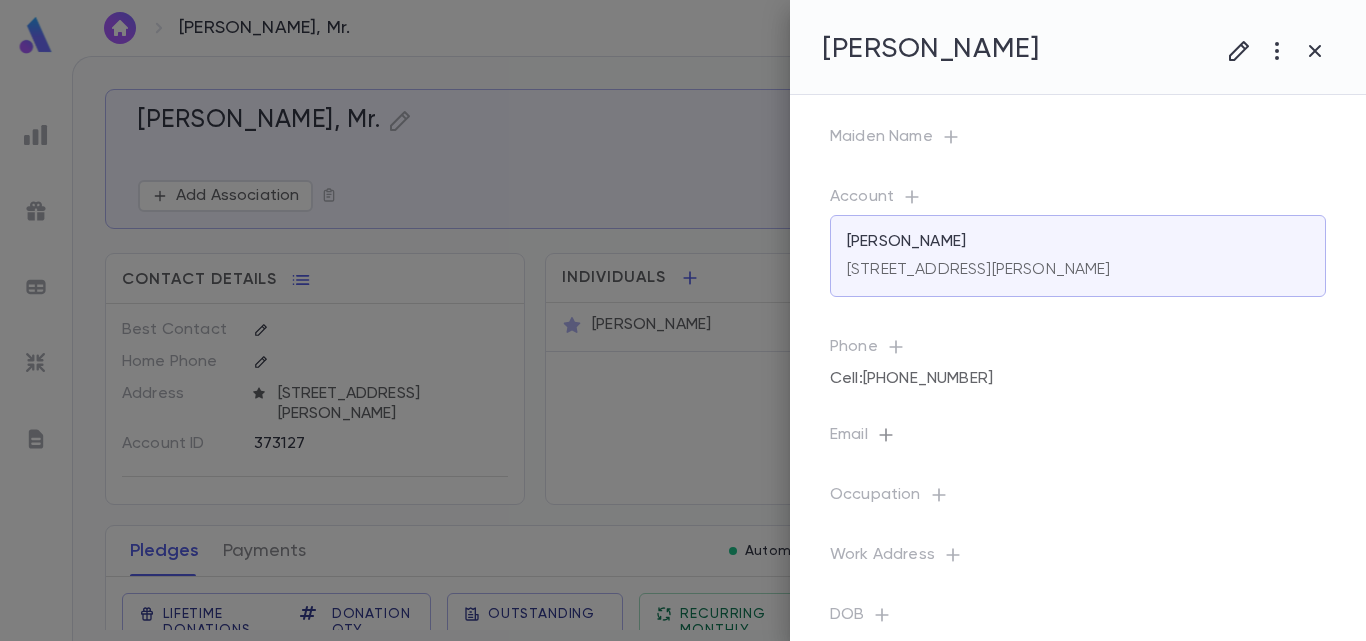 click 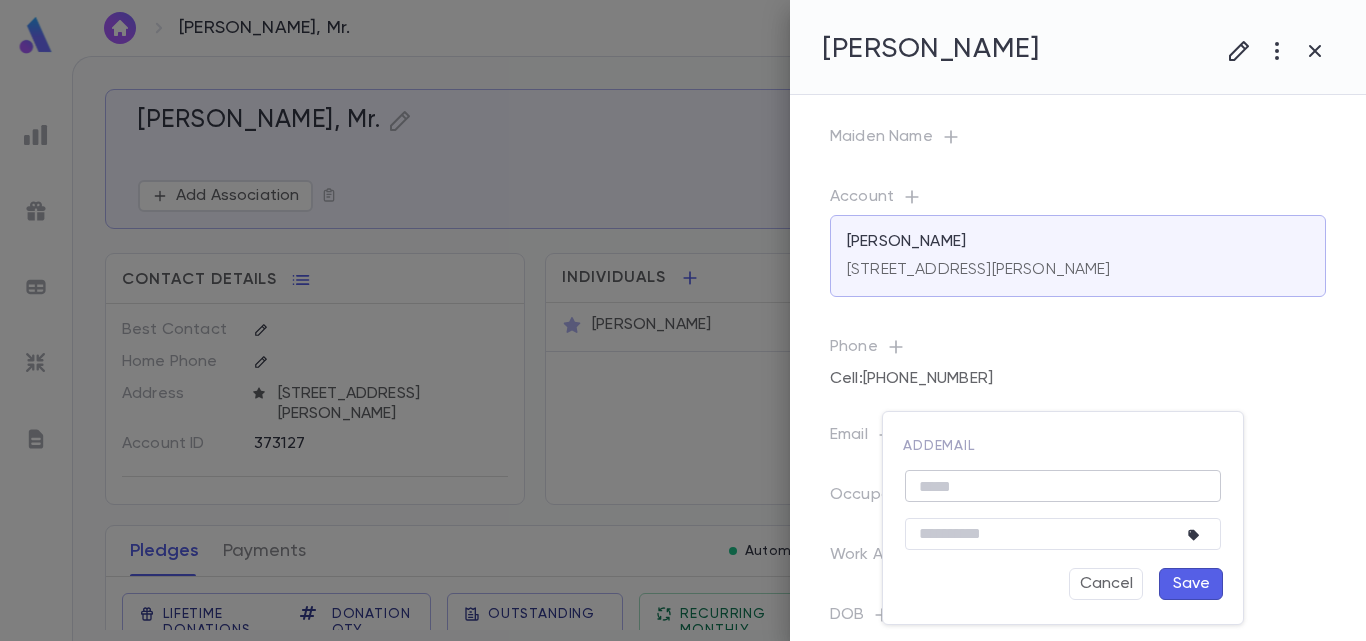 click at bounding box center [1063, 486] 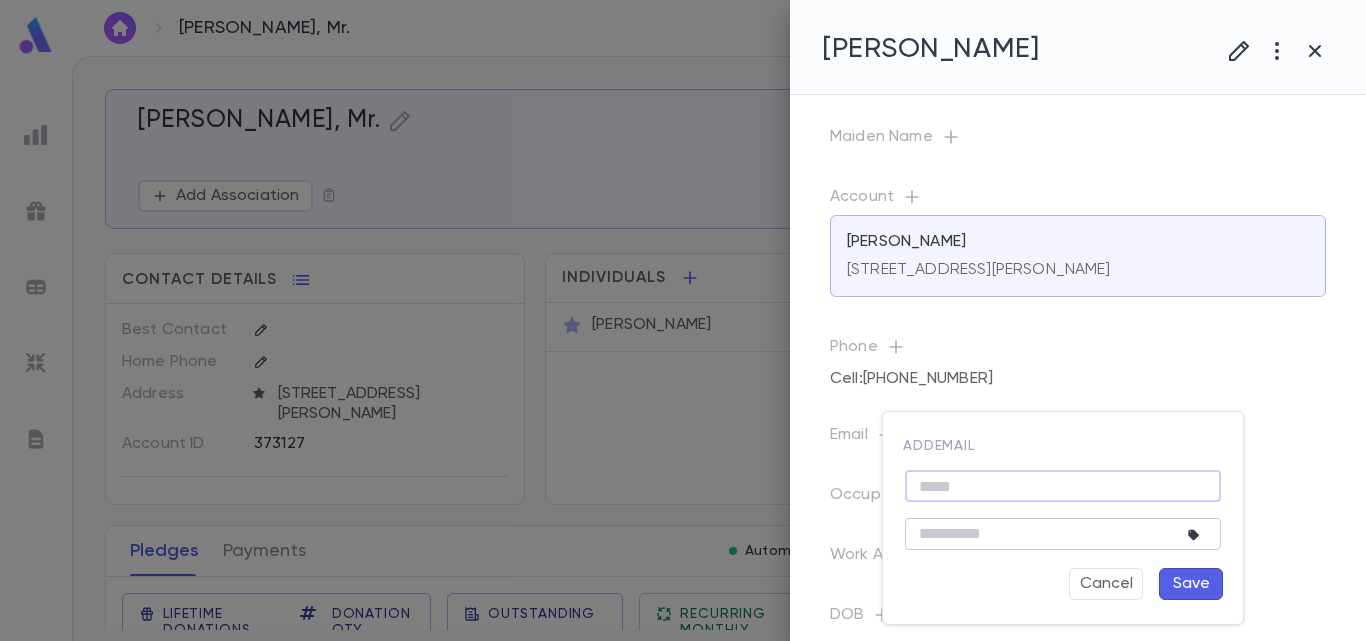 paste on "**********" 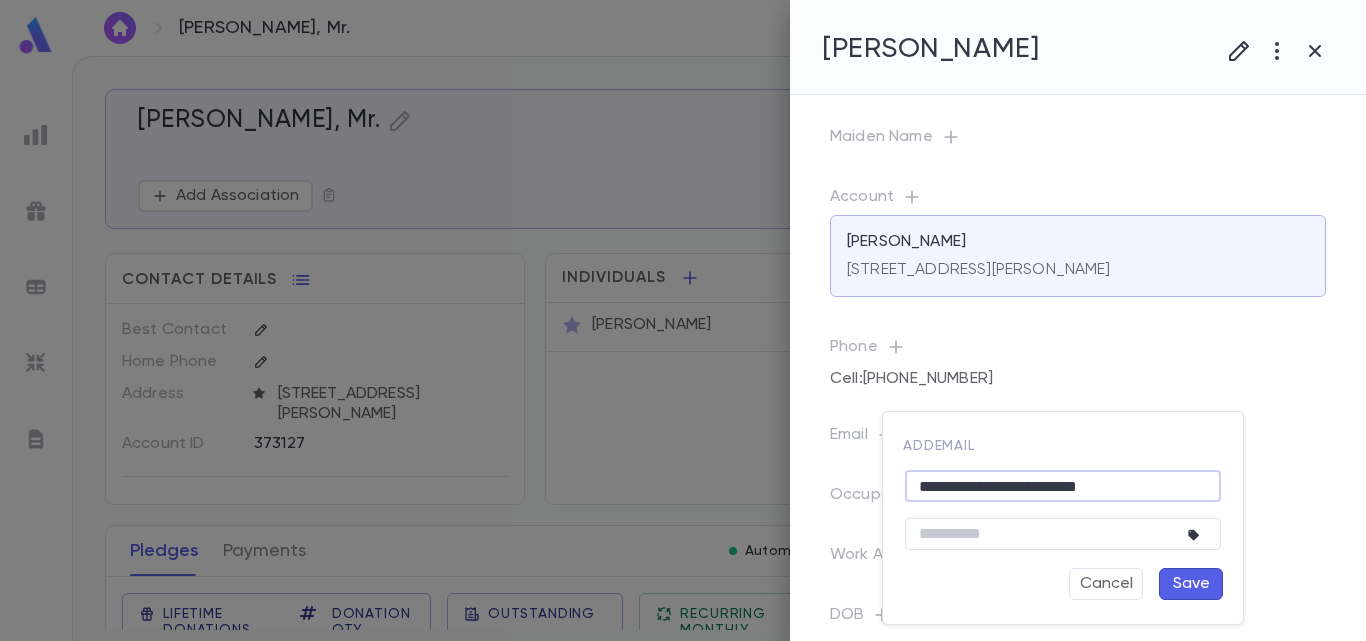 type on "**********" 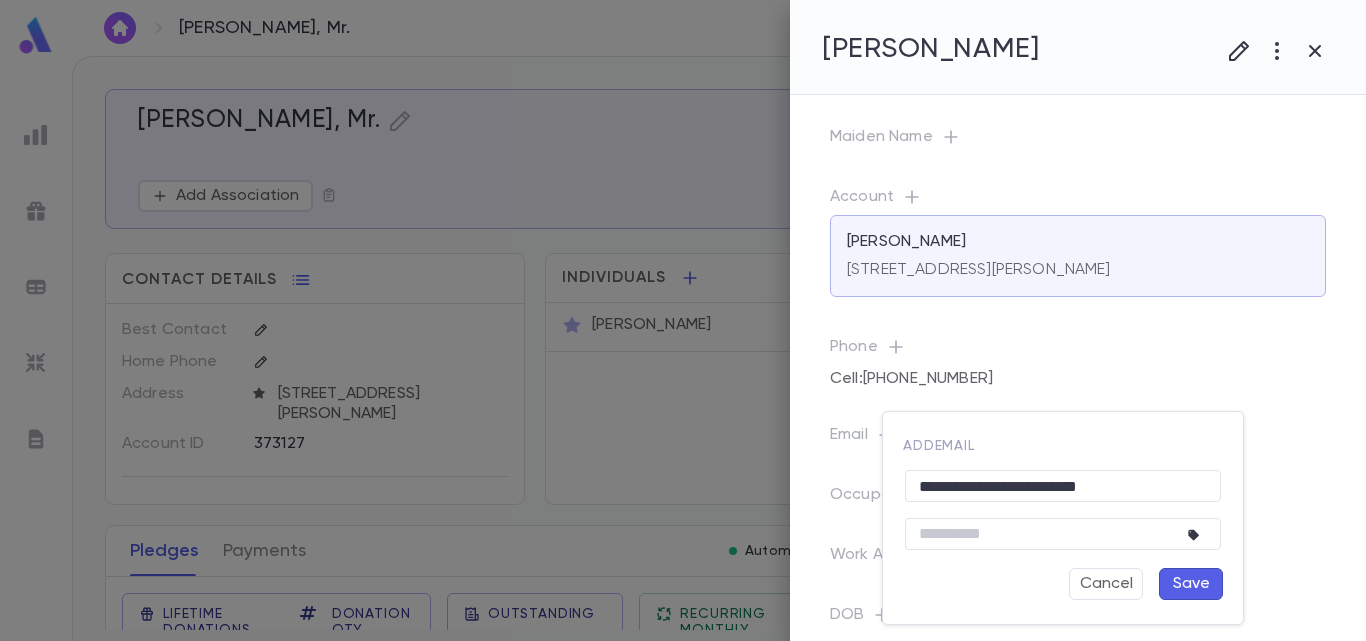 click on "Save" at bounding box center (1191, 584) 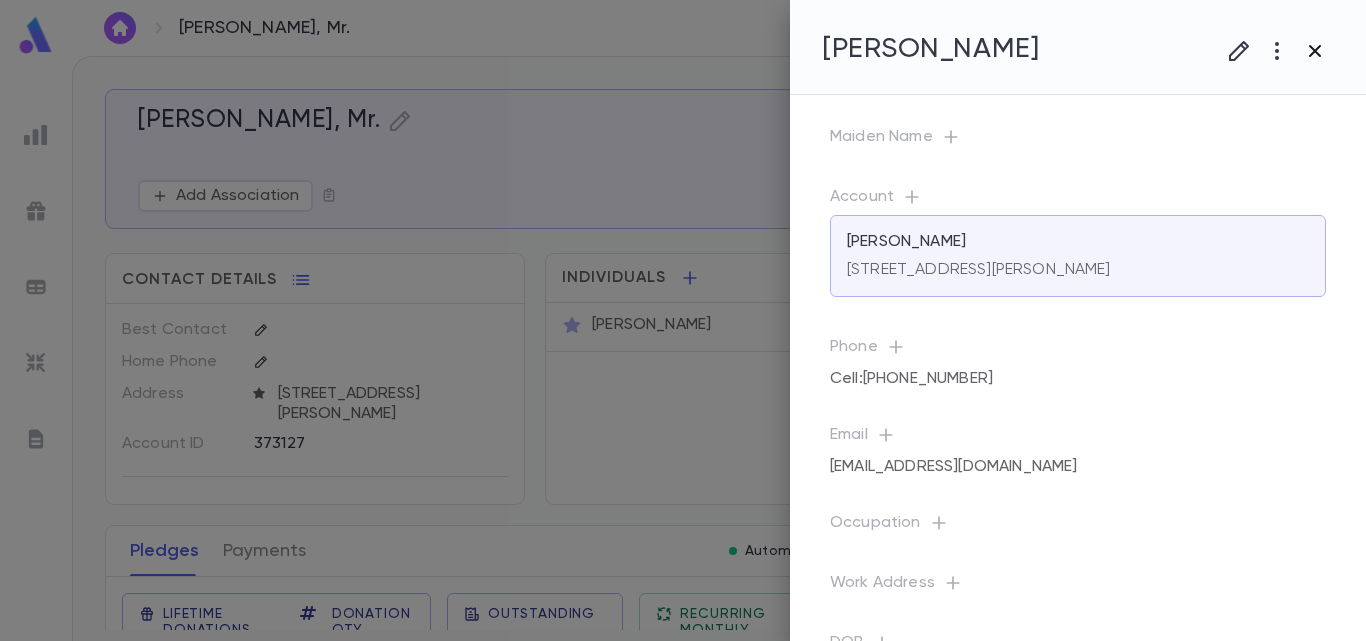 click 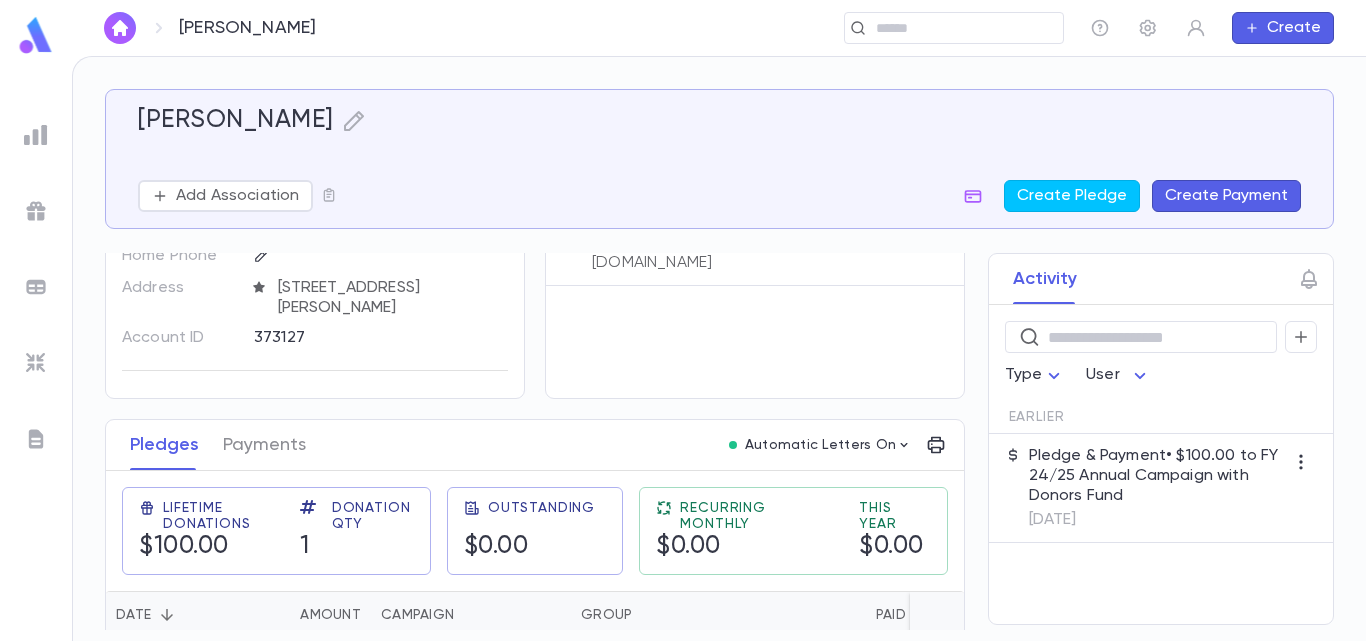 scroll, scrollTop: 193, scrollLeft: 0, axis: vertical 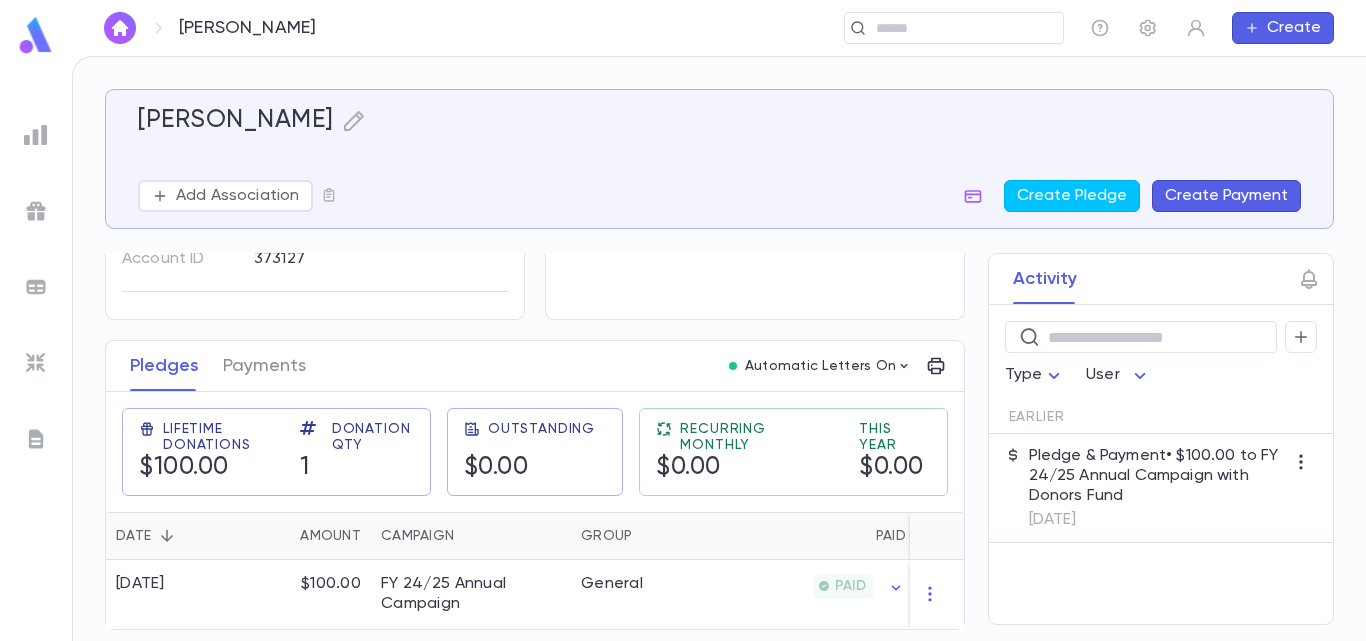 click on "Pledge & Payment  • $100.00 to FY 24/25 Annual Campaign with Donors Fund" at bounding box center (1157, 476) 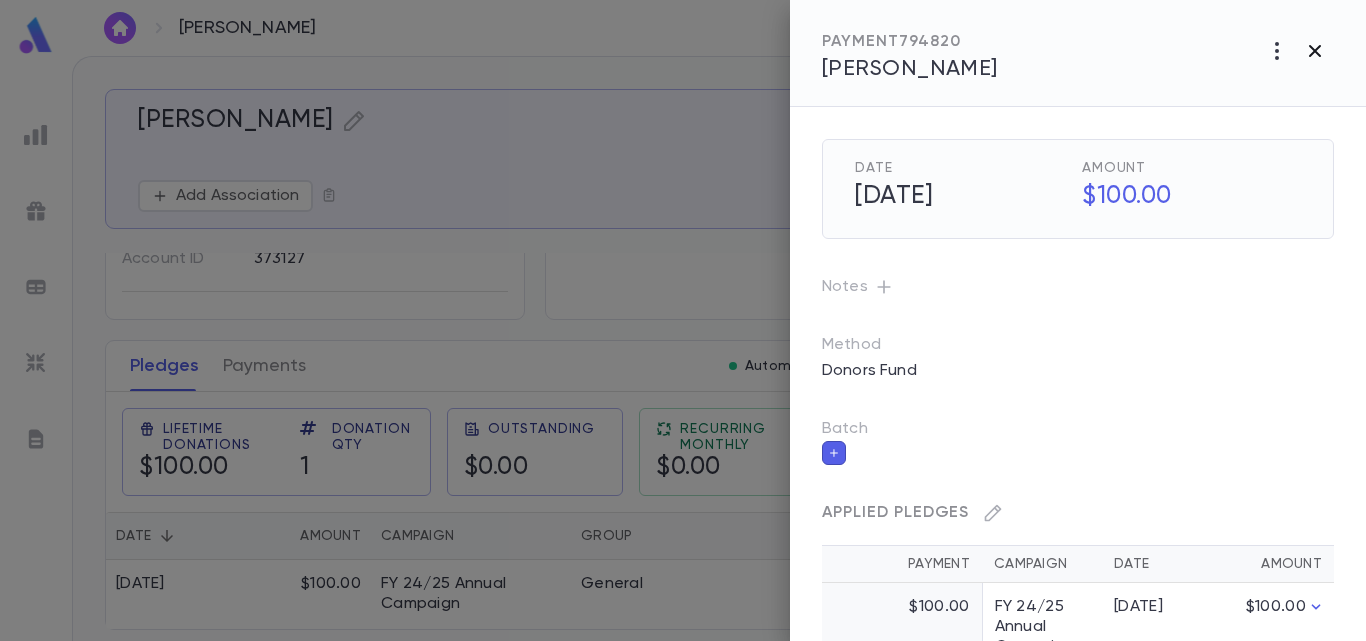 click 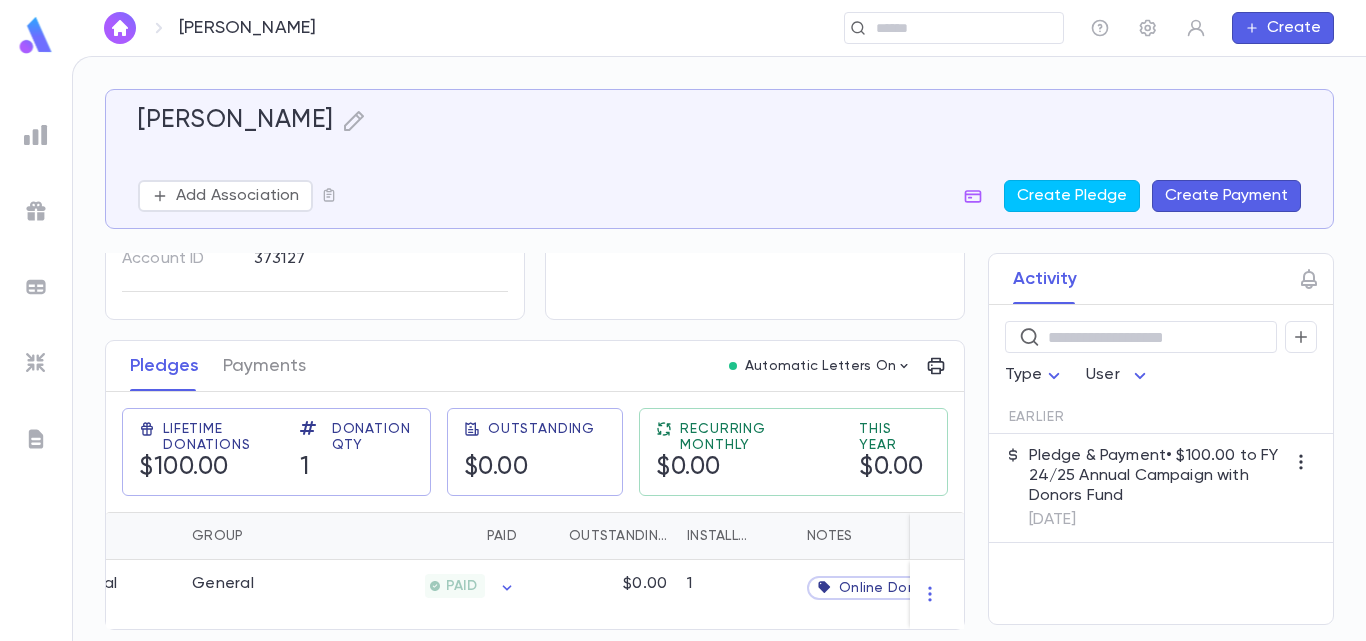 scroll, scrollTop: 0, scrollLeft: 534, axis: horizontal 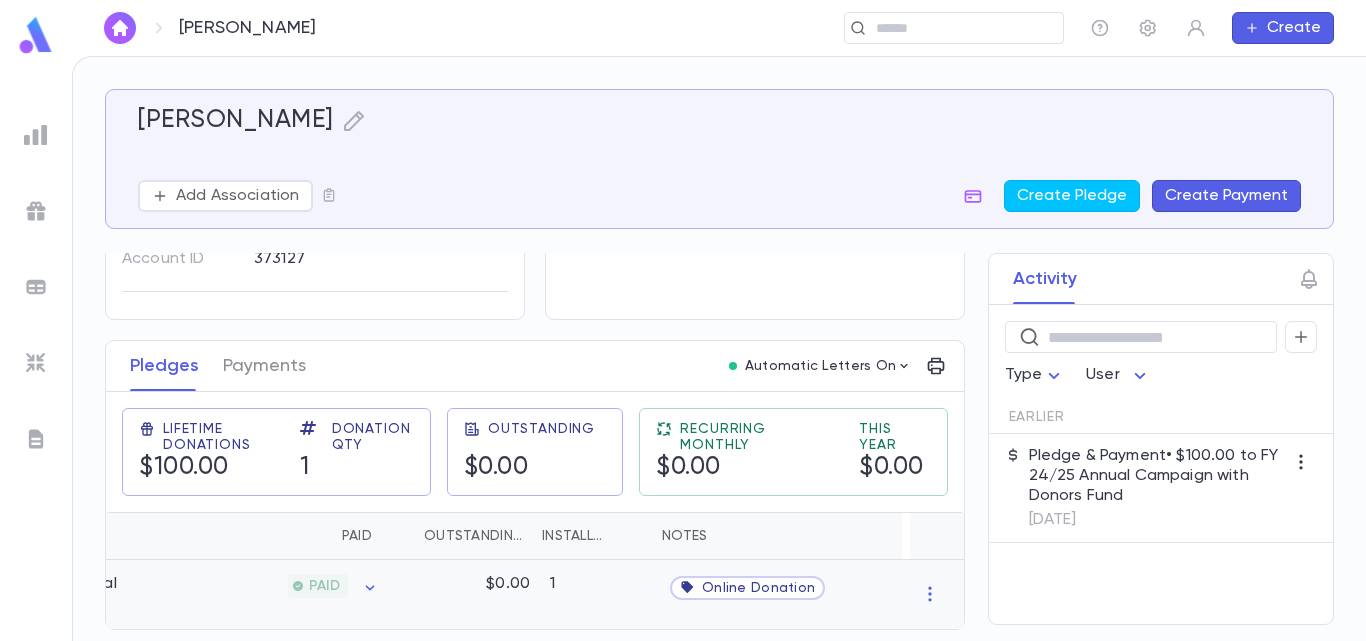 click on "Online Donation" at bounding box center [758, 588] 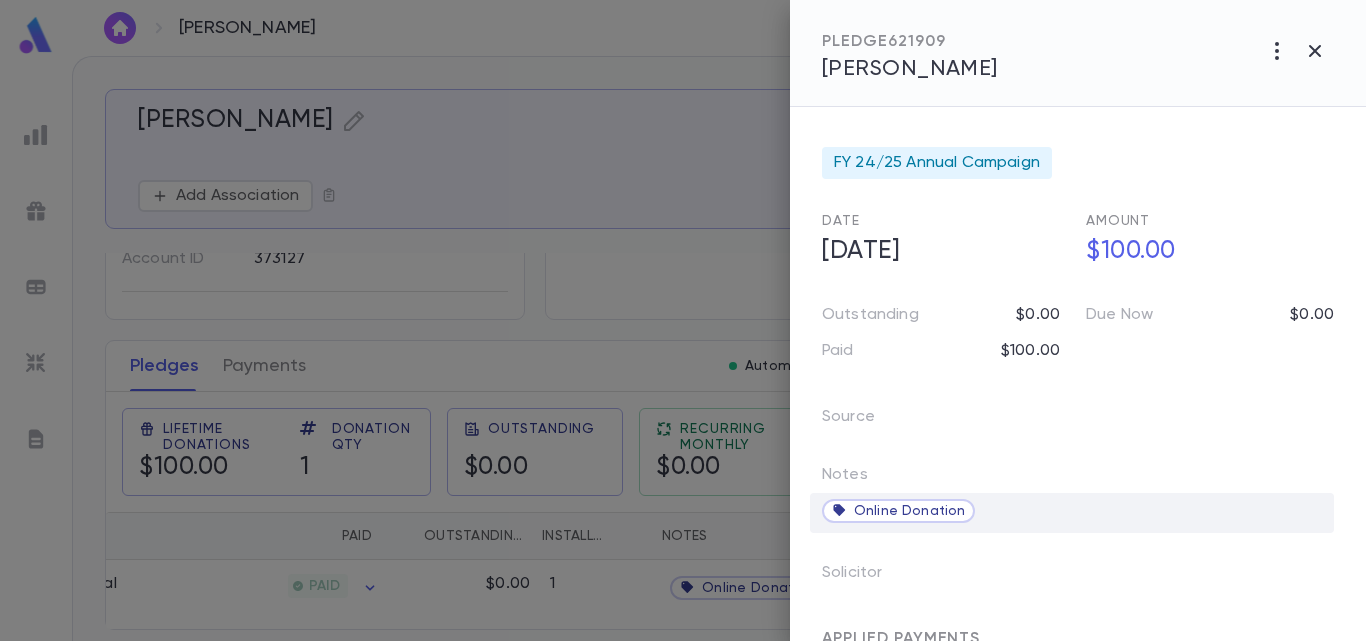 click on "Online Donation" at bounding box center (909, 511) 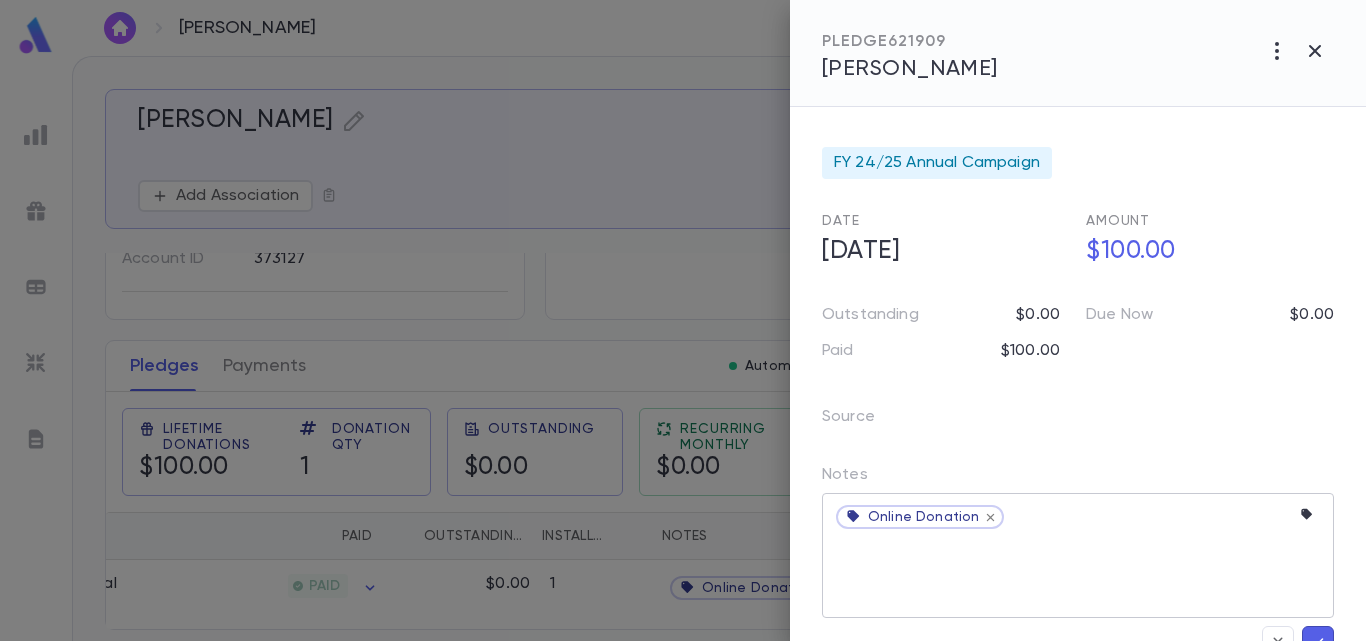 click 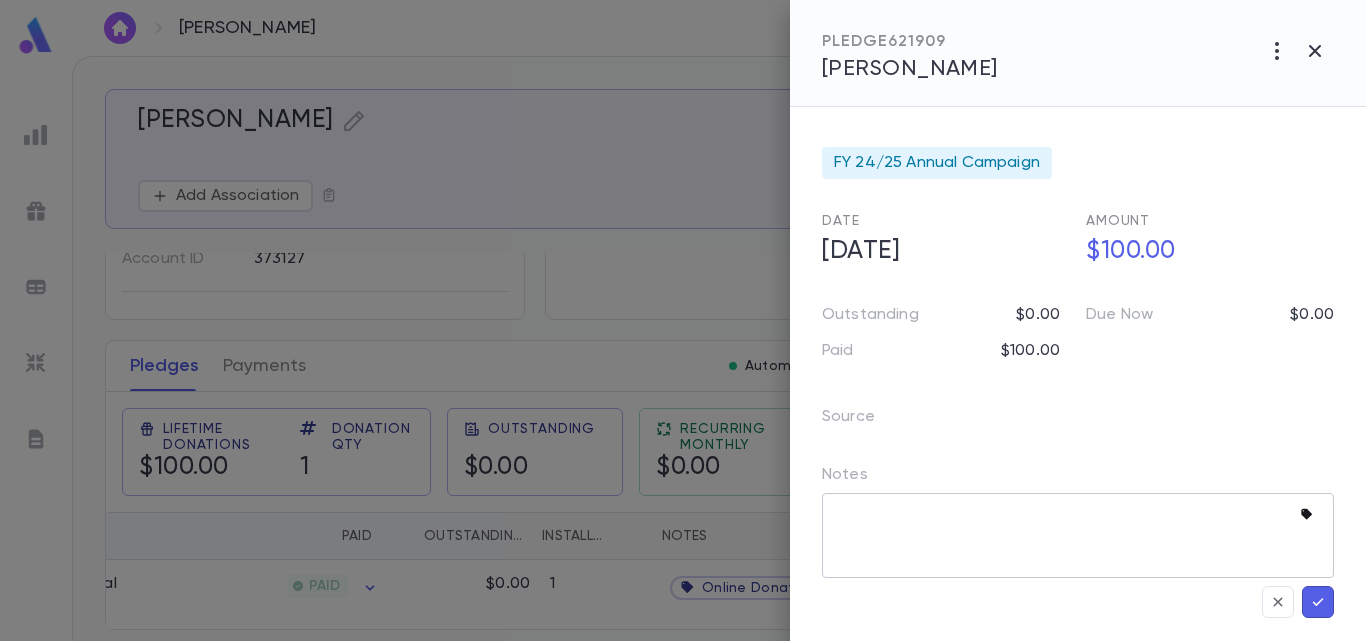 click 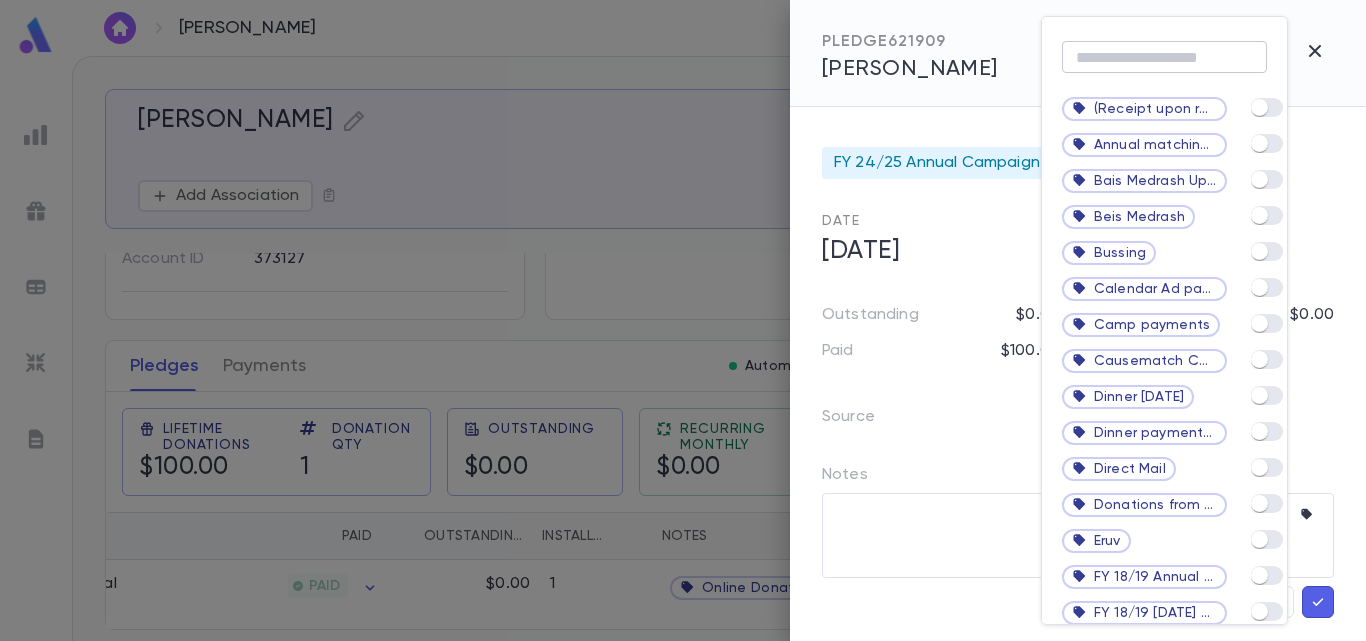 click at bounding box center [1164, 57] 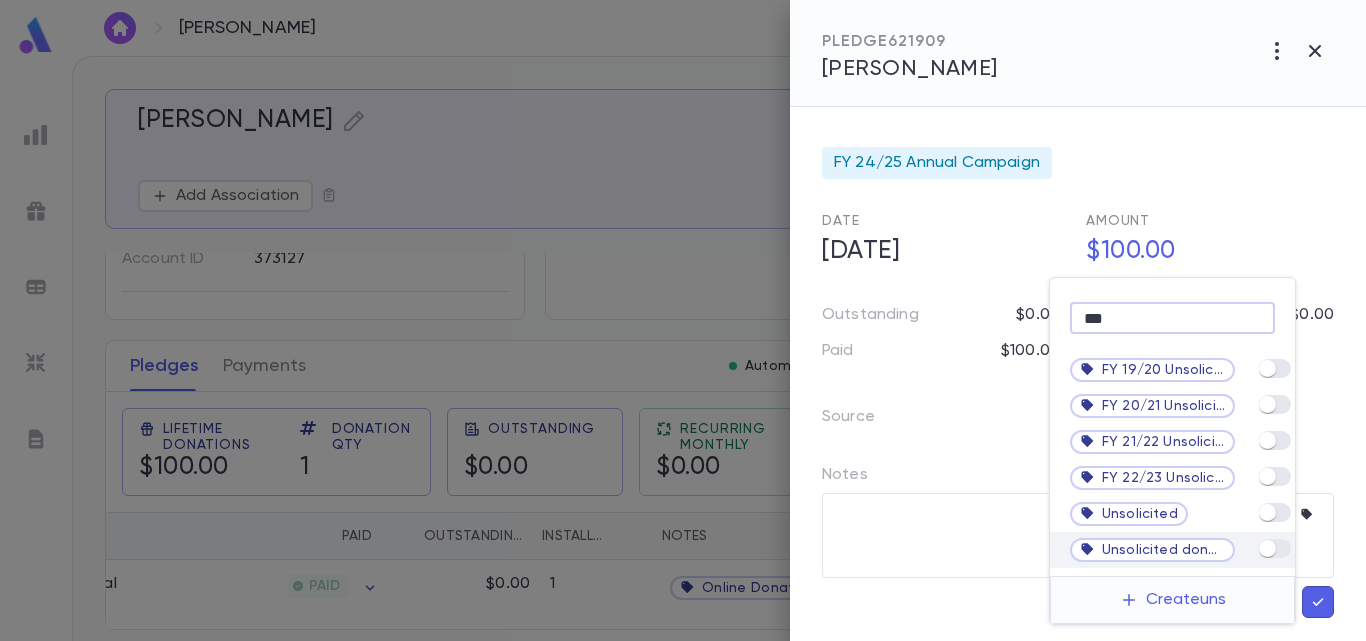 type on "***" 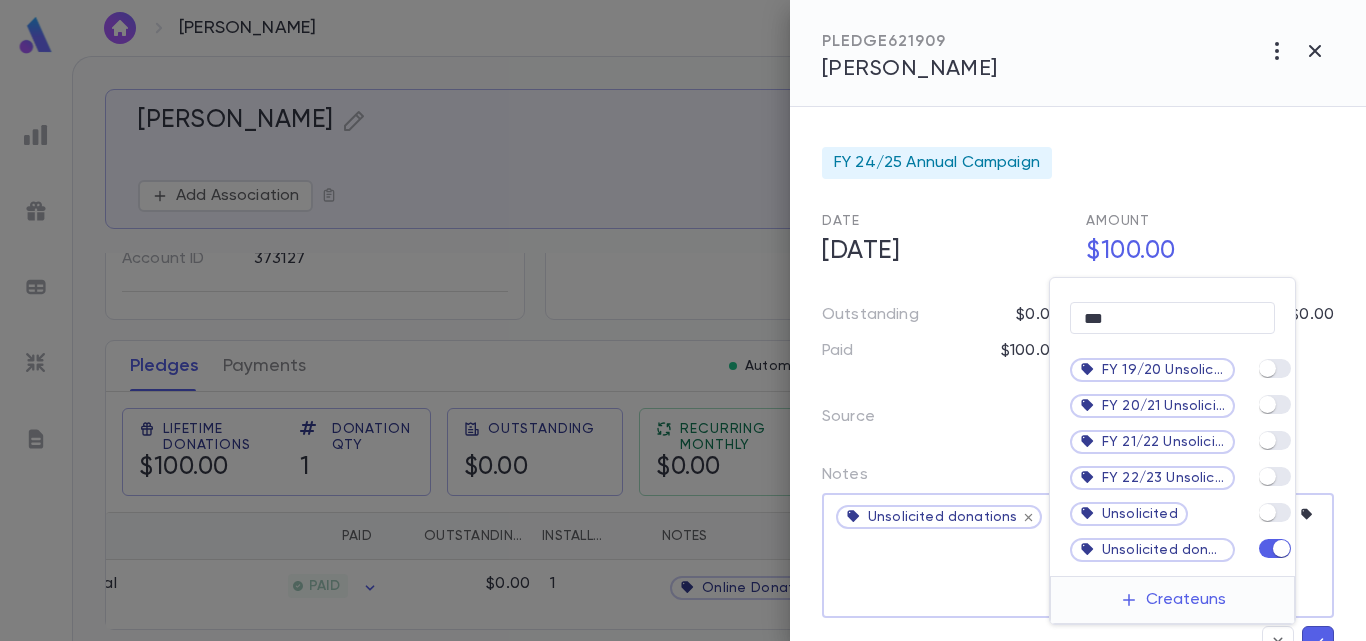 click at bounding box center [683, 320] 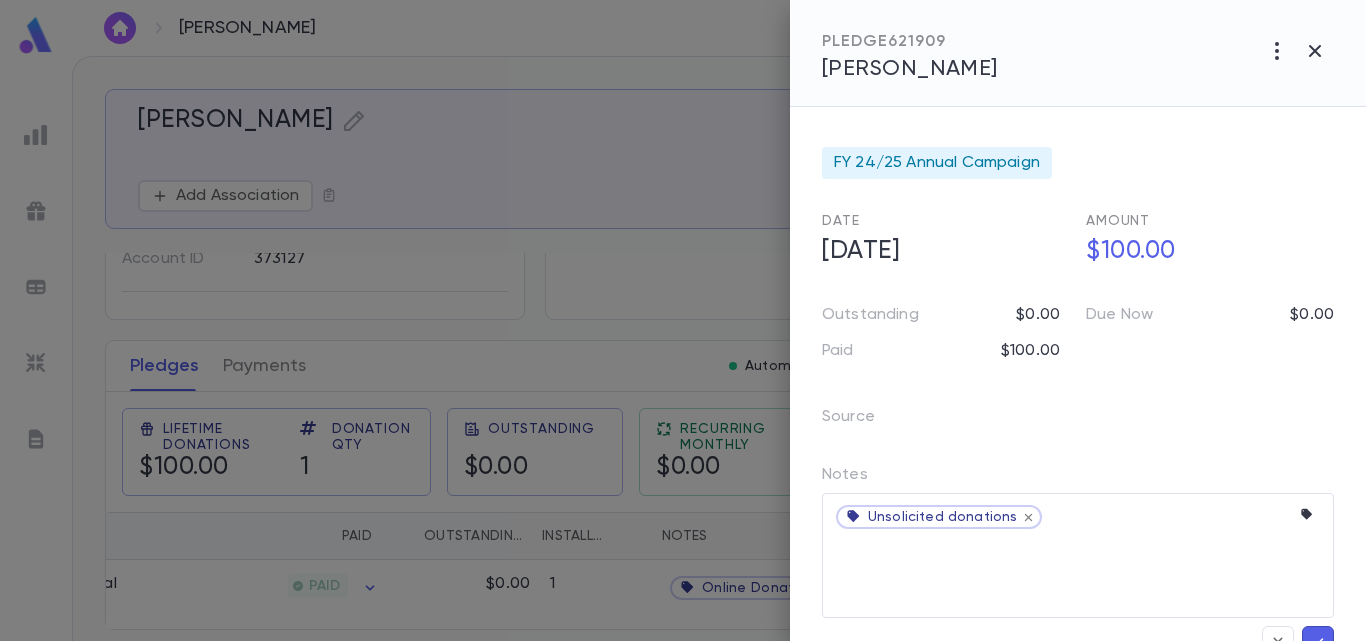 click at bounding box center [1318, 642] 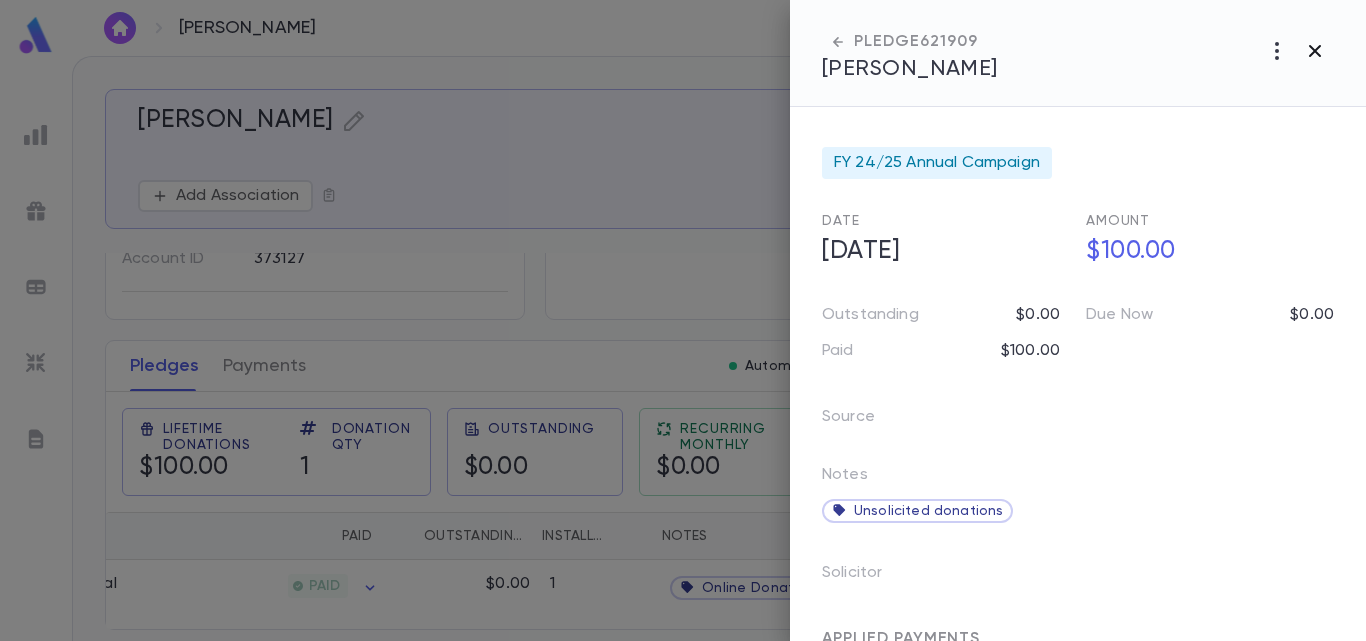 click 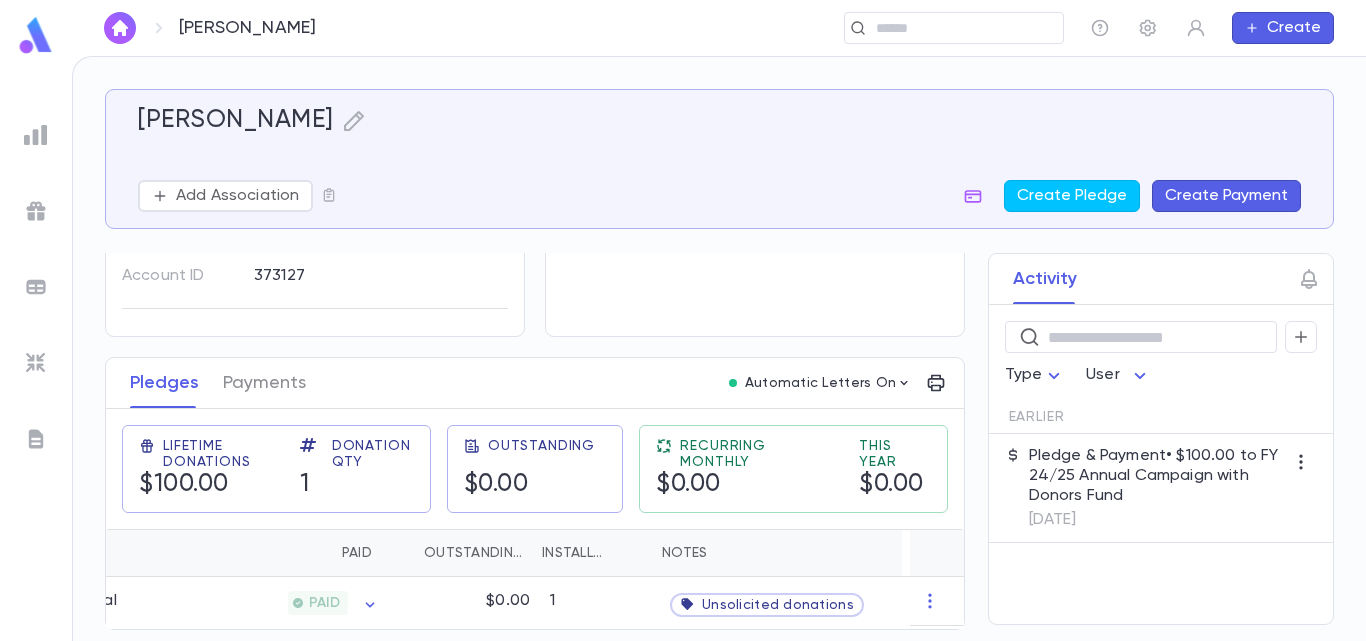 scroll, scrollTop: 193, scrollLeft: 0, axis: vertical 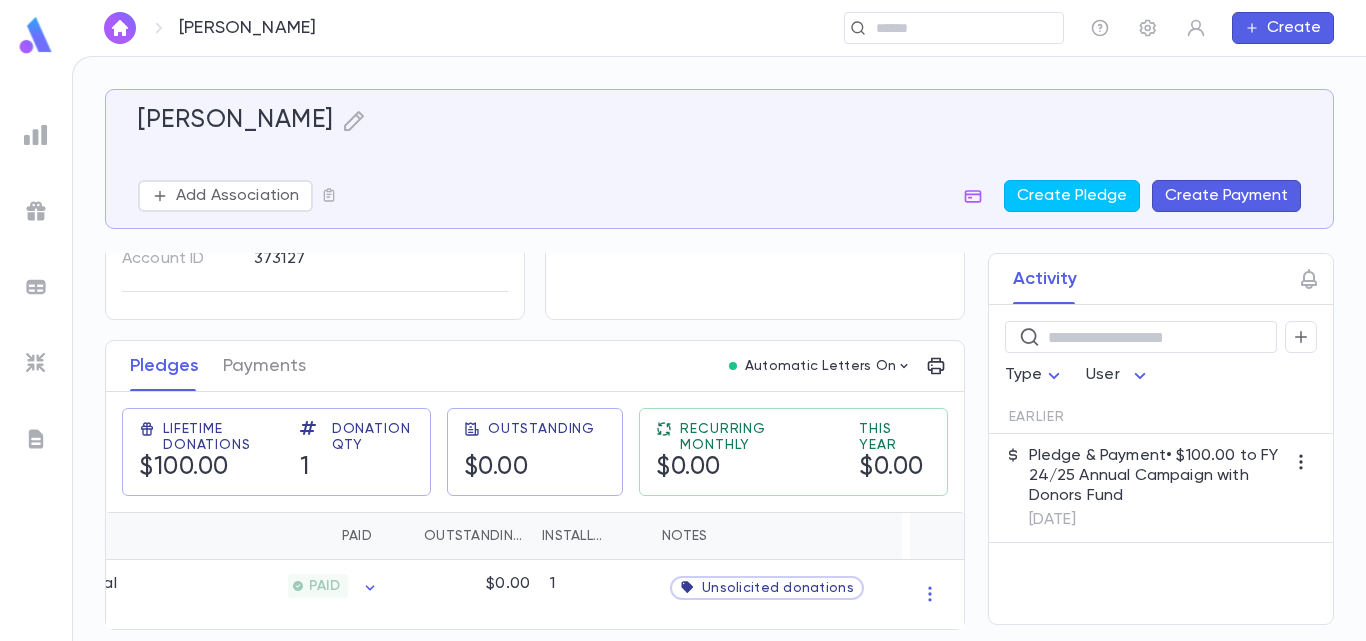click at bounding box center (120, 28) 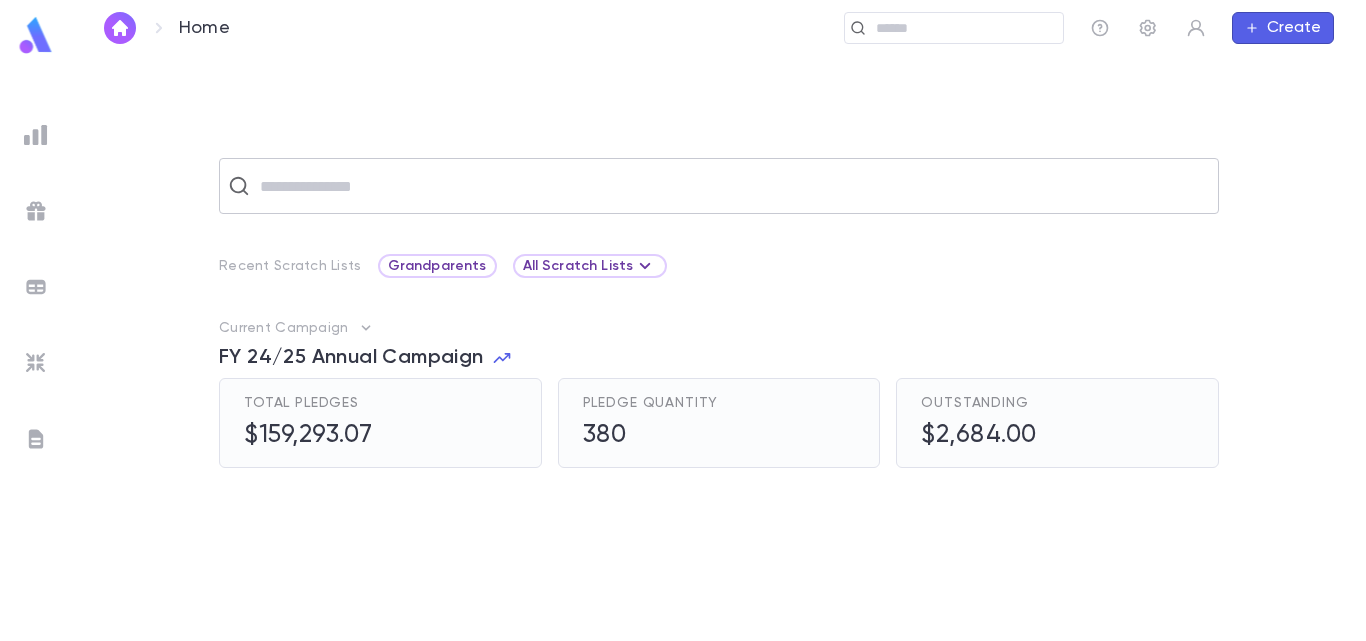 click at bounding box center (732, 186) 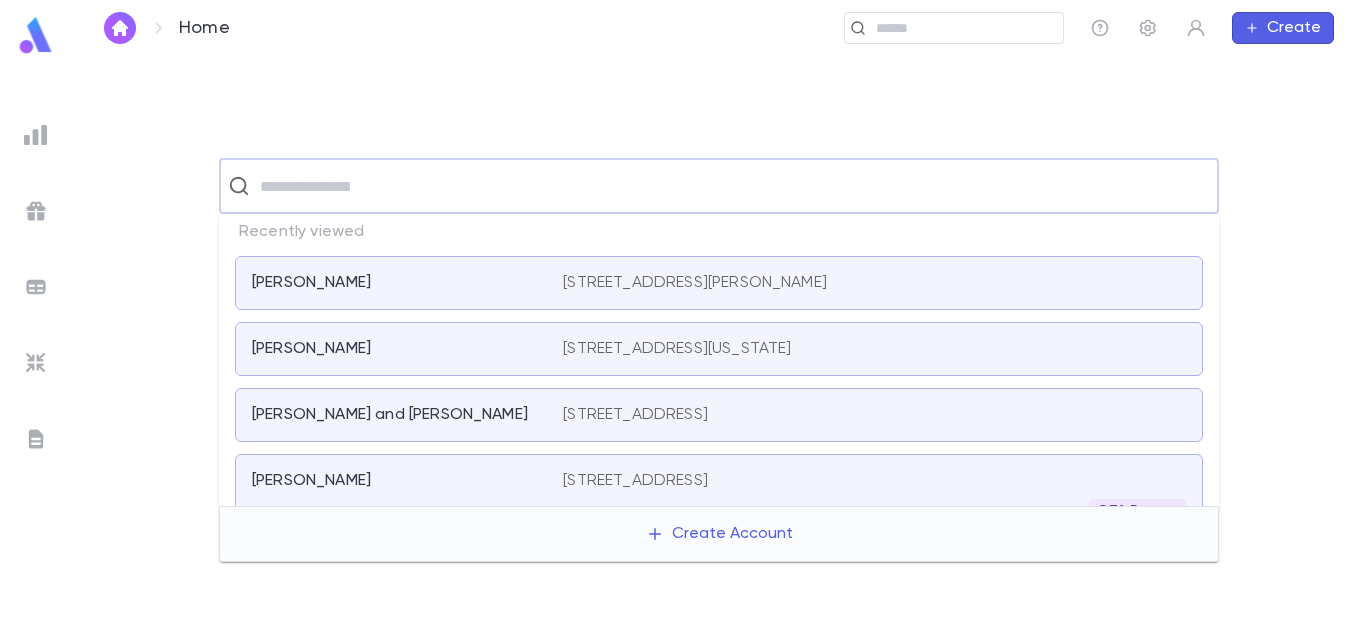 paste on "**********" 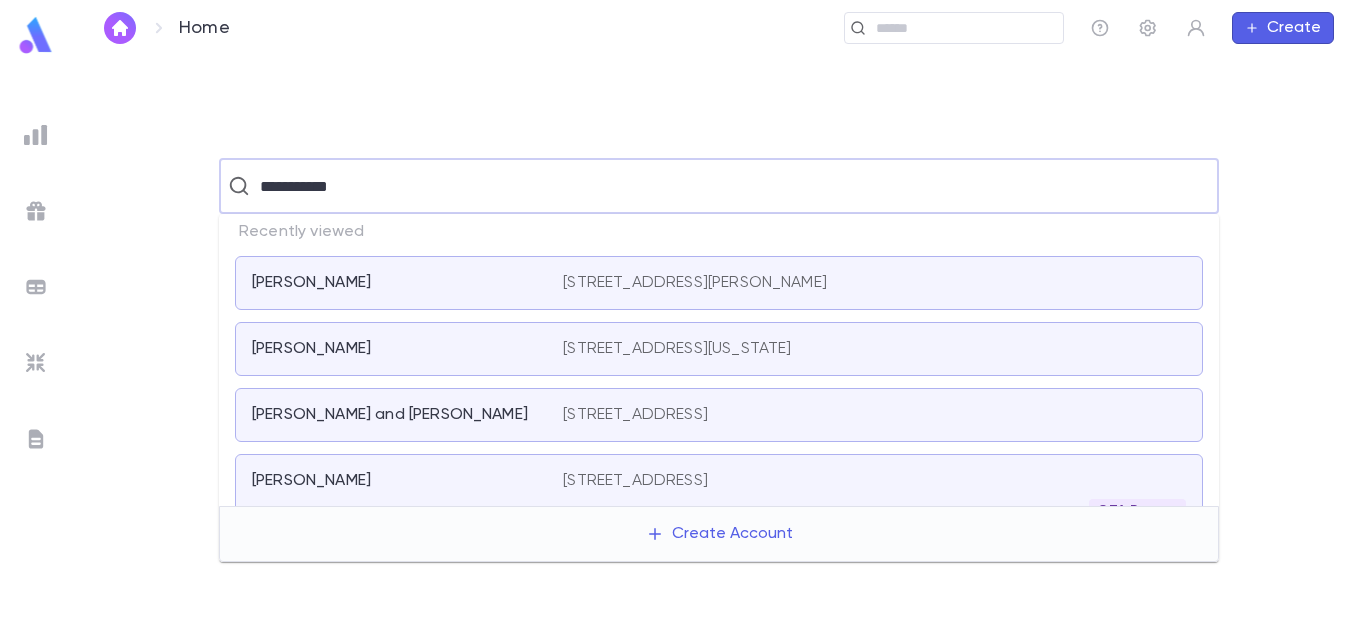 type on "**********" 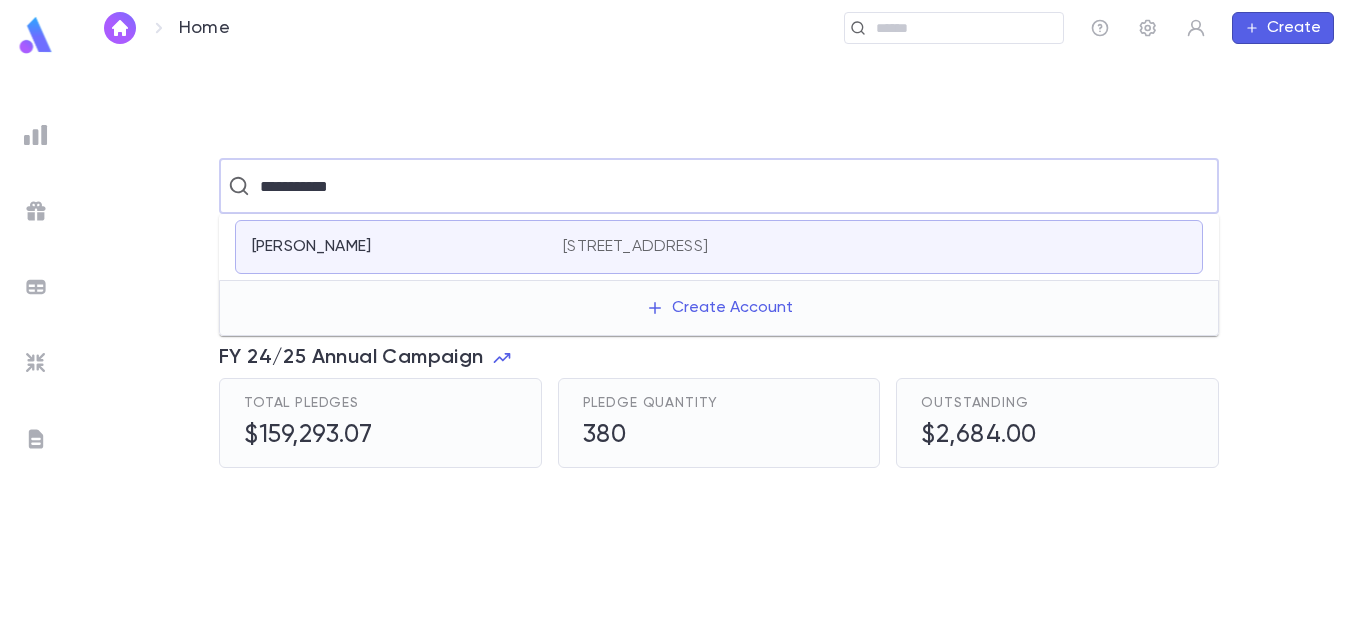 click on "[PERSON_NAME]" at bounding box center [407, 247] 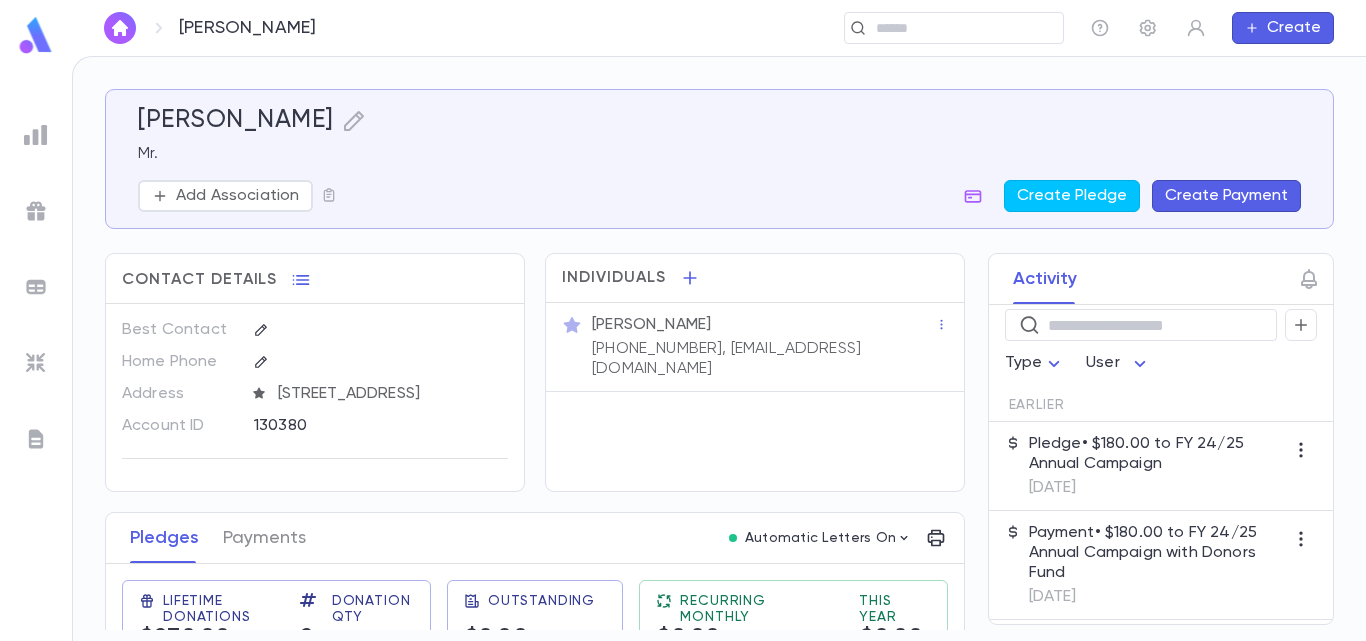 scroll, scrollTop: 16, scrollLeft: 0, axis: vertical 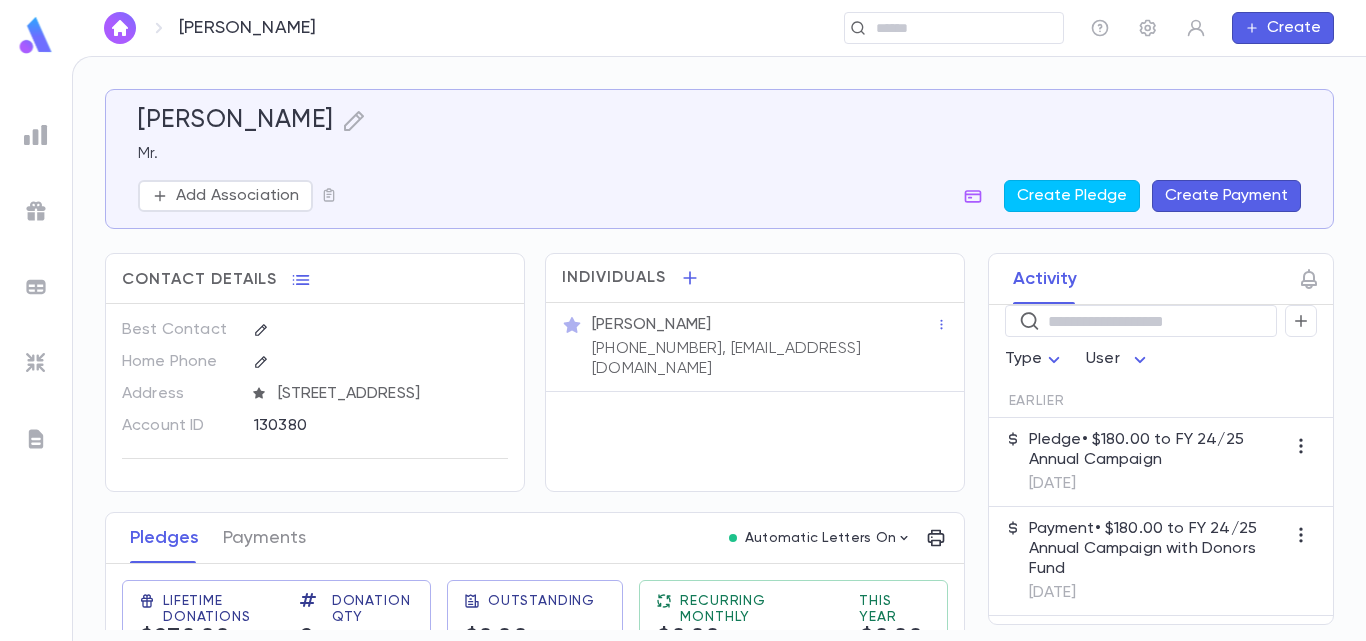 click on "Pledge  • $180.00 to FY 24/25 Annual Campaign" at bounding box center [1157, 450] 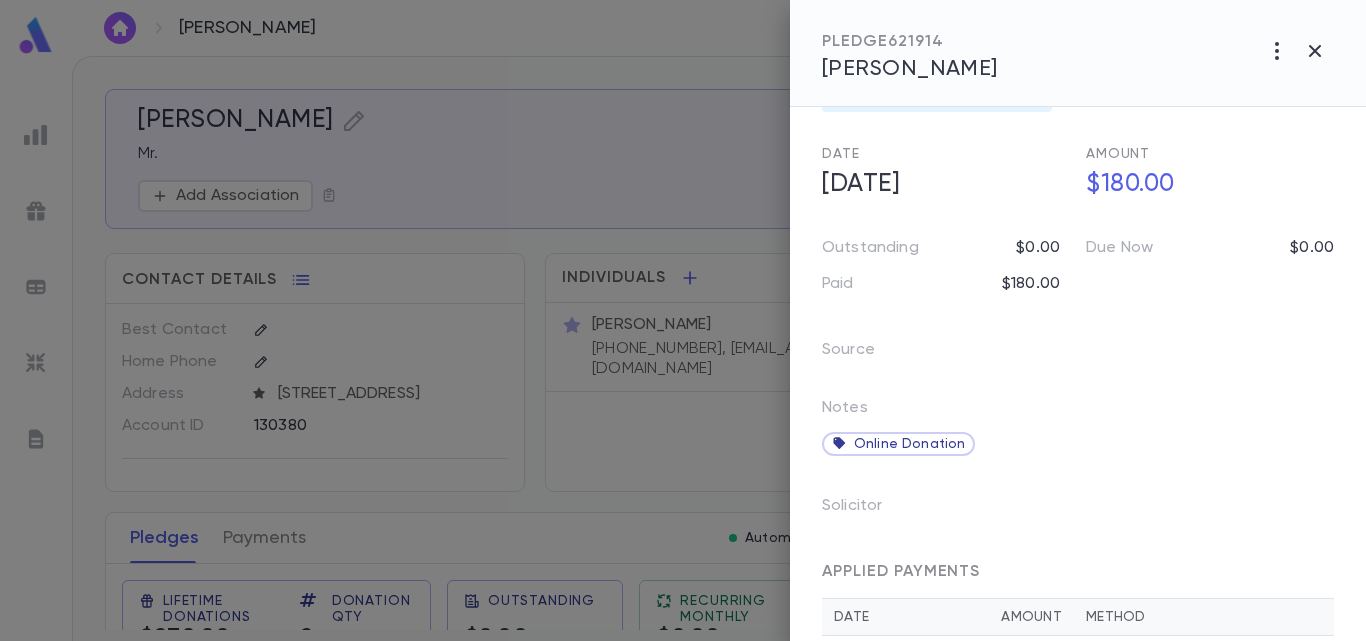 scroll, scrollTop: 130, scrollLeft: 0, axis: vertical 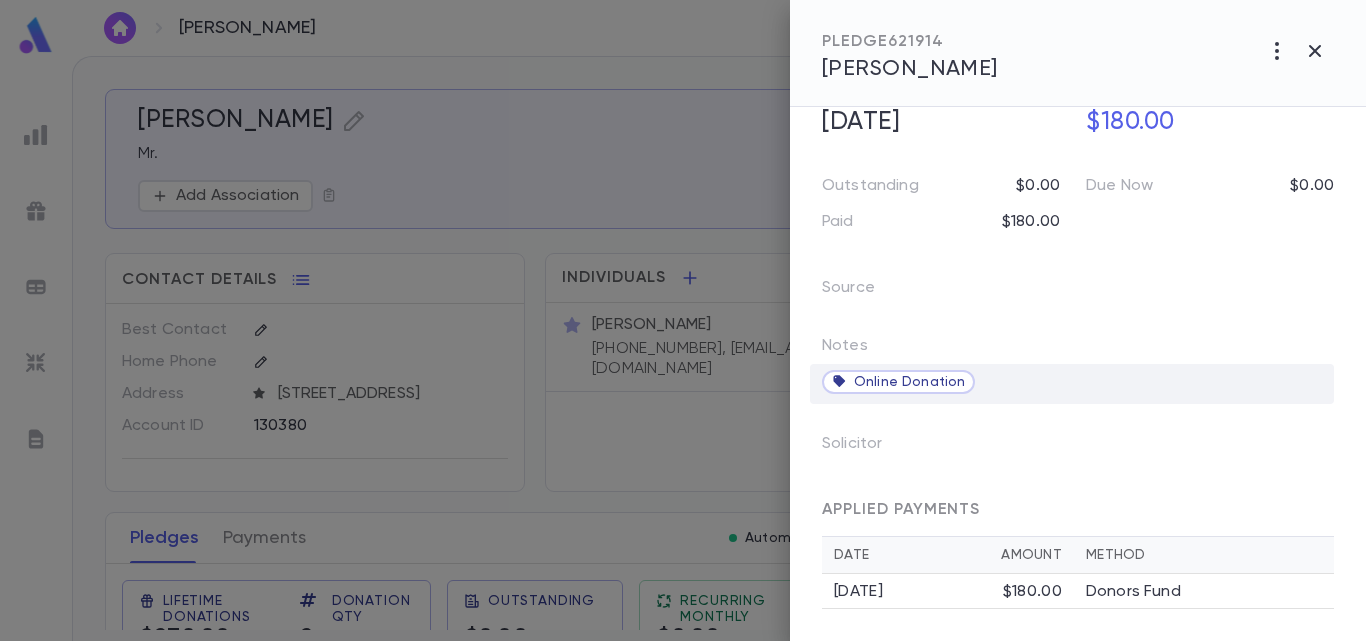 click on "Online Donation" at bounding box center (898, 382) 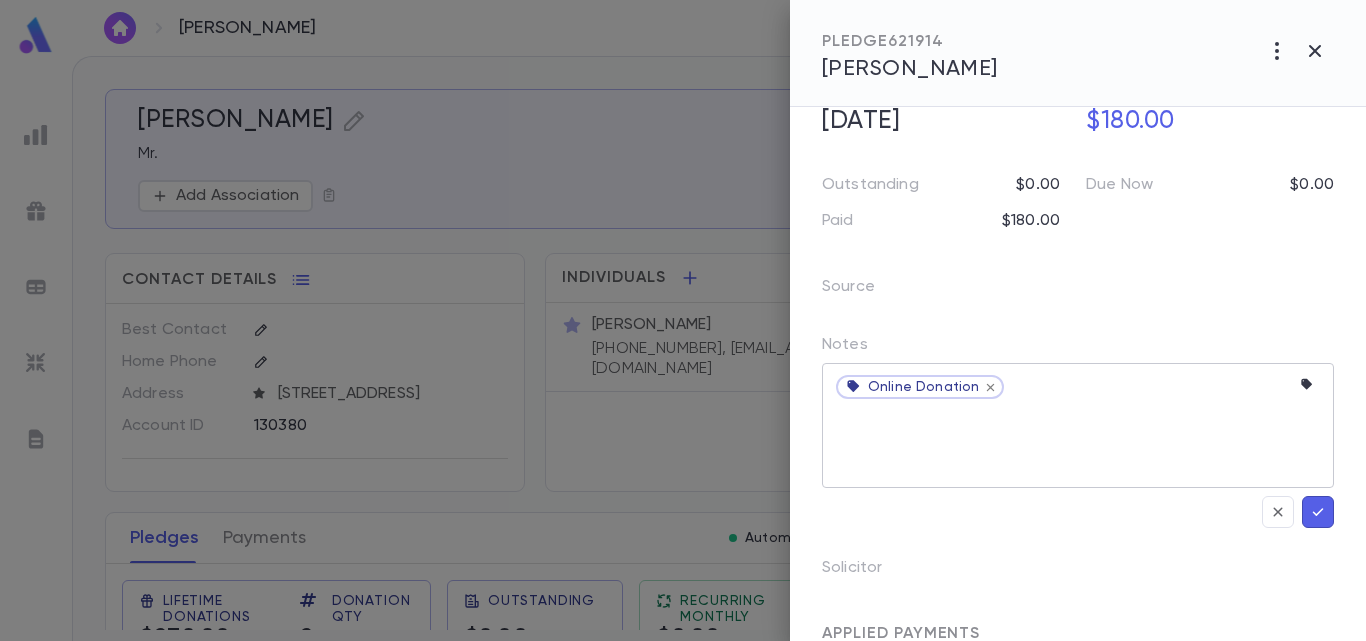 click 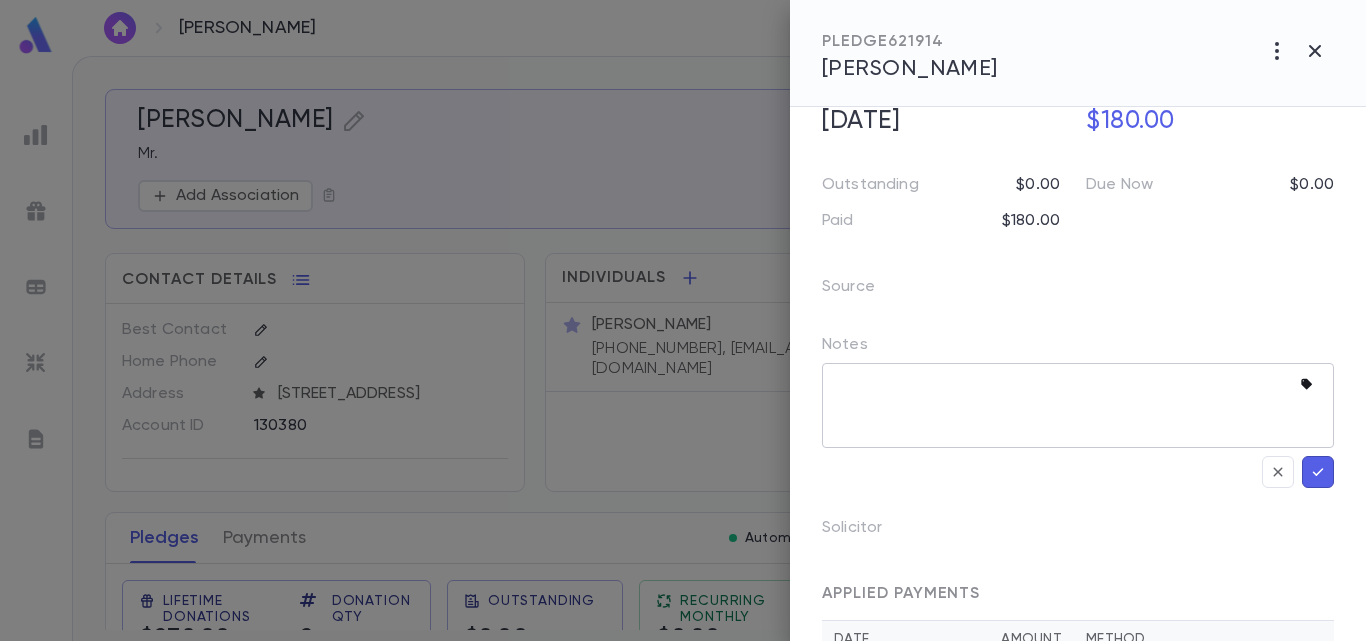 click 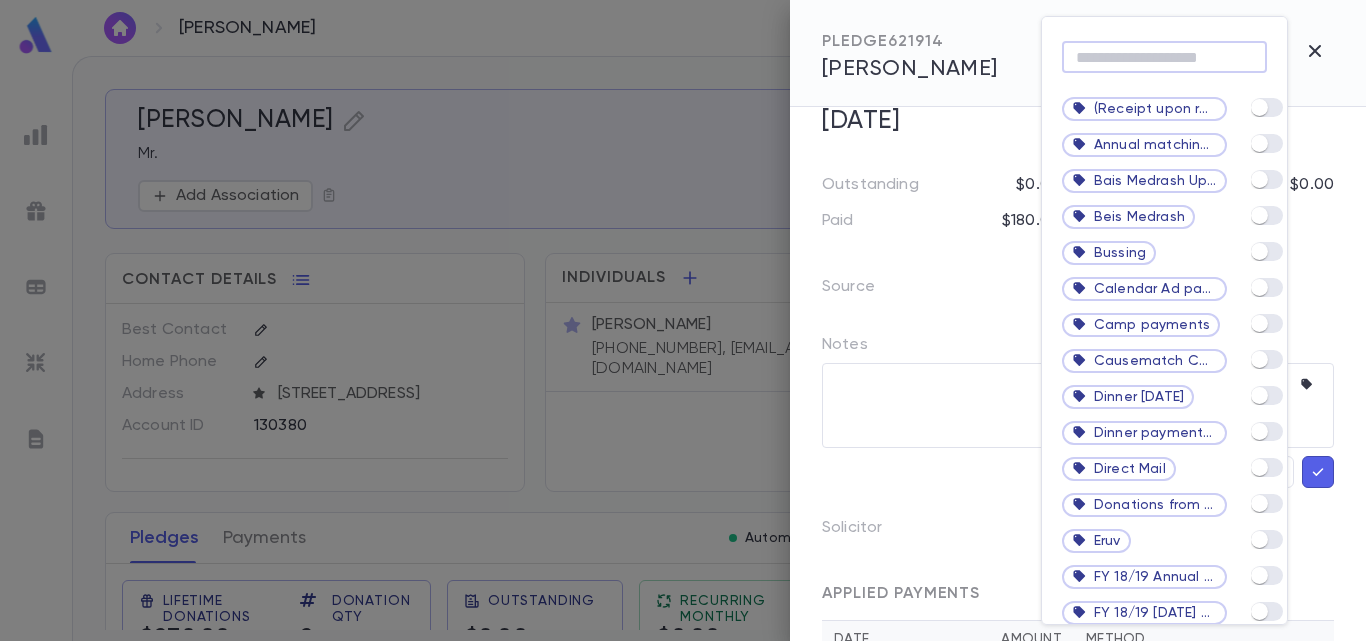 click at bounding box center (1164, 57) 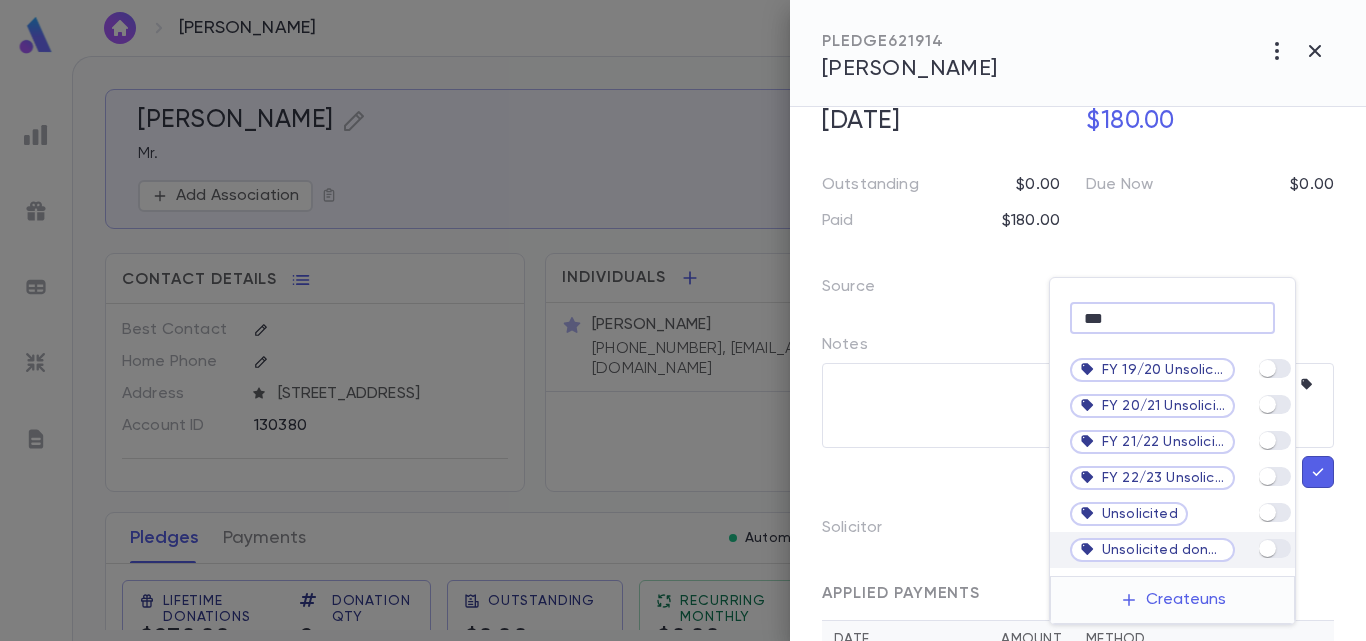type on "***" 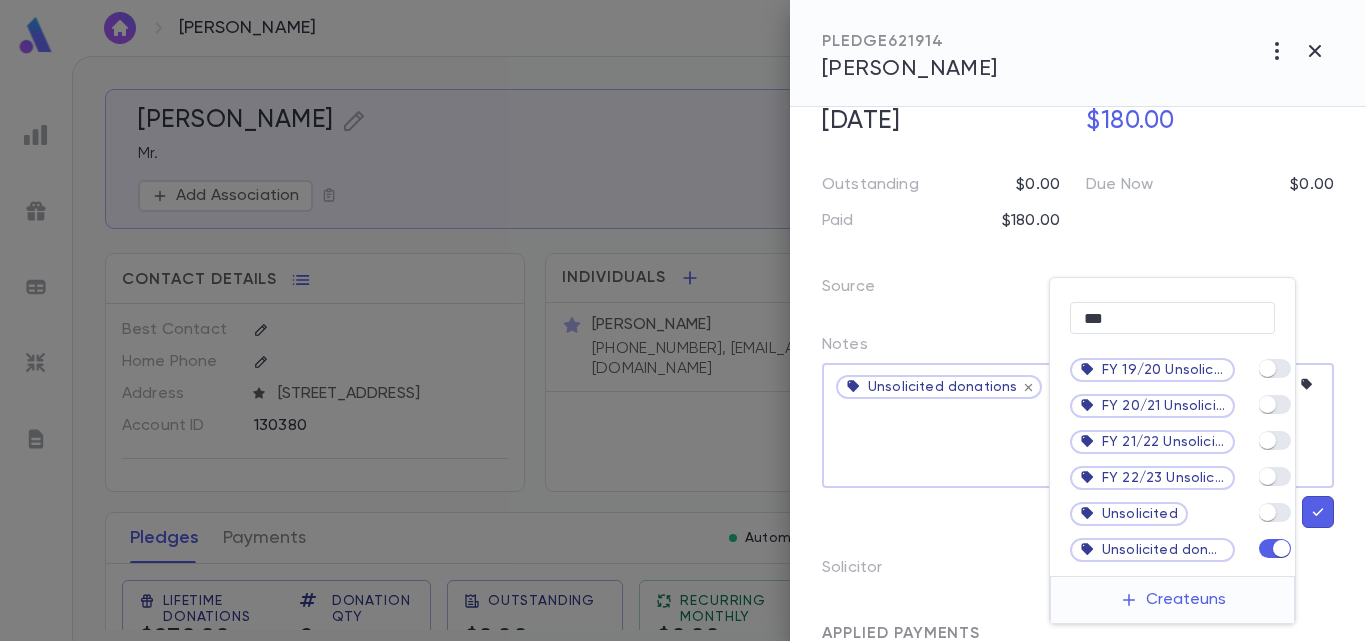 click at bounding box center [683, 320] 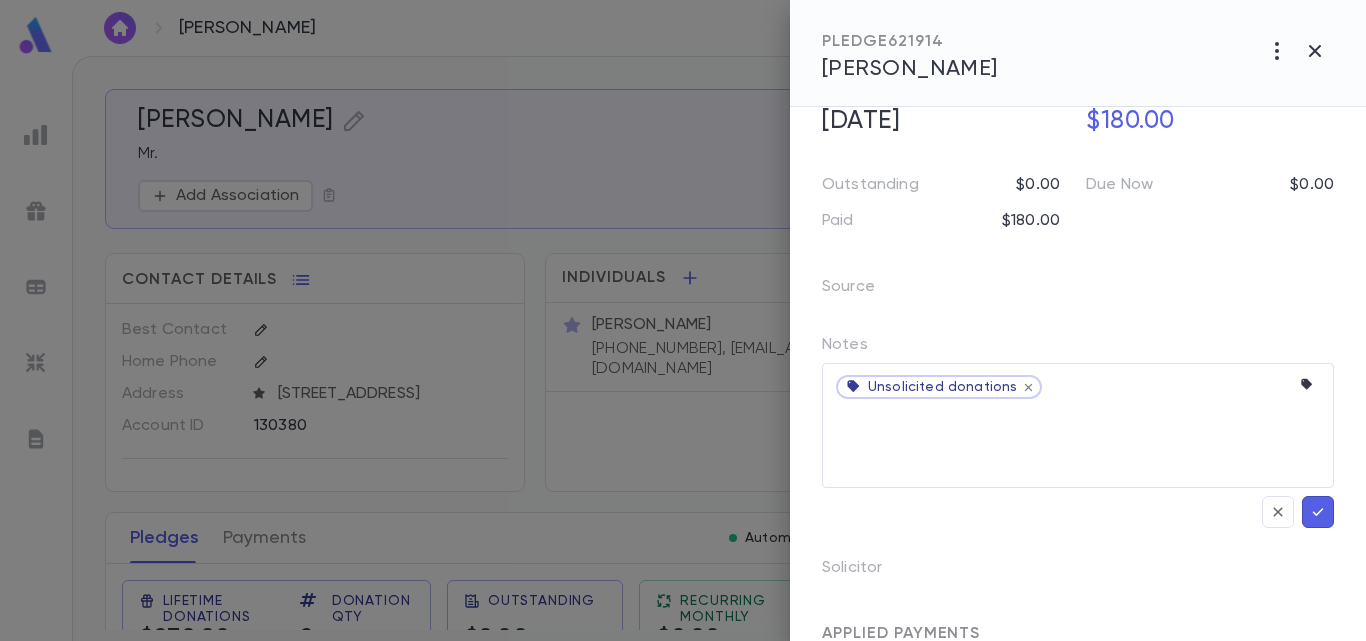 click 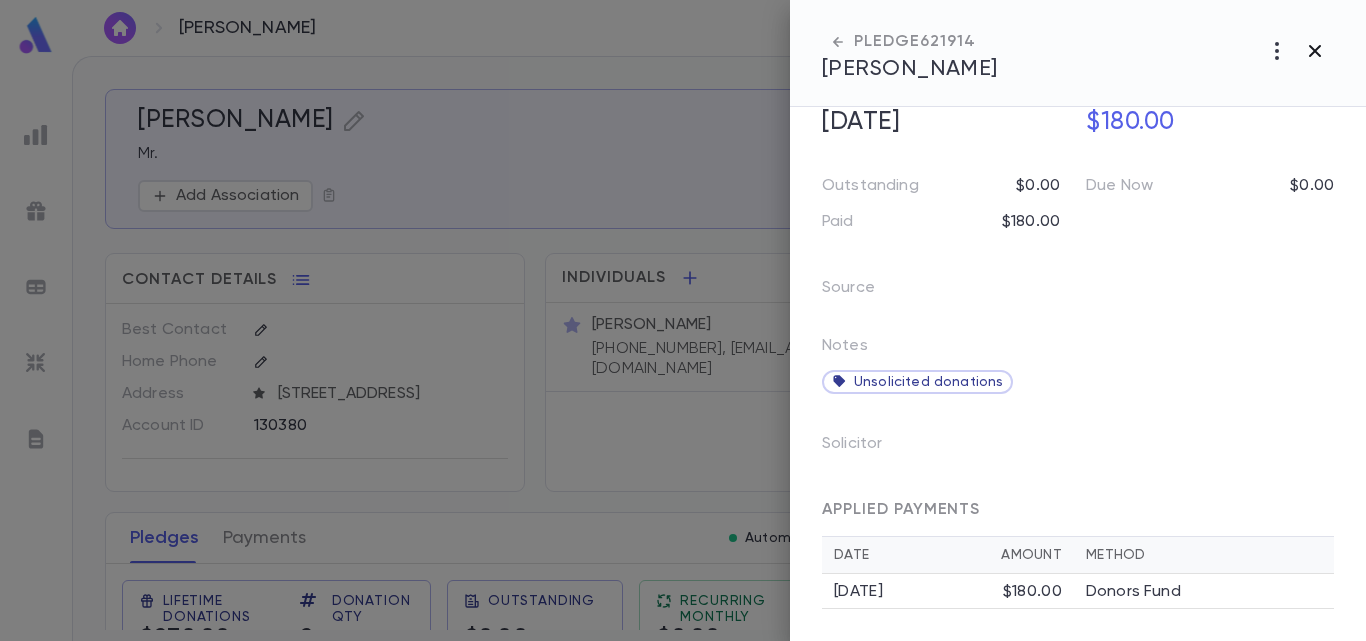 click 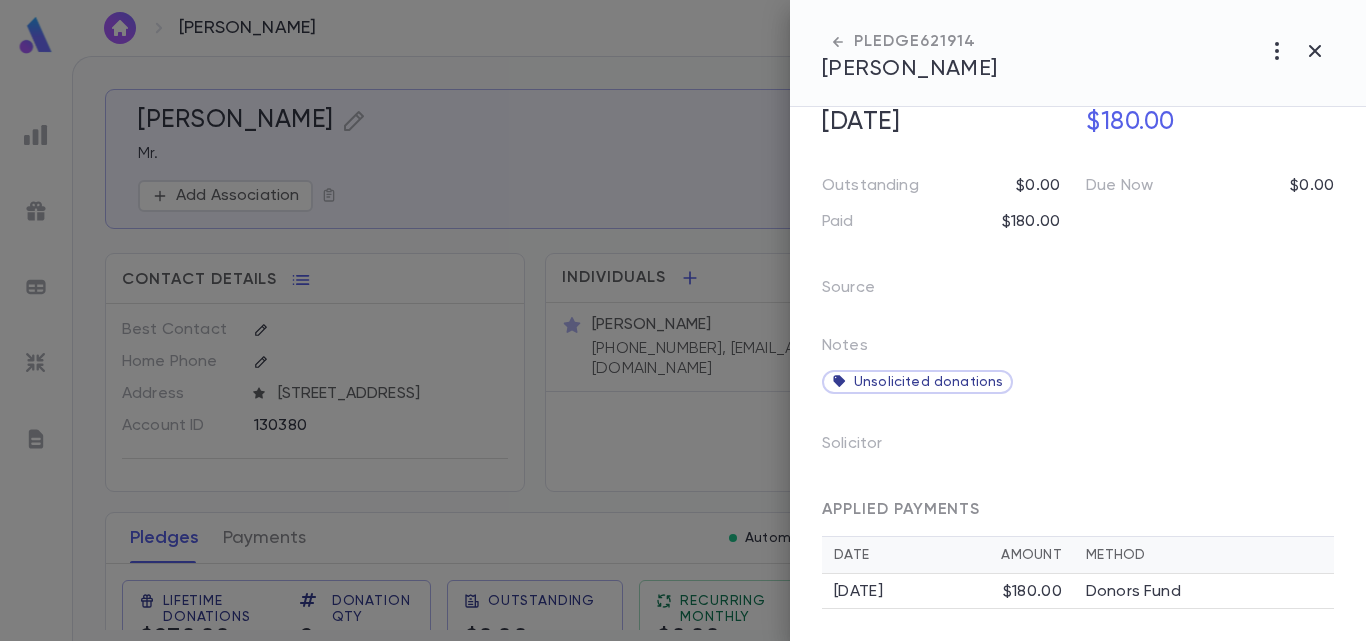 scroll, scrollTop: 0, scrollLeft: 0, axis: both 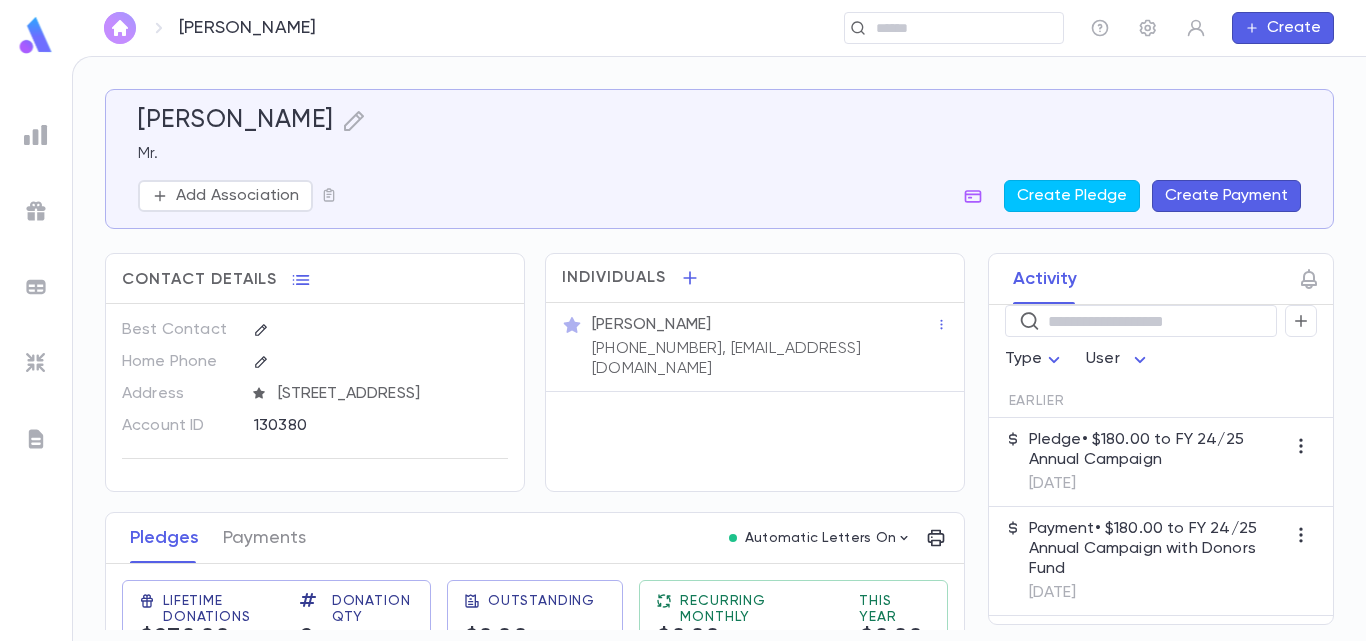 click at bounding box center [120, 28] 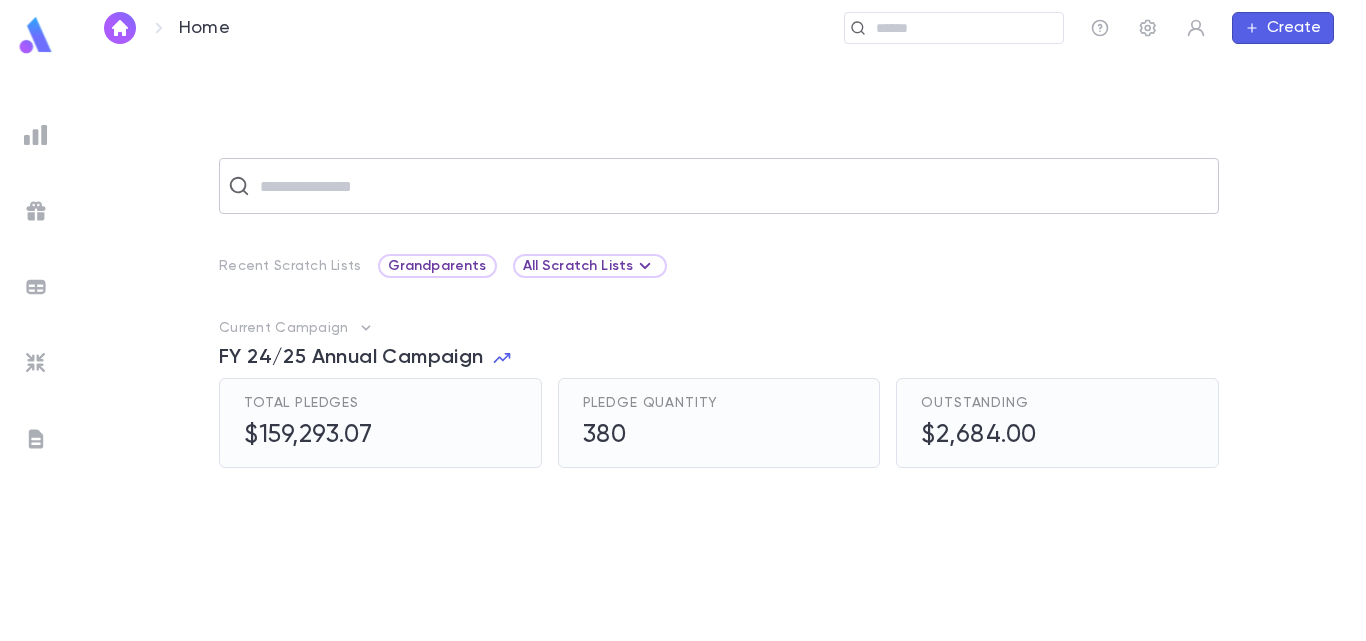 click at bounding box center [732, 186] 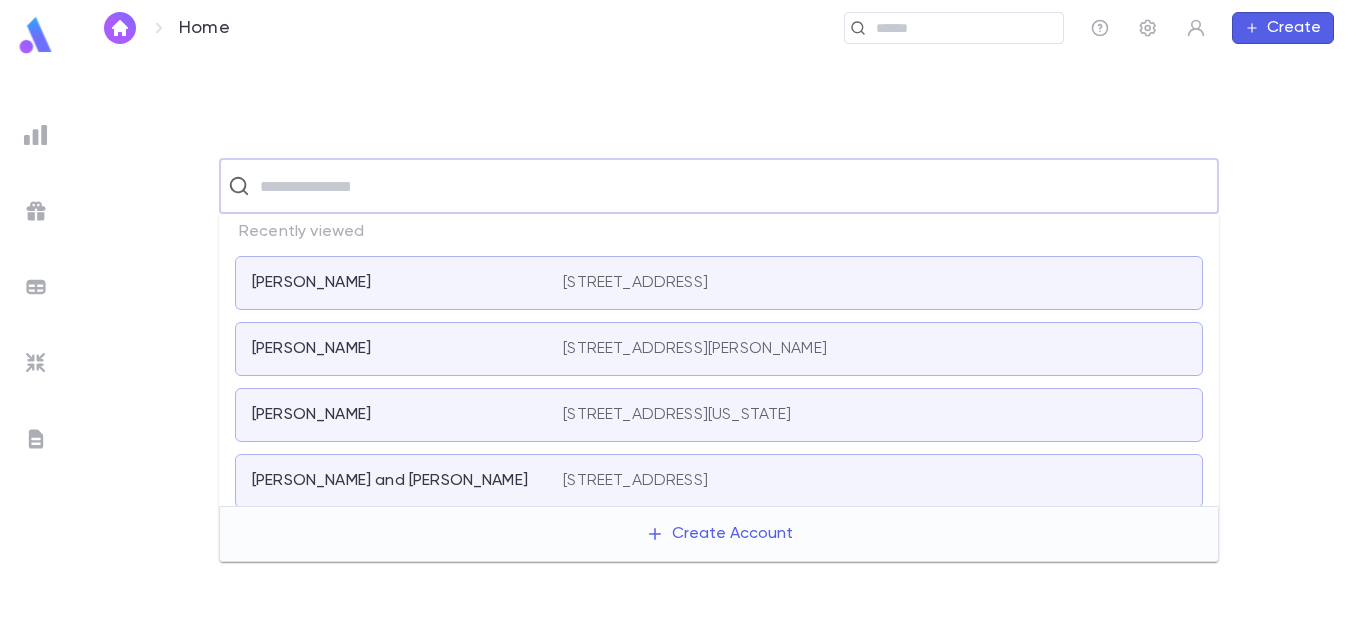 paste on "**********" 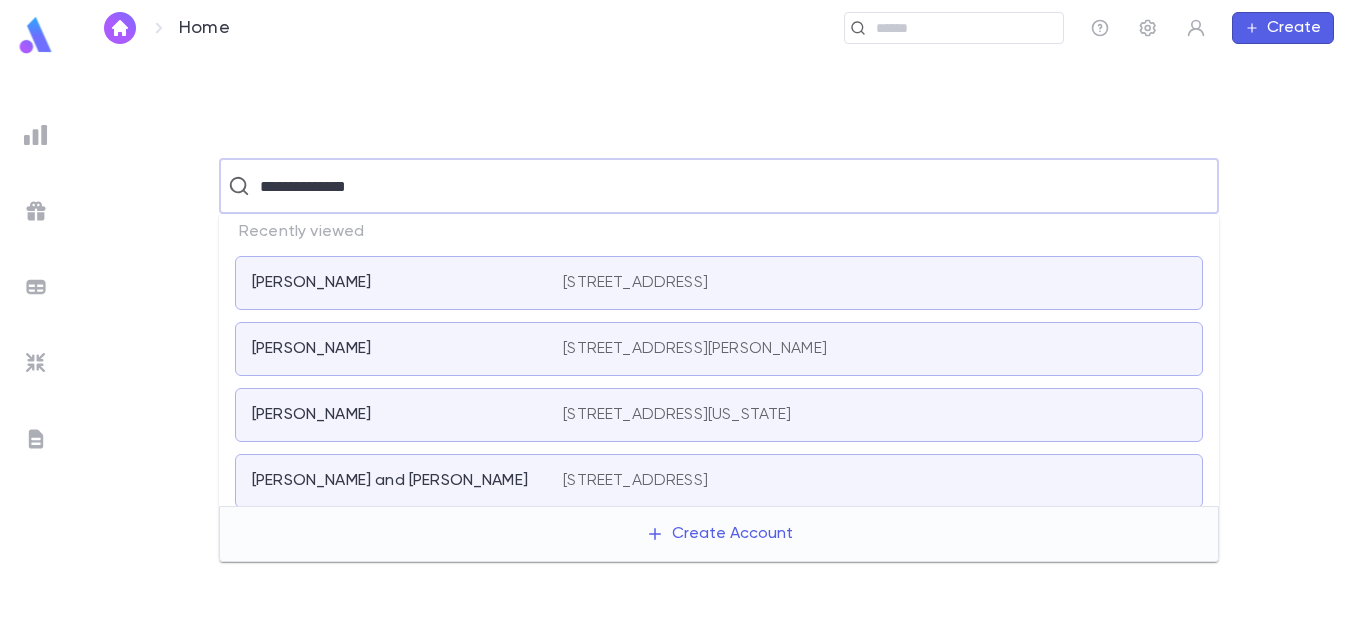 type on "**********" 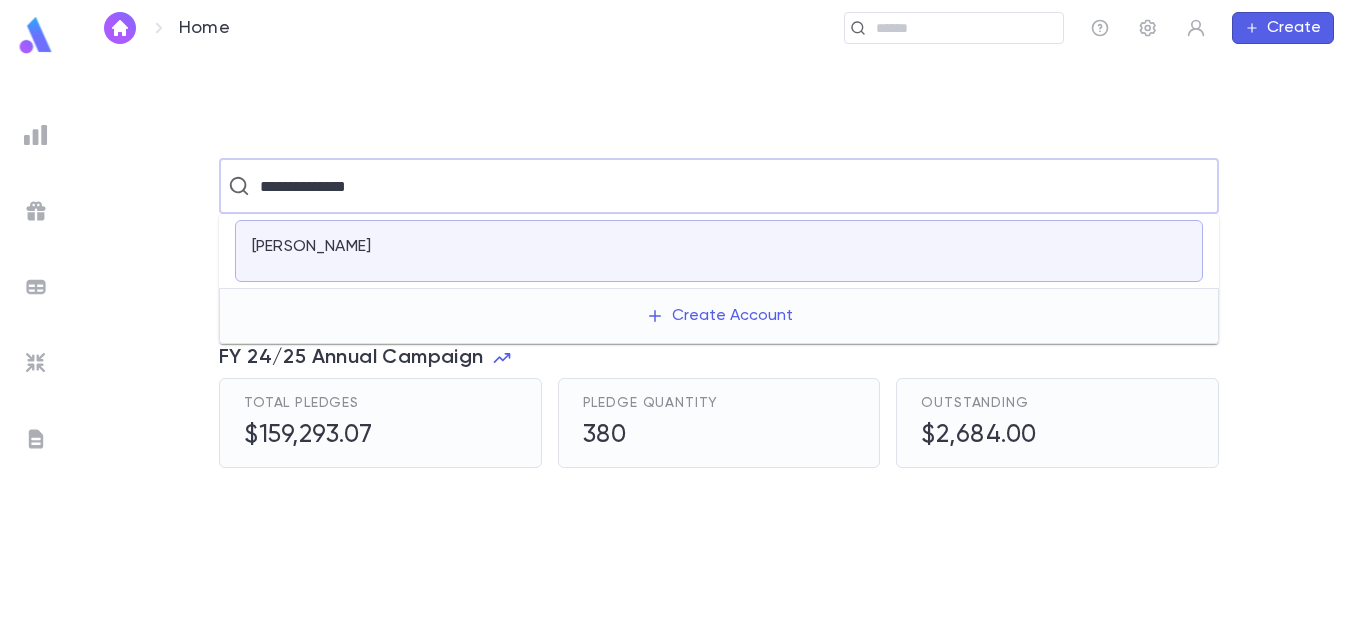 click at bounding box center (874, 251) 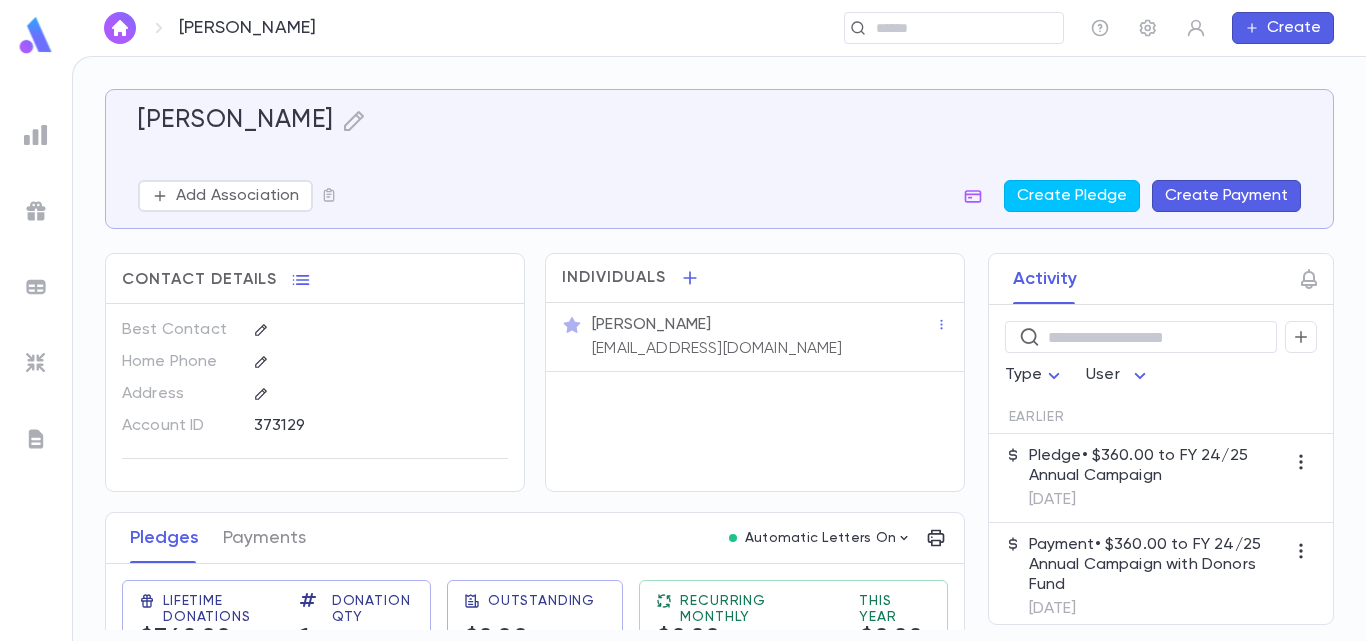 click on "Pledge  • $360.00 to FY 24/25 Annual Campaign" at bounding box center (1157, 466) 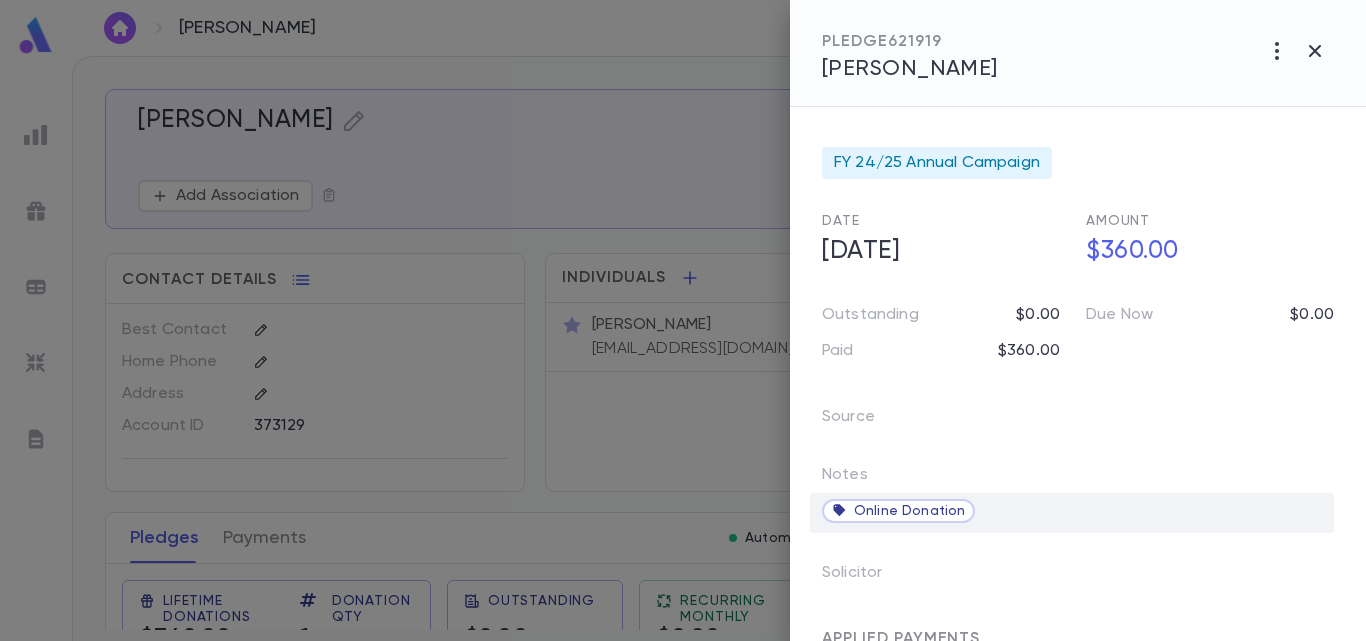 click on "Online Donation" at bounding box center [909, 511] 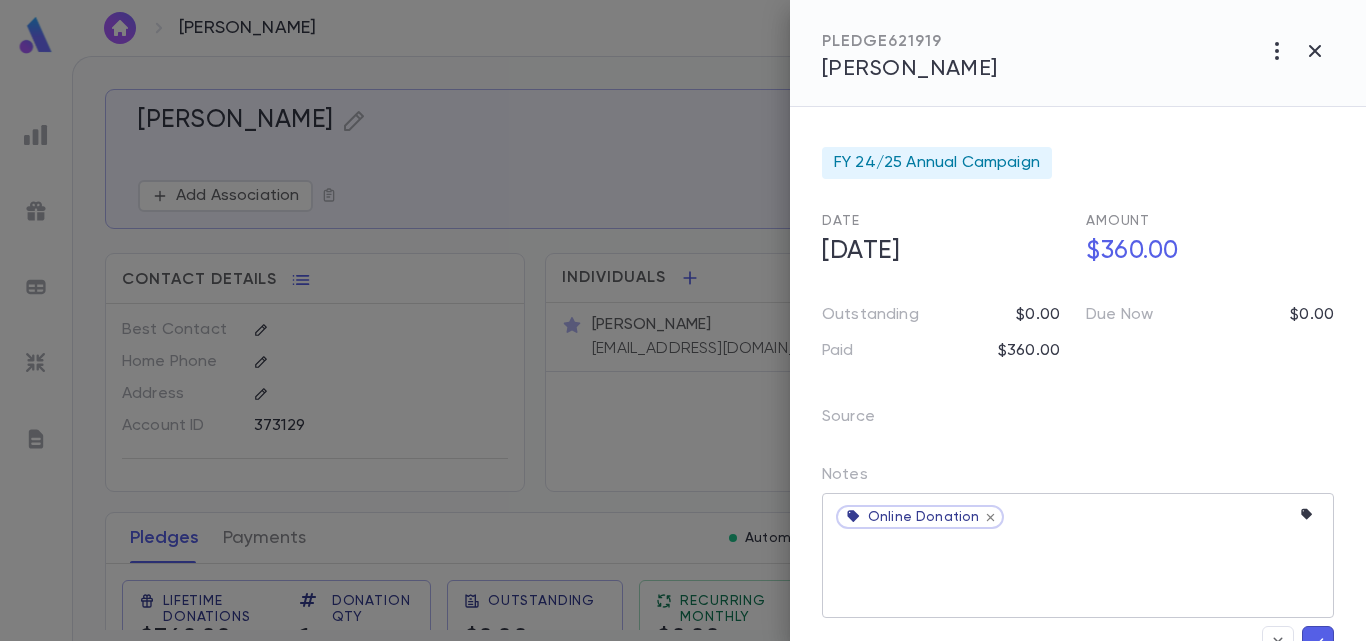 click 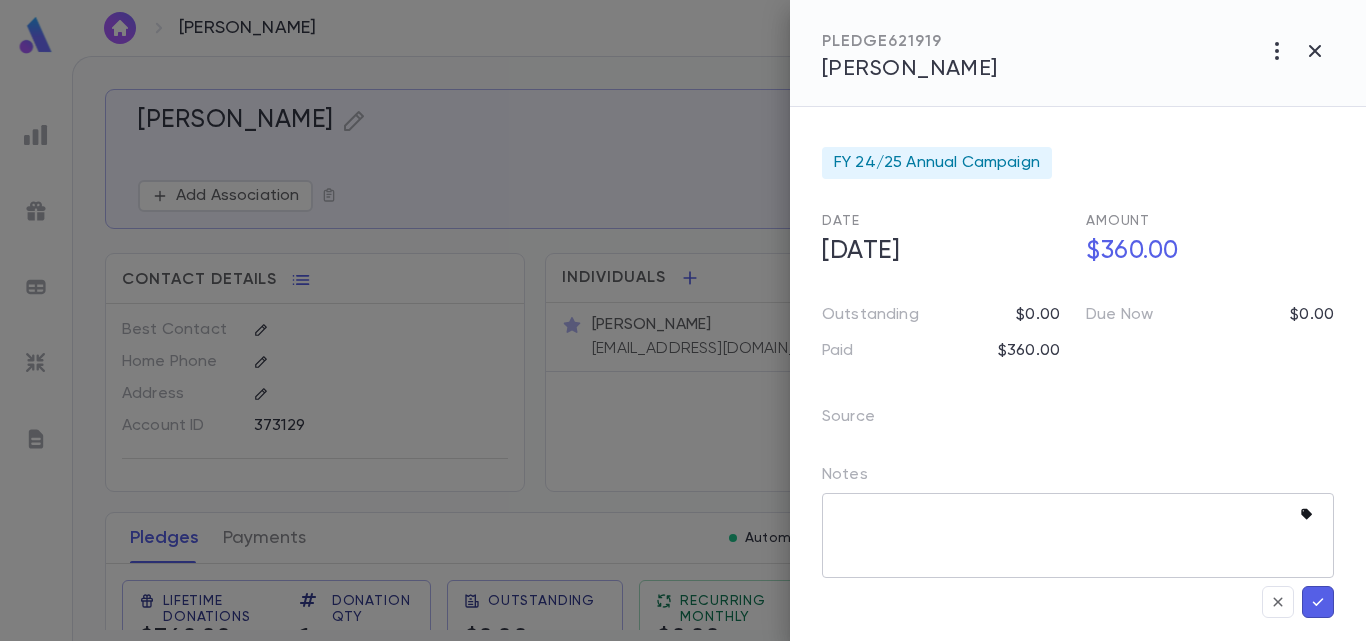 click 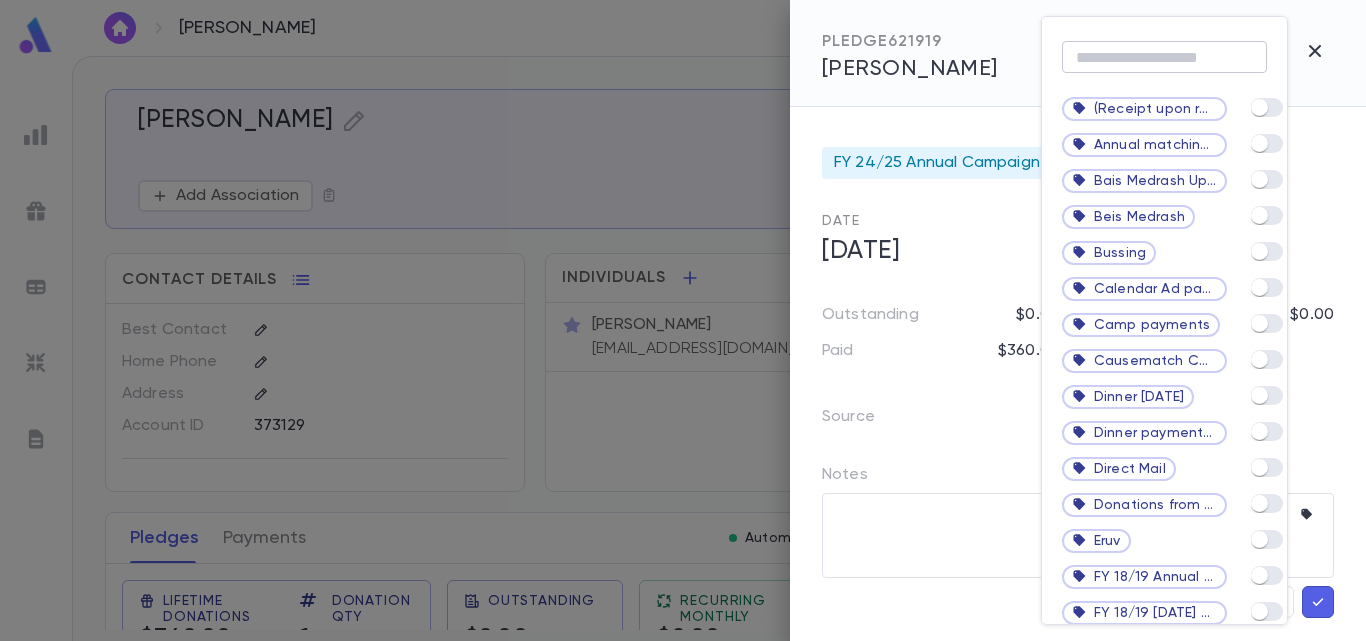 click at bounding box center [1164, 57] 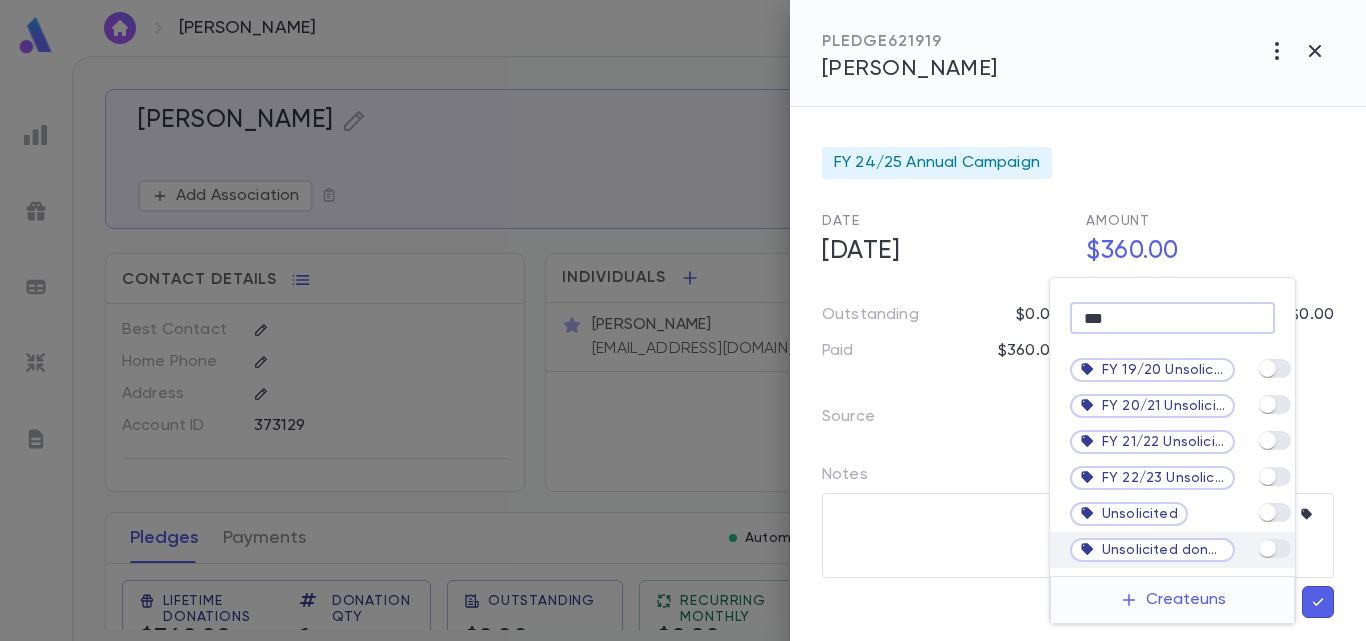 type on "***" 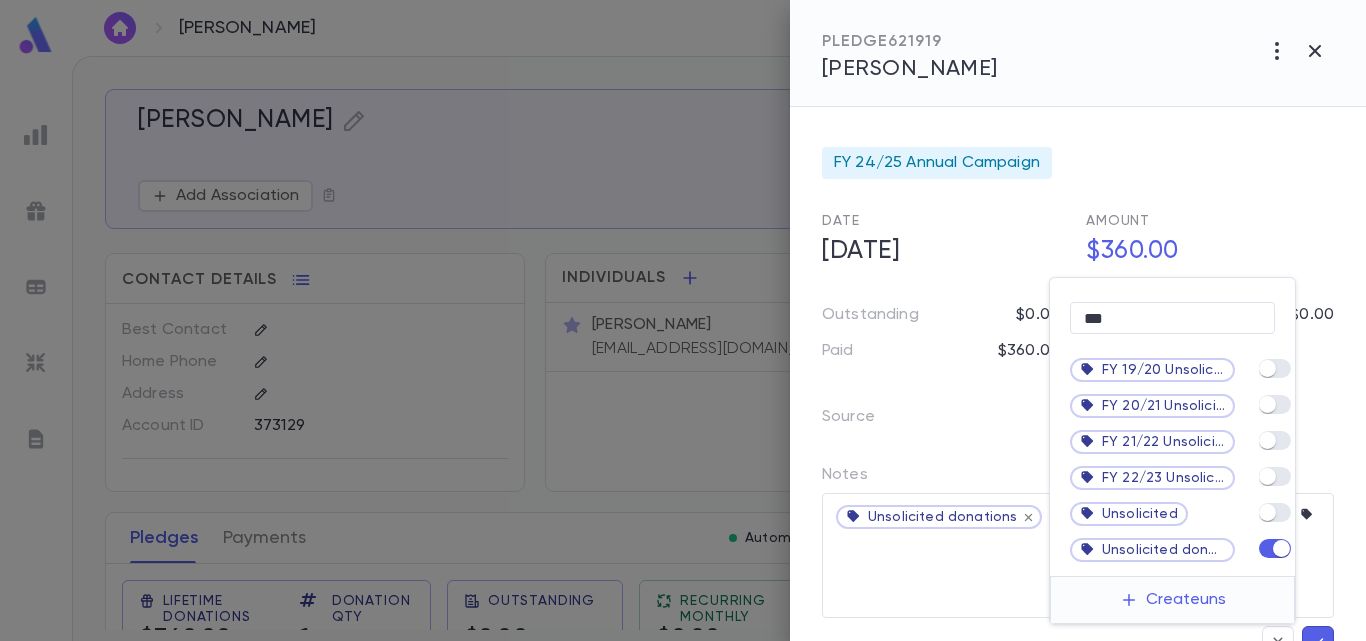 click at bounding box center [683, 320] 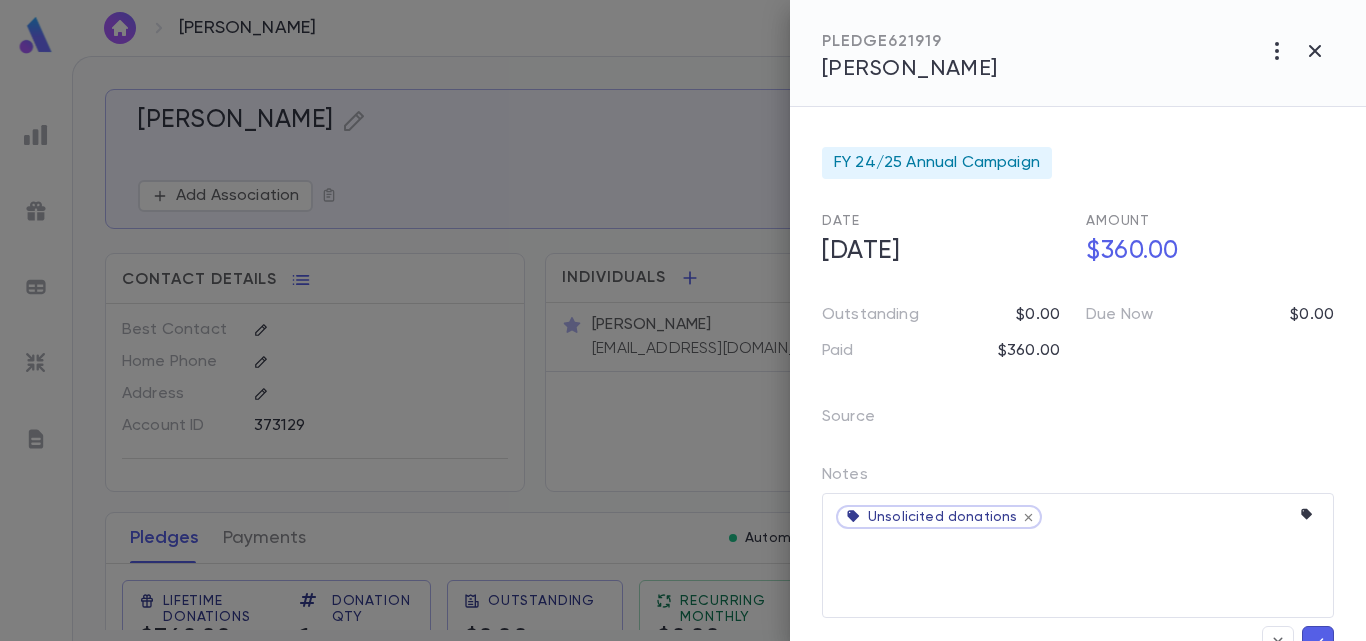click 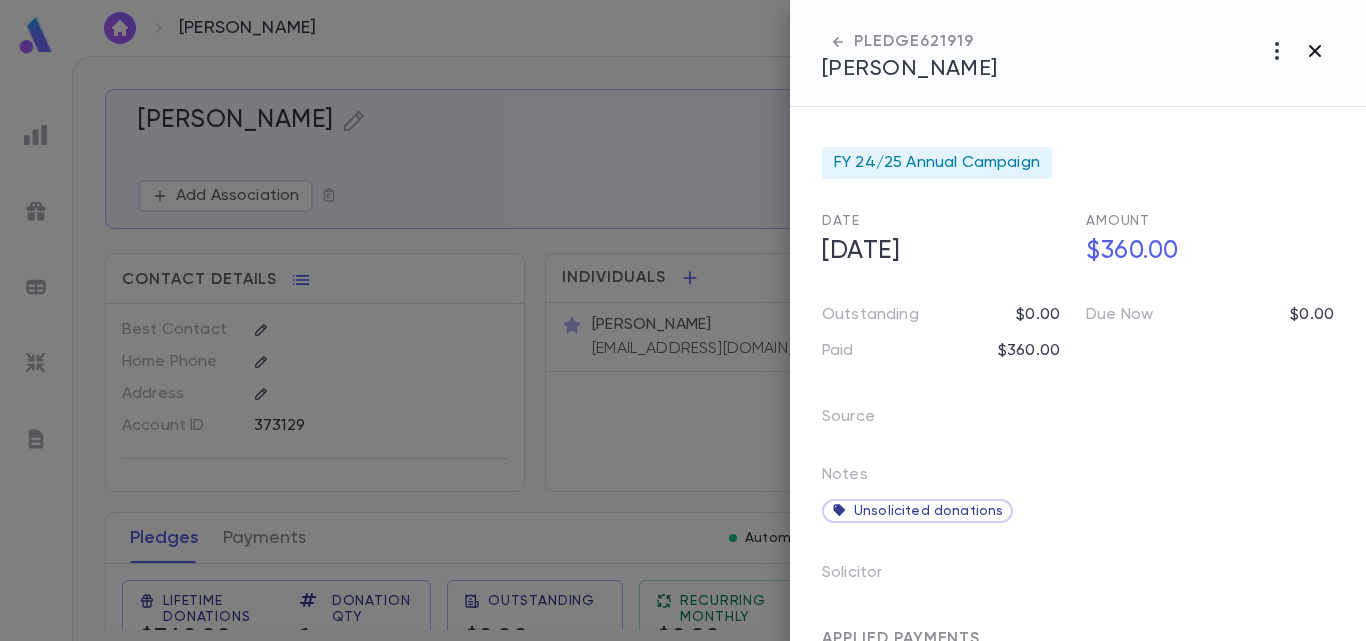 click 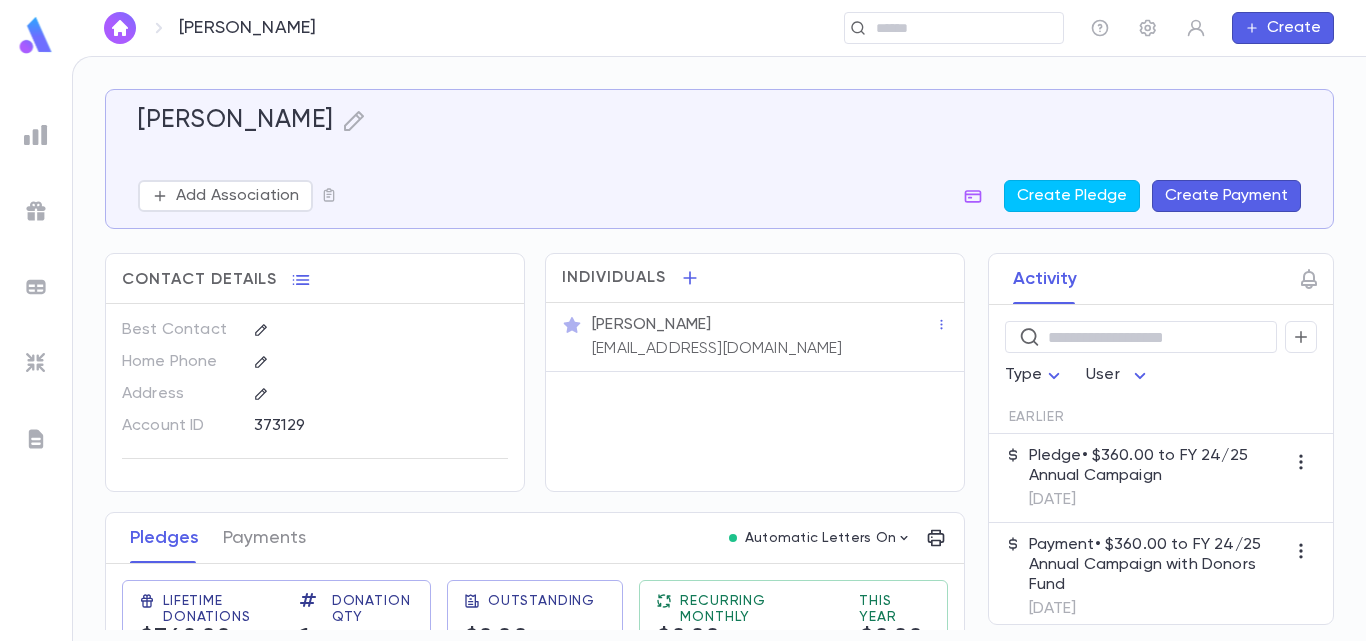 click at bounding box center (120, 28) 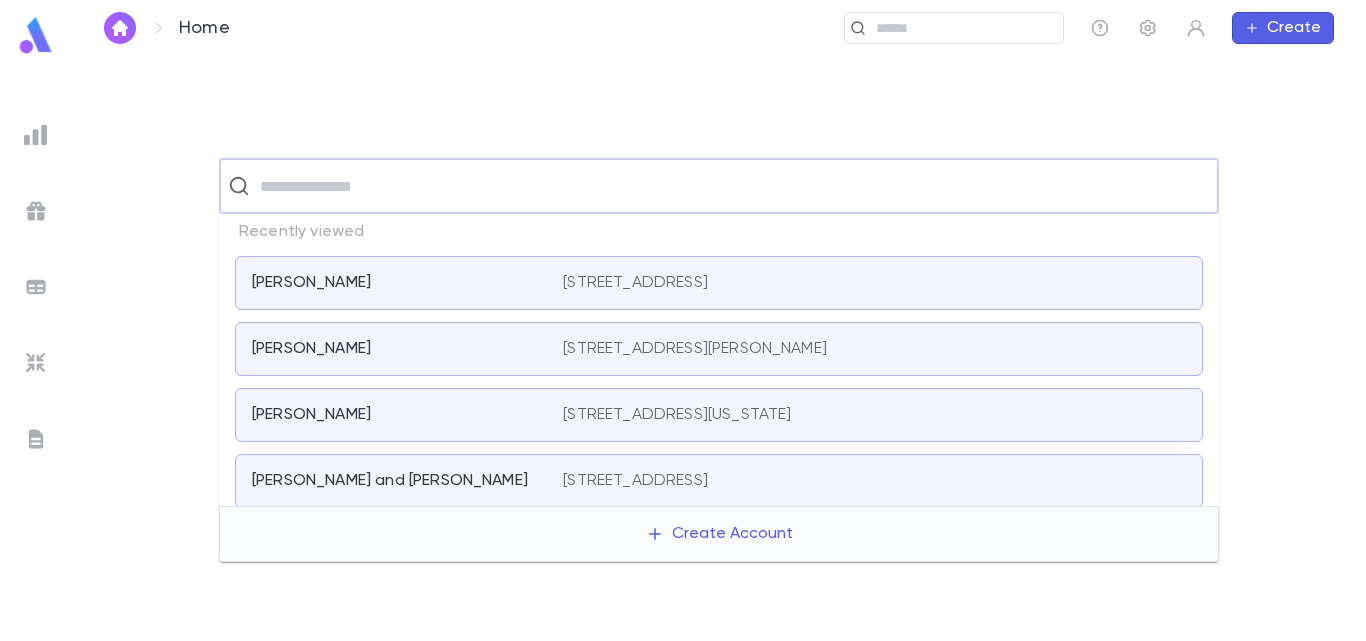 click at bounding box center [732, 186] 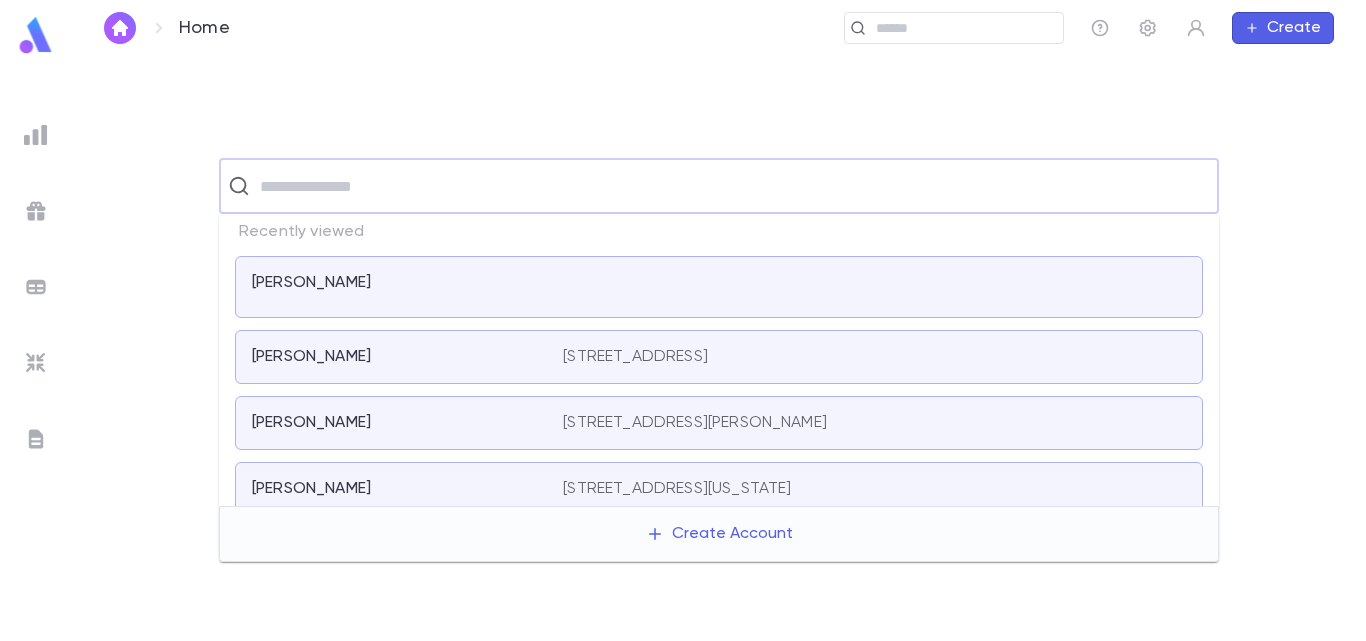 paste on "**********" 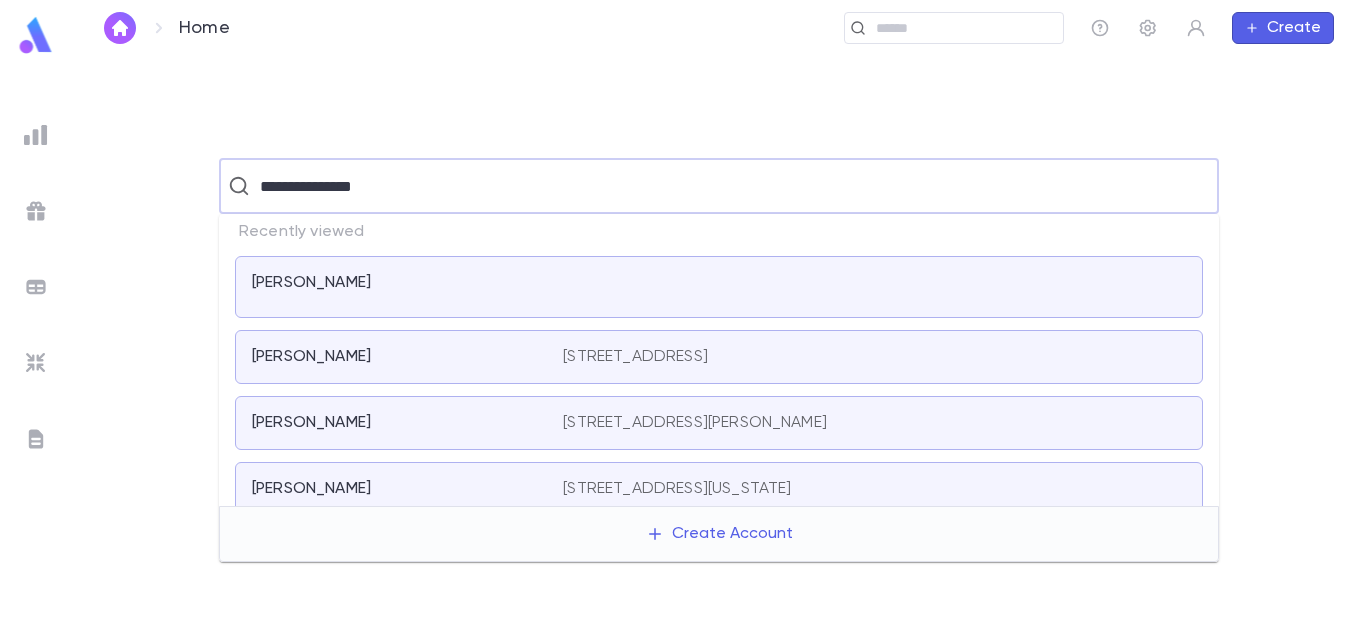 type on "**********" 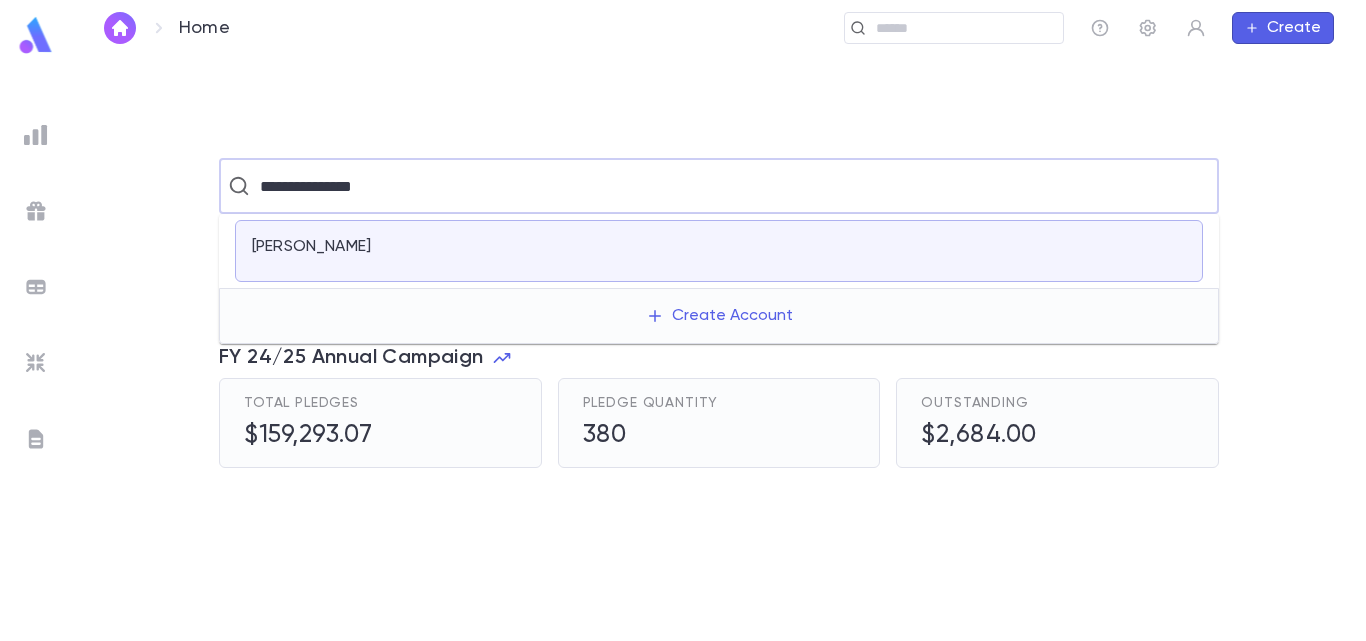 click at bounding box center (874, 251) 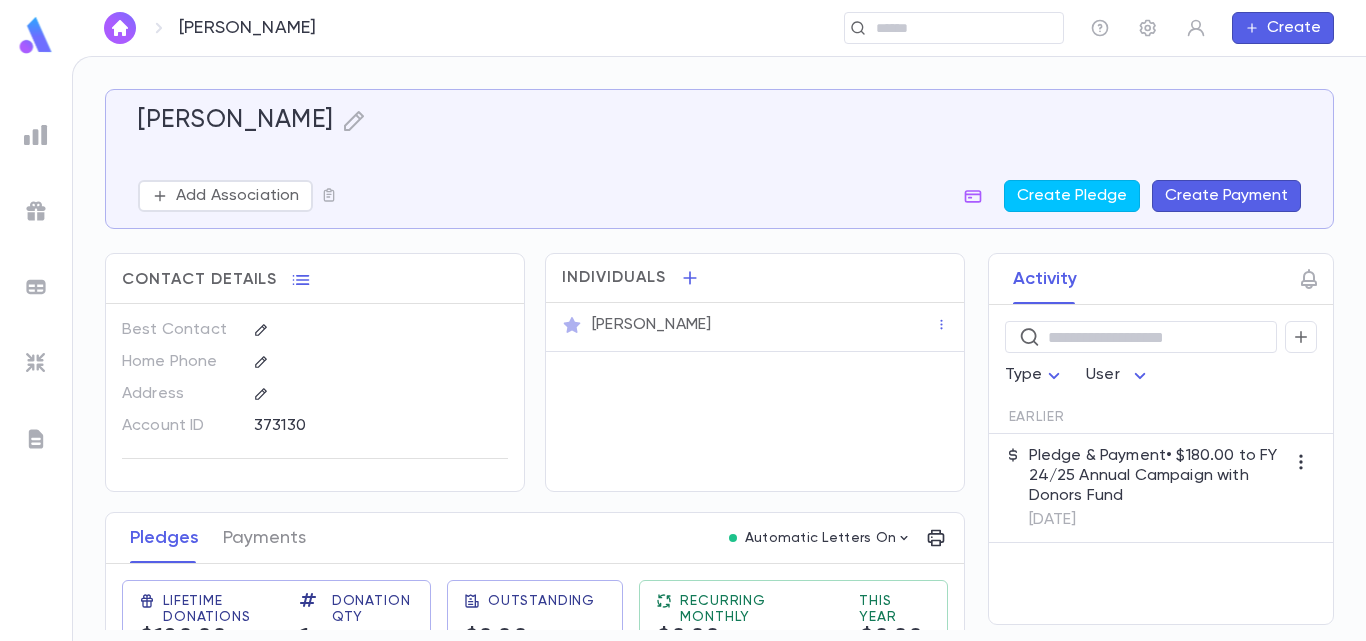click on "Pledge & Payment  • $180.00 to FY 24/25 Annual Campaign with Donors Fund" at bounding box center (1157, 476) 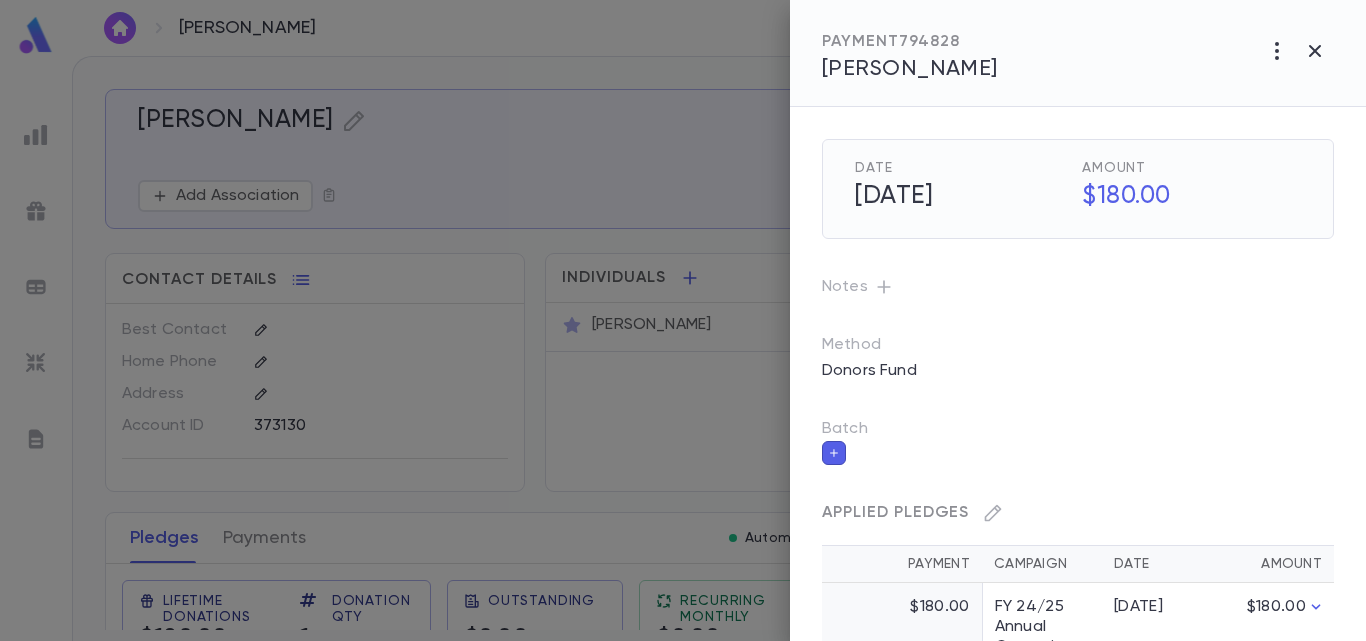 scroll, scrollTop: 63, scrollLeft: 0, axis: vertical 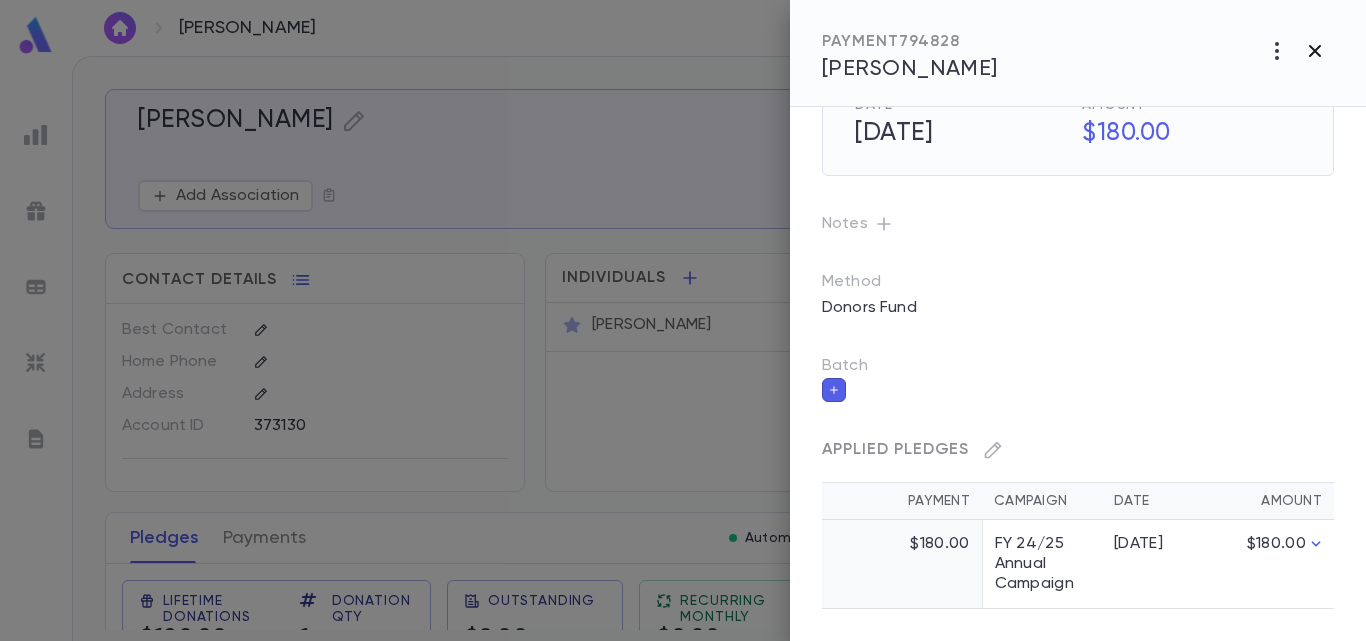 click 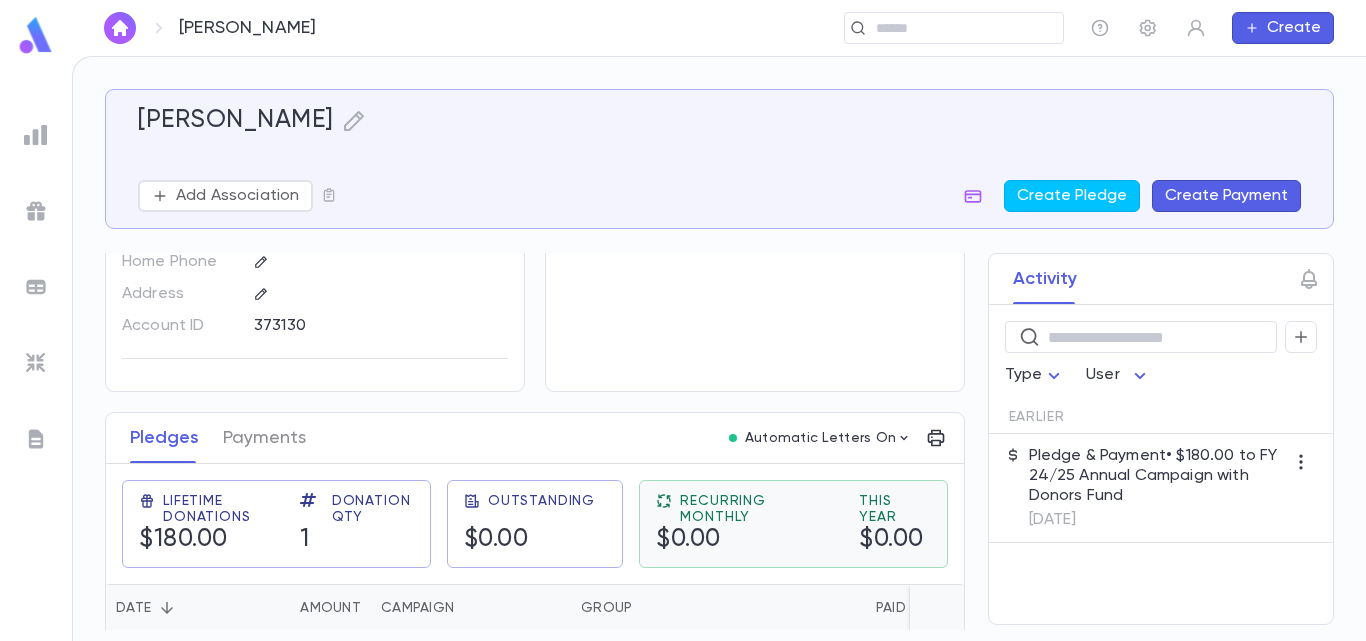 scroll, scrollTop: 180, scrollLeft: 0, axis: vertical 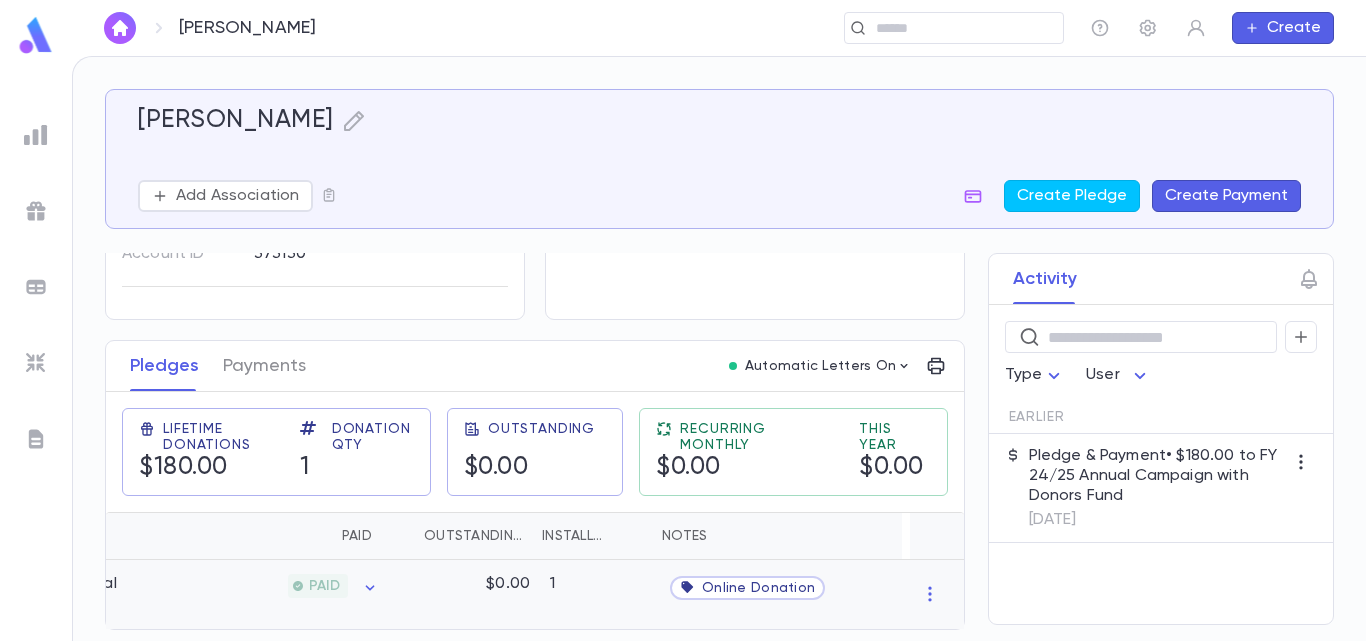 click on "Online Donation" at bounding box center [758, 588] 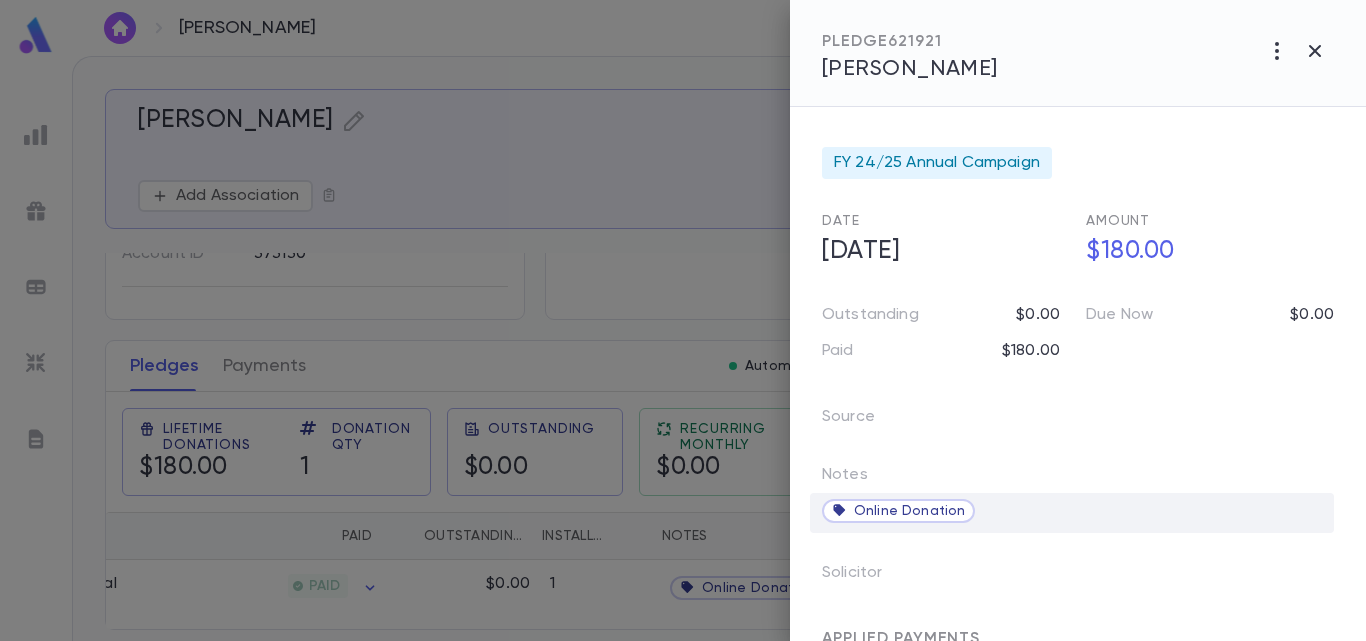 click on "Online Donation" at bounding box center (909, 511) 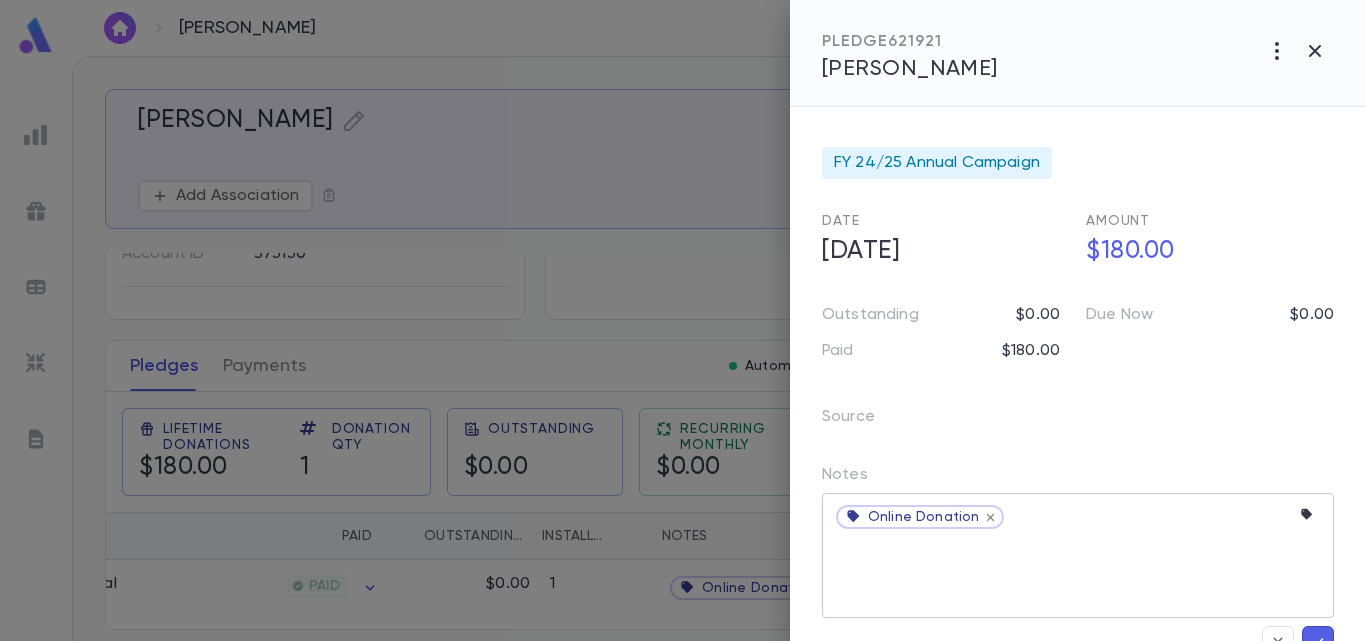 click 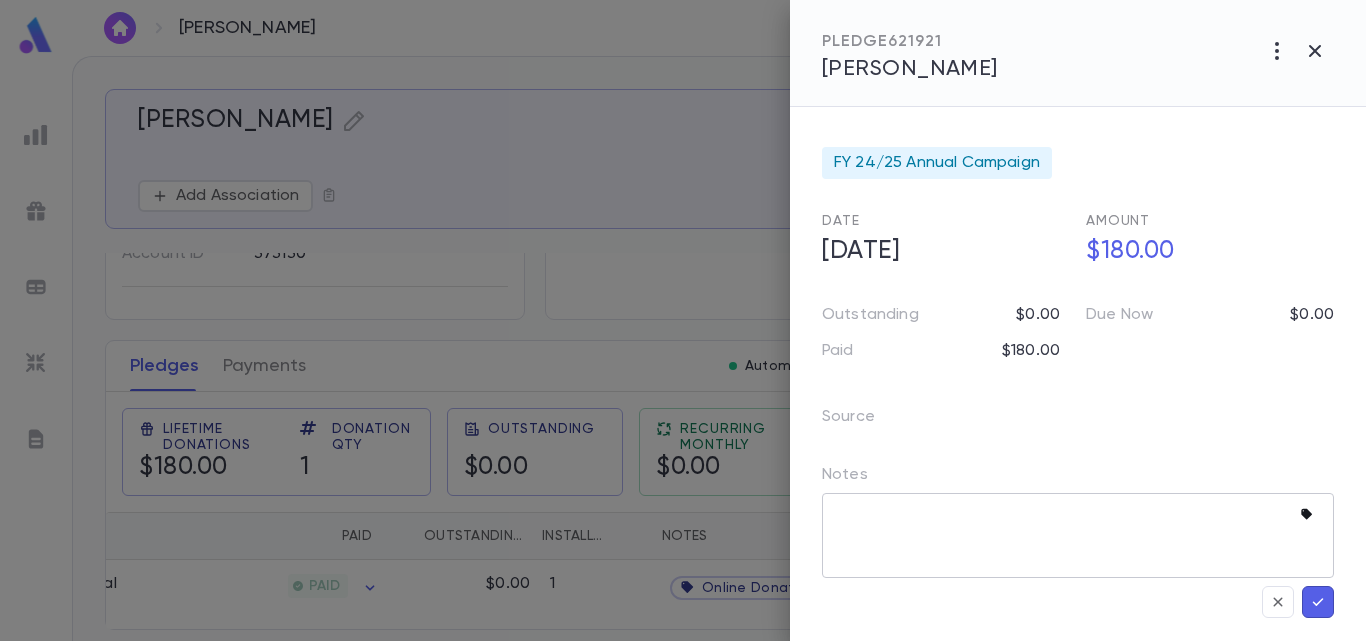 click 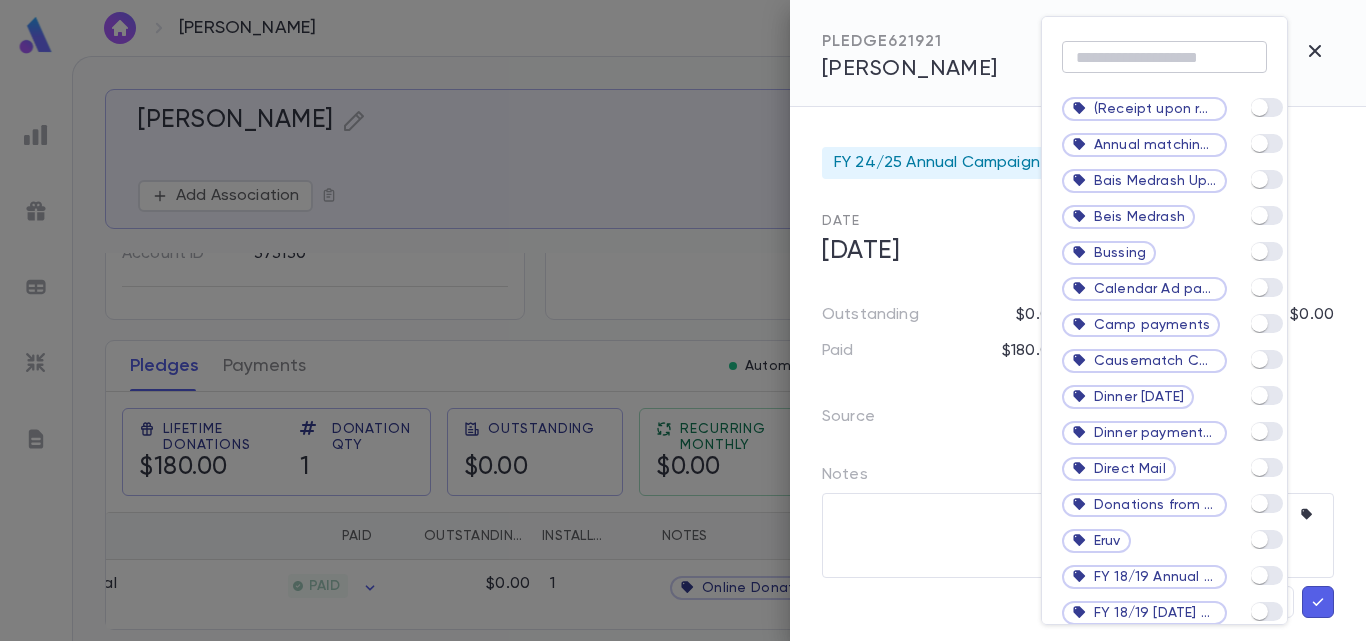 click at bounding box center [1164, 57] 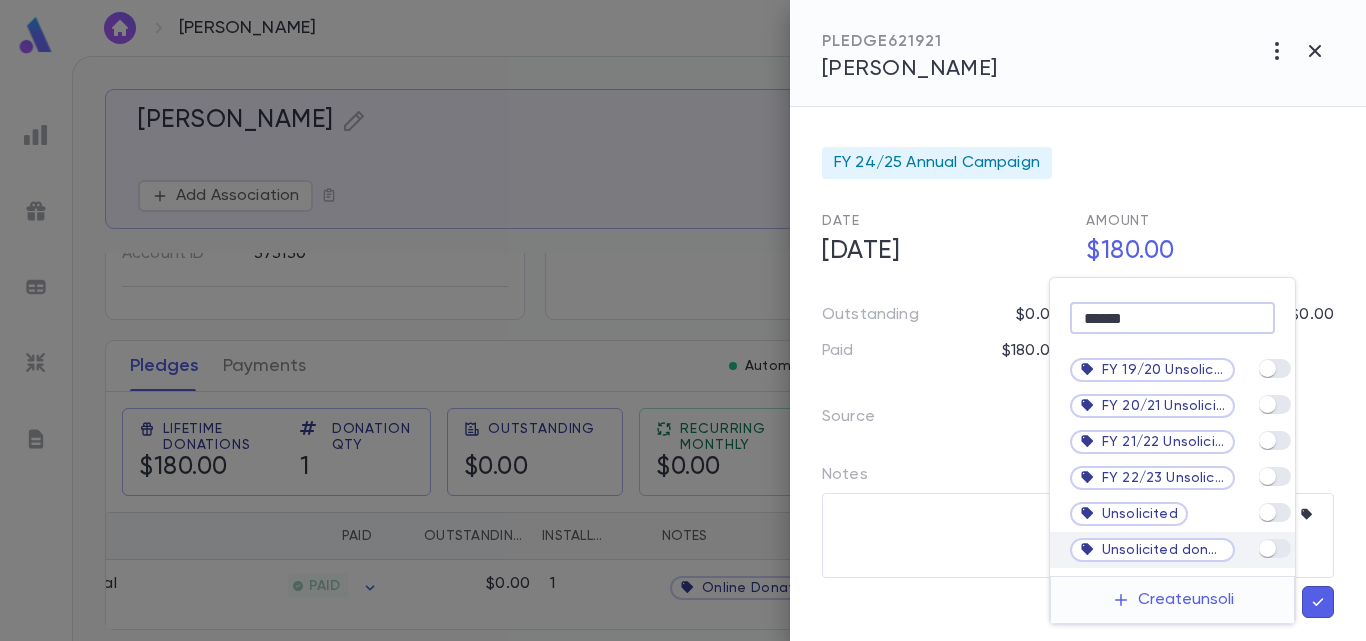 type on "******" 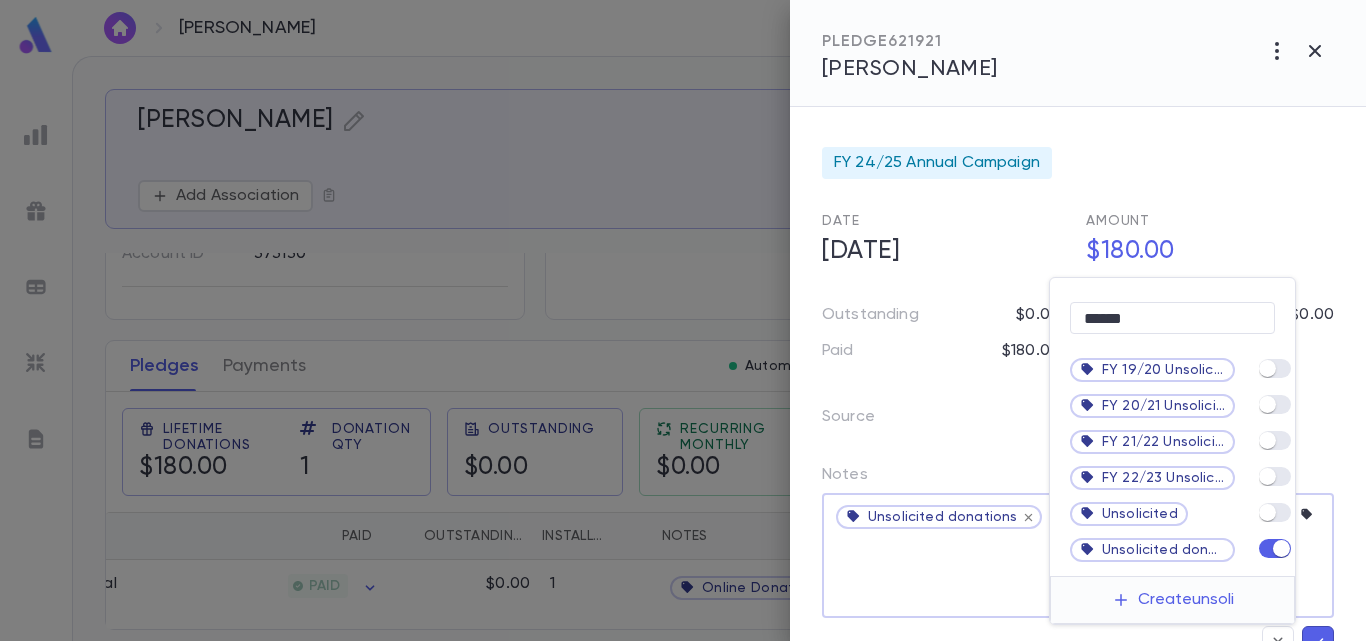 click at bounding box center (683, 320) 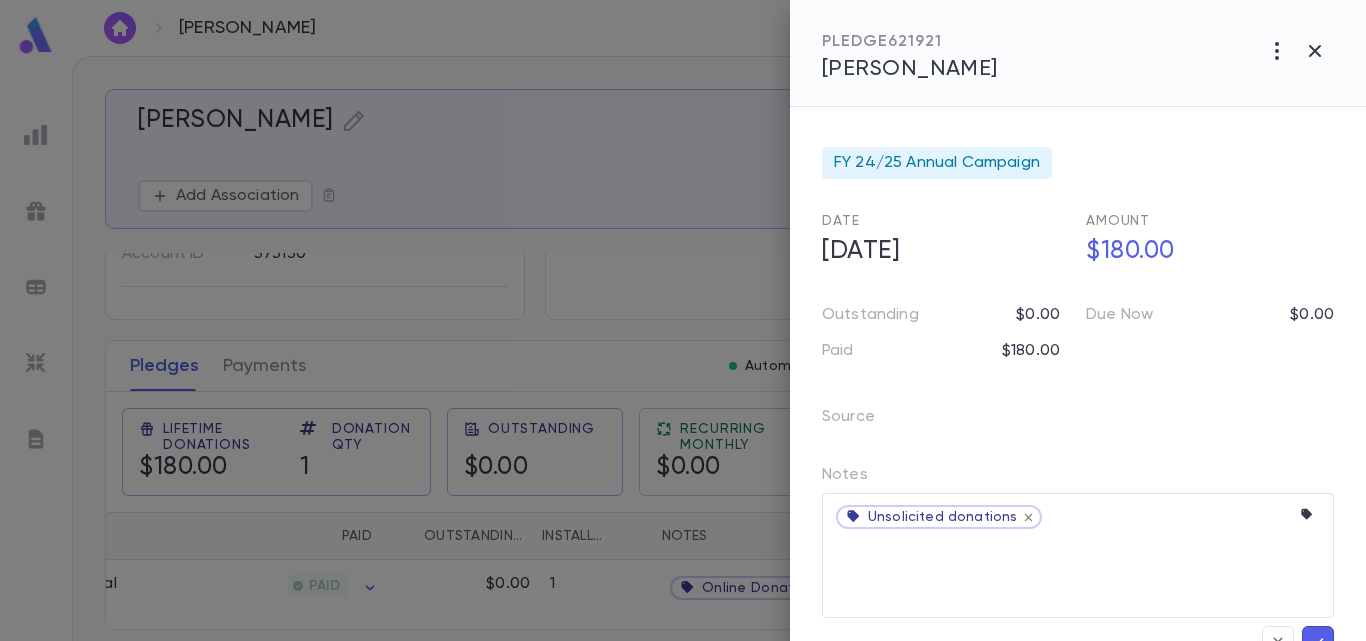 click at bounding box center (1318, 642) 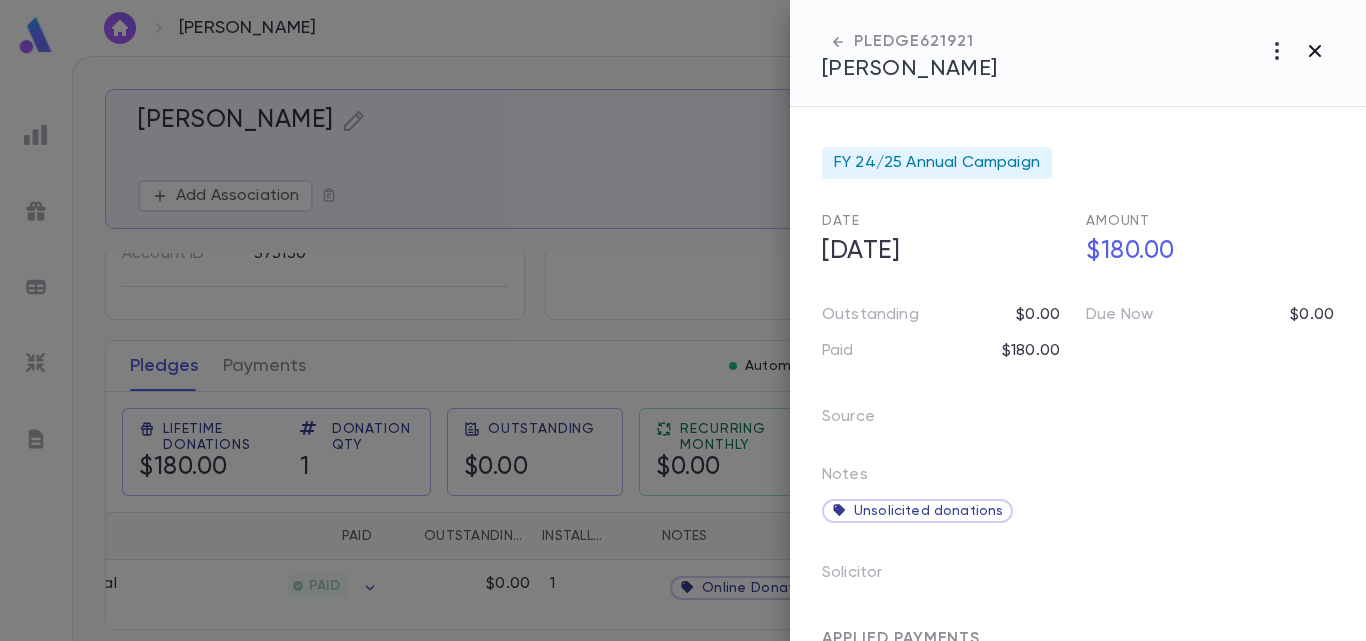 click 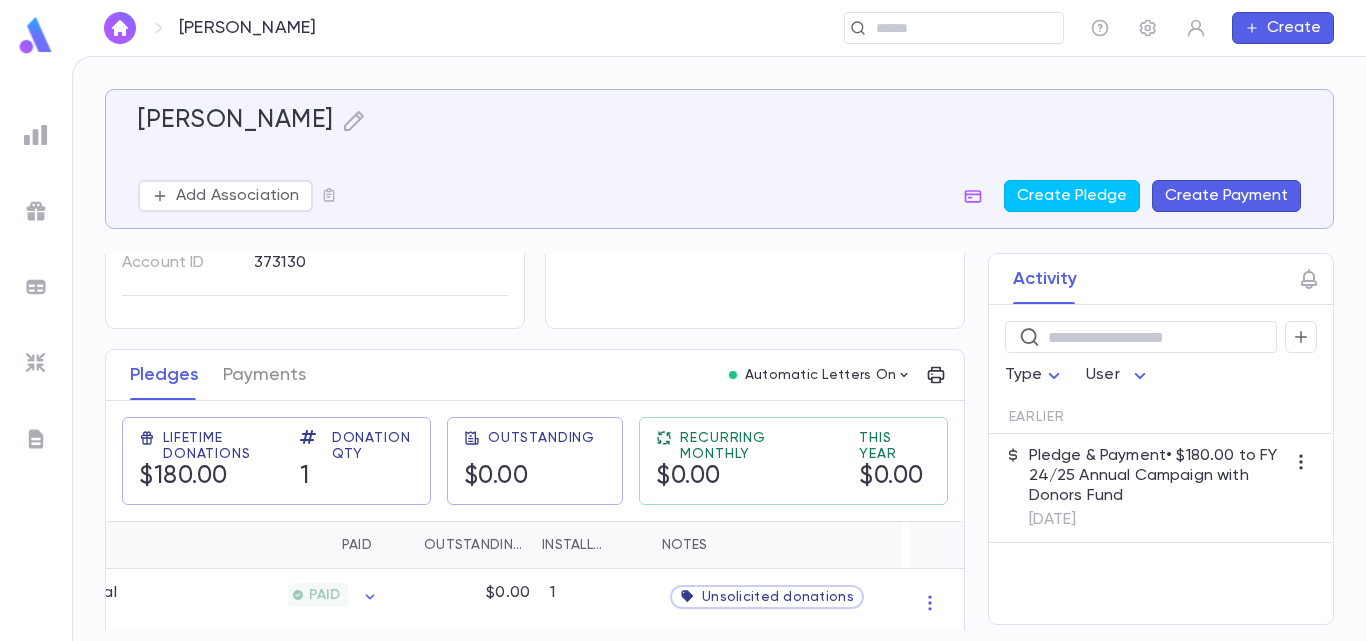 scroll, scrollTop: 180, scrollLeft: 0, axis: vertical 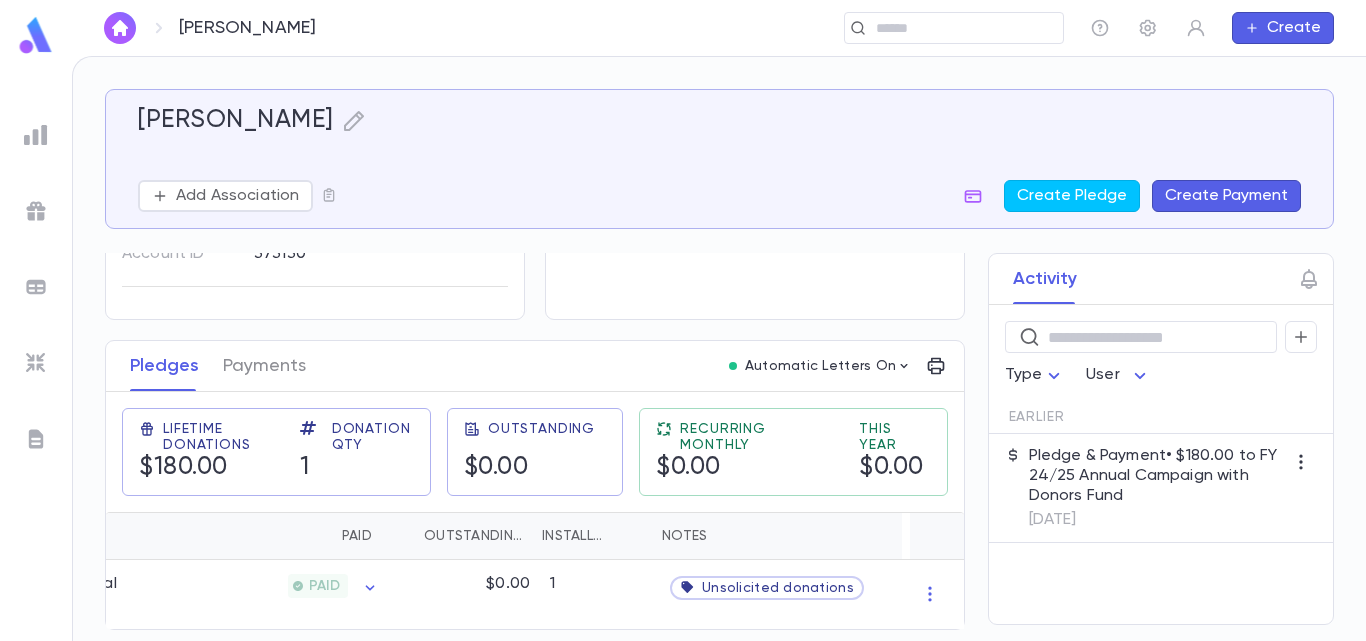 click at bounding box center [36, 35] 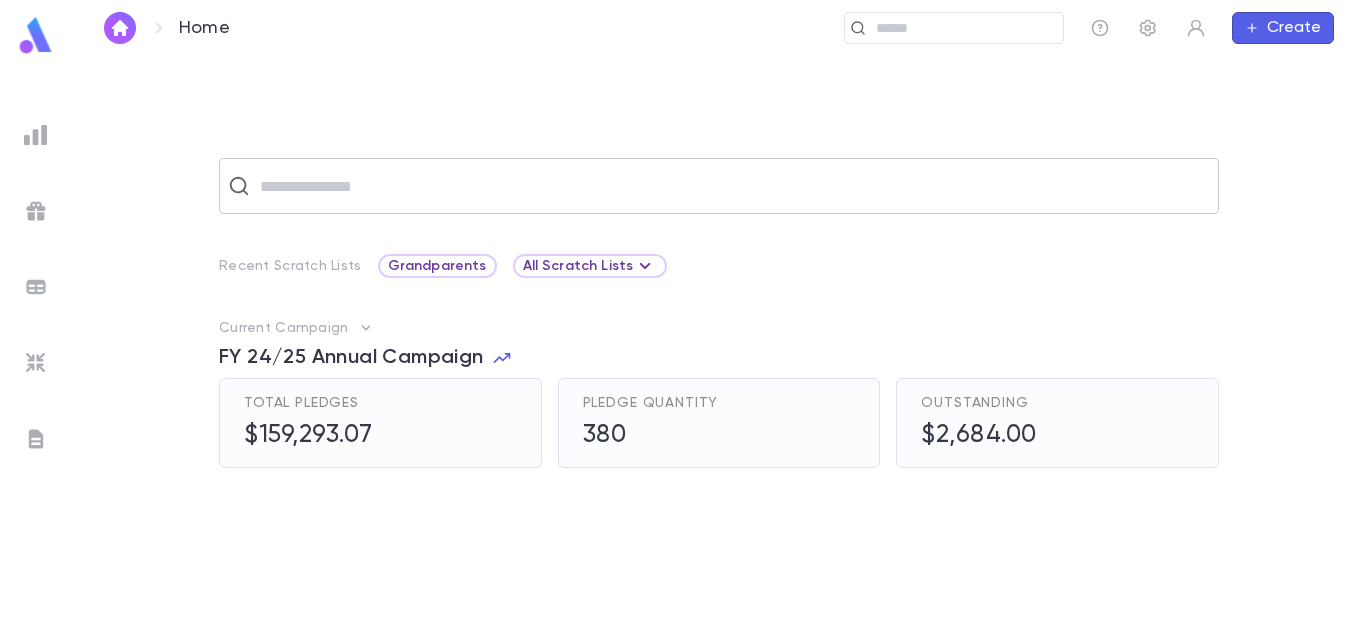 click at bounding box center (732, 186) 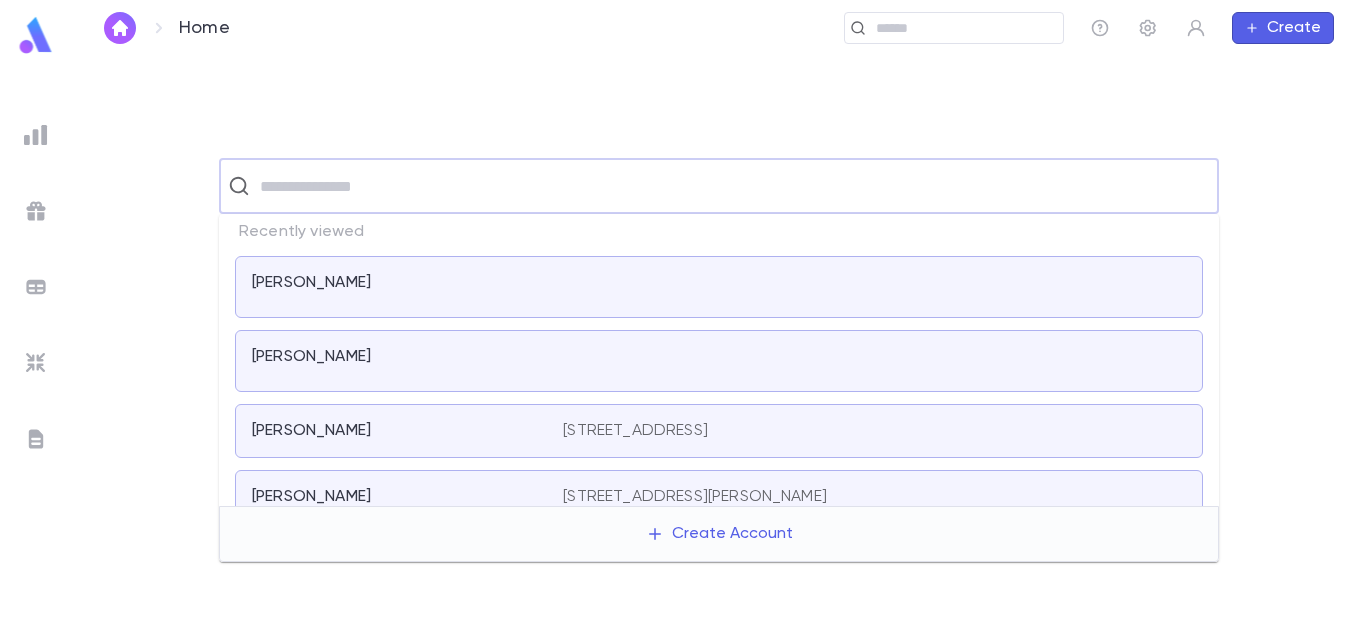 paste on "**********" 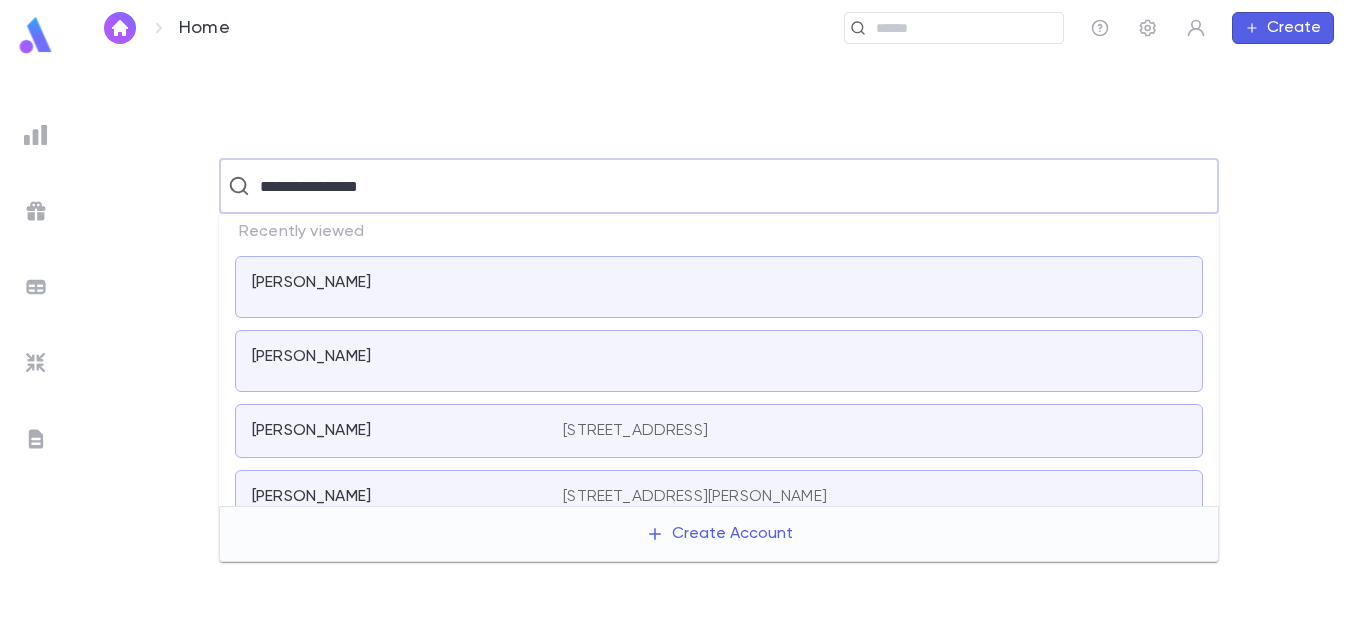 type on "**********" 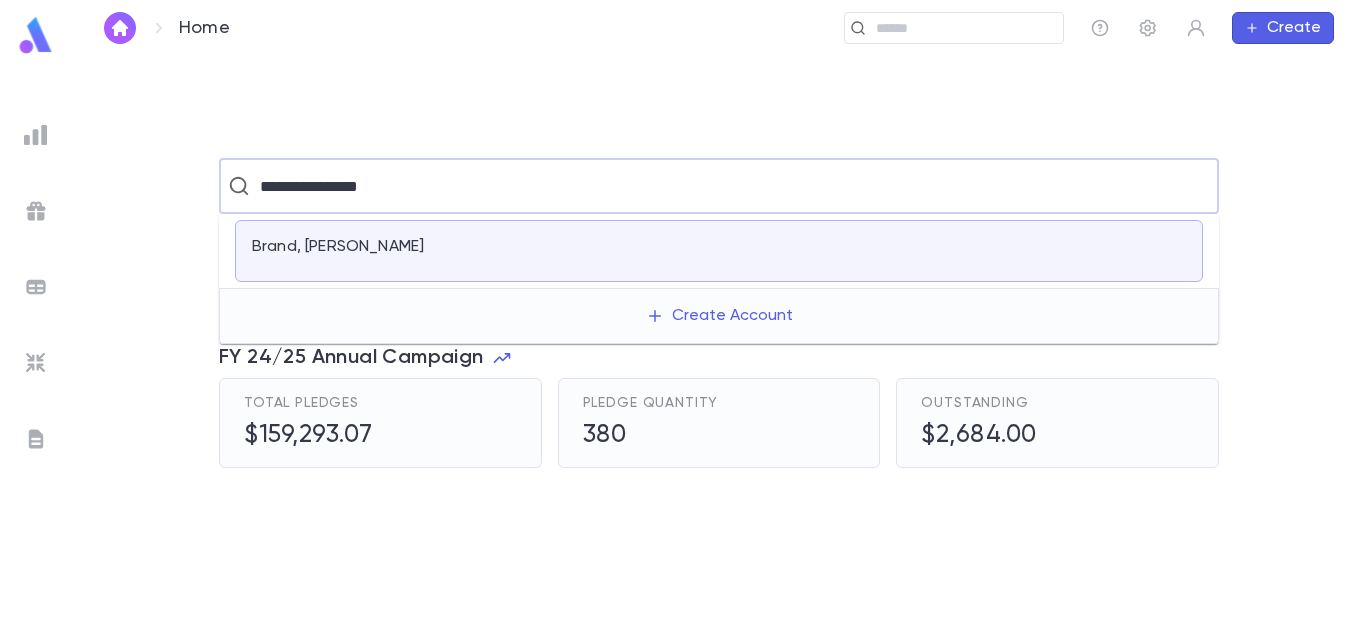click on "Brand, [PERSON_NAME]" at bounding box center (719, 251) 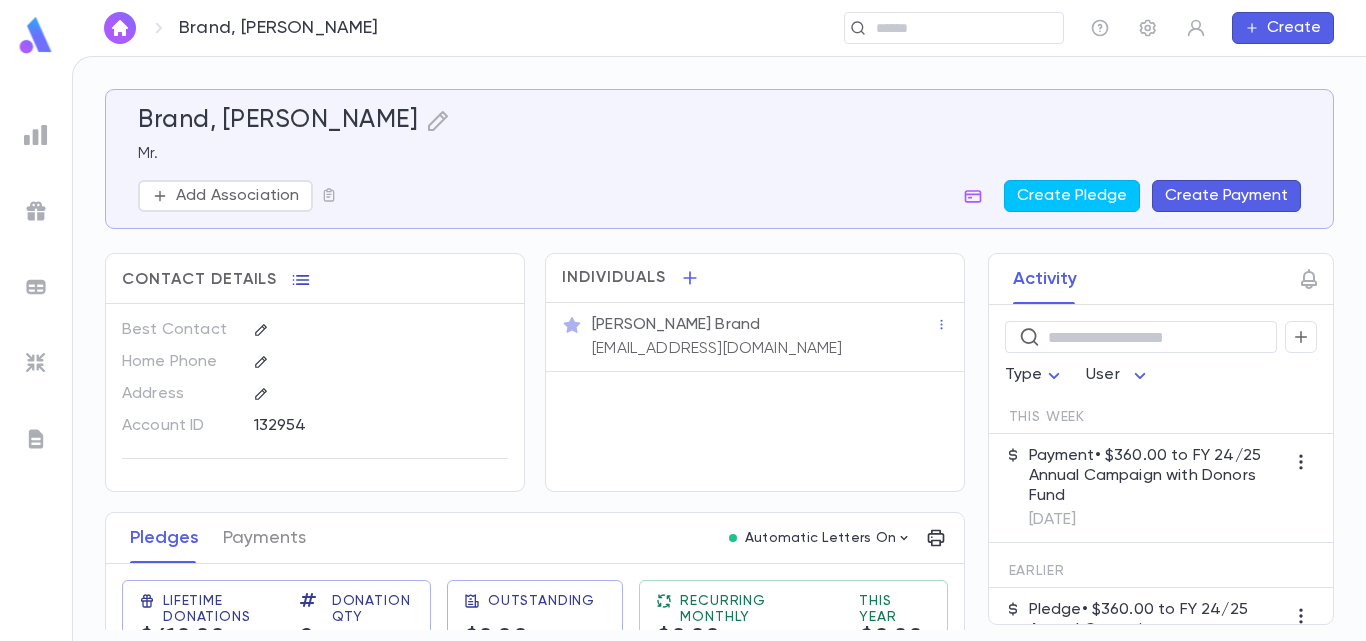 click 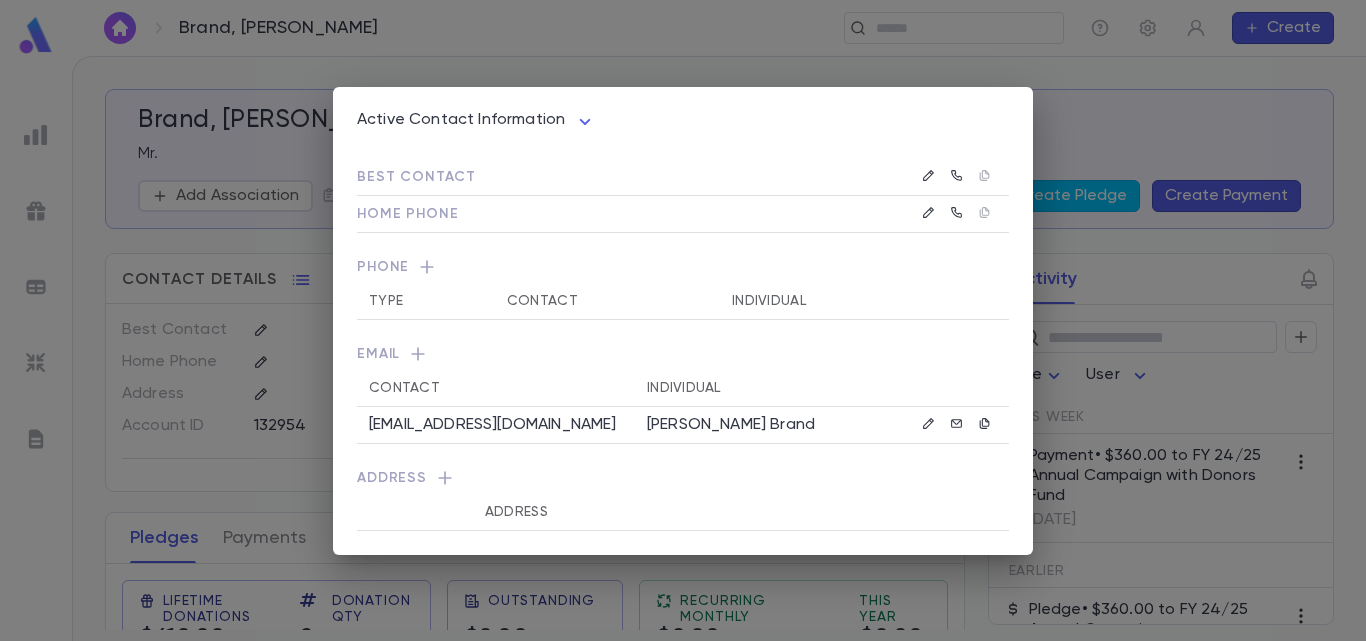 click 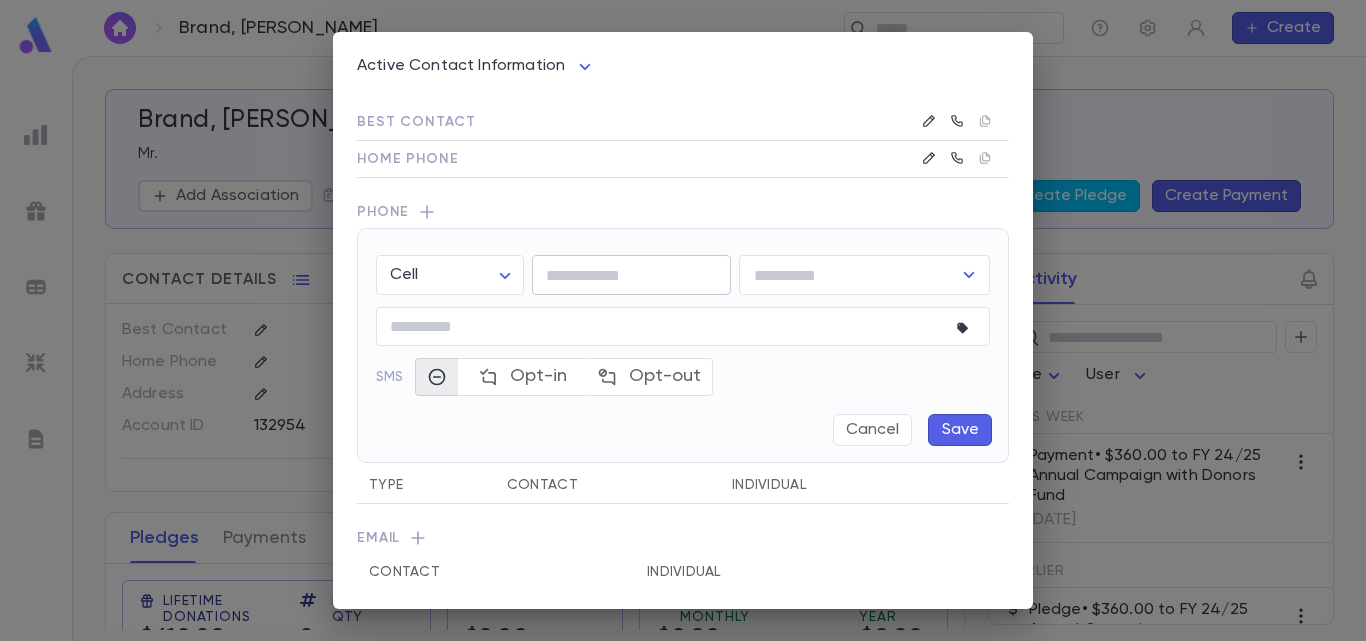click at bounding box center [631, 275] 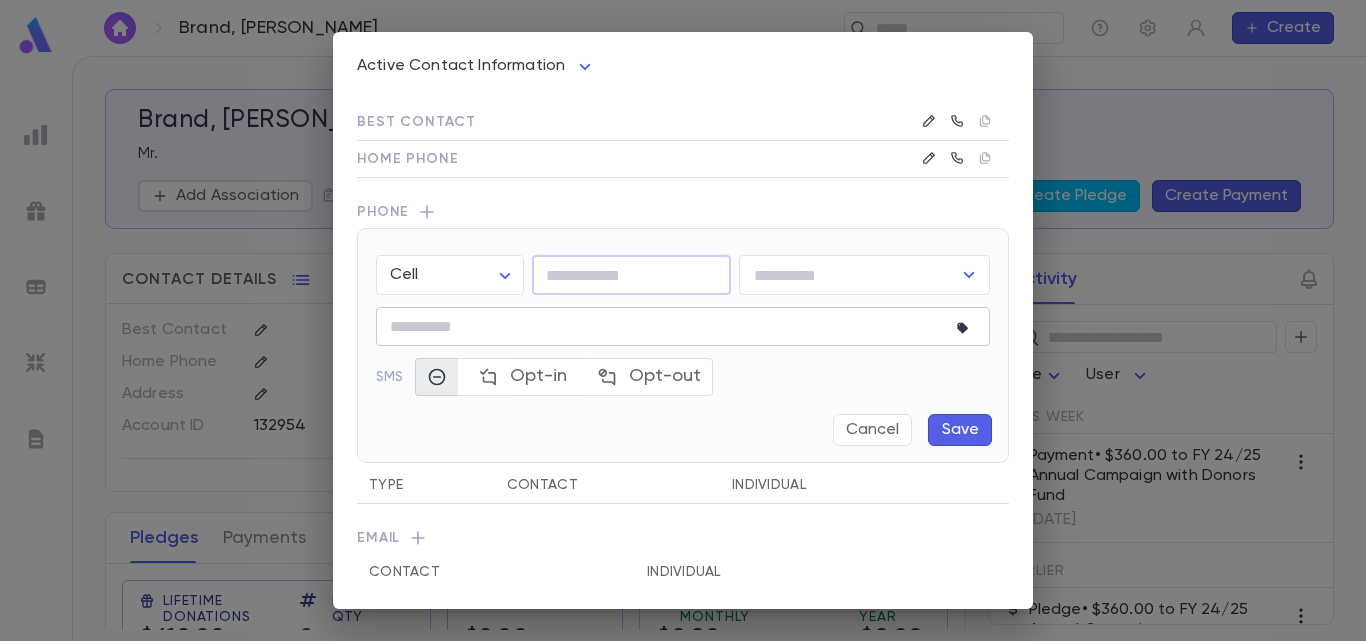 paste on "**********" 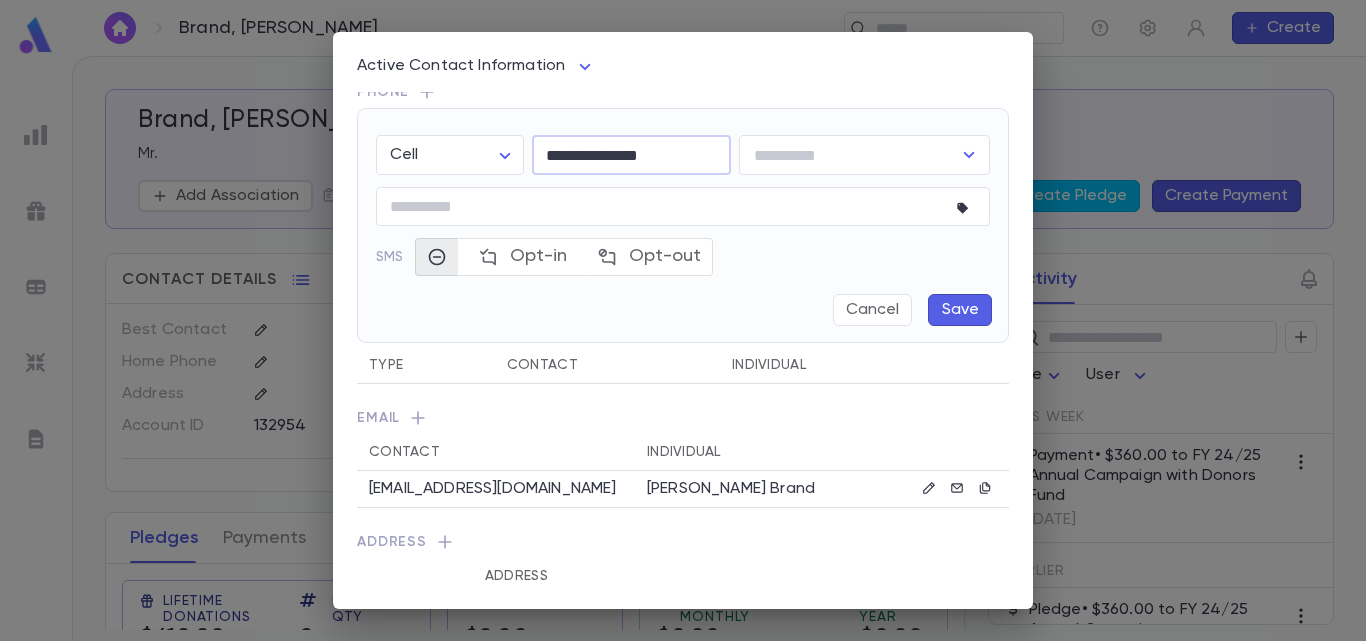 scroll, scrollTop: 130, scrollLeft: 0, axis: vertical 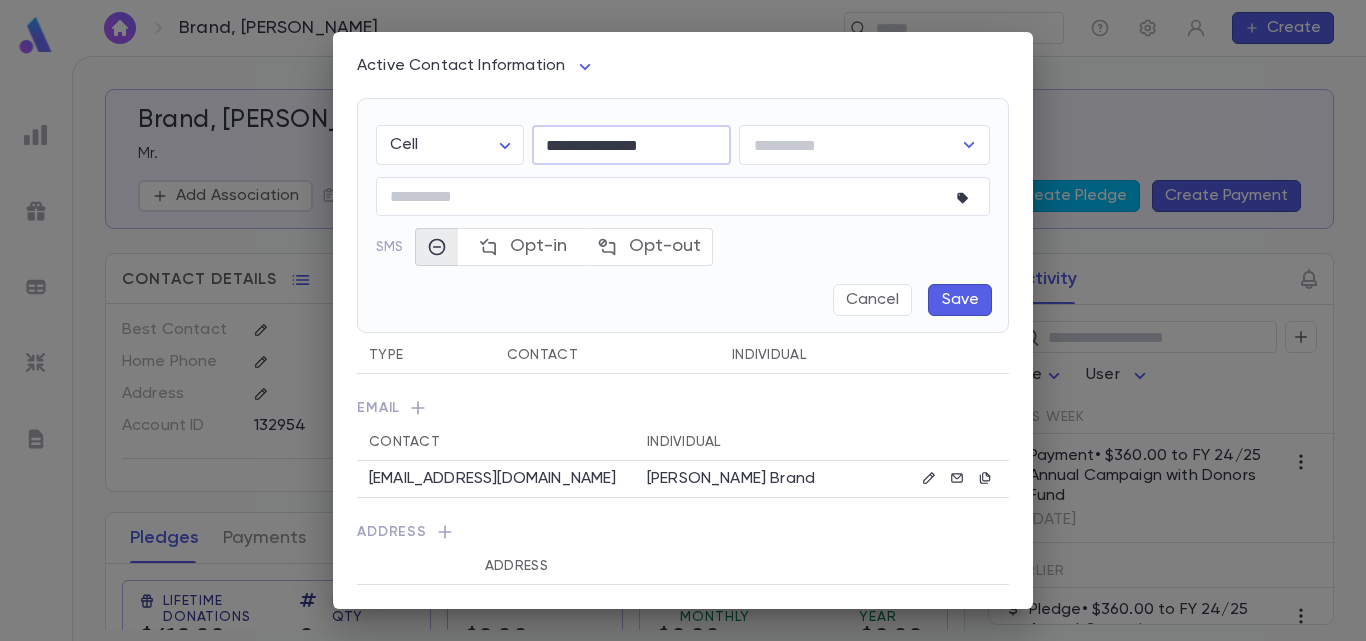 type on "**********" 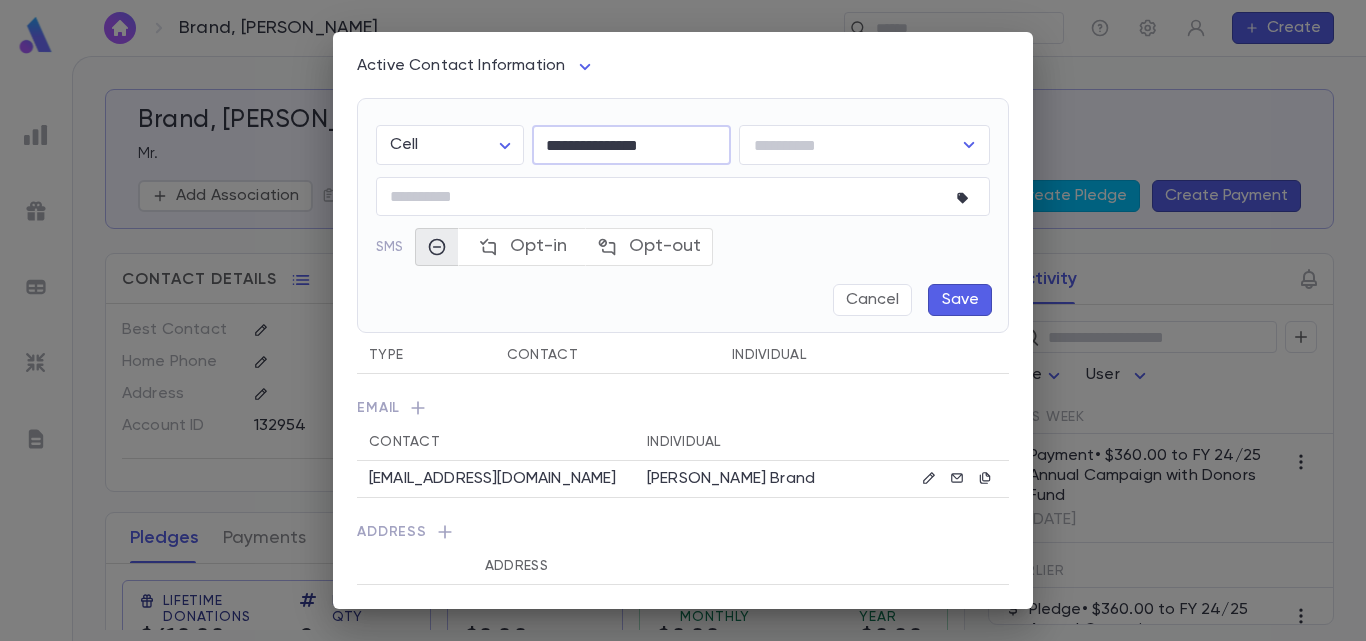 click 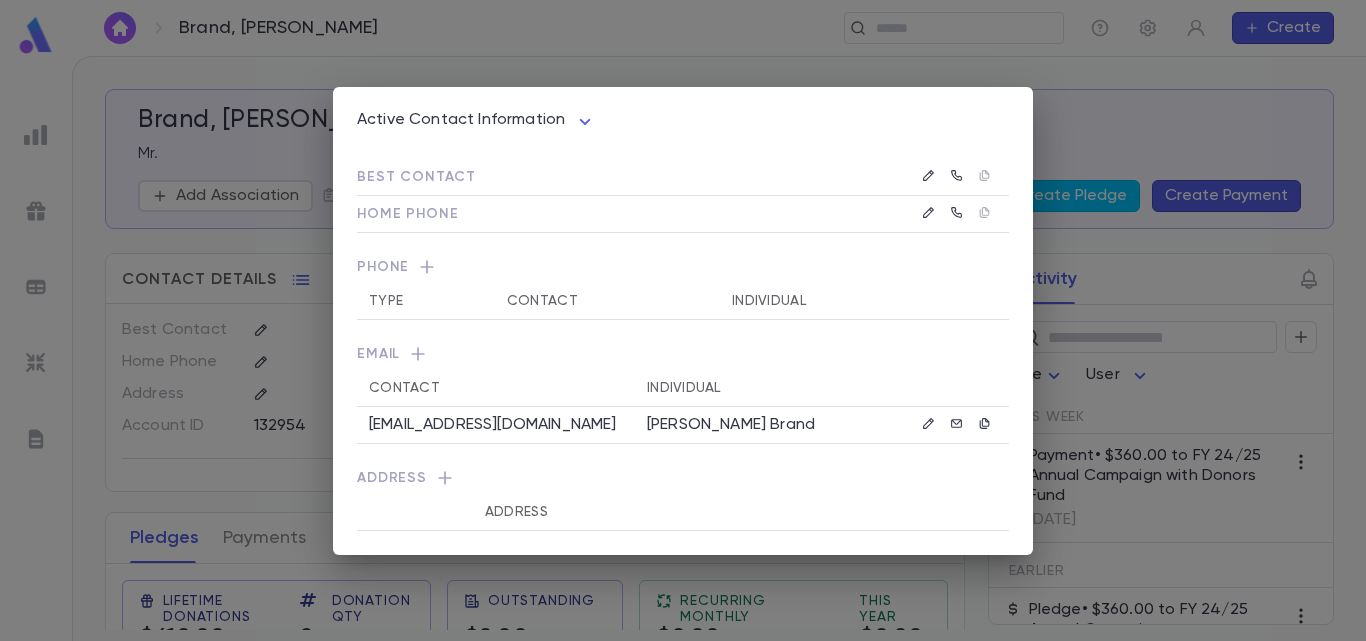 scroll, scrollTop: 0, scrollLeft: 0, axis: both 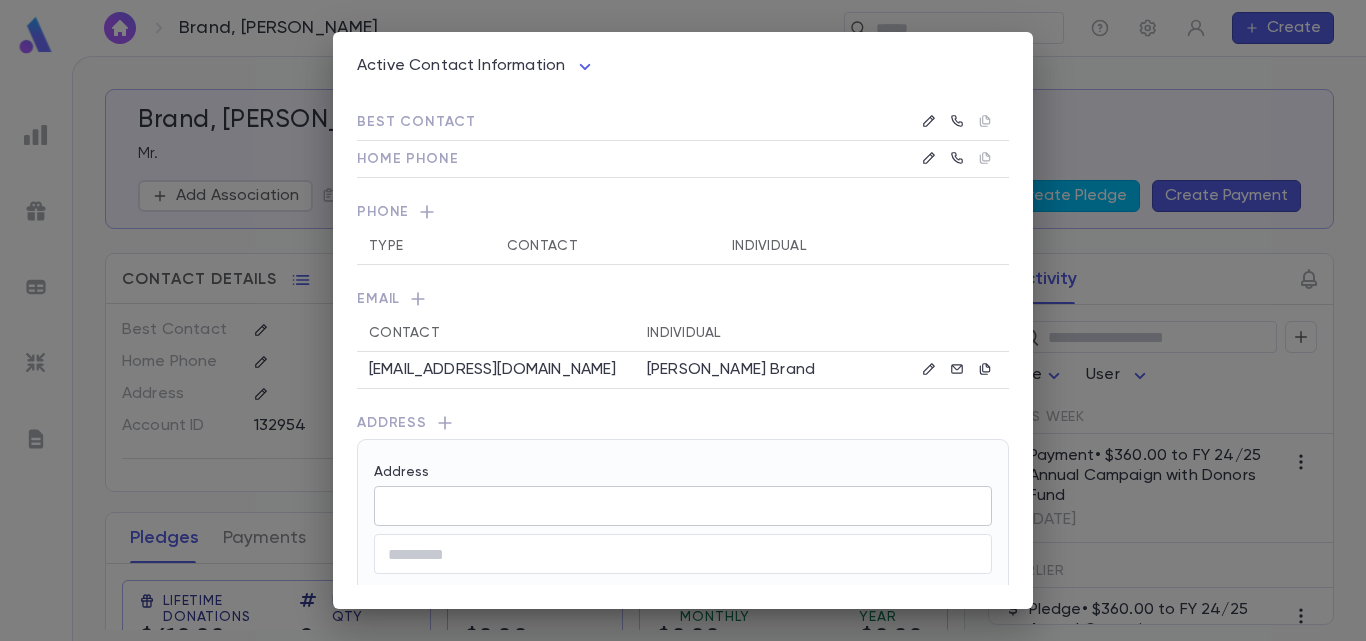 click on "Address" at bounding box center [683, 506] 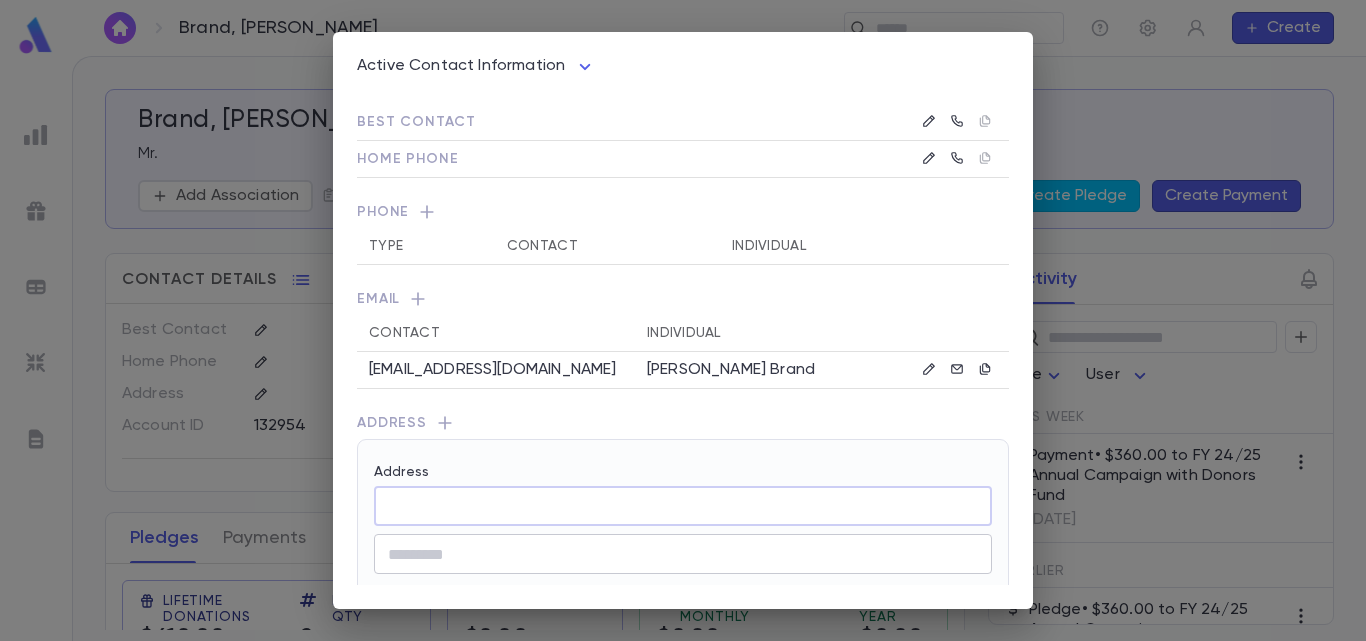 paste on "**********" 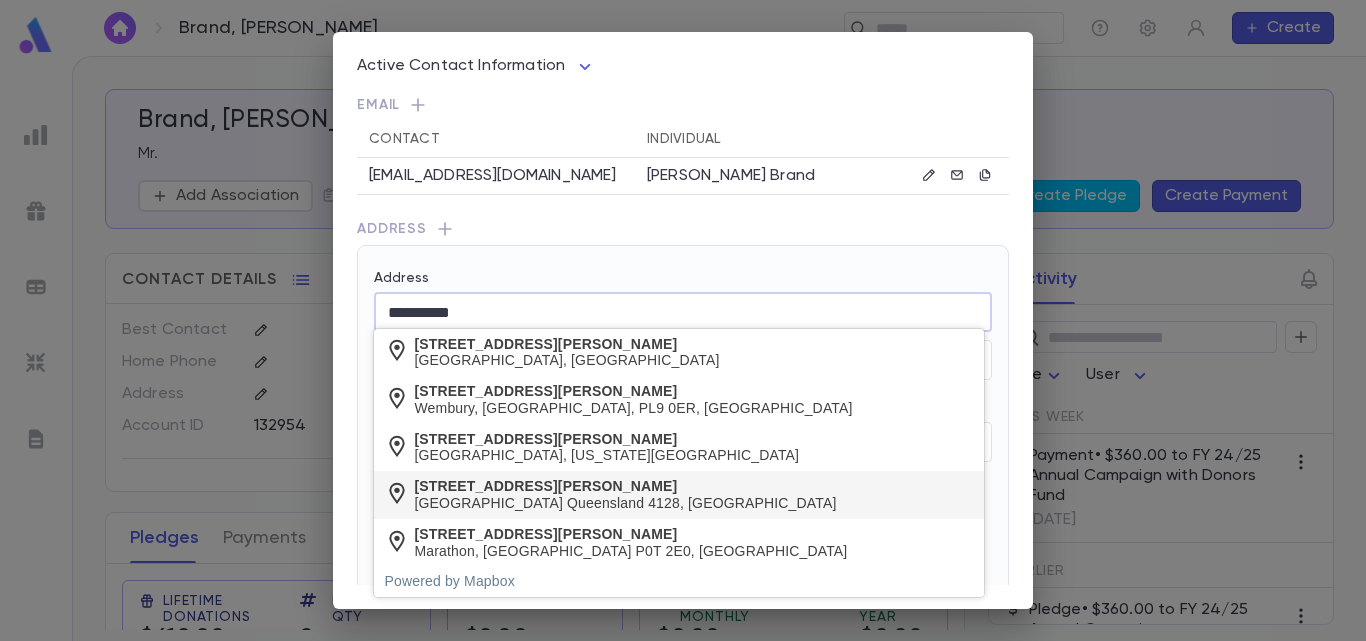 scroll, scrollTop: 200, scrollLeft: 0, axis: vertical 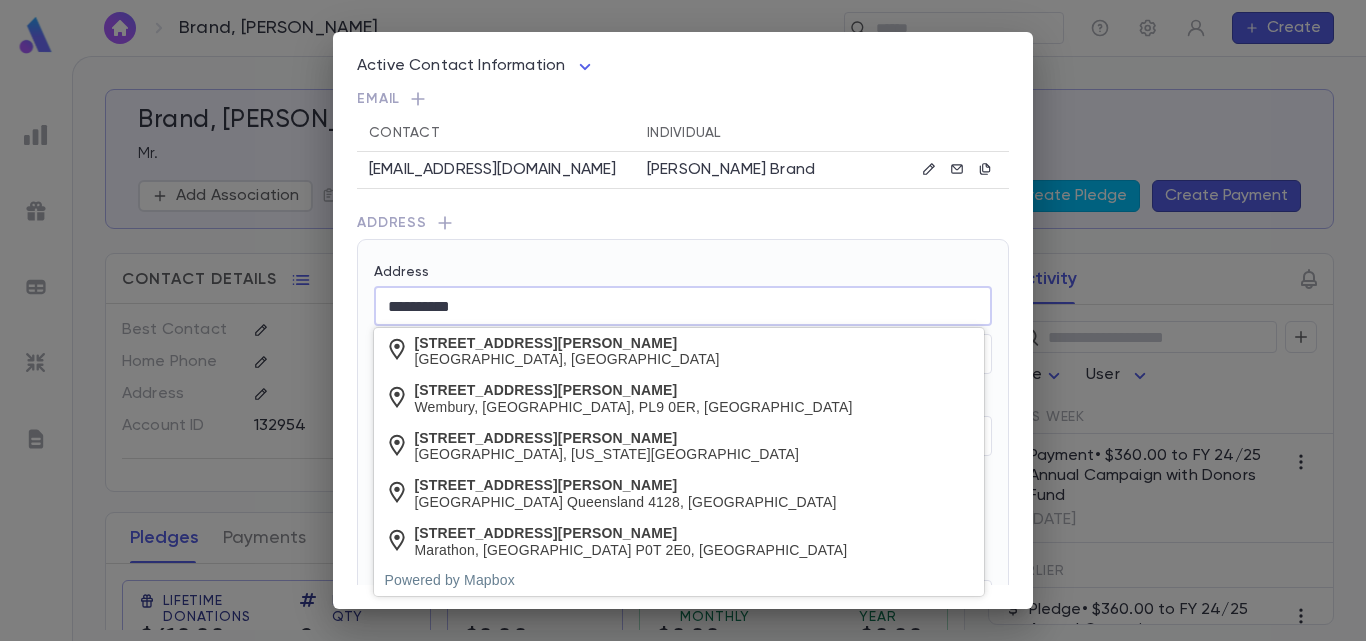 click on "**********" at bounding box center [683, 306] 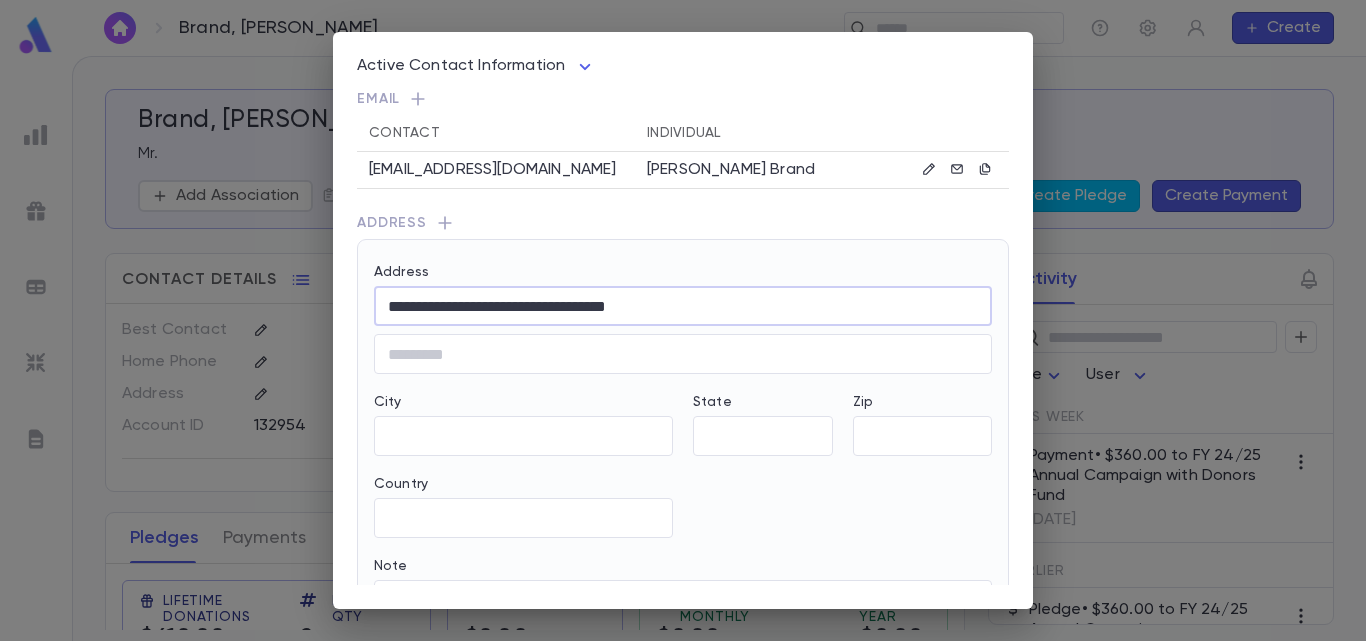 type on "**********" 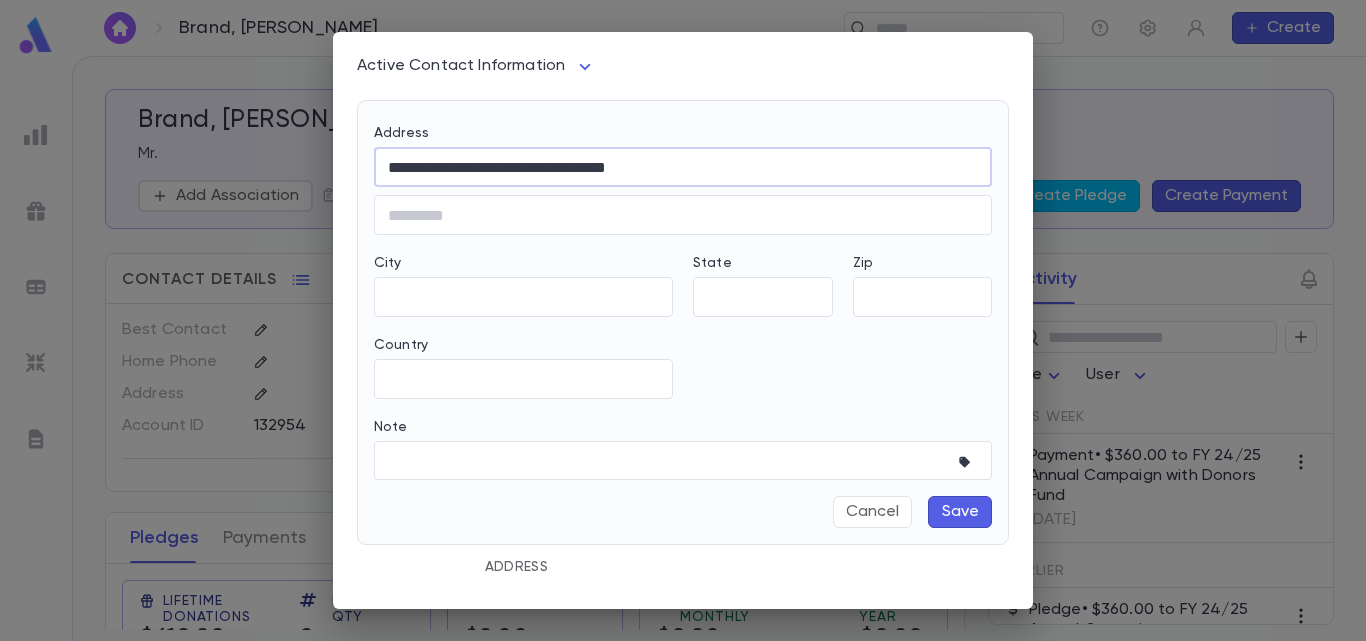 scroll, scrollTop: 340, scrollLeft: 0, axis: vertical 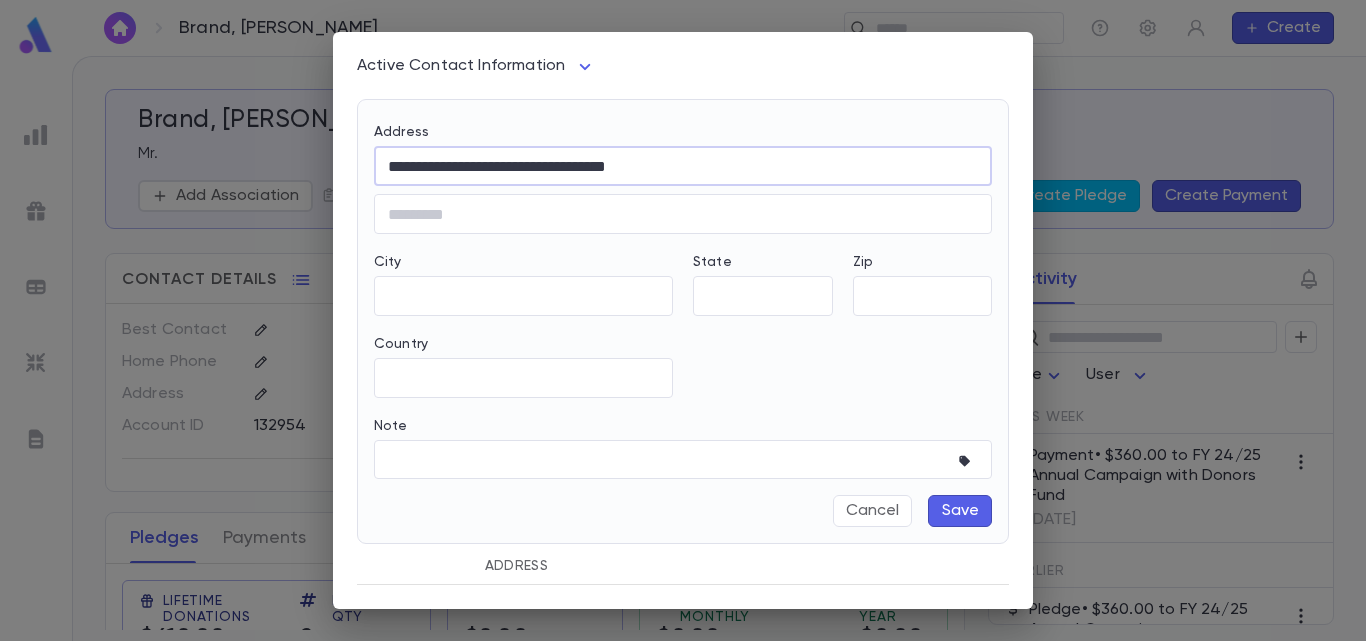 click on "Save" at bounding box center (960, 511) 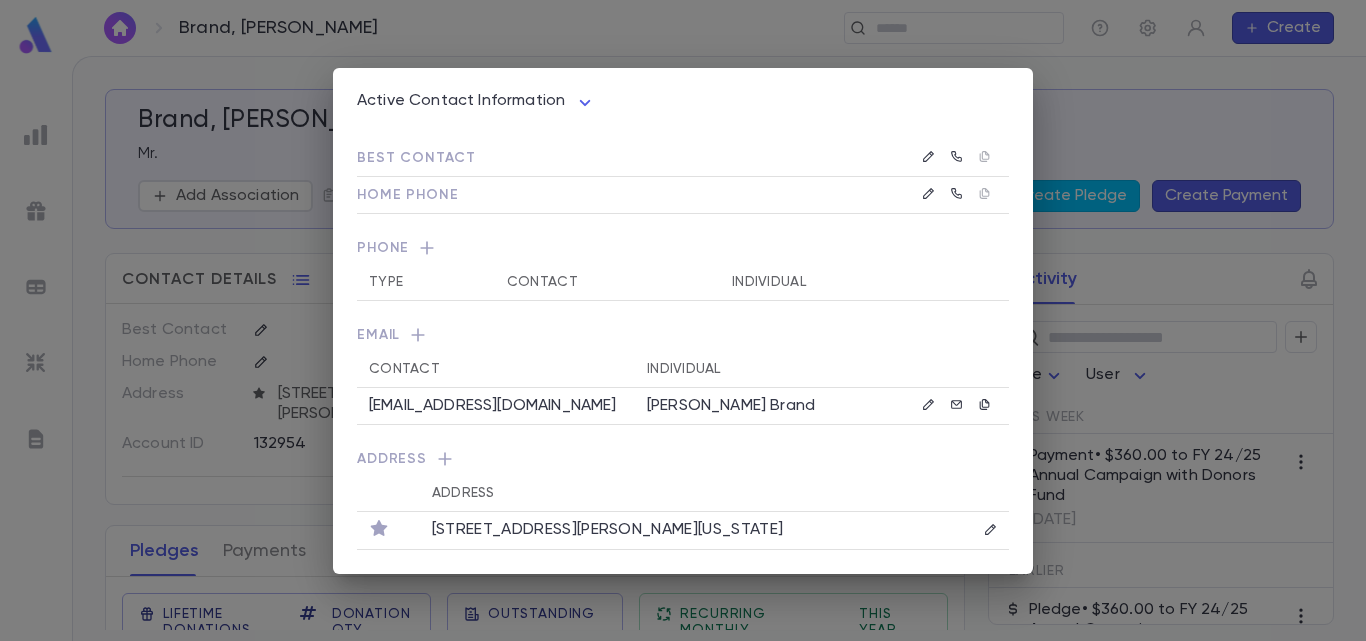 scroll, scrollTop: 0, scrollLeft: 0, axis: both 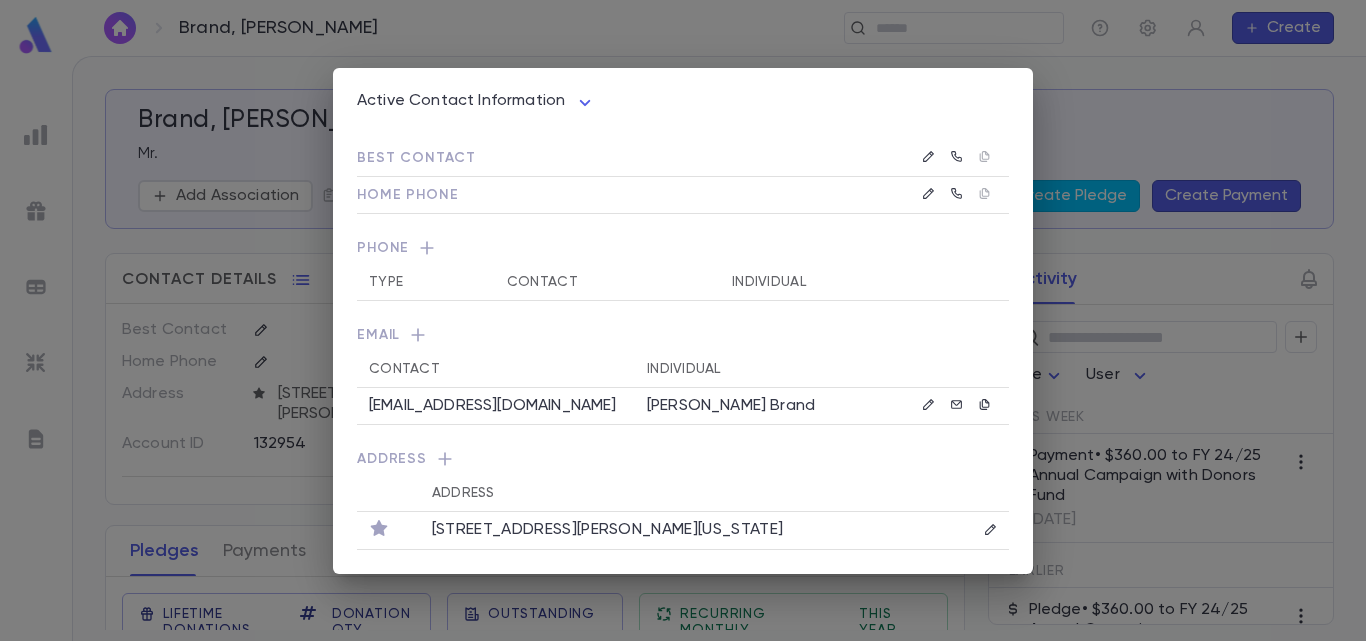 click on "Active Contact Information **** Best Contact Home Phone Phone Type Contact Individual Email Contact Individual [EMAIL_ADDRESS][DOMAIN_NAME] [PERSON_NAME] Brand Address Address [STREET_ADDRESS][PERSON_NAME][US_STATE]" at bounding box center [683, 320] 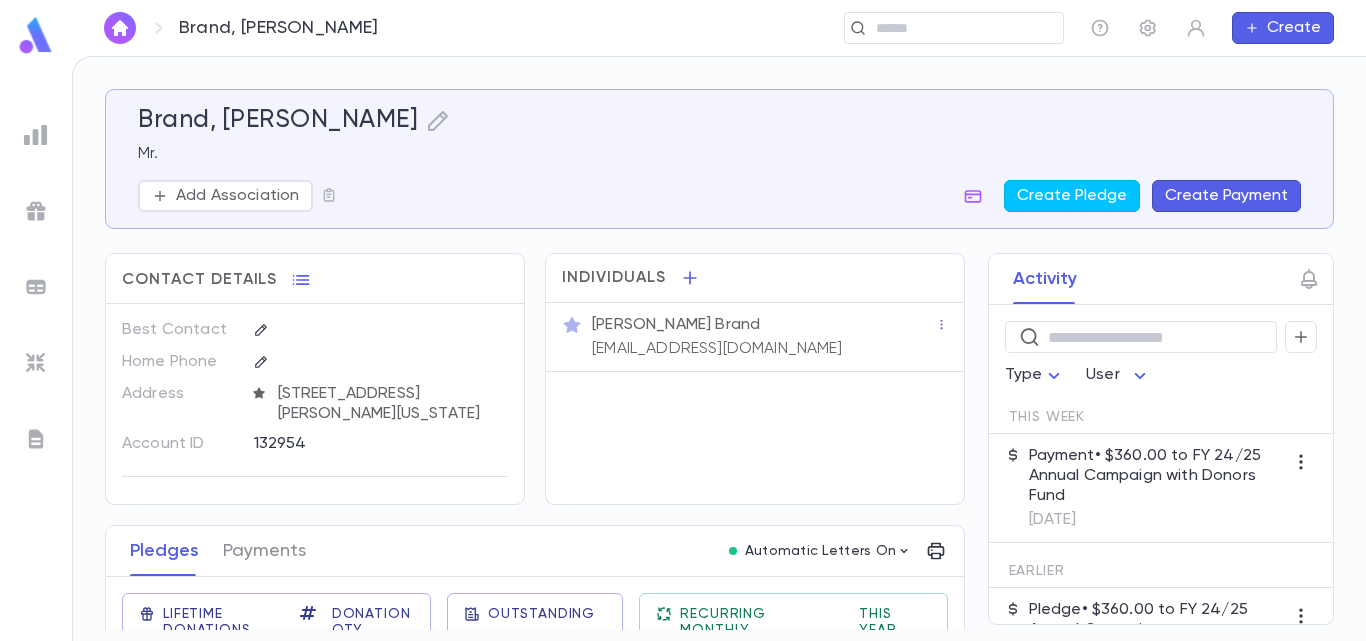 click on "Payment  • $360.00 to FY 24/25 Annual Campaign with Donors Fund" at bounding box center [1157, 476] 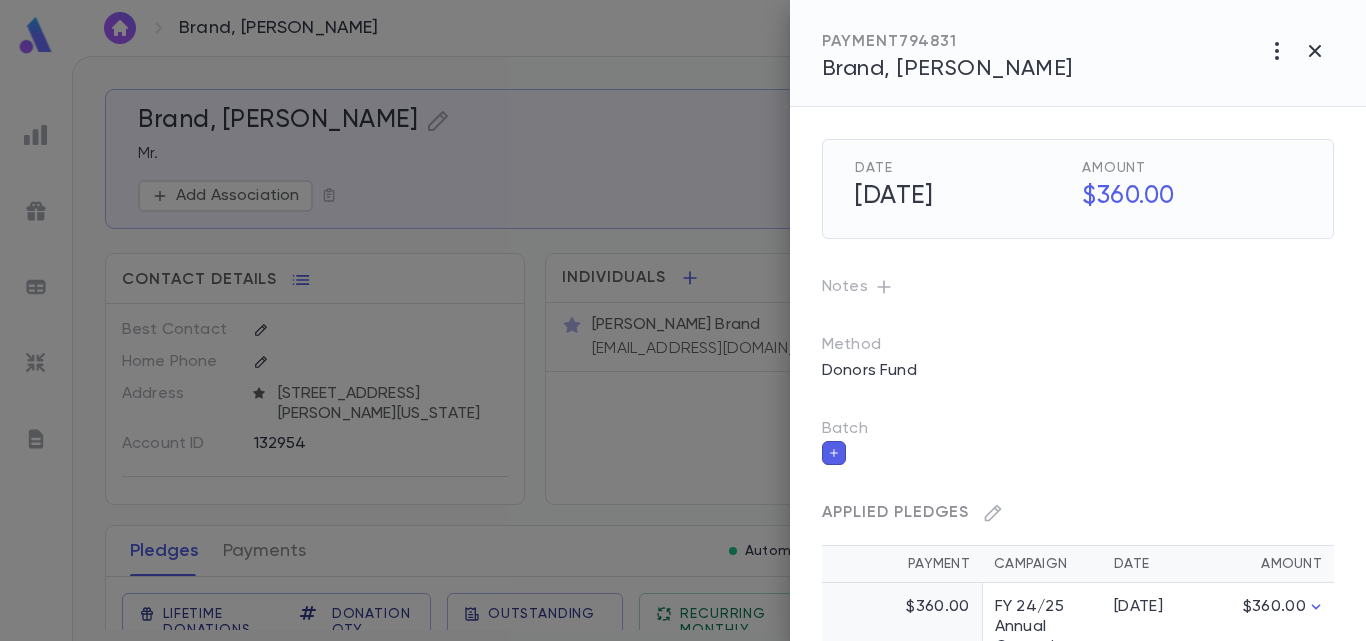 click on "Applied Pledges" at bounding box center (1070, 505) 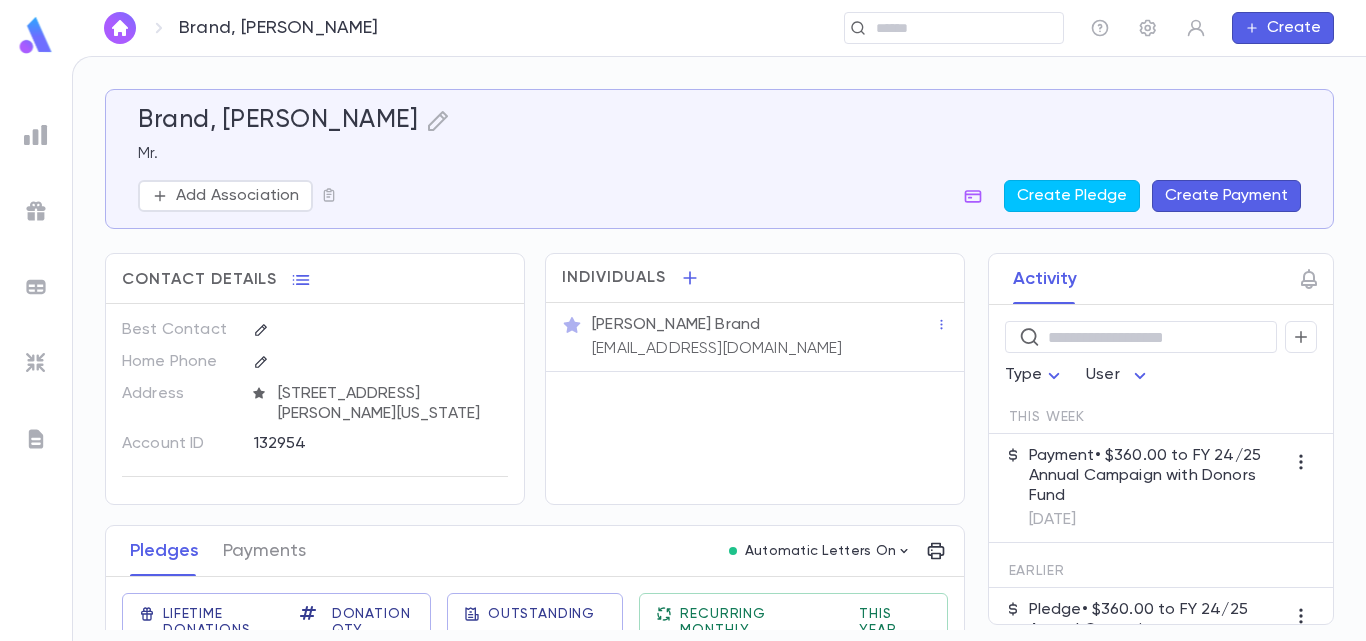 click on "Pledge  • $360.00 to FY 24/25 Annual Campaign" at bounding box center (1157, 620) 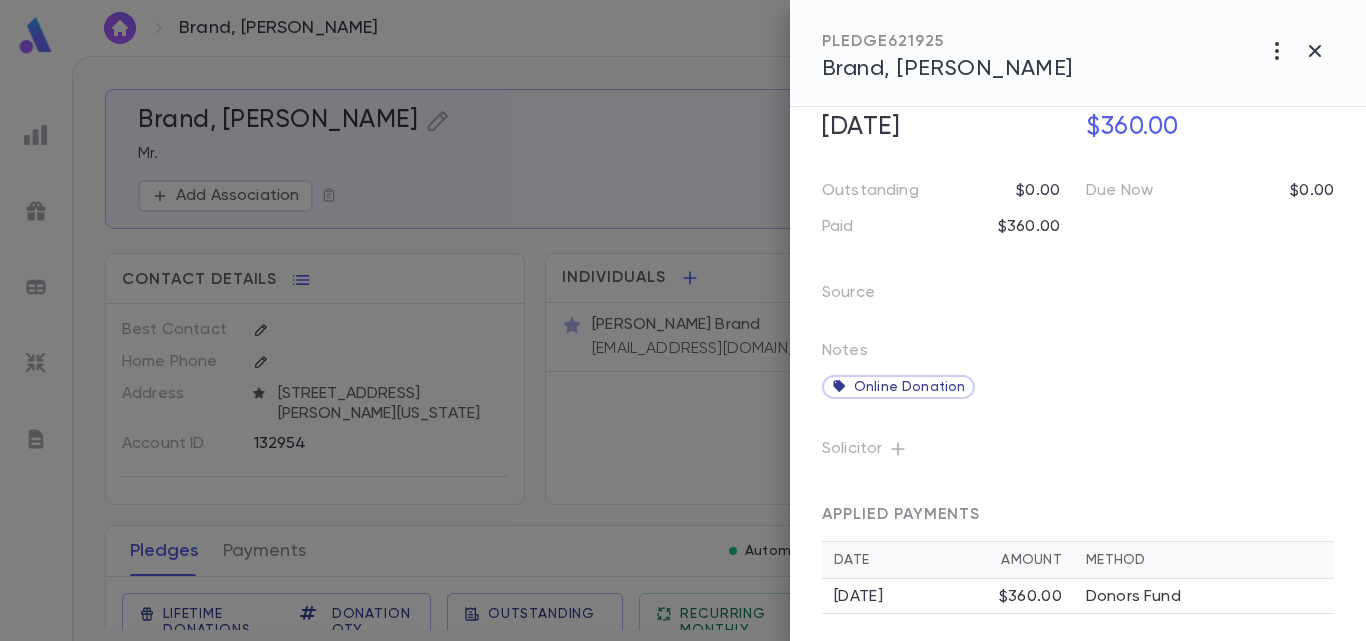 scroll, scrollTop: 130, scrollLeft: 0, axis: vertical 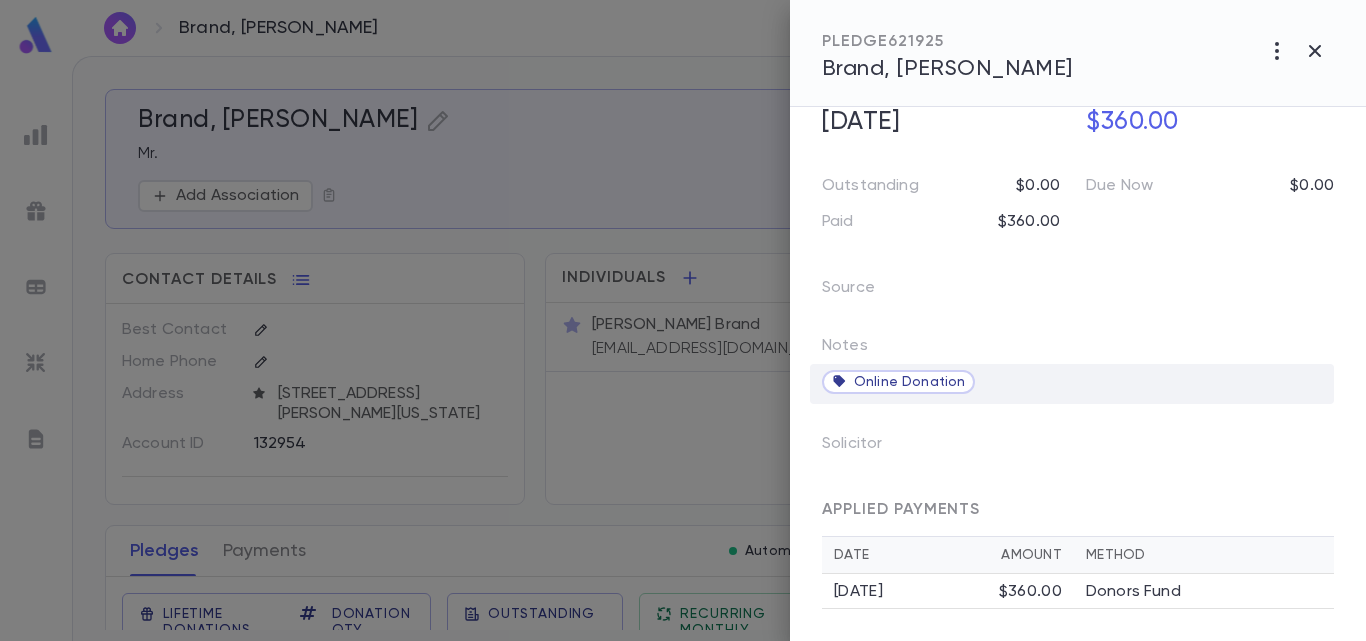click on "Online Donation" at bounding box center (909, 382) 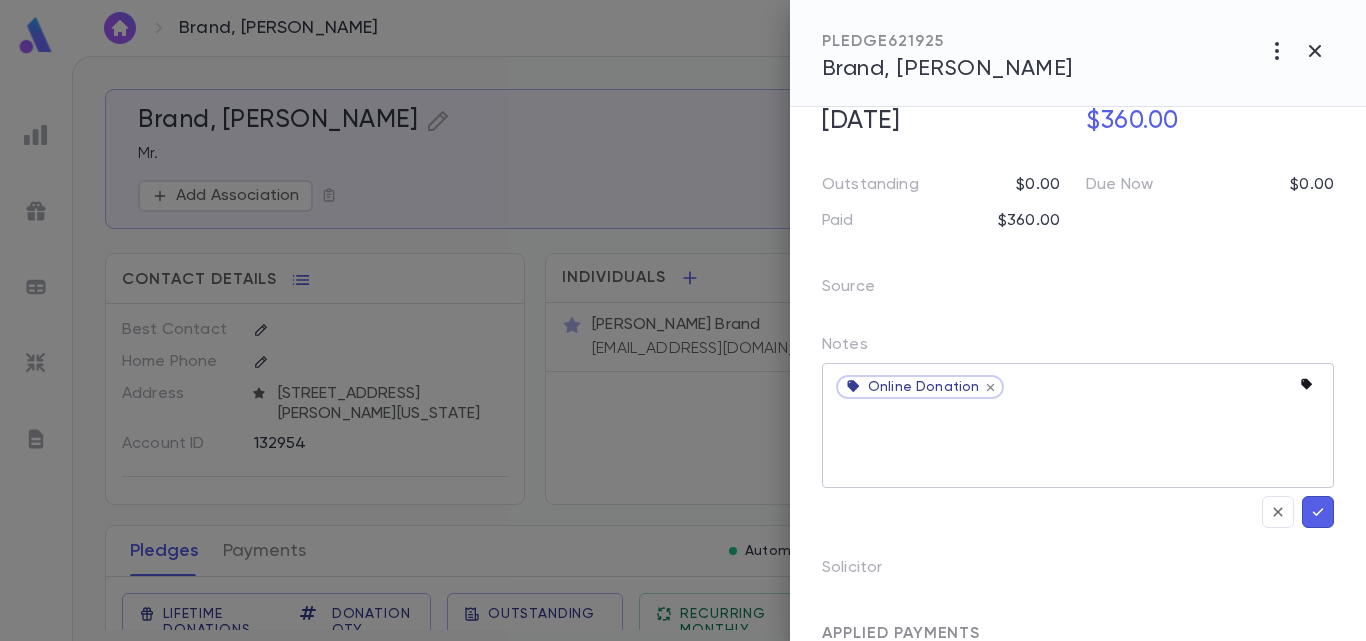 click 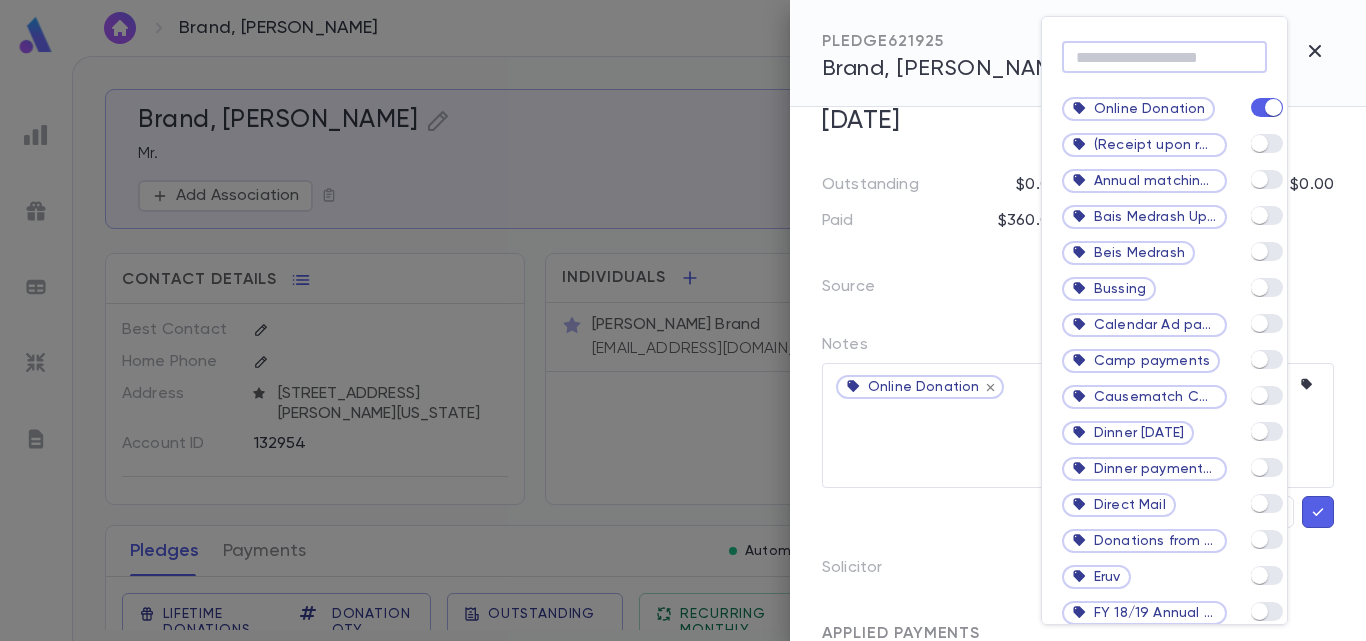 click at bounding box center (1164, 57) 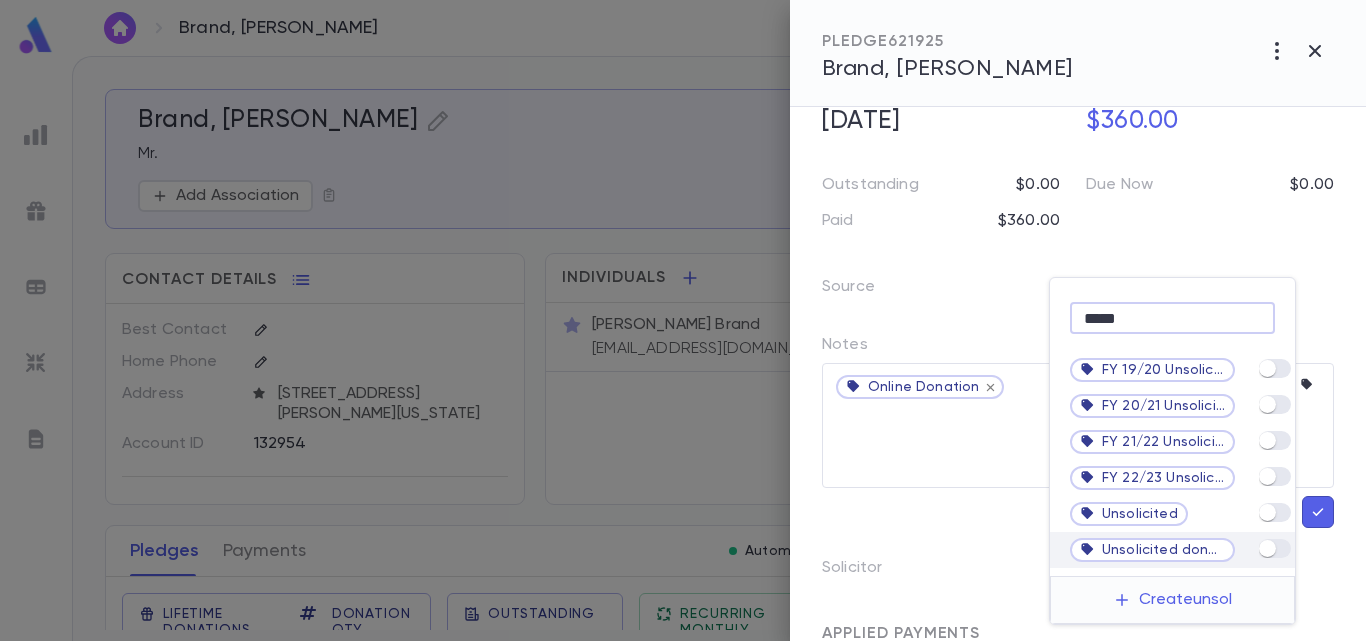 type on "*****" 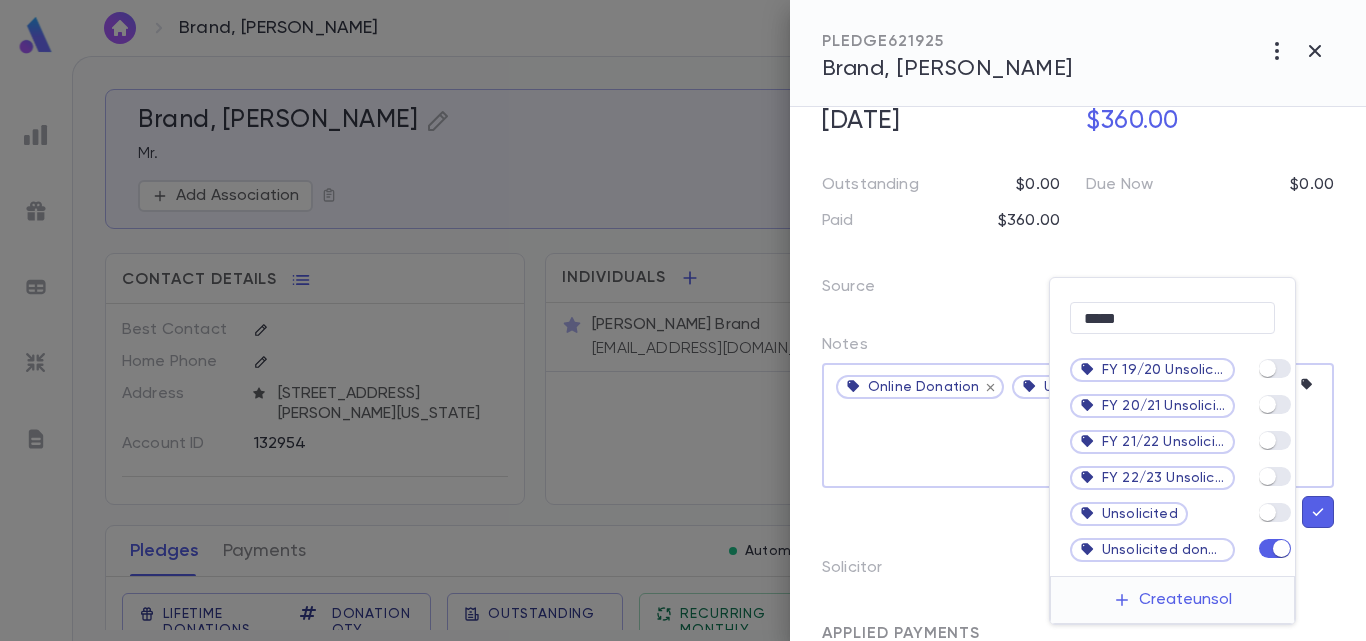 click at bounding box center (683, 320) 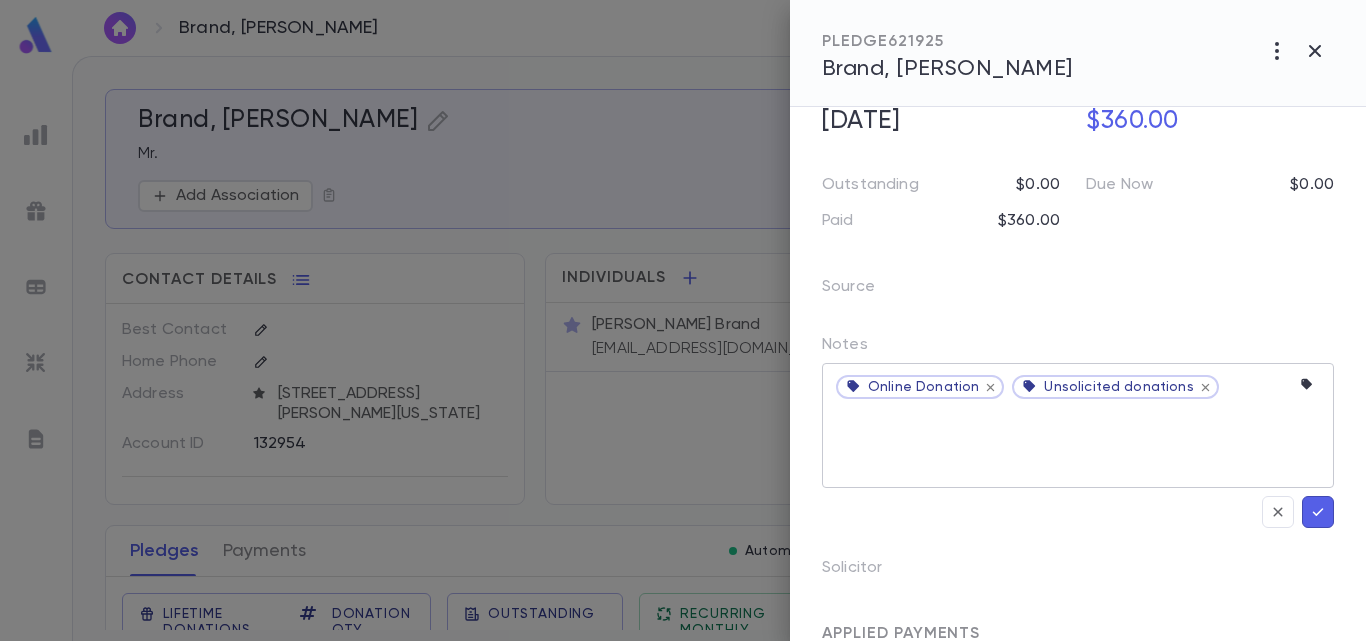click 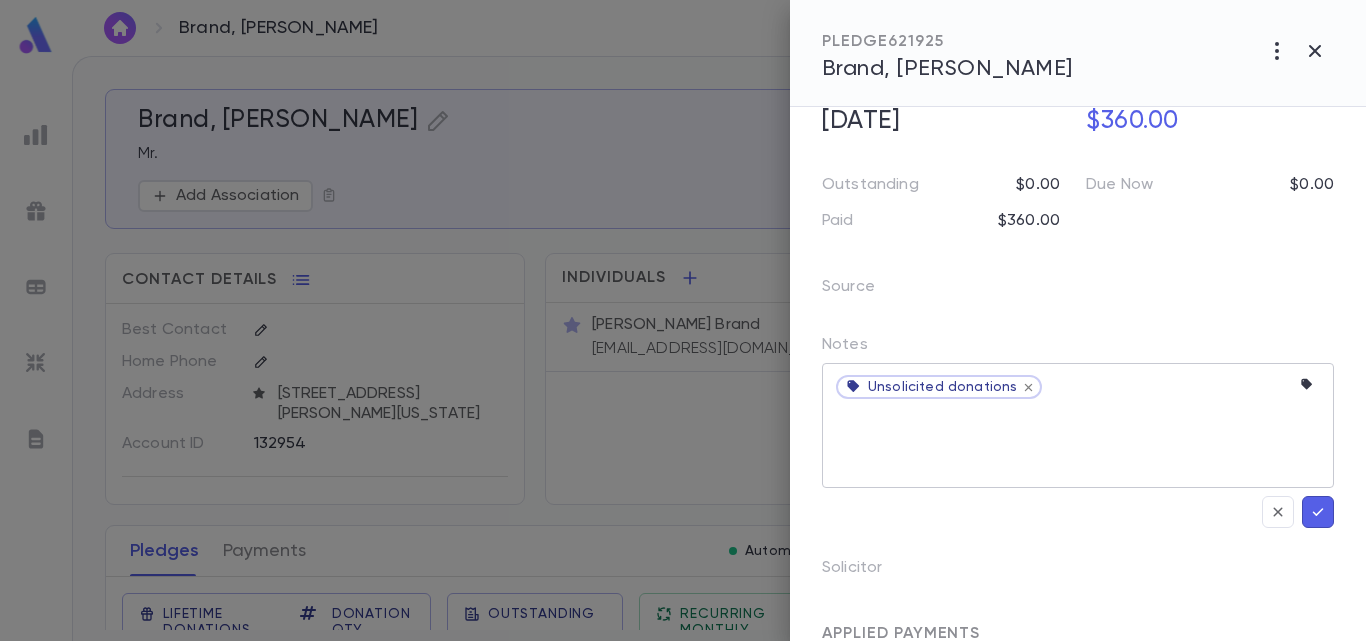 click 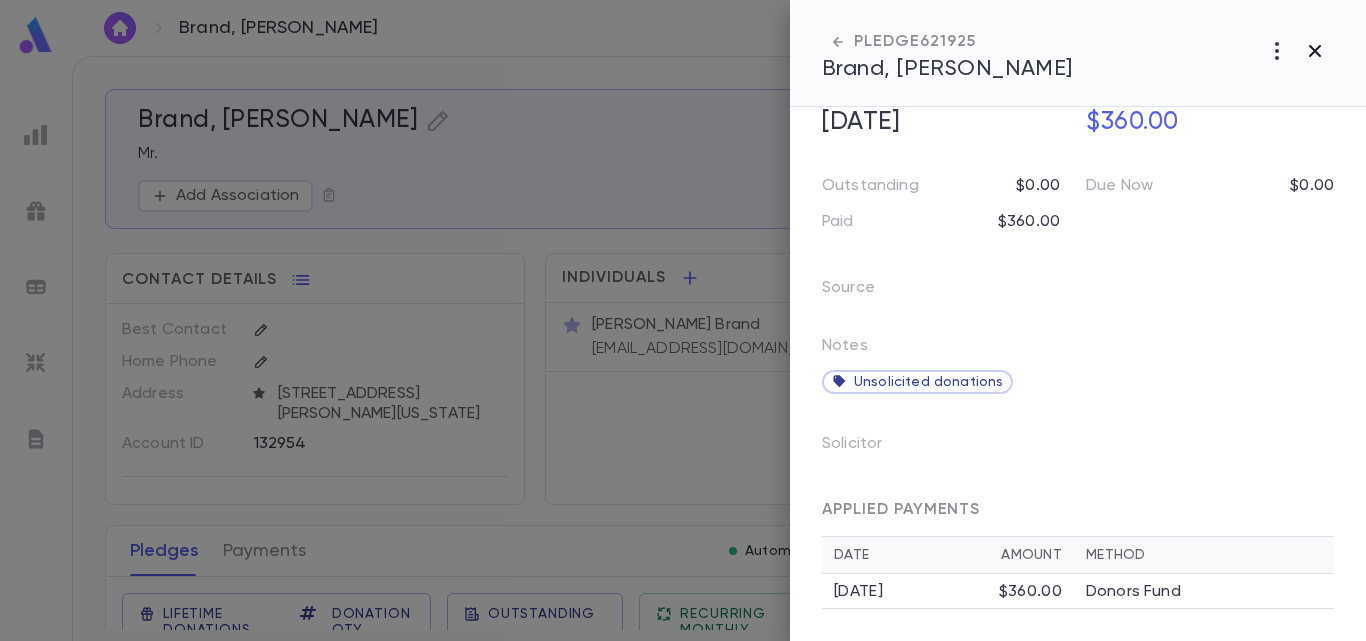 click 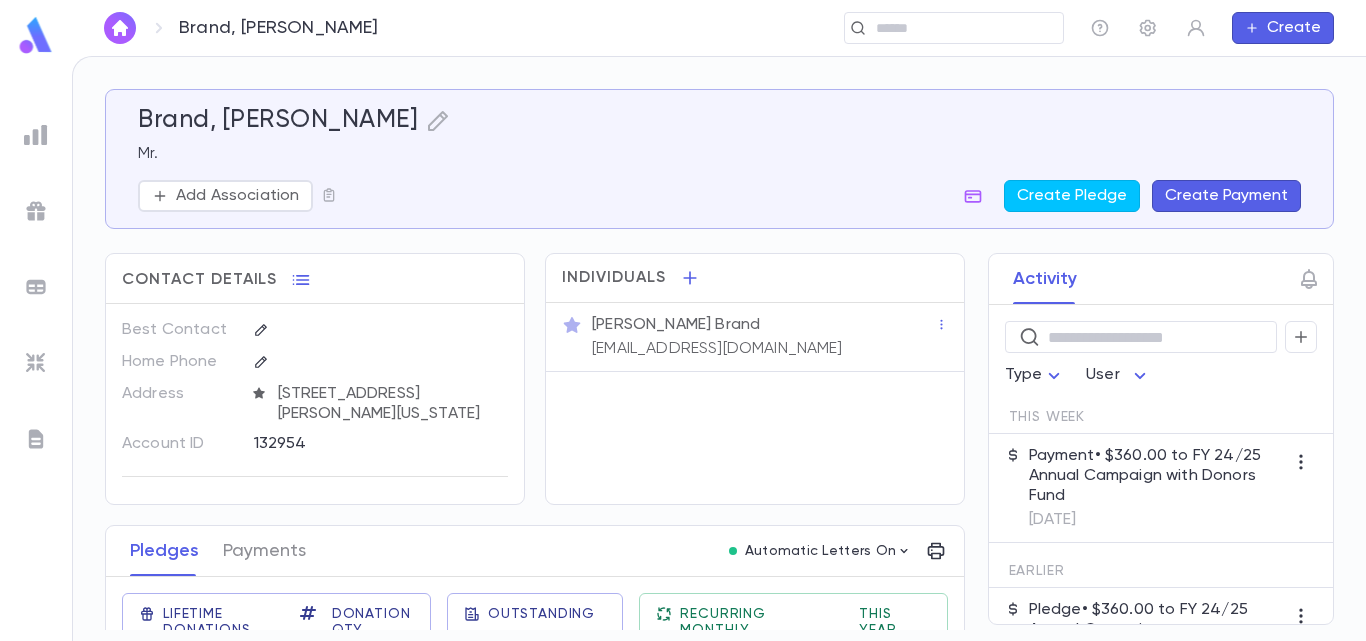 click at bounding box center [120, 28] 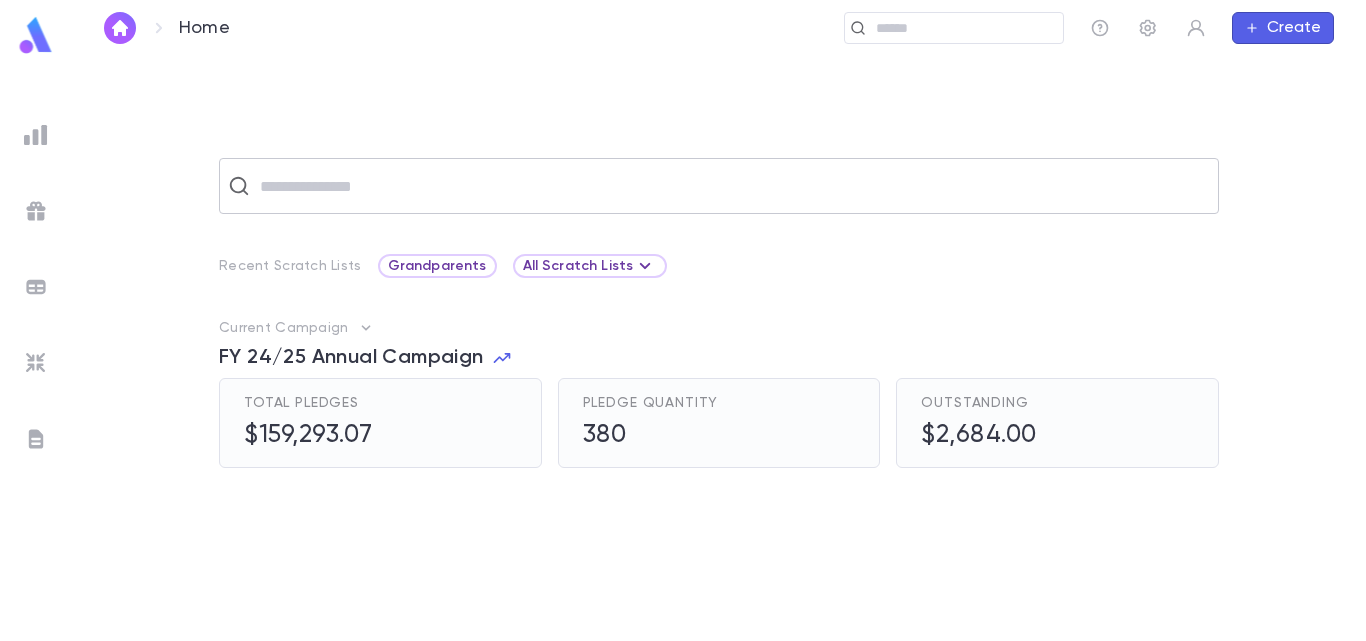 click at bounding box center (732, 186) 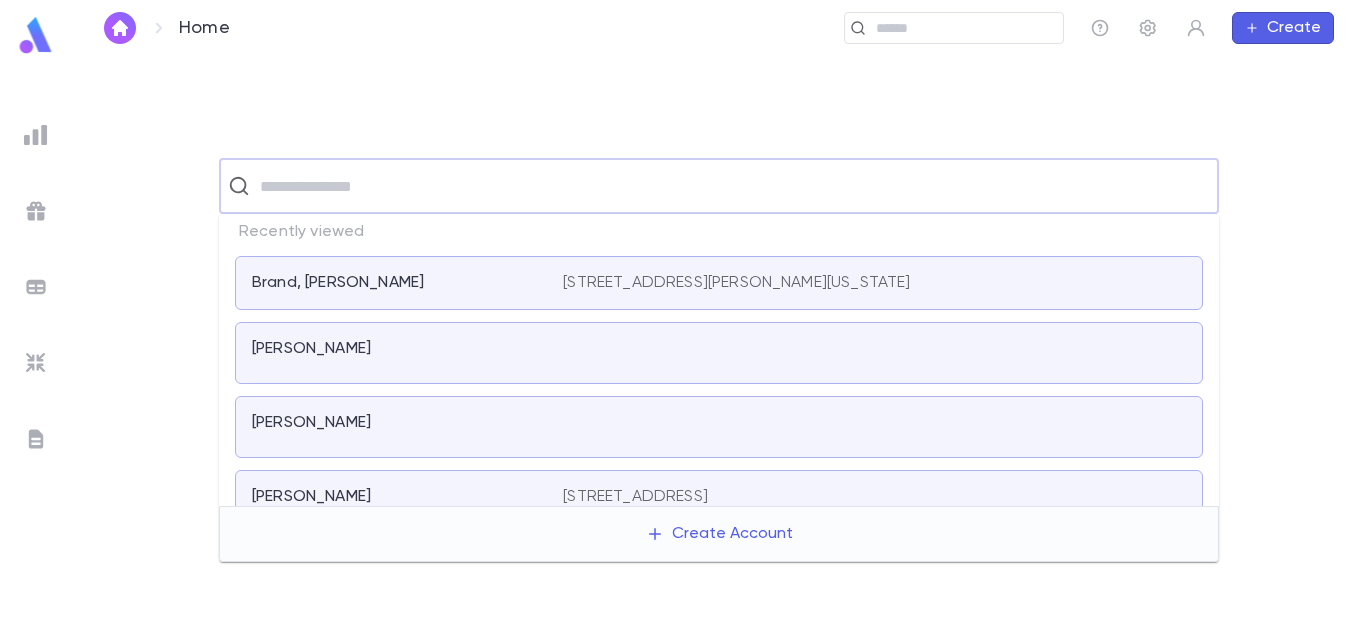 paste on "**********" 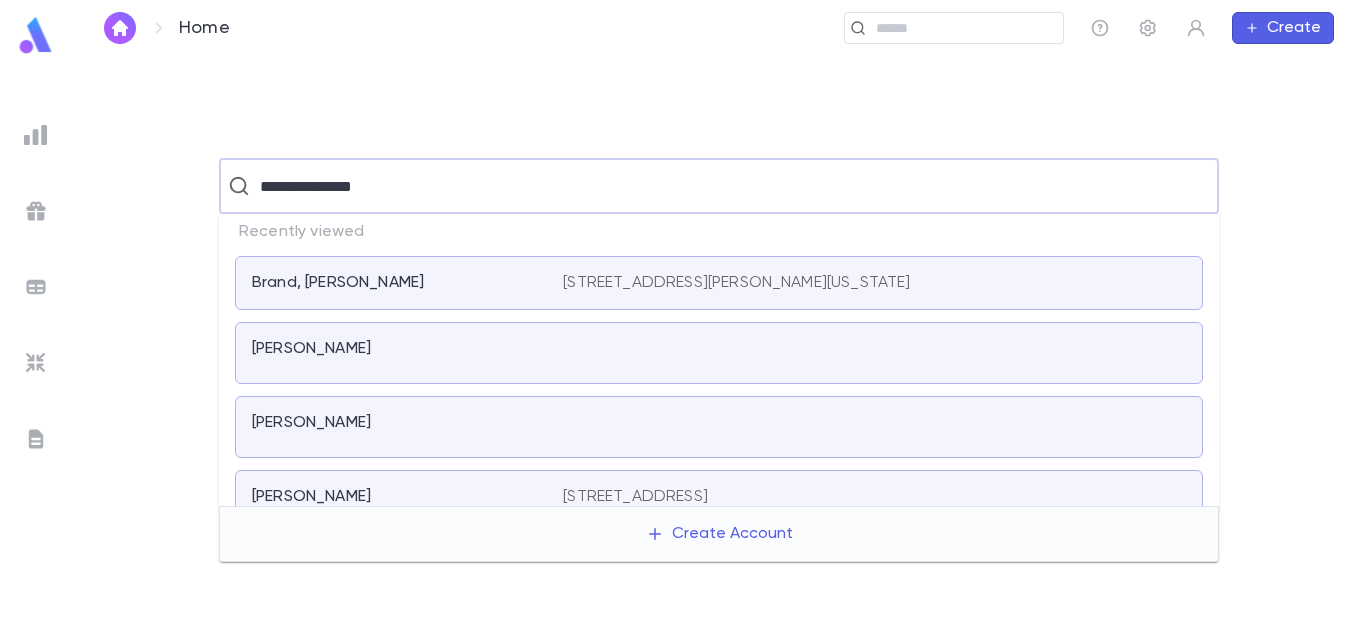 type on "**********" 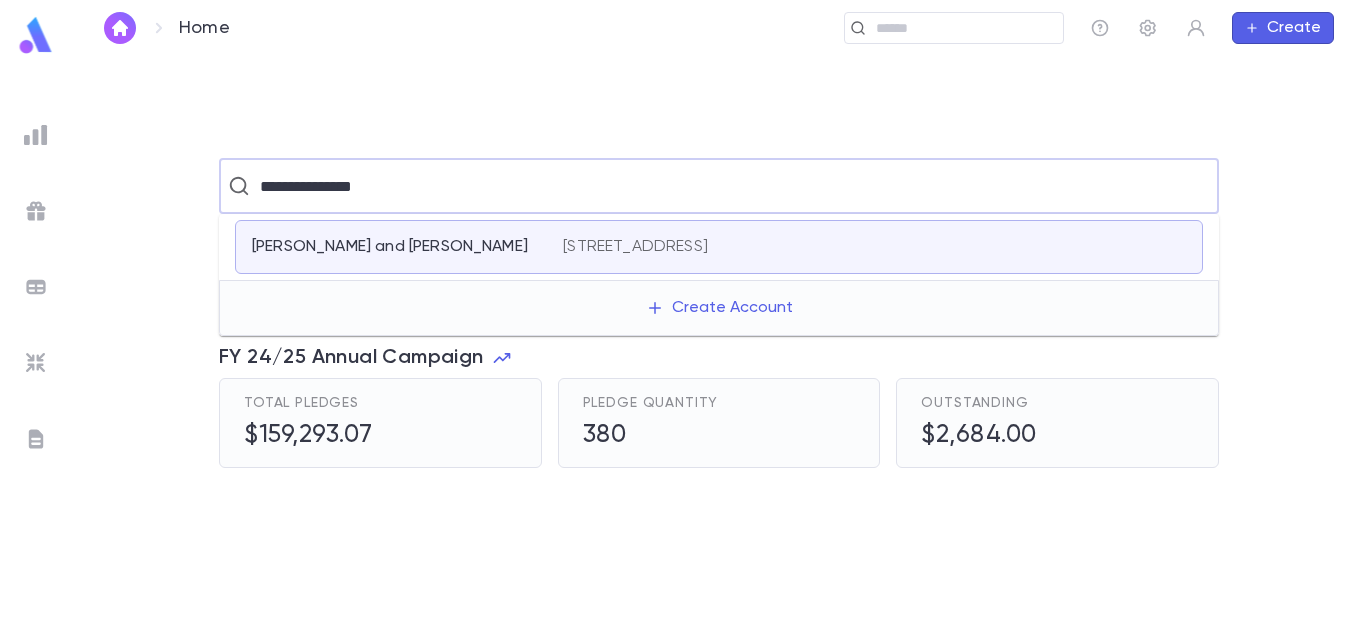 click on "[PERSON_NAME] and [PERSON_NAME]" at bounding box center [390, 247] 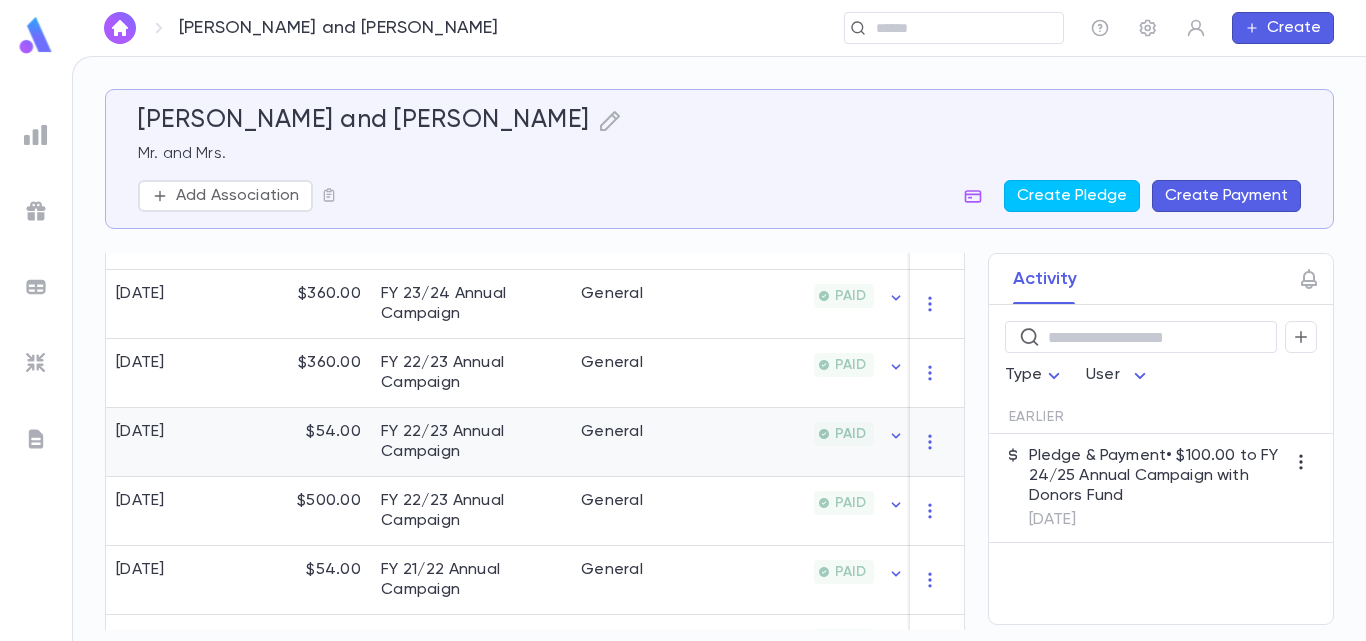 scroll, scrollTop: 300, scrollLeft: 0, axis: vertical 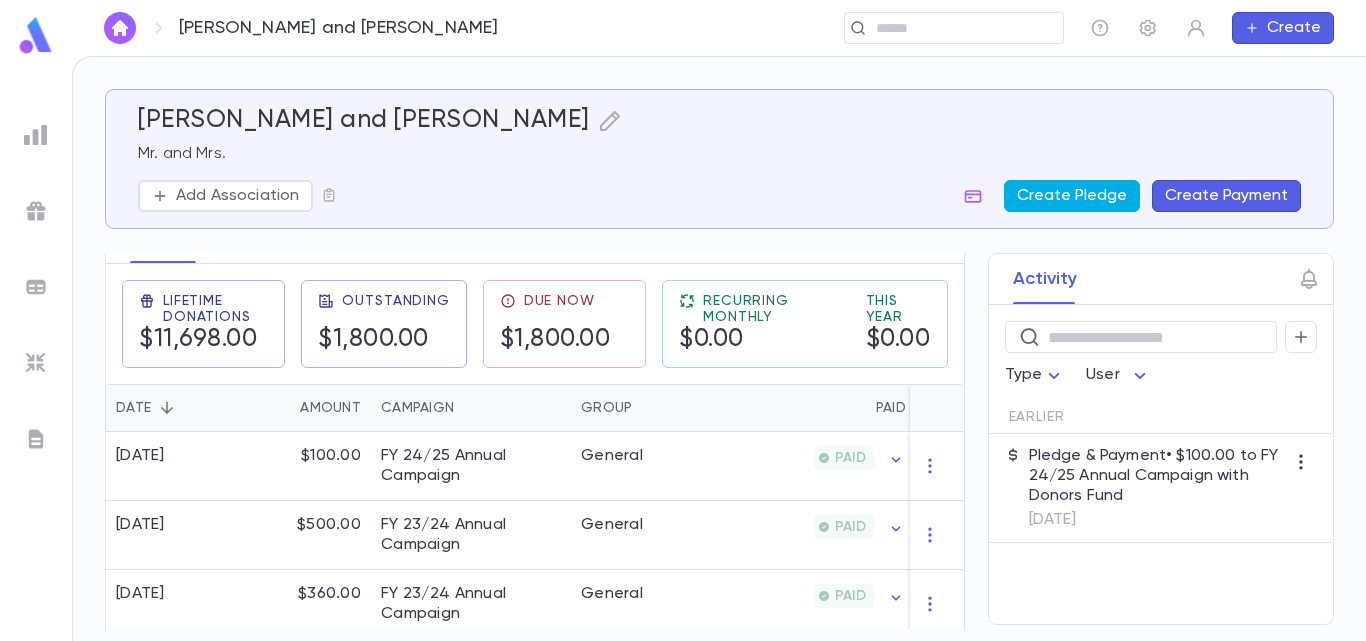 click on "Create Pledge" at bounding box center (1072, 196) 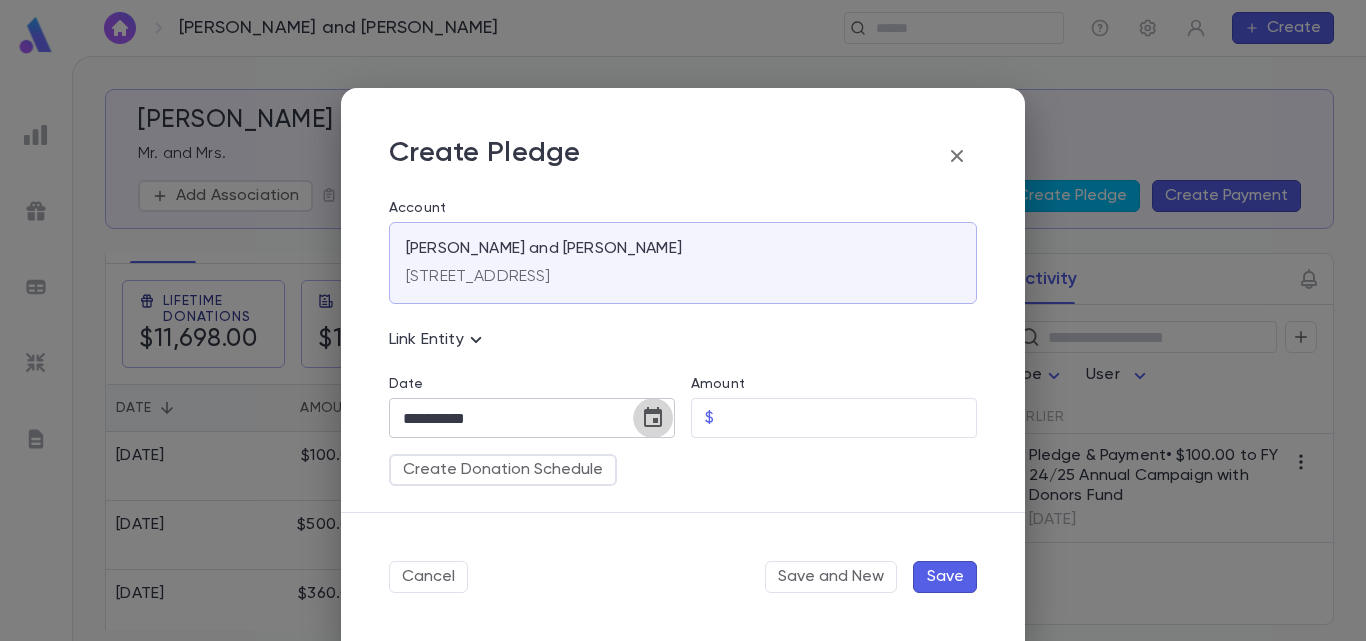 click 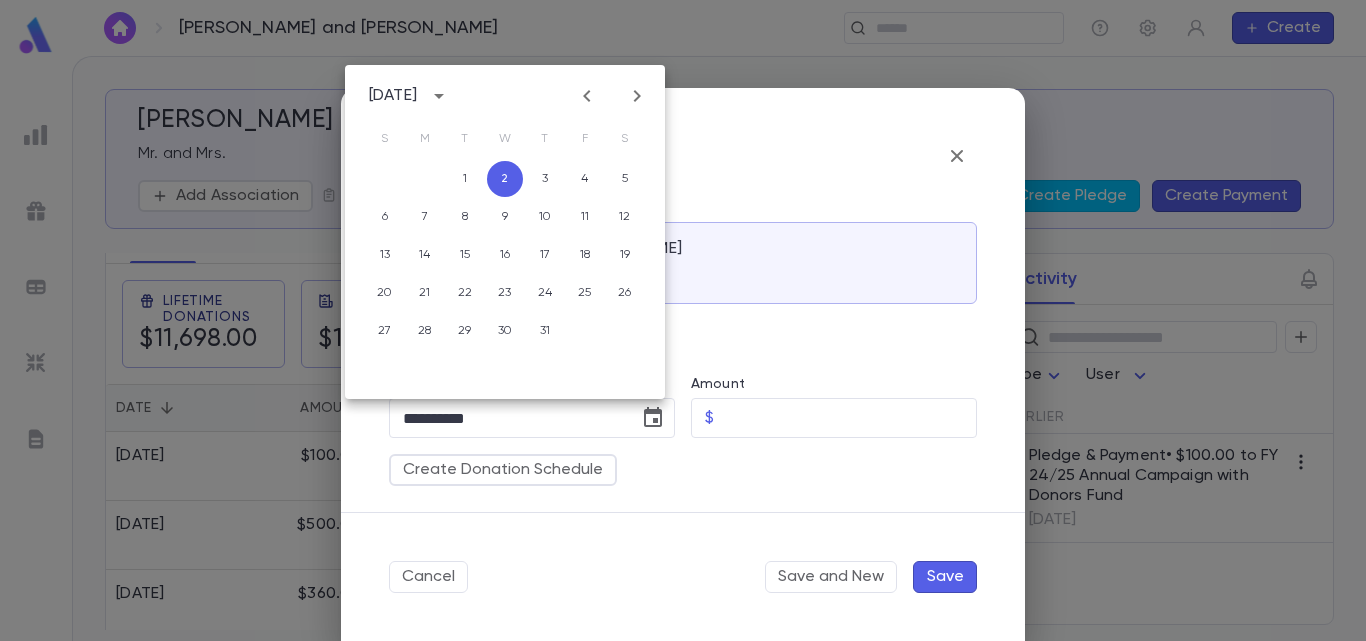 click on "[DATE]" at bounding box center (412, 96) 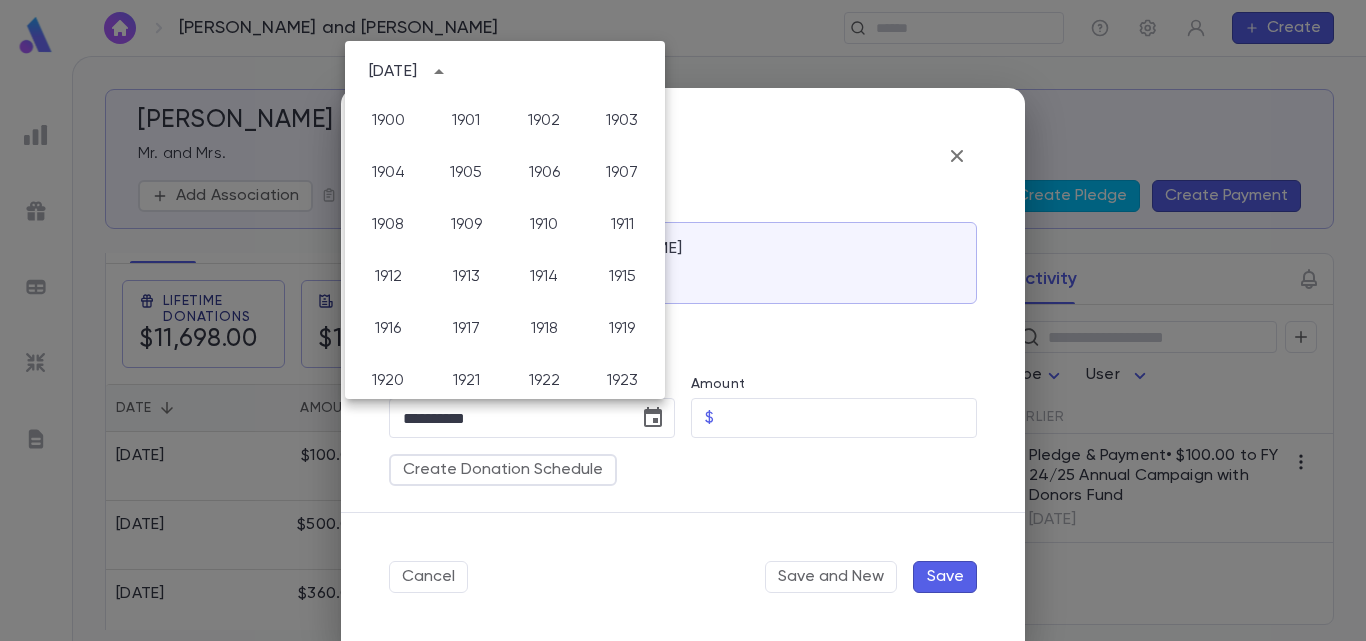 scroll, scrollTop: 1486, scrollLeft: 0, axis: vertical 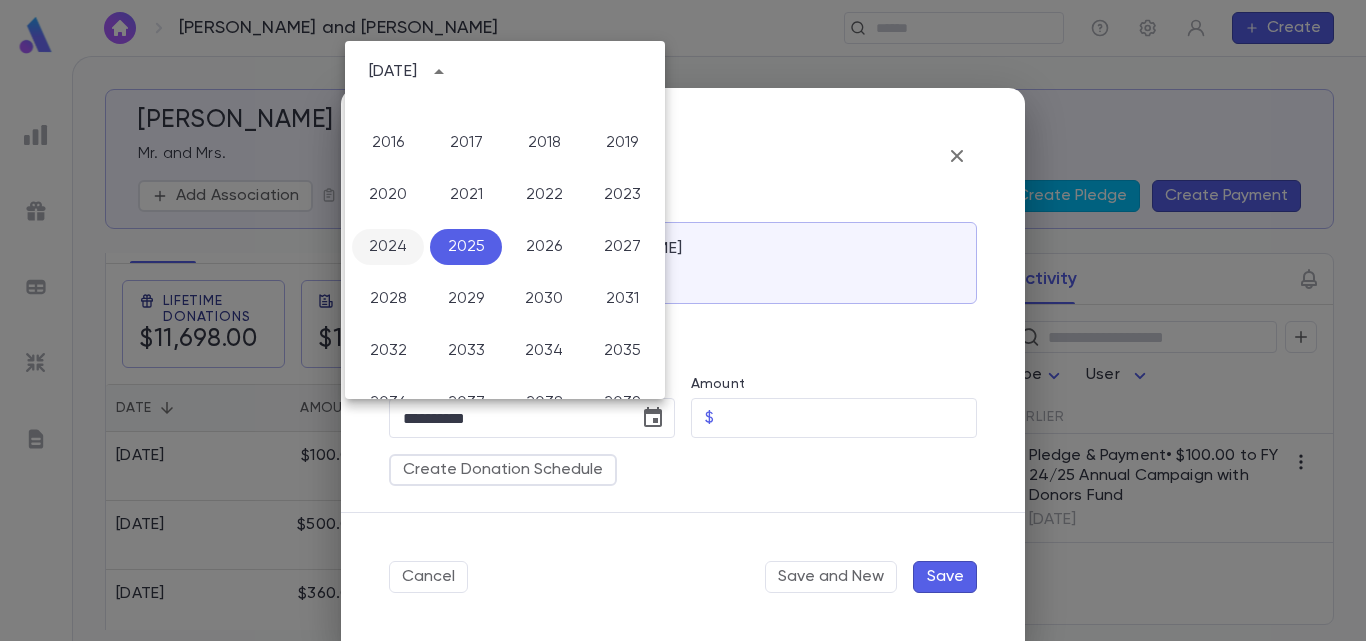 click on "2024" at bounding box center [388, 247] 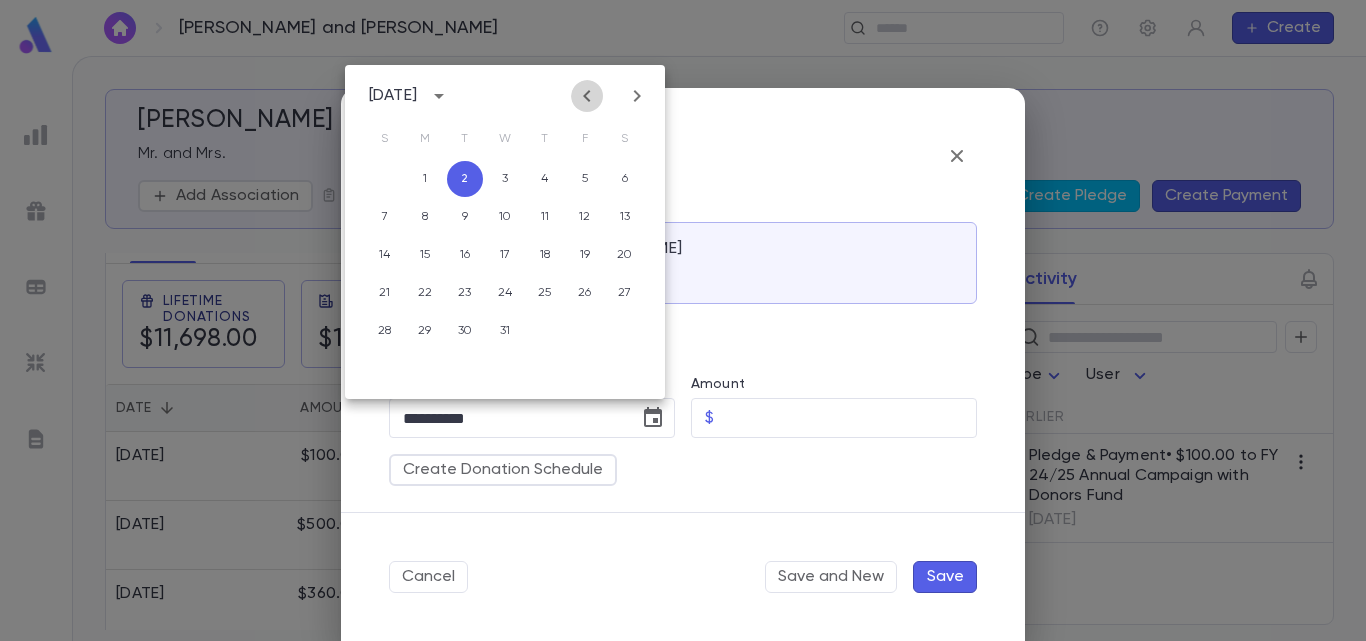 click 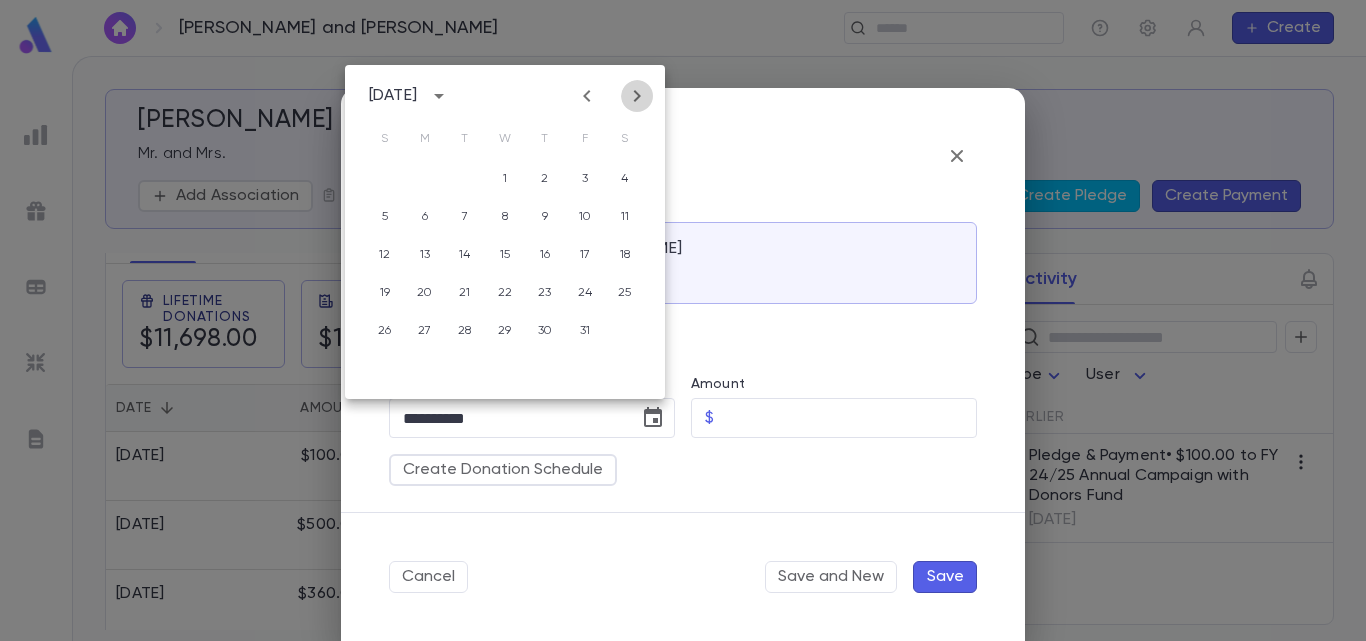 click 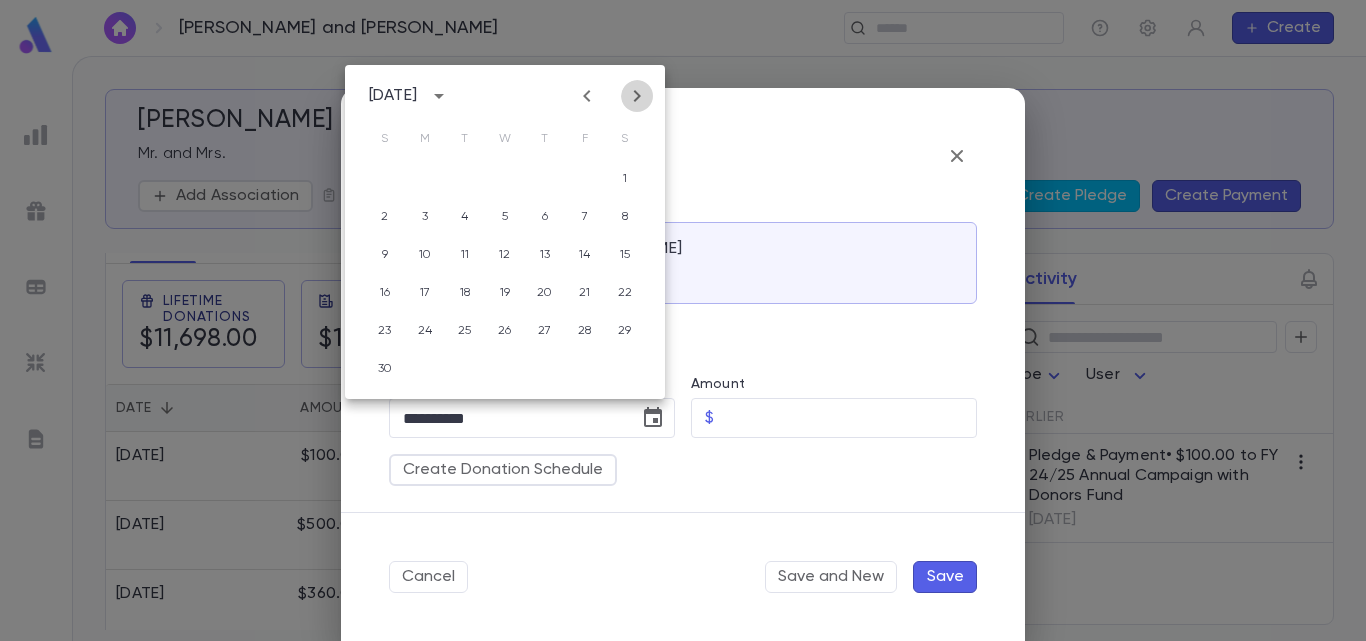 click 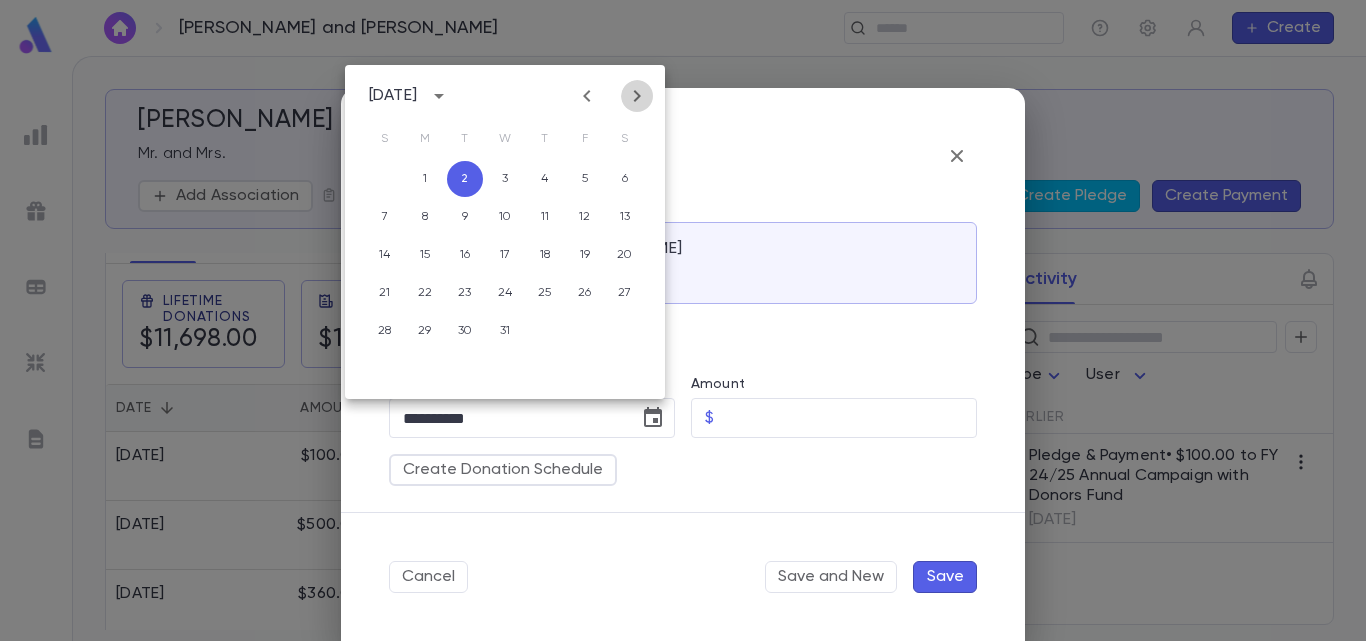 click 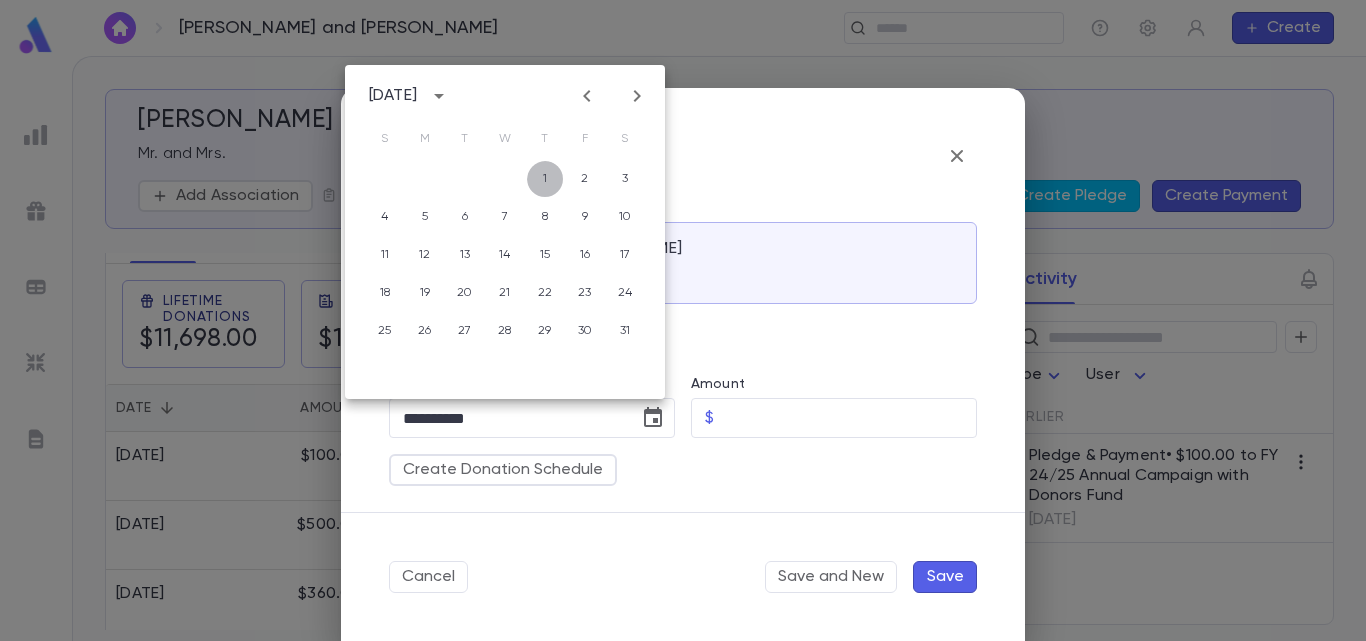 click on "1" at bounding box center (545, 179) 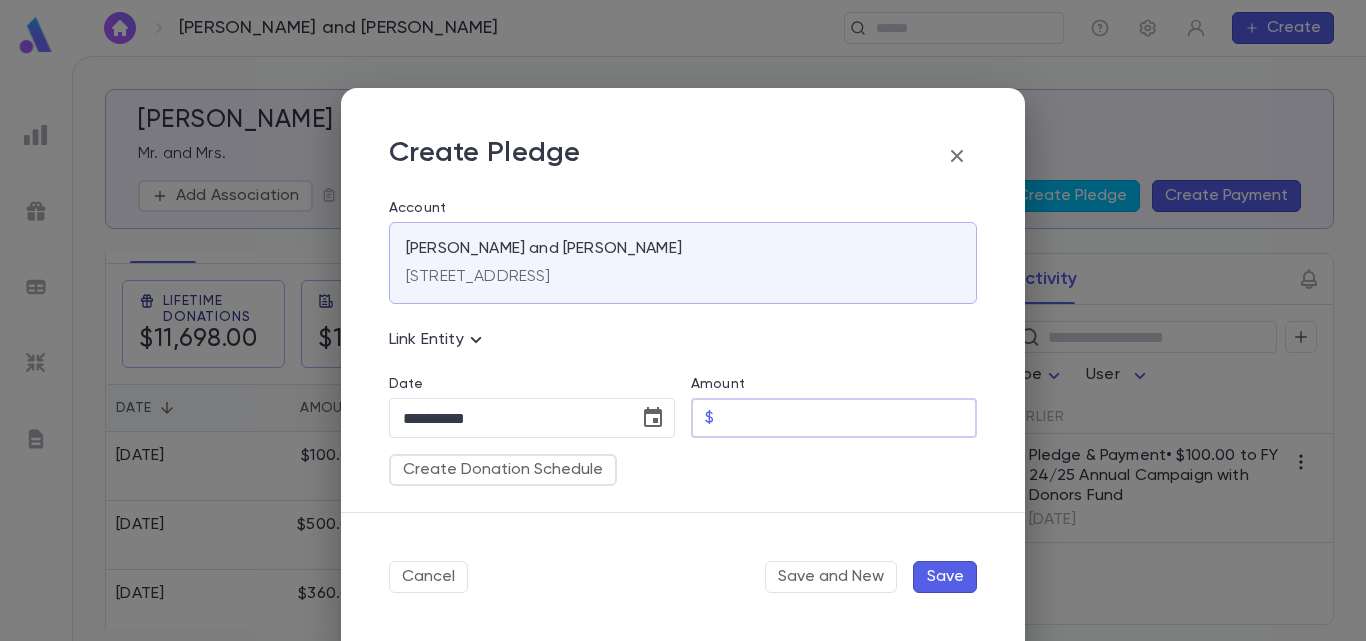 click on "Amount" at bounding box center [849, 418] 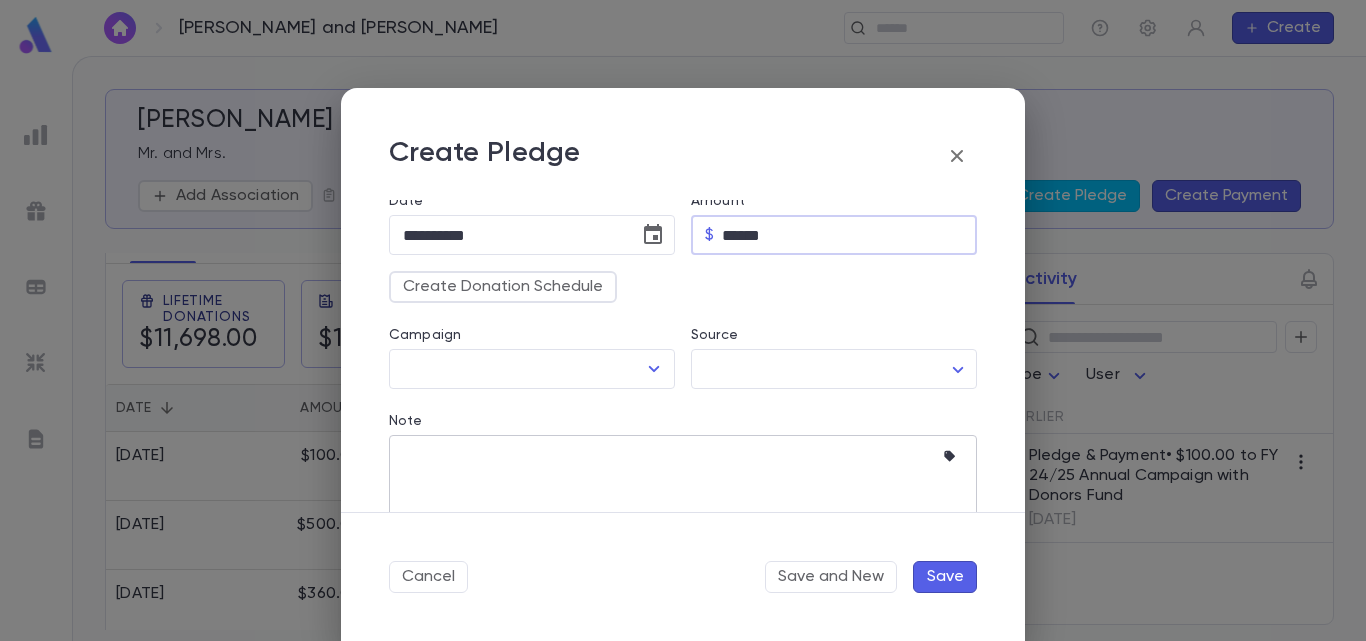 scroll, scrollTop: 200, scrollLeft: 0, axis: vertical 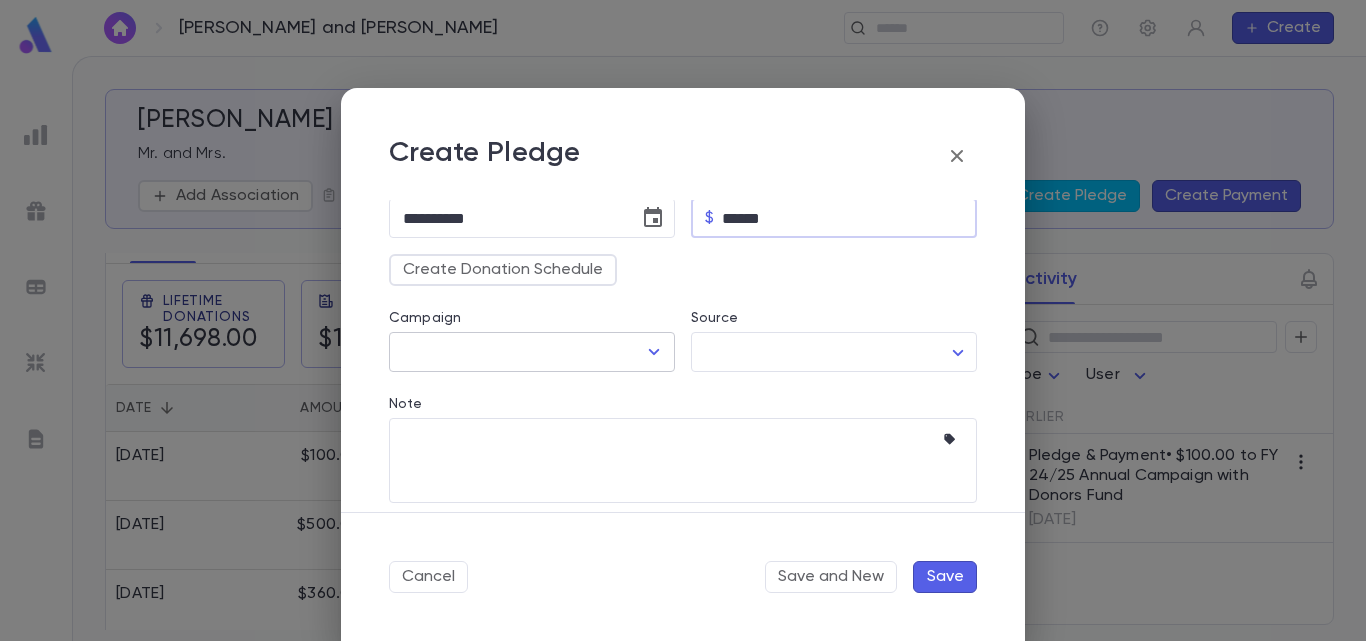 click 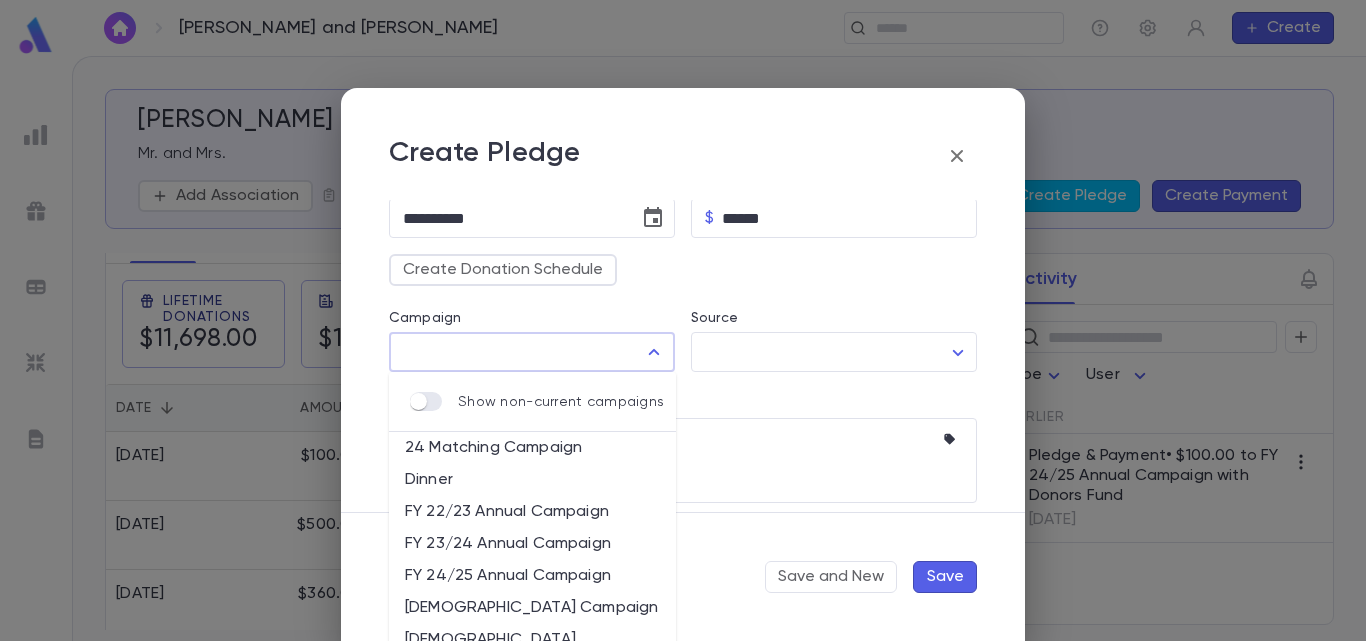 click on "FY 24/25 Annual Campaign" at bounding box center (532, 576) 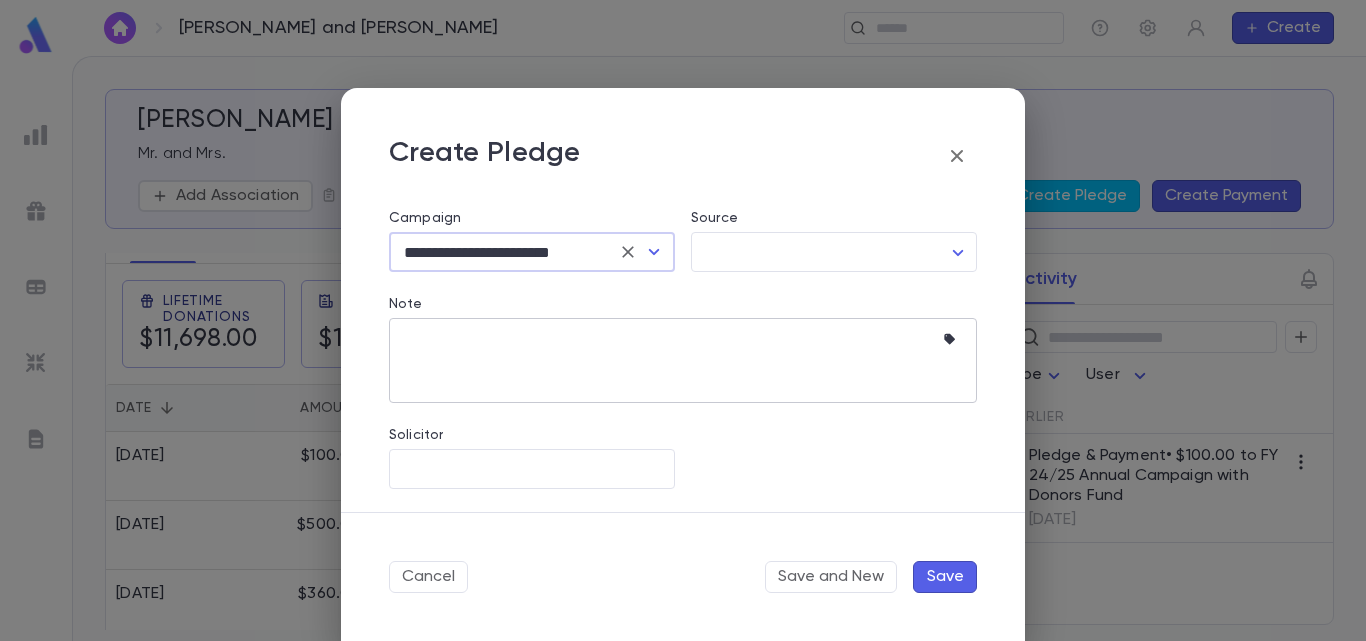 scroll, scrollTop: 301, scrollLeft: 0, axis: vertical 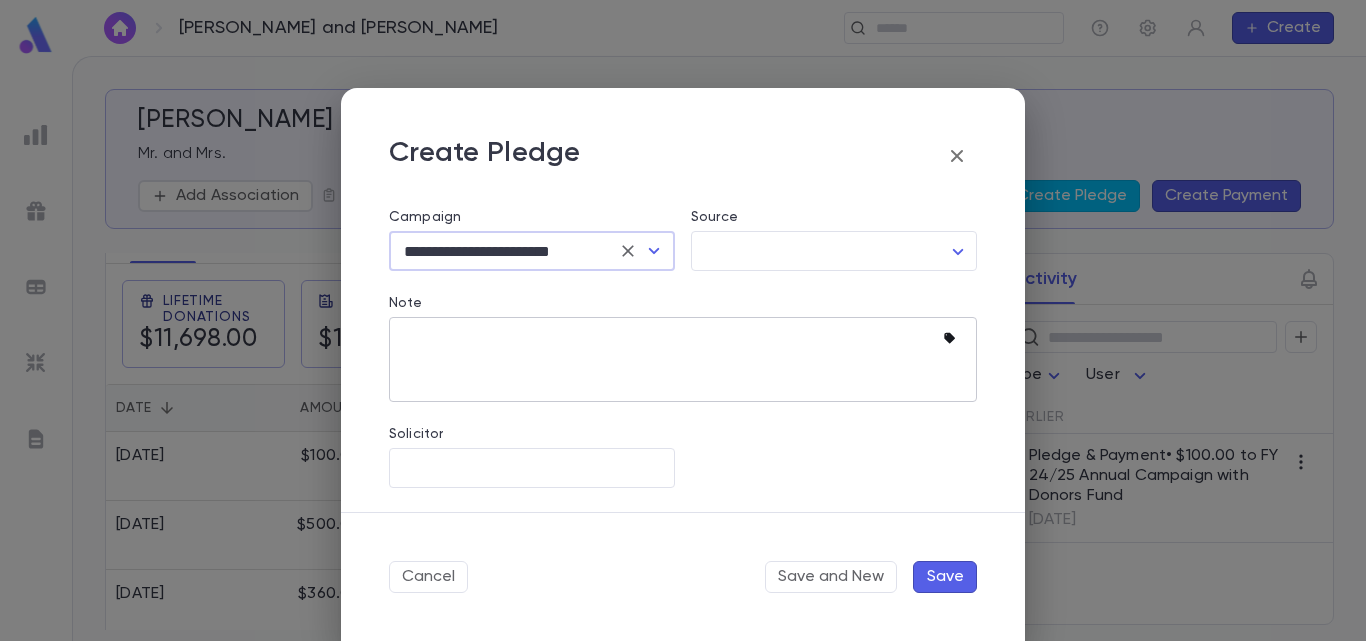 click 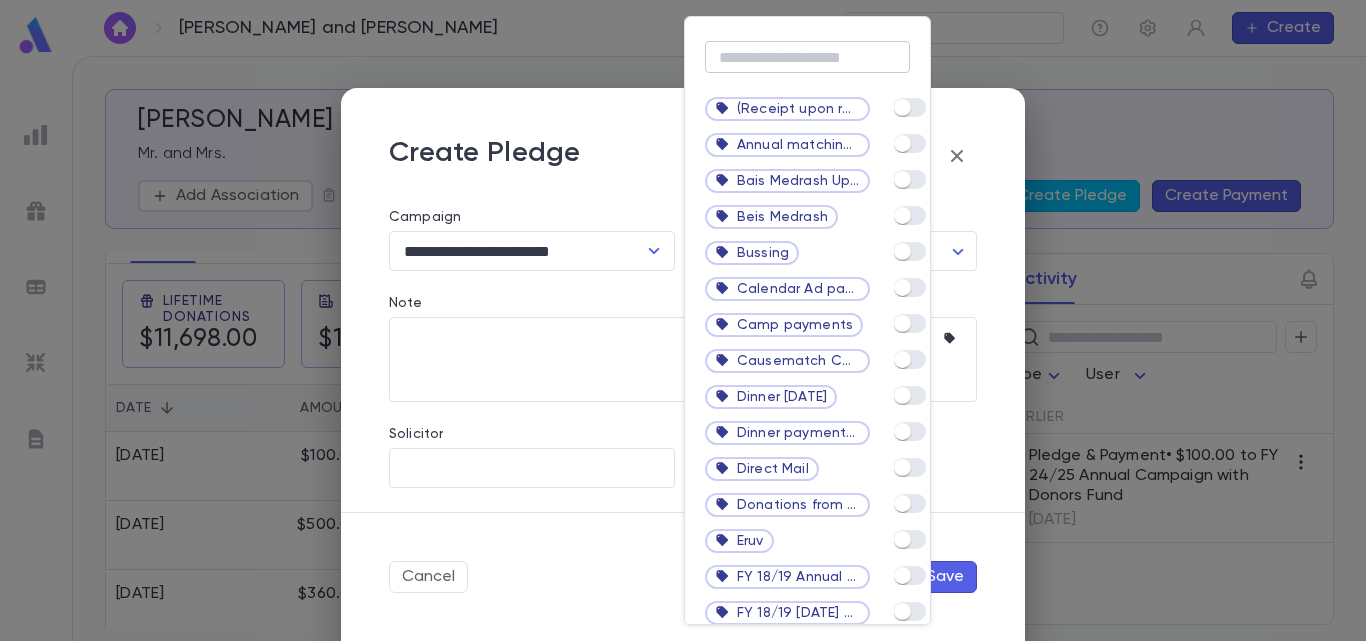 click at bounding box center (807, 57) 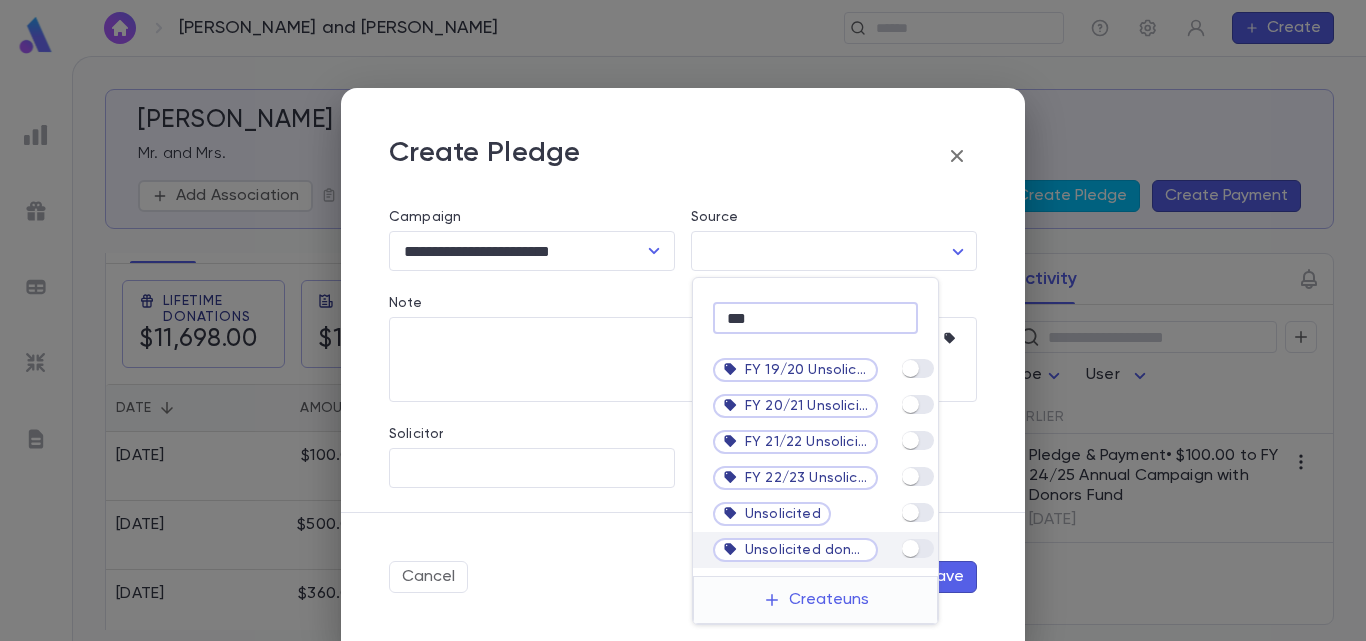 type on "***" 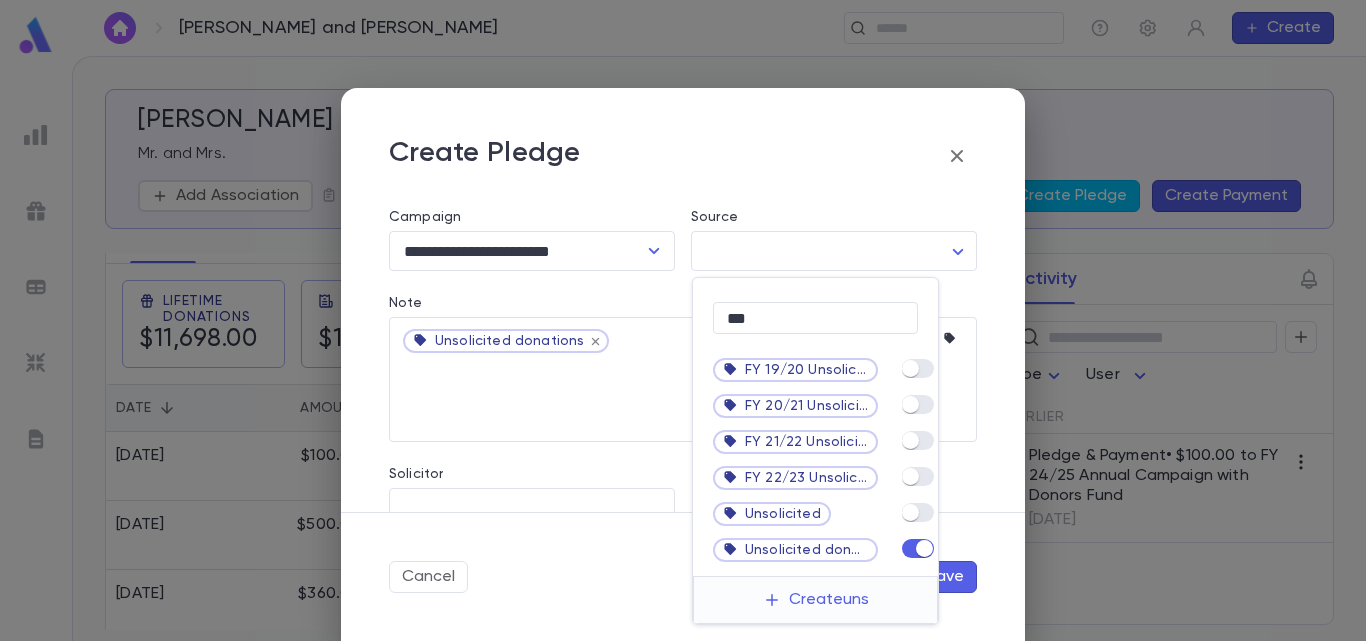 click at bounding box center [683, 320] 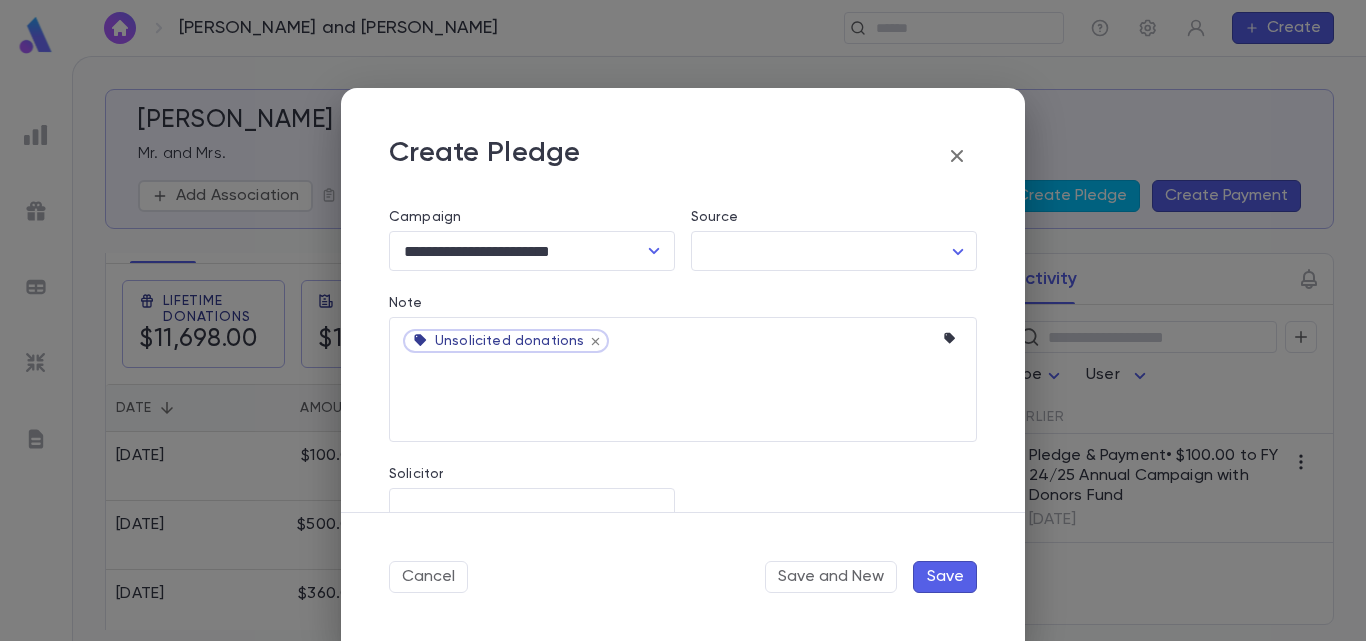 click on "Save" at bounding box center [945, 577] 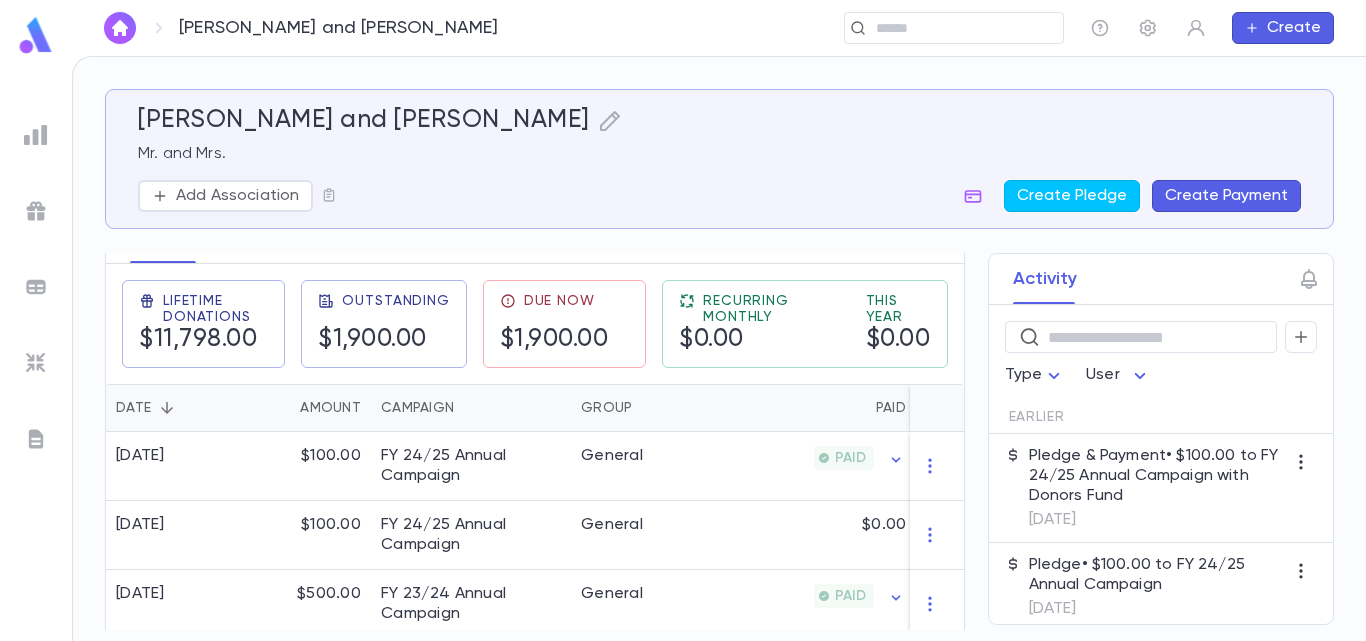 click on "Pledge  • $100.00 to FY 24/25 Annual Campaign" at bounding box center [1157, 575] 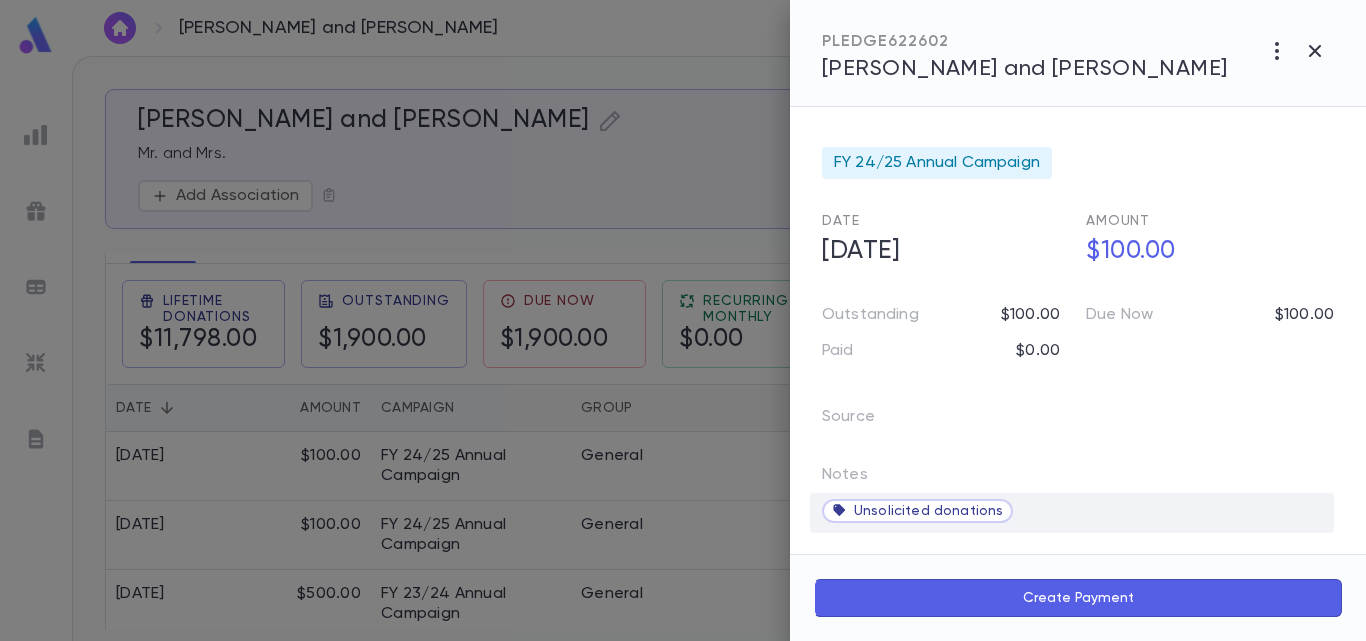 click on "Unsolicited donations" at bounding box center [1072, 513] 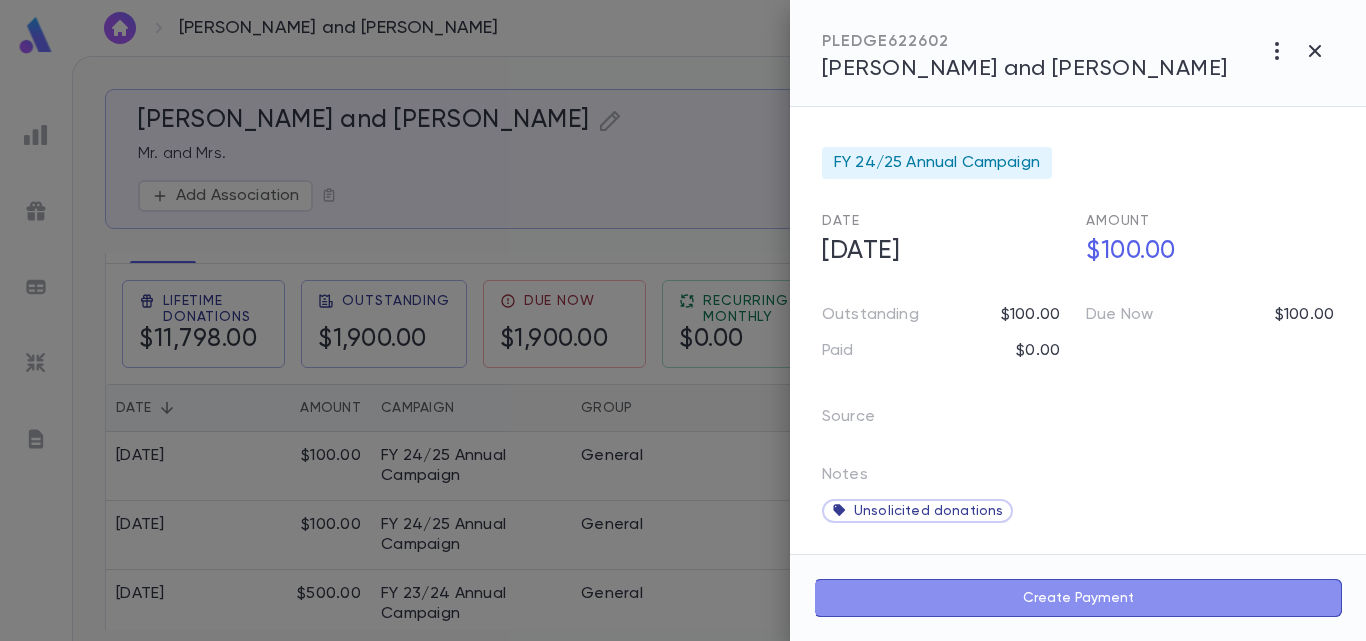 click on "Create Payment" at bounding box center [1078, 598] 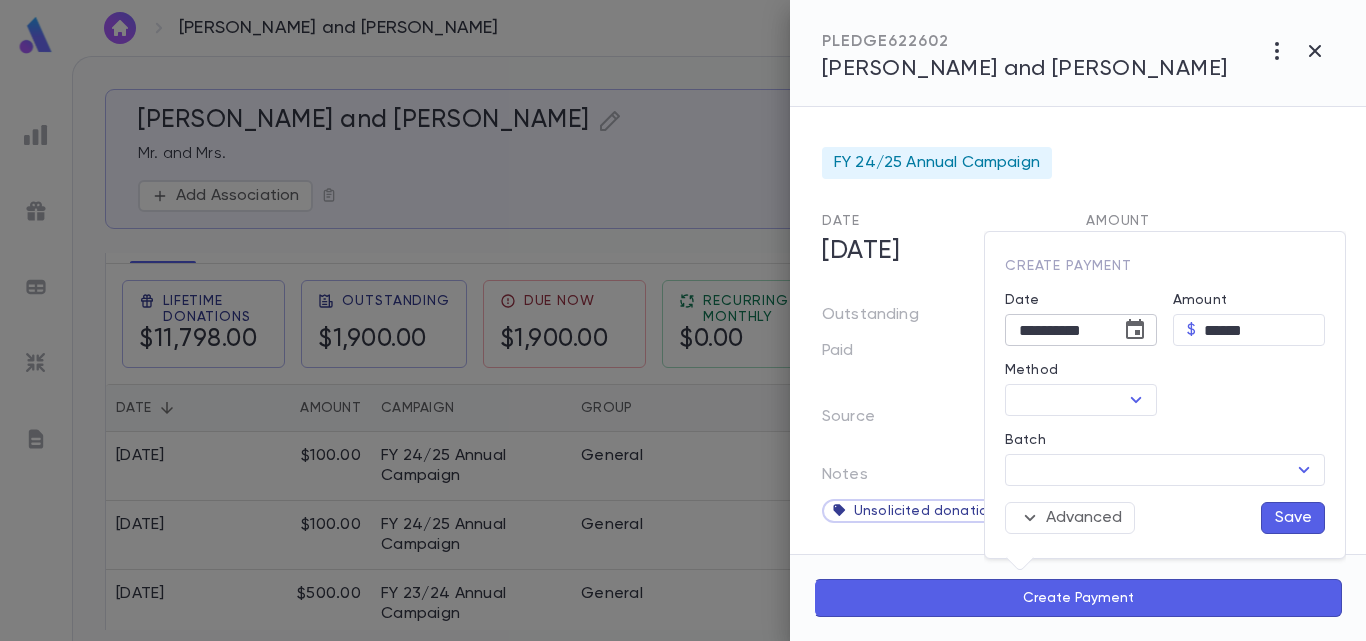 click 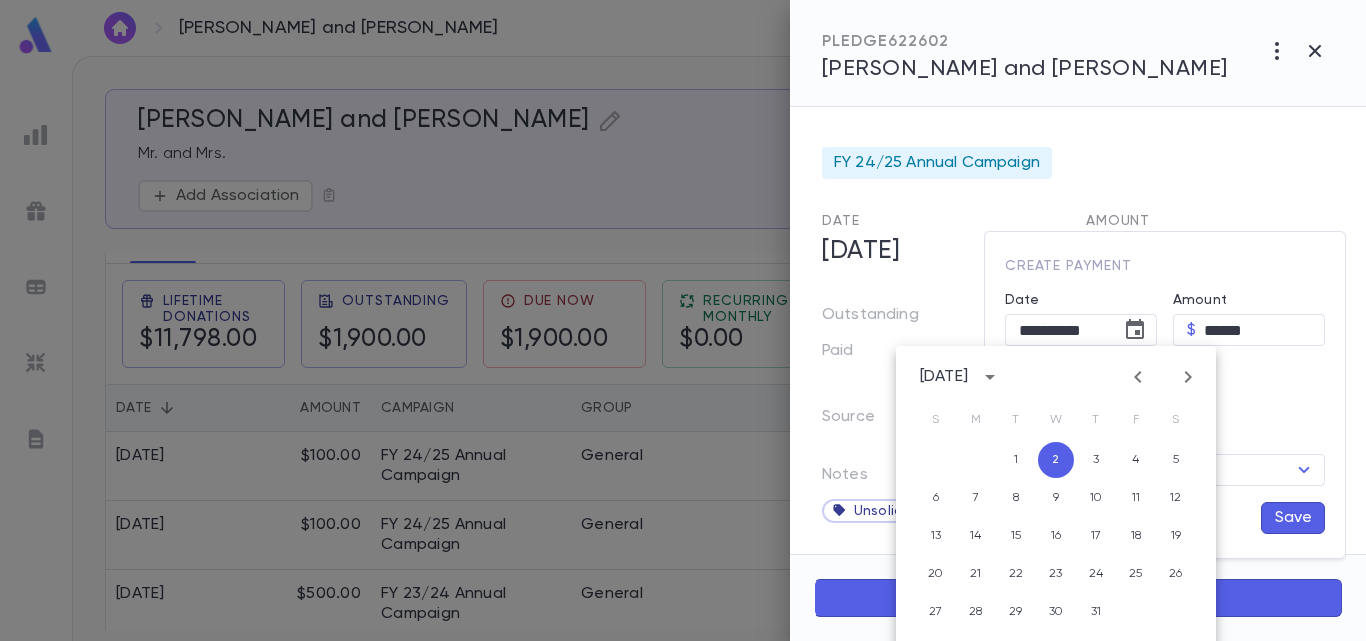 click 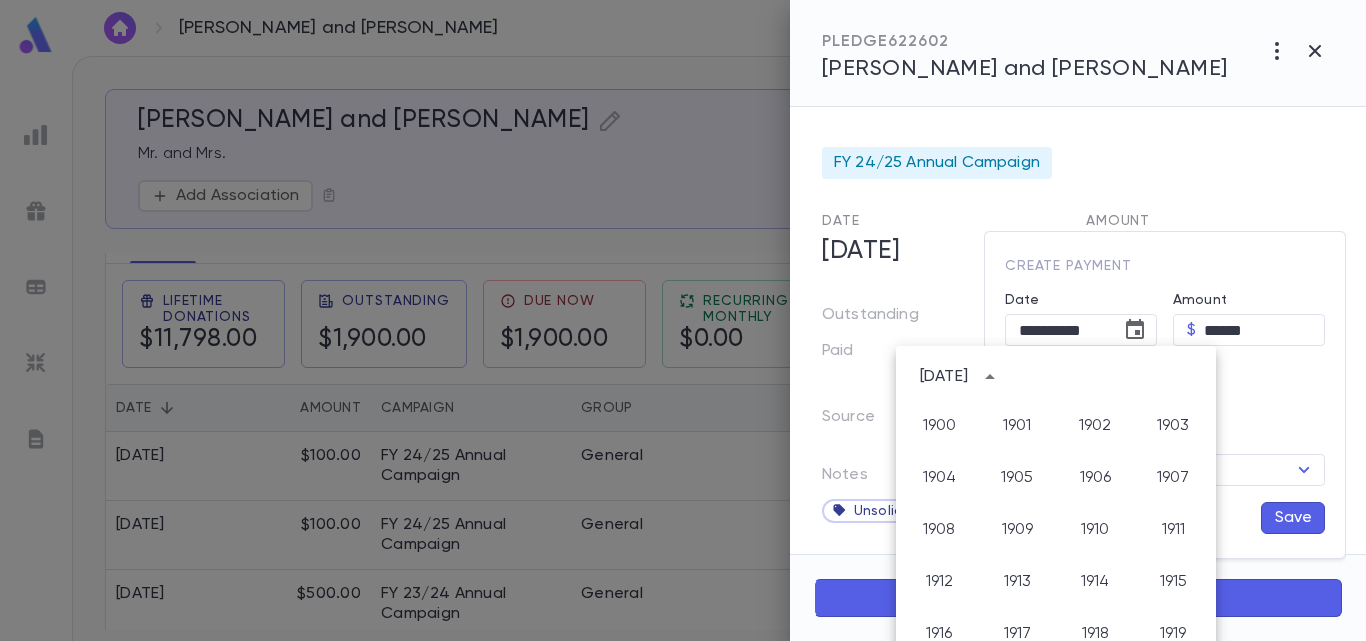 scroll, scrollTop: 1486, scrollLeft: 0, axis: vertical 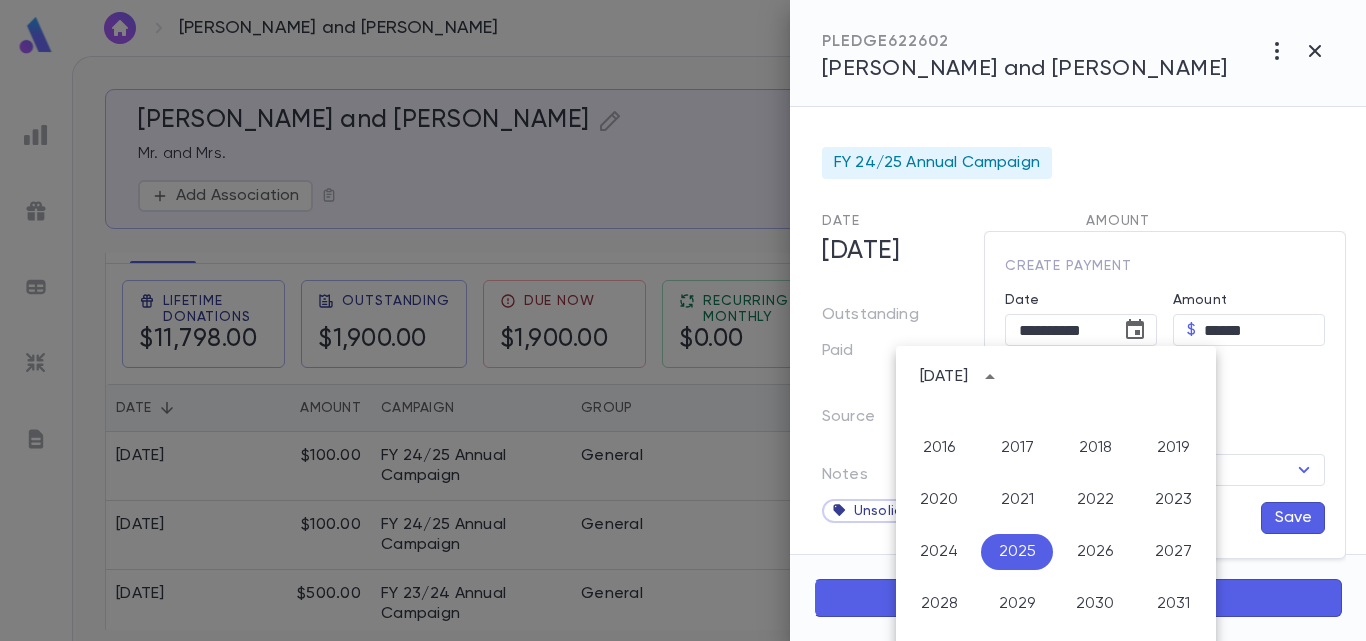 click on "[DATE]" at bounding box center [947, 377] 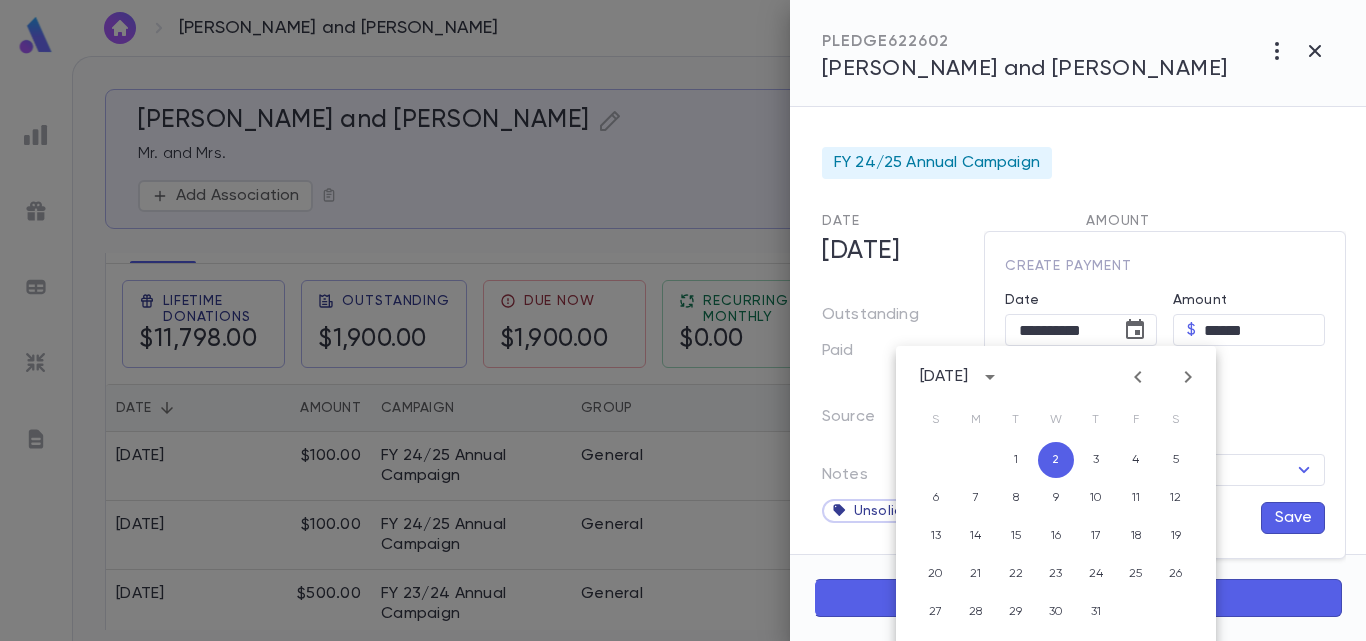 click on "[DATE]" at bounding box center [963, 377] 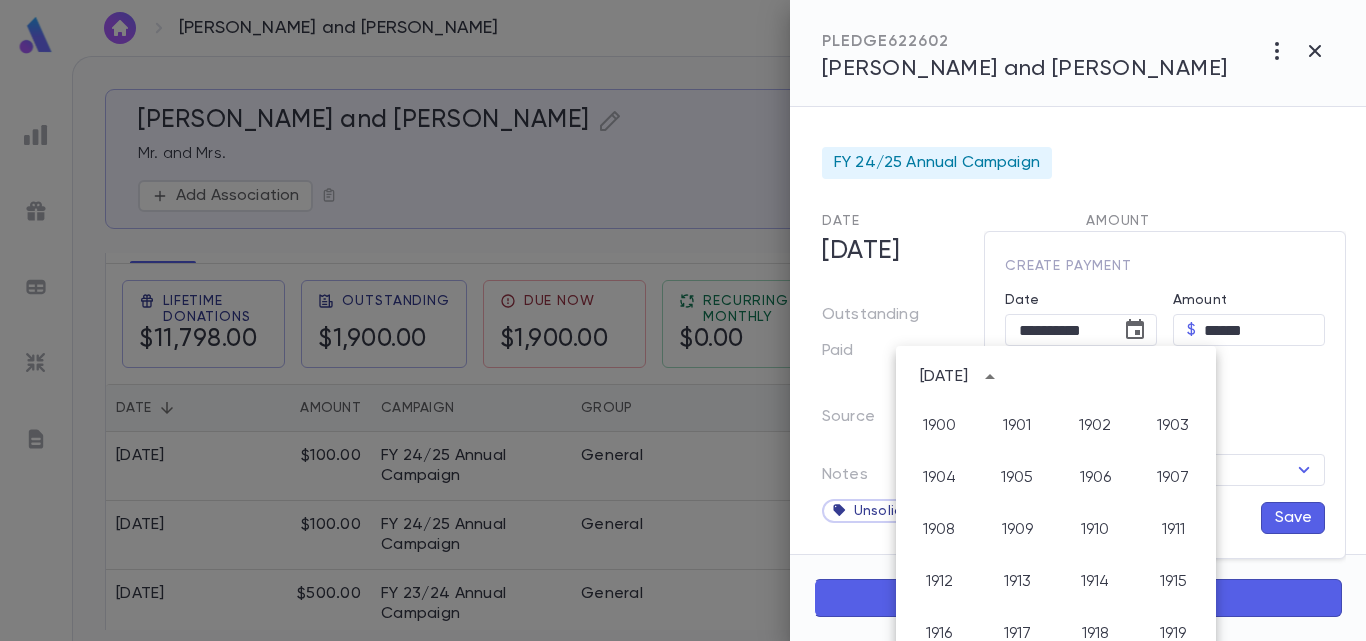 scroll, scrollTop: 1486, scrollLeft: 0, axis: vertical 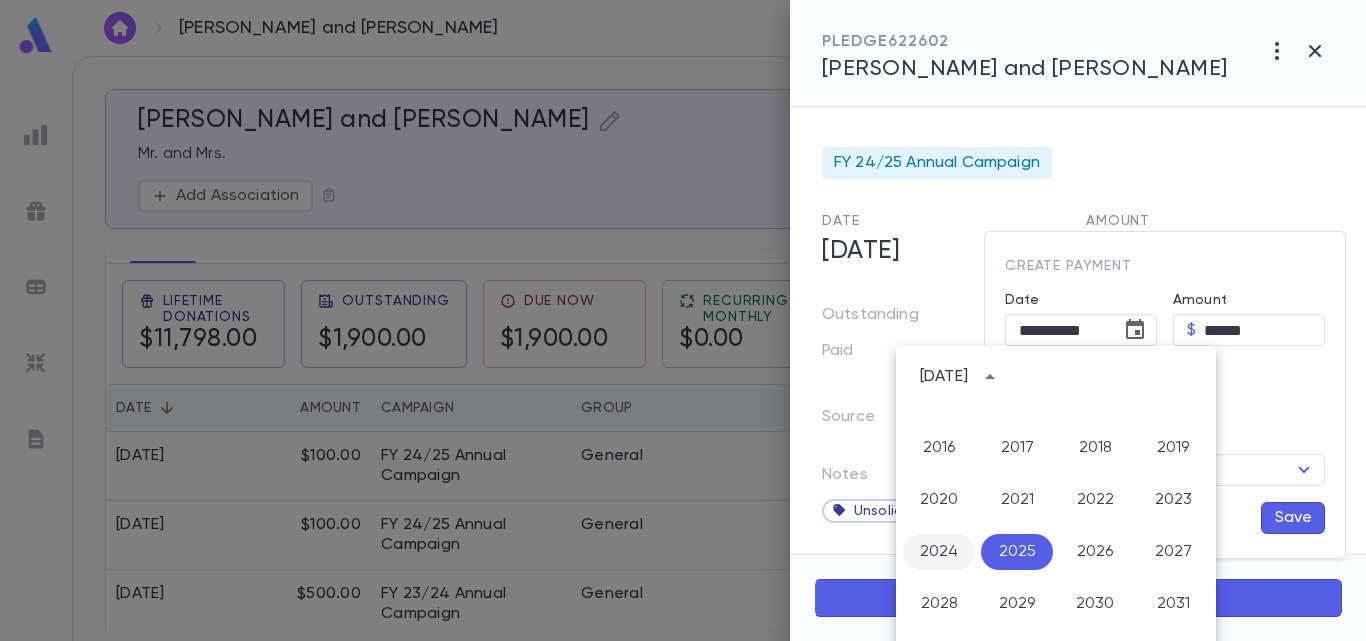 click on "2024" at bounding box center [939, 552] 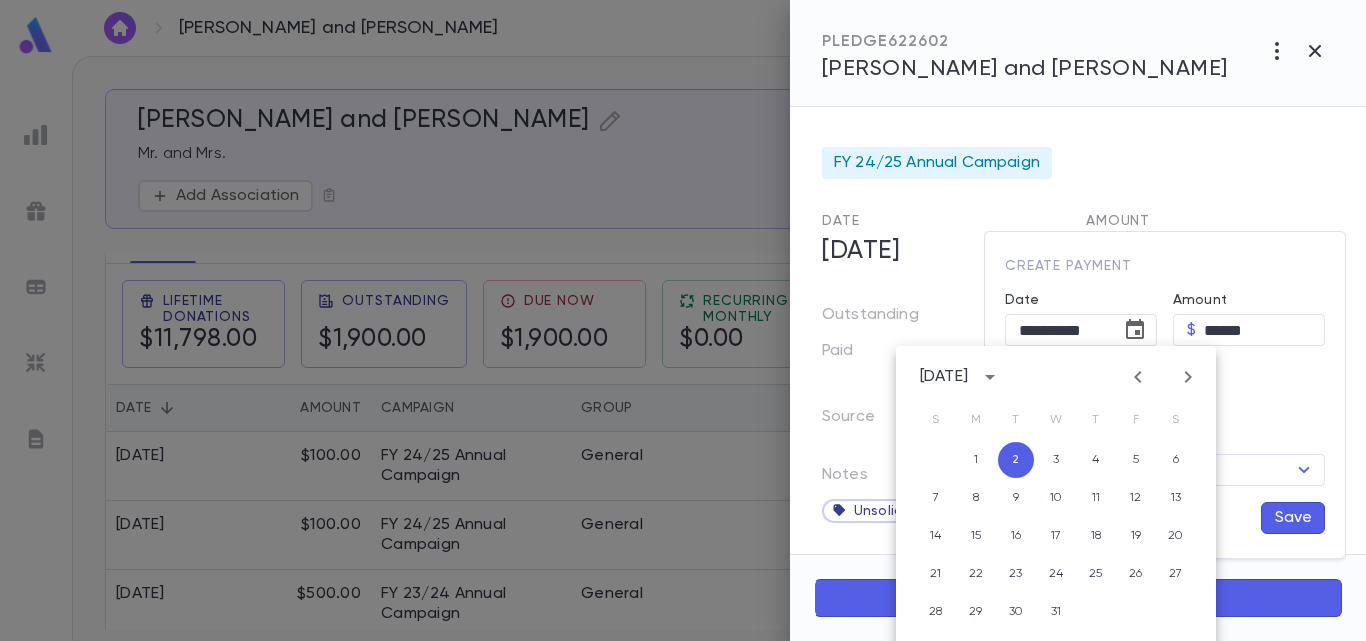 click on "[DATE]" at bounding box center [944, 377] 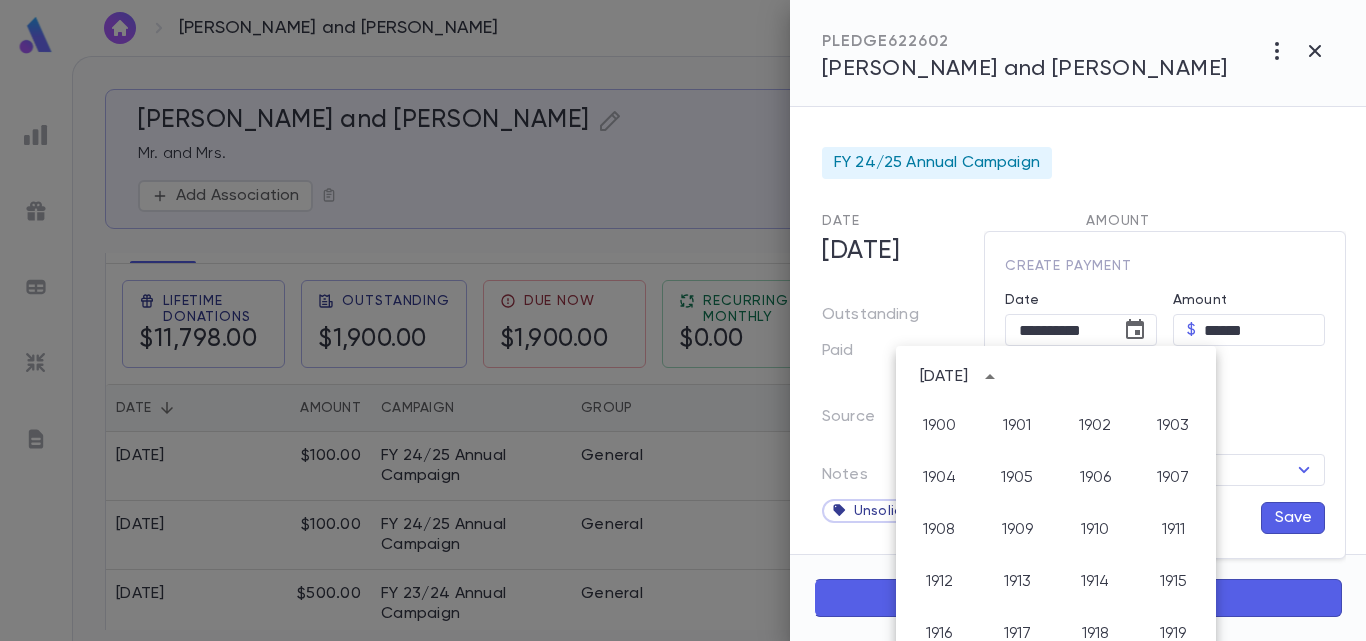 scroll, scrollTop: 1486, scrollLeft: 0, axis: vertical 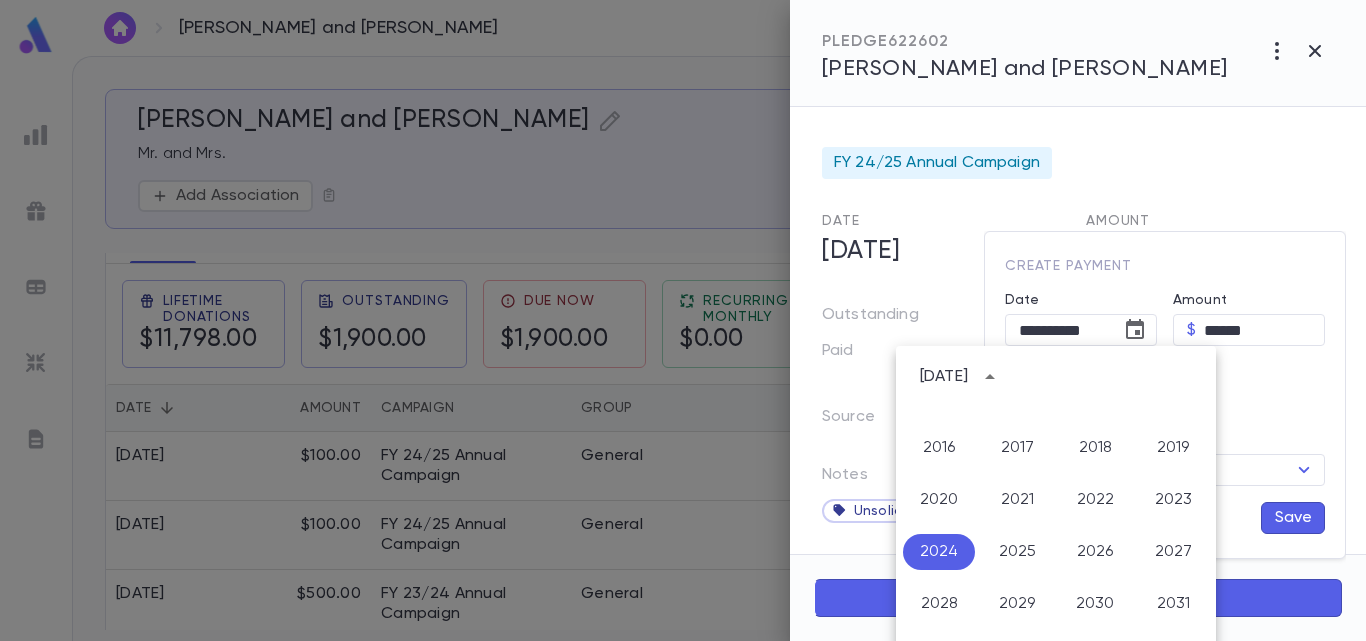 click on "[DATE]" at bounding box center (944, 377) 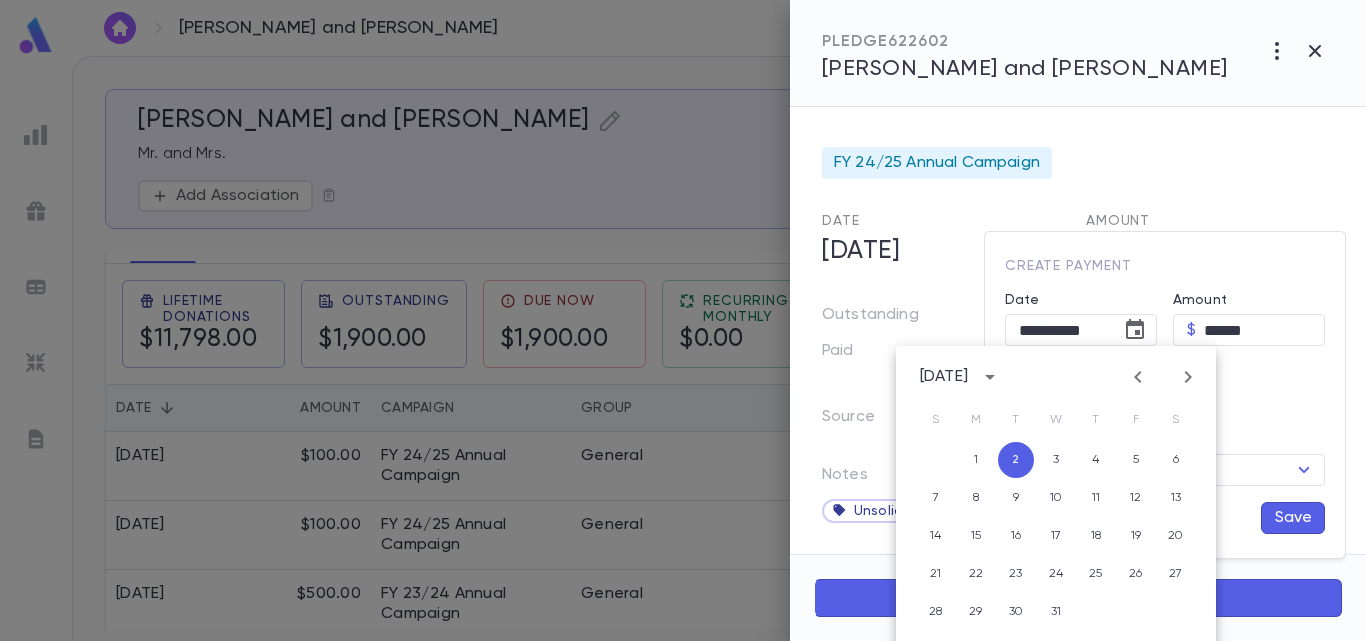 click 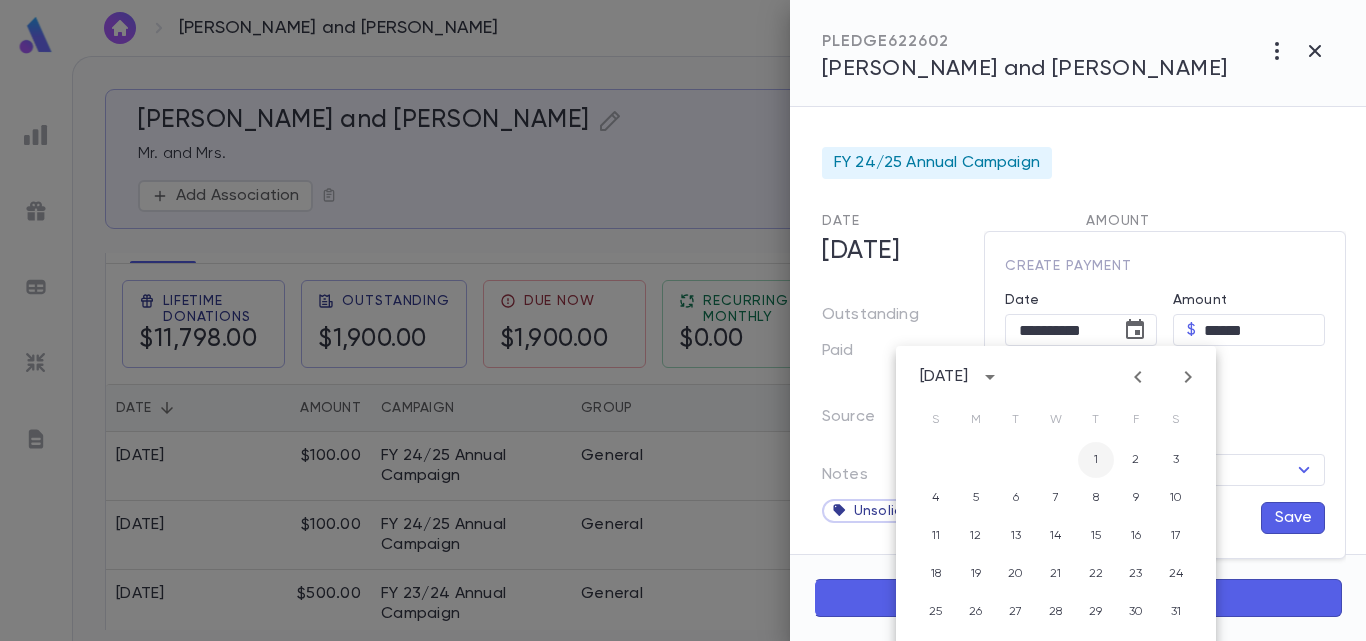 click on "1" at bounding box center [1096, 460] 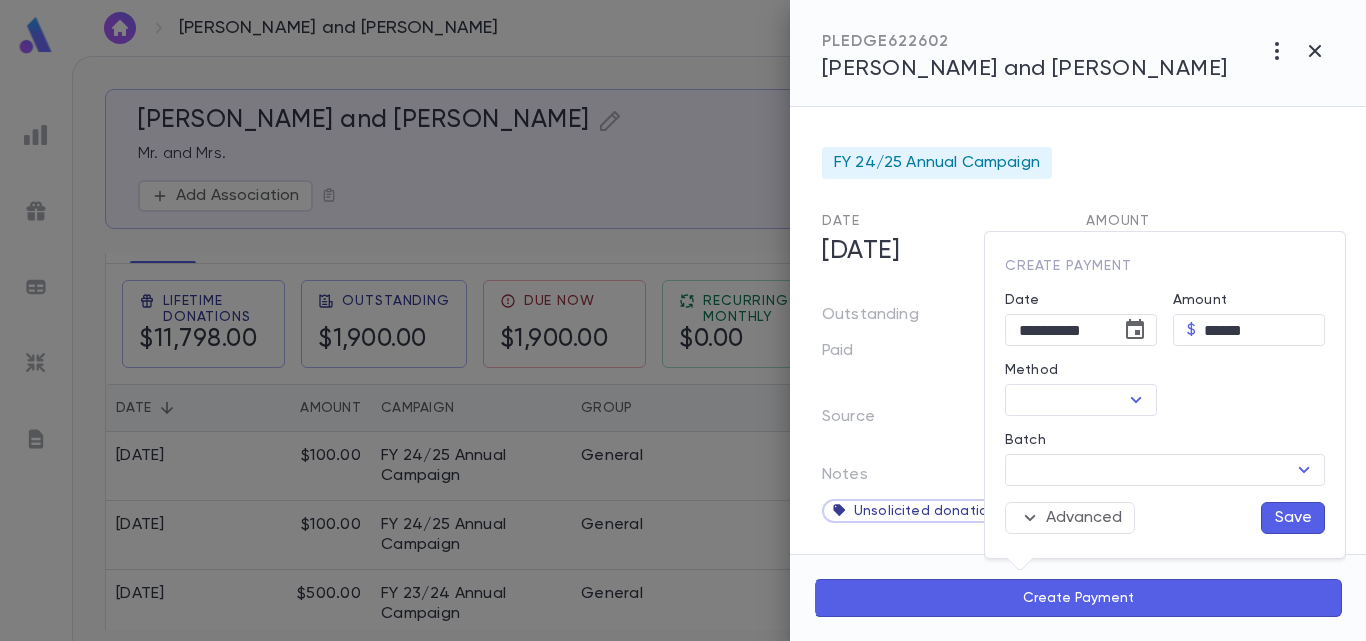 type on "**********" 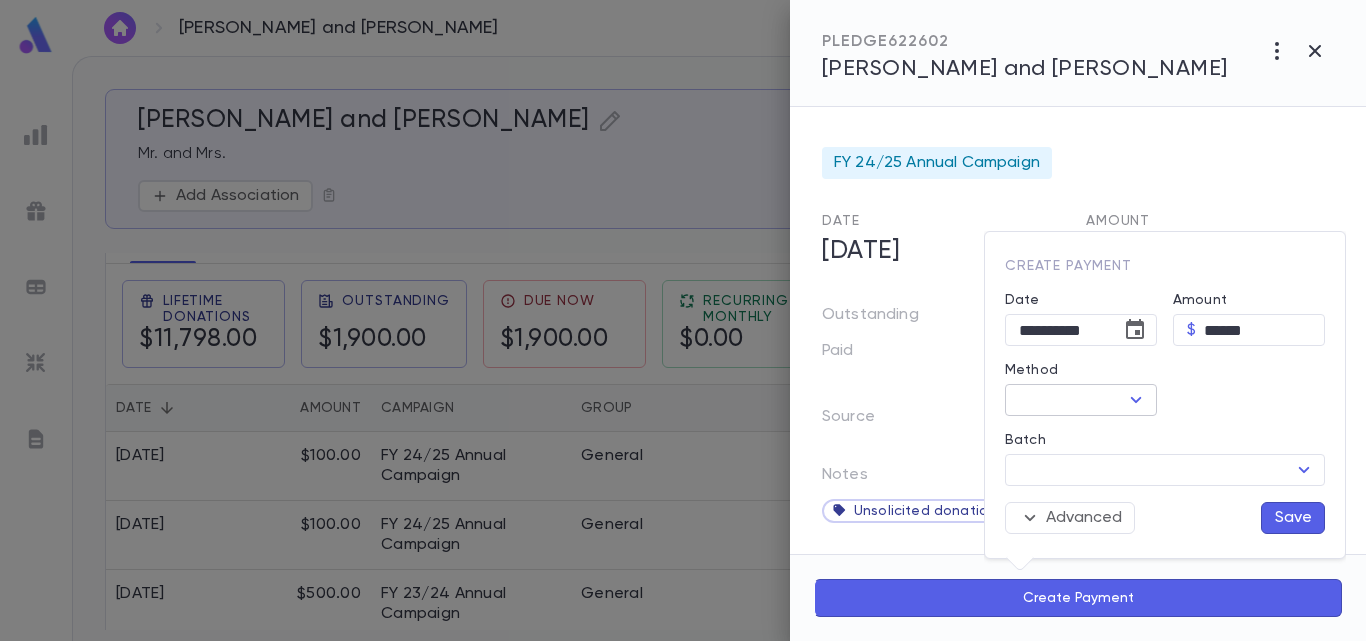 drag, startPoint x: 1131, startPoint y: 406, endPoint x: 1122, endPoint y: 401, distance: 10.29563 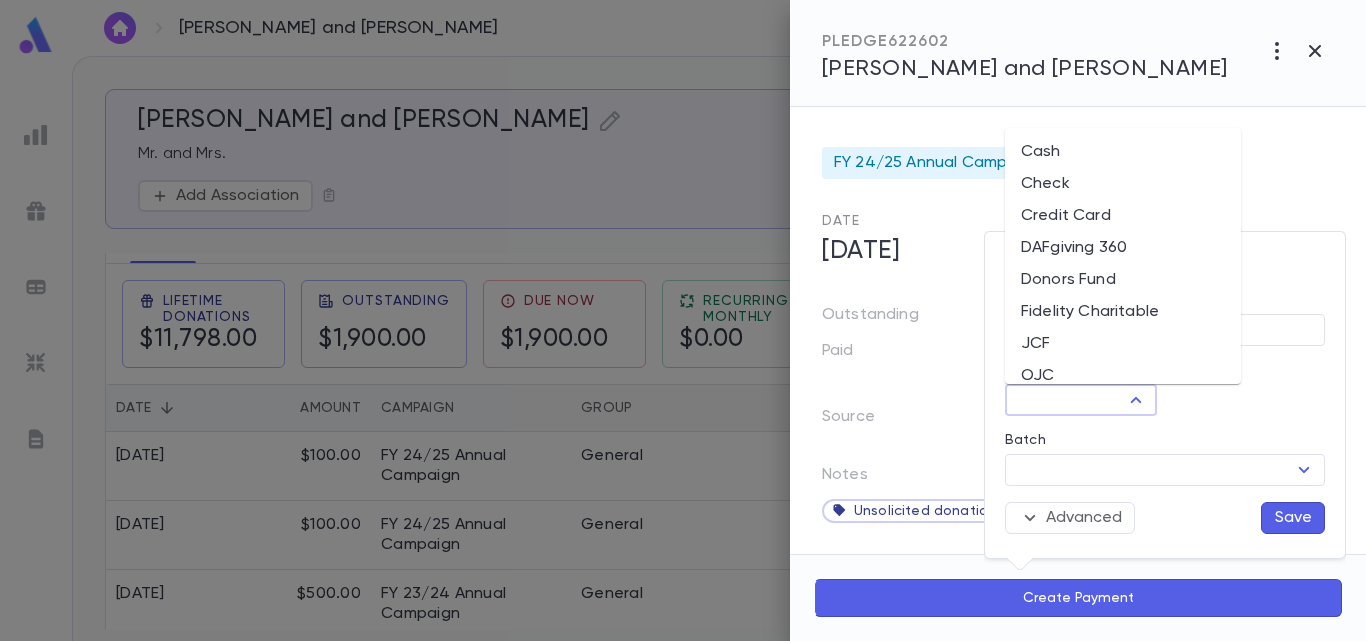 click on "Donors Fund" at bounding box center (1123, 280) 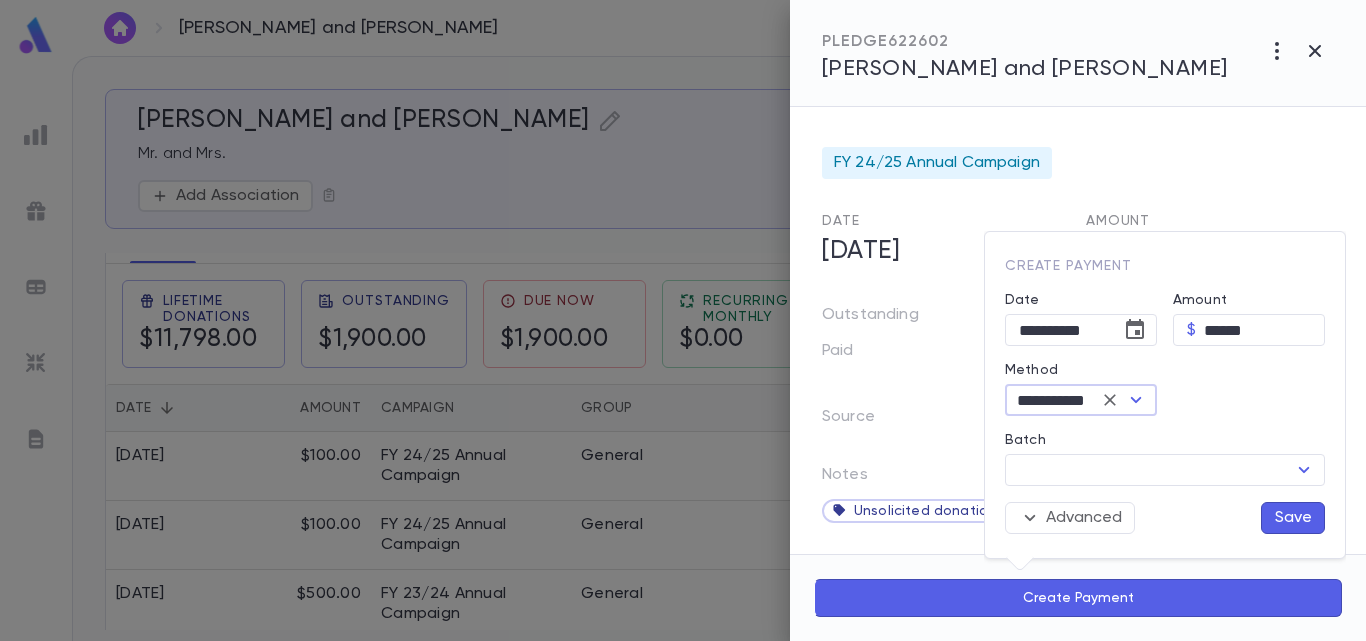 click on "Save" at bounding box center [1293, 518] 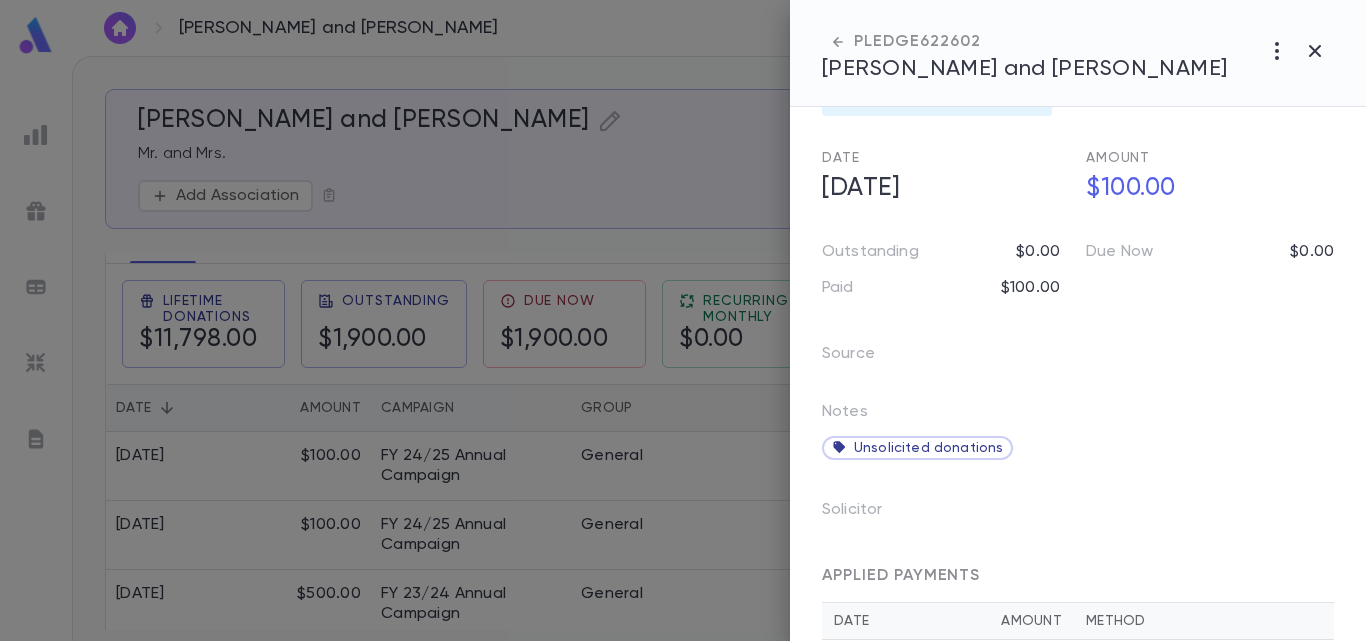 scroll, scrollTop: 130, scrollLeft: 0, axis: vertical 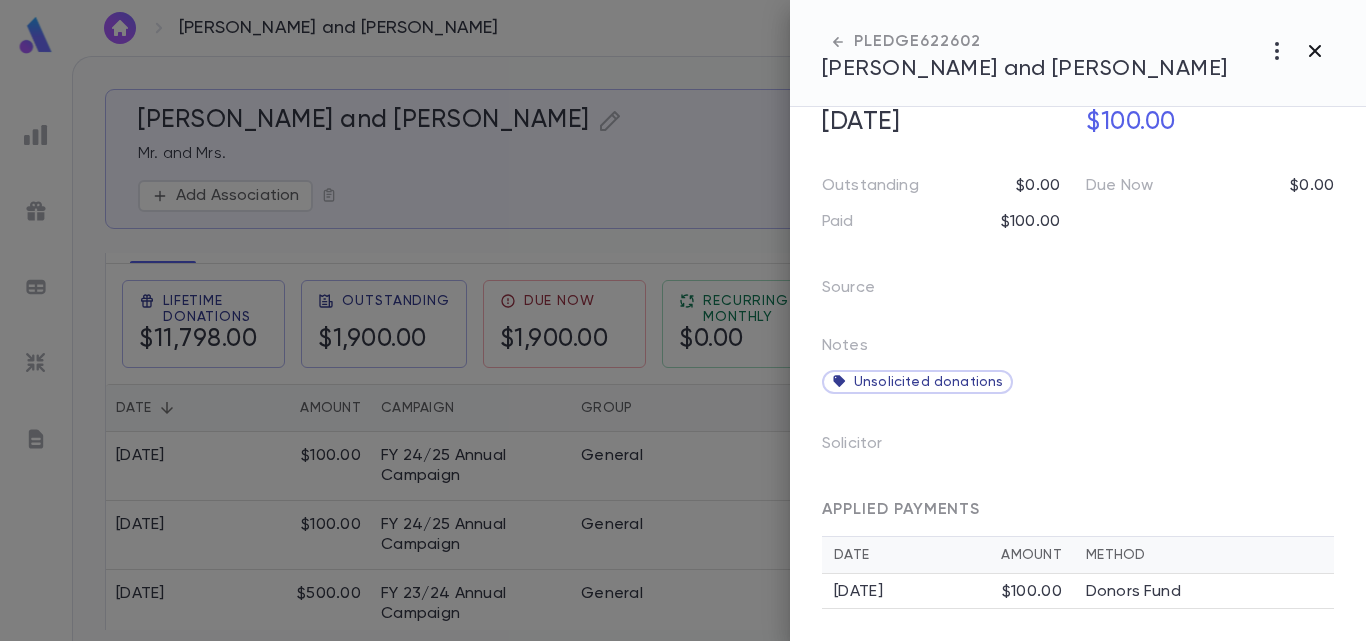 click 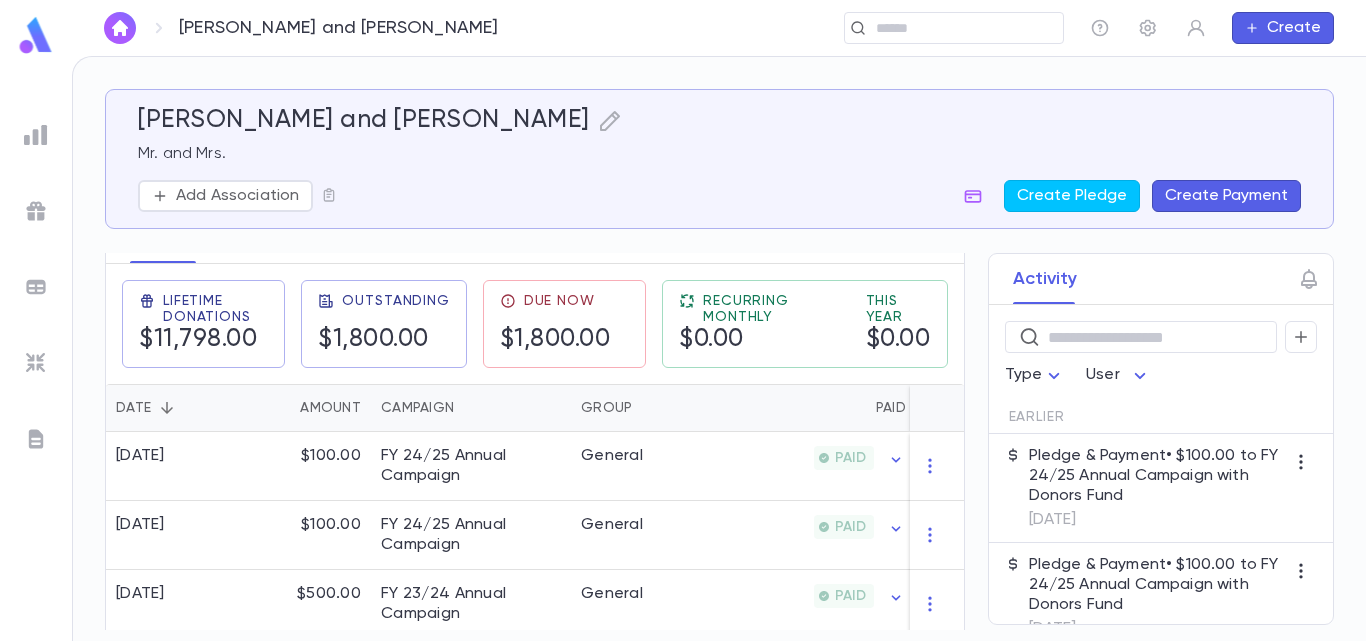 click at bounding box center [120, 28] 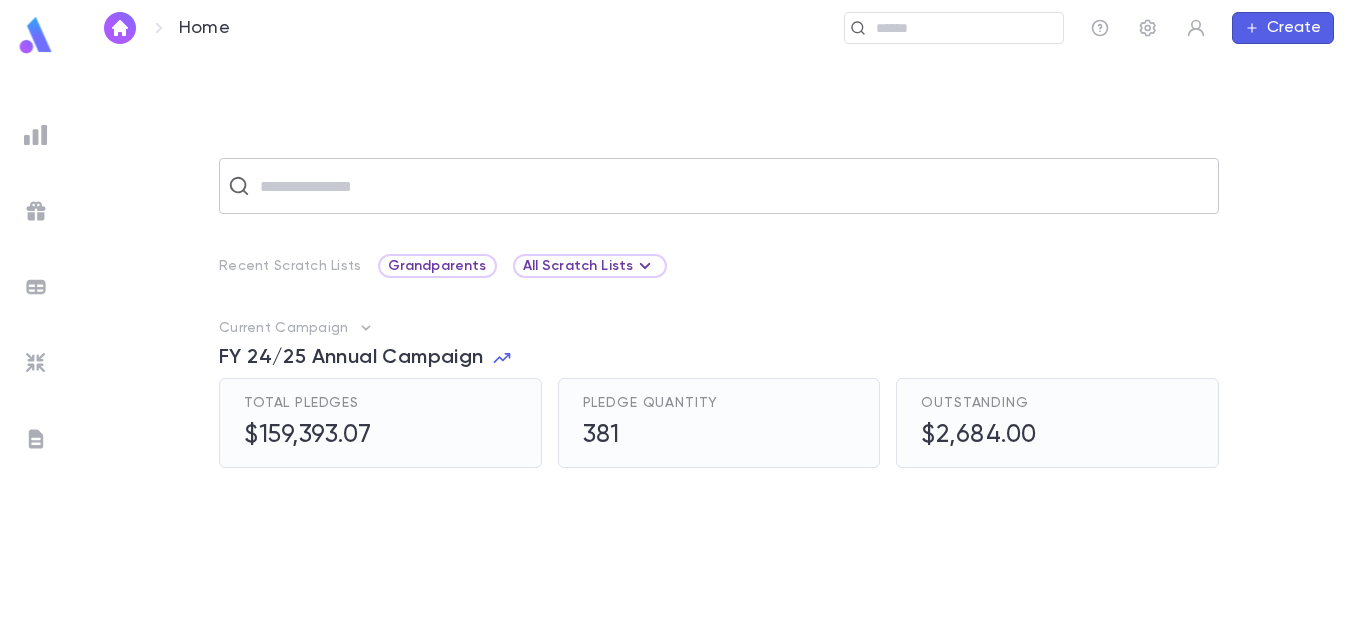 click on "​ Recent Scratch Lists Grandparents All Scratch Lists  Current Campaign FY 24/25 Annual Campaign Total Pledges $159,393.07 Pledge Quantity 381 Outstanding $2,684.00" at bounding box center [719, 348] 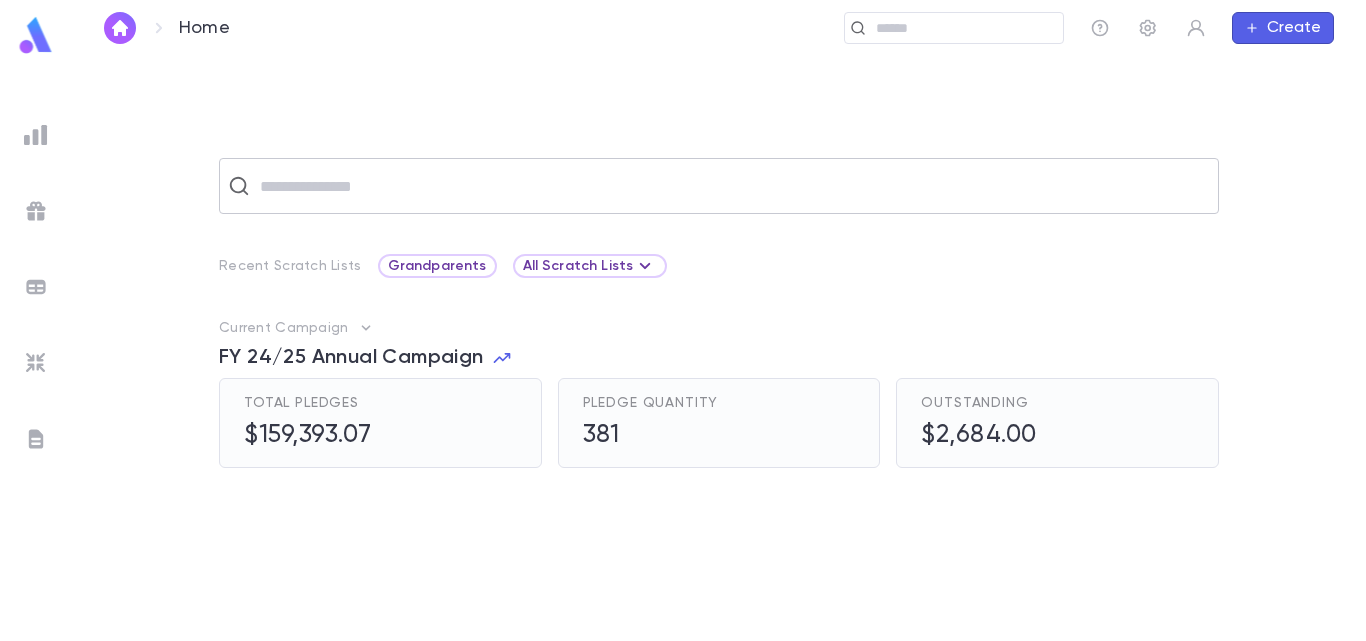 click at bounding box center [732, 186] 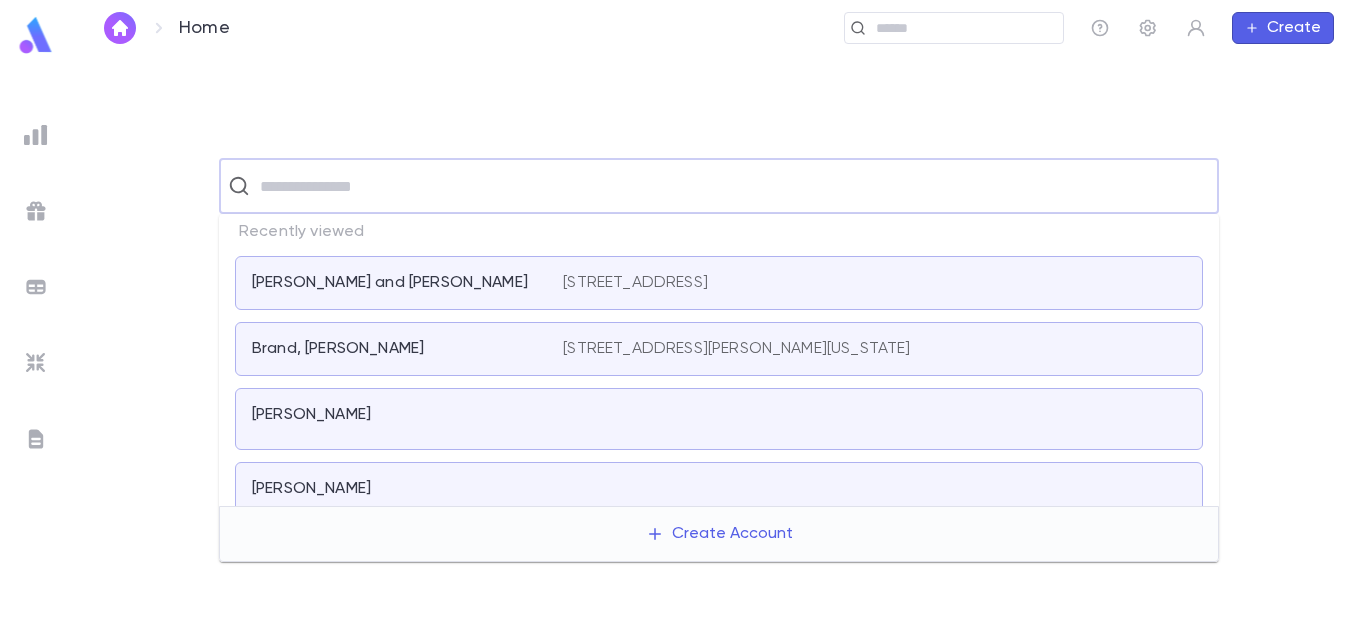 paste on "**********" 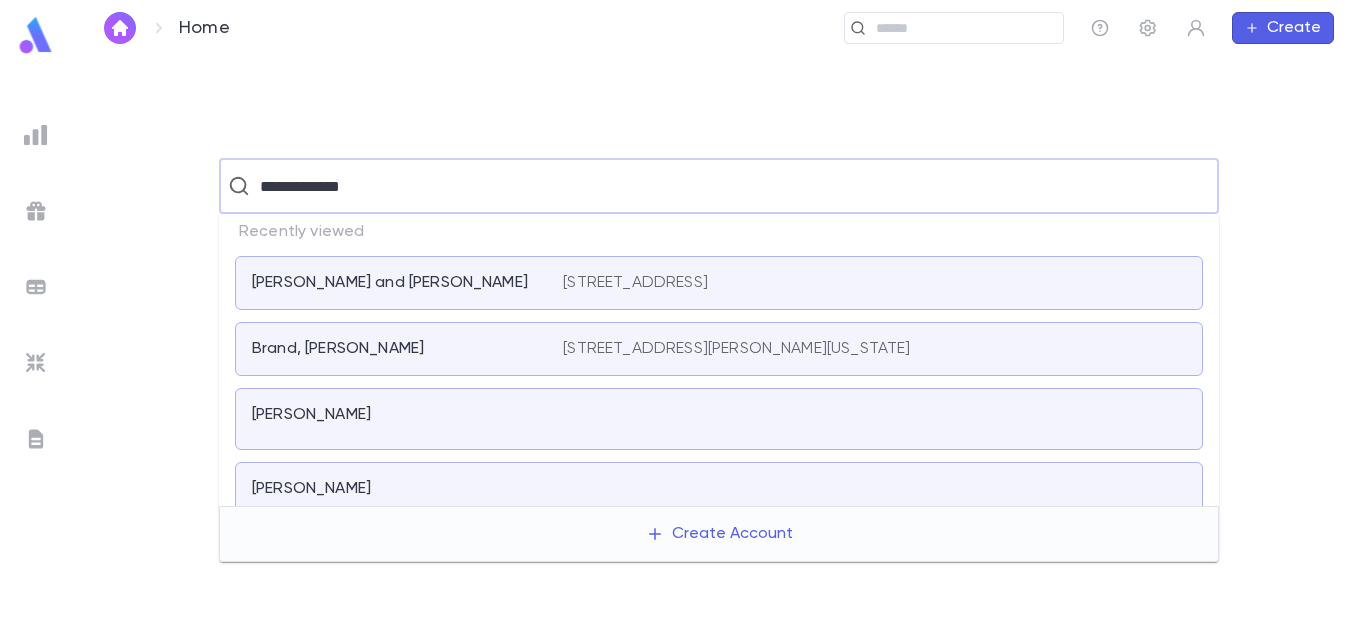 type on "**********" 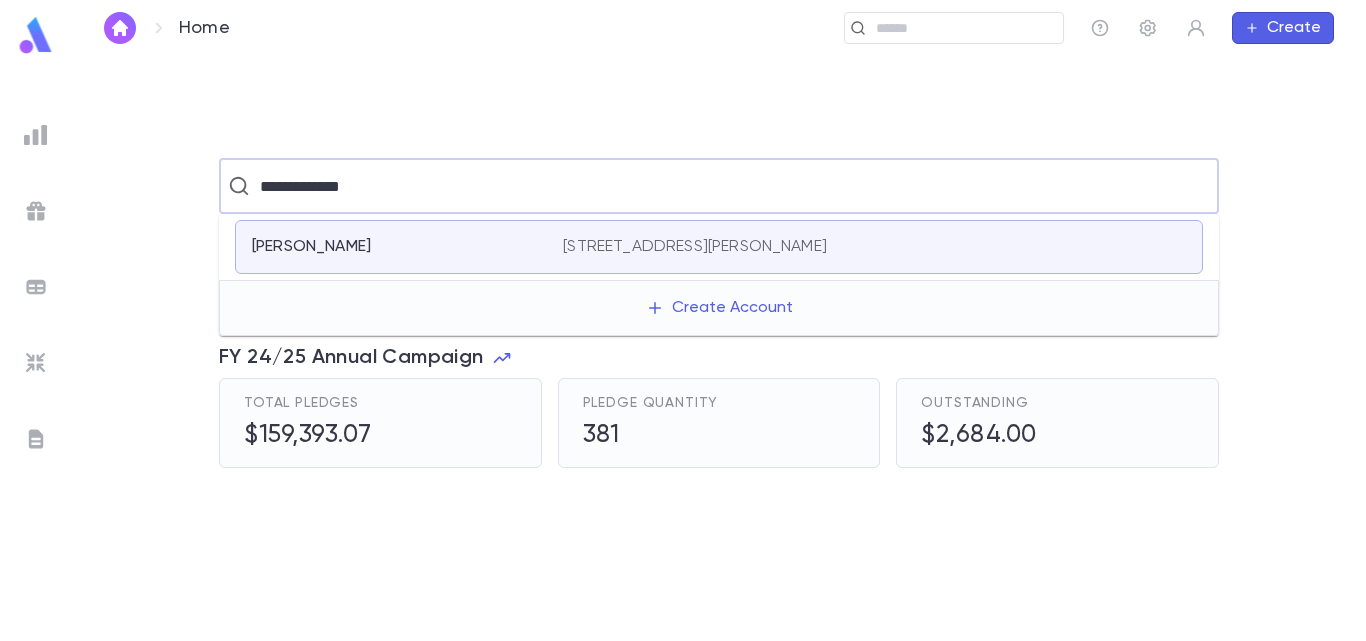 click on "[PERSON_NAME] [STREET_ADDRESS][PERSON_NAME][PERSON_NAME]" at bounding box center [719, 247] 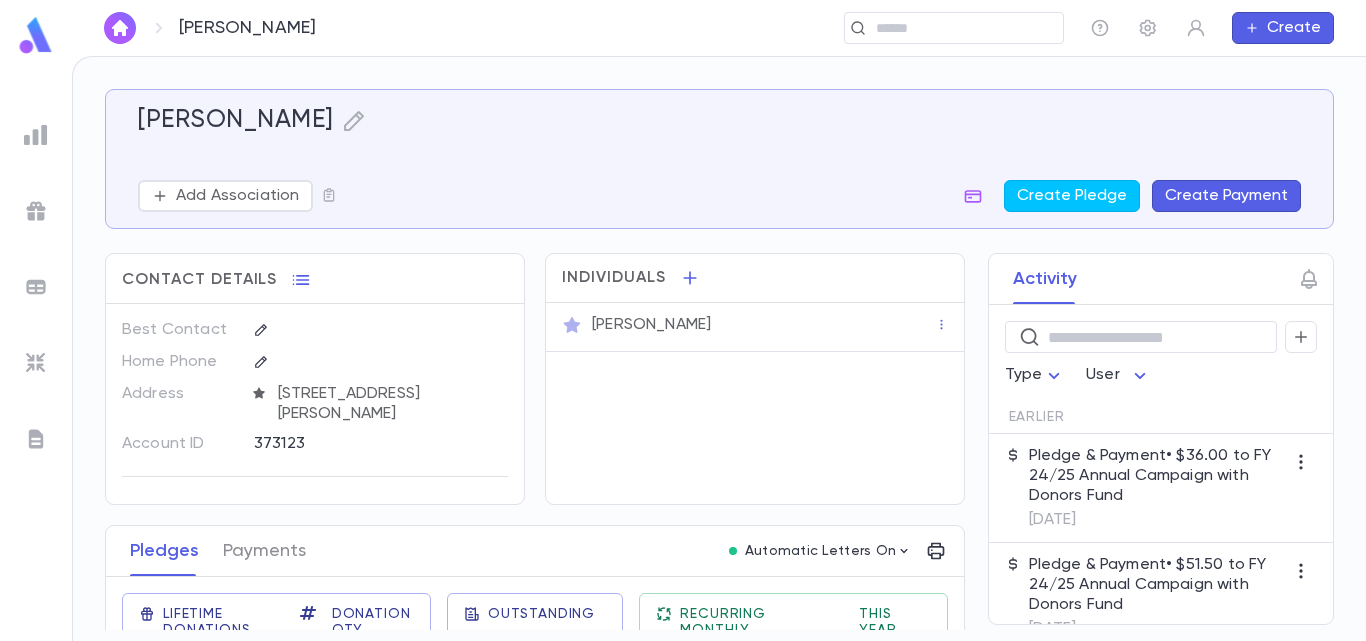 click on "Pledge & Payment  • $36.00 to FY 24/25 Annual Campaign with Donors Fund" at bounding box center [1157, 476] 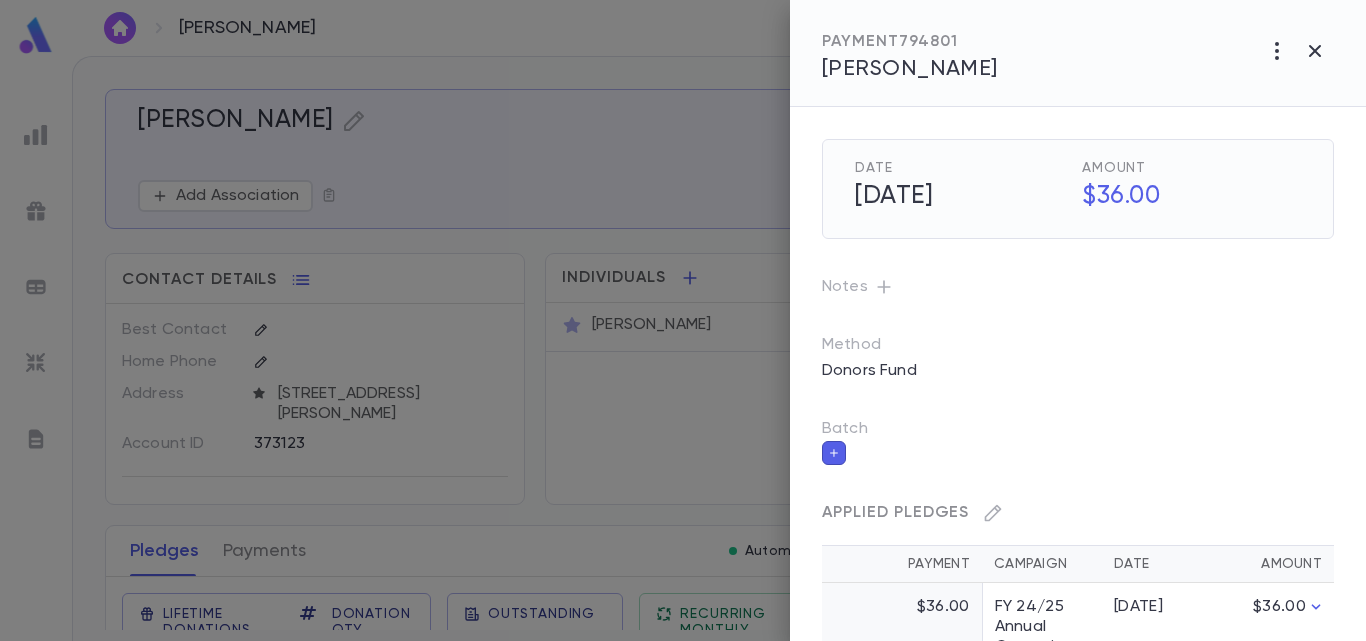 drag, startPoint x: 1327, startPoint y: 38, endPoint x: 1119, endPoint y: 78, distance: 211.81123 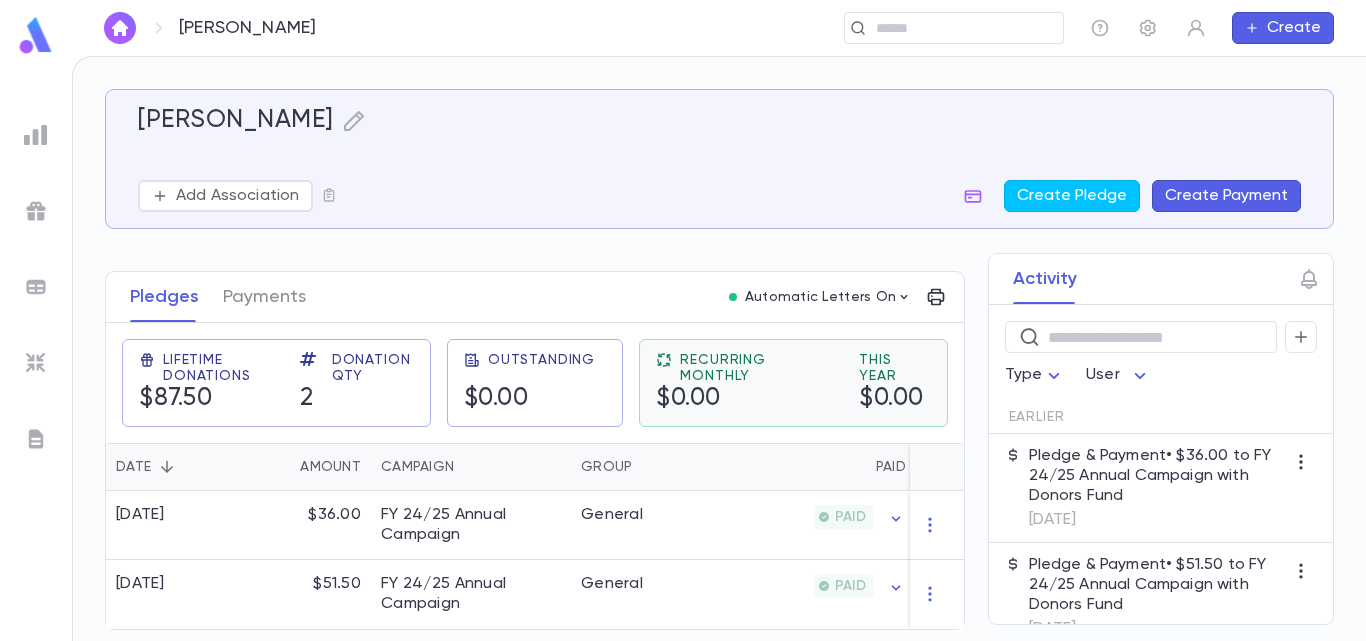 scroll, scrollTop: 262, scrollLeft: 0, axis: vertical 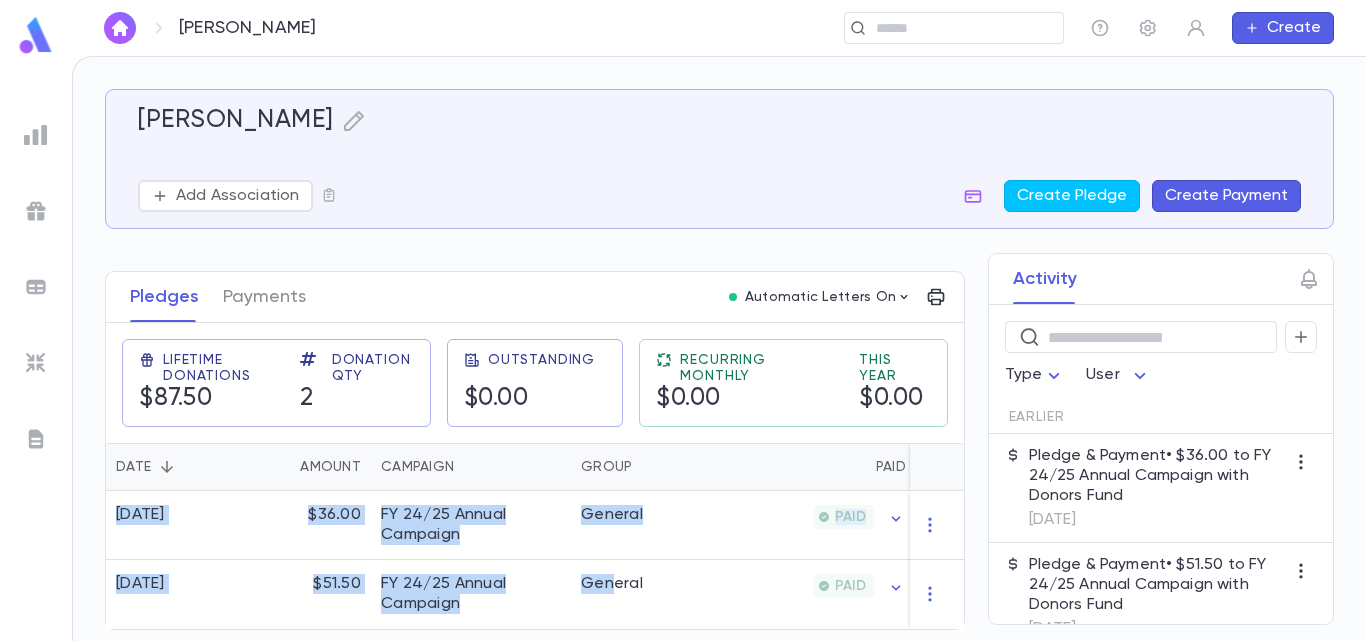 drag, startPoint x: 609, startPoint y: 617, endPoint x: 802, endPoint y: 629, distance: 193.3727 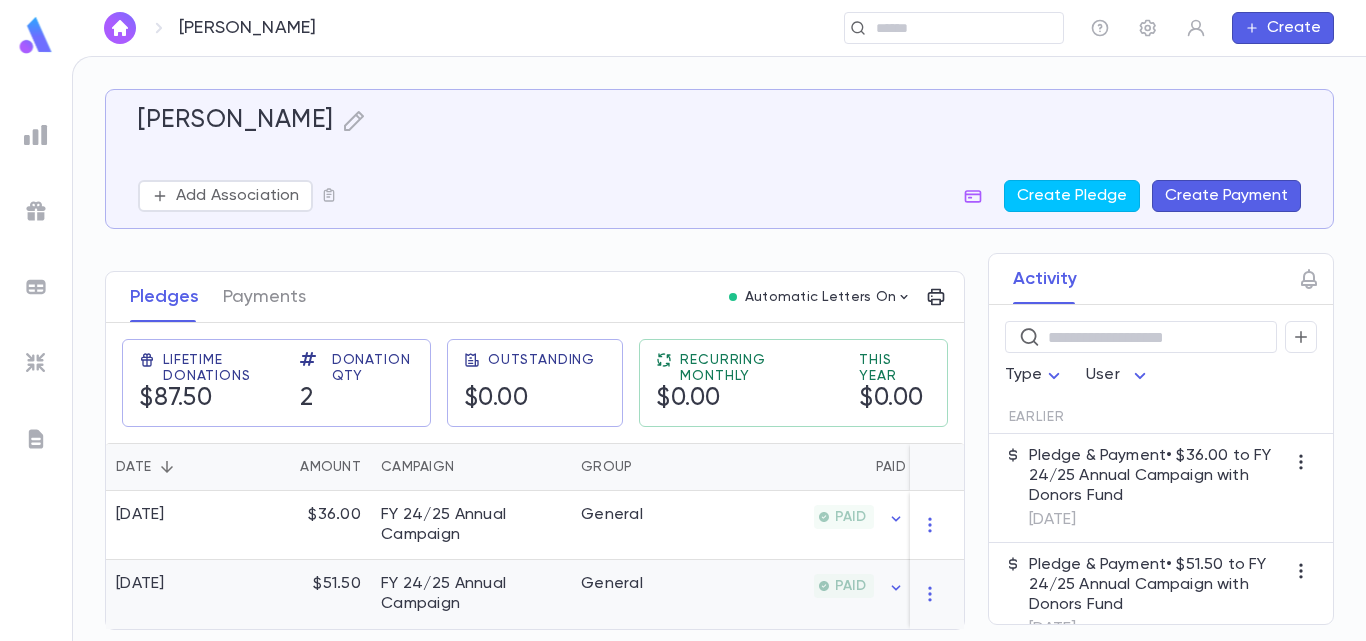 click on "General" at bounding box center (646, 594) 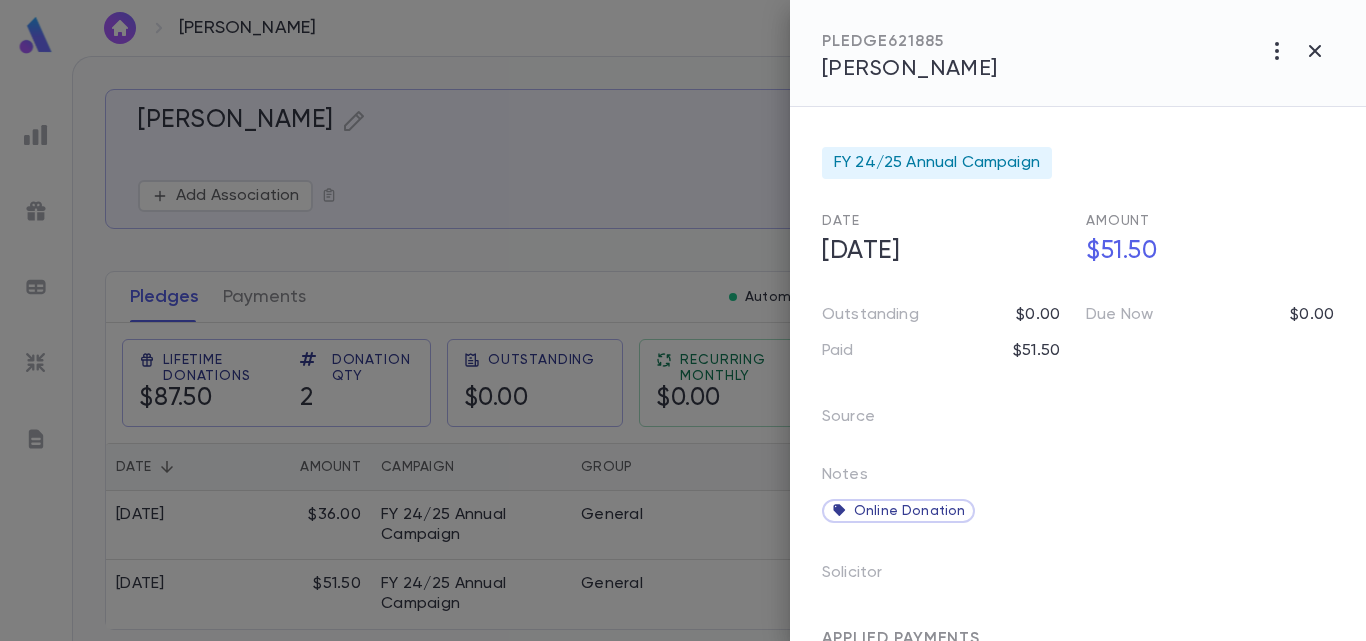 click 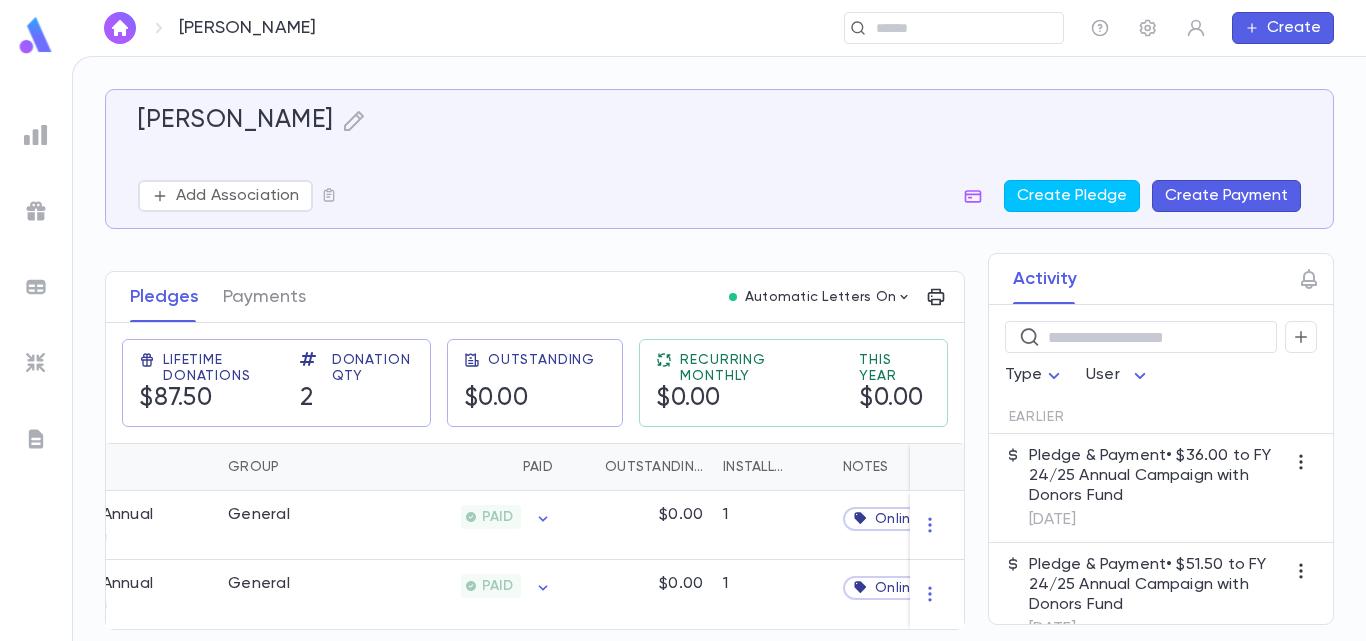 scroll, scrollTop: 0, scrollLeft: 534, axis: horizontal 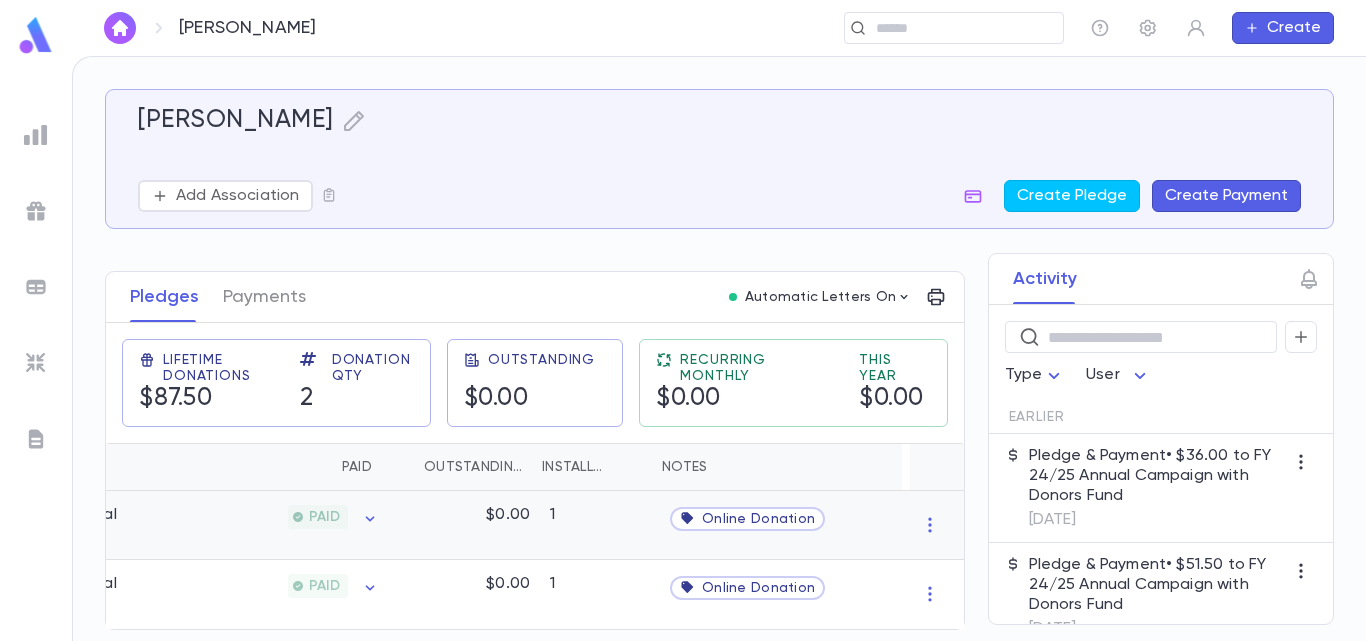 click on "Online Donation" at bounding box center [747, 519] 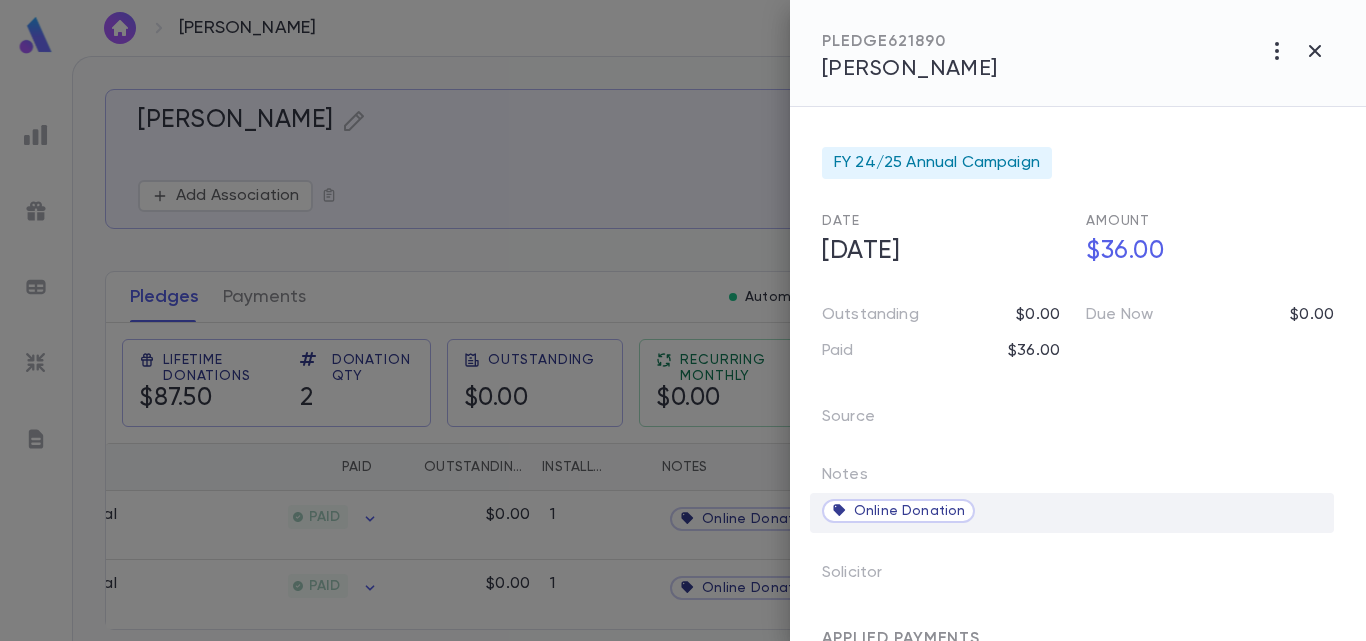 click on "Online Donation" at bounding box center [909, 511] 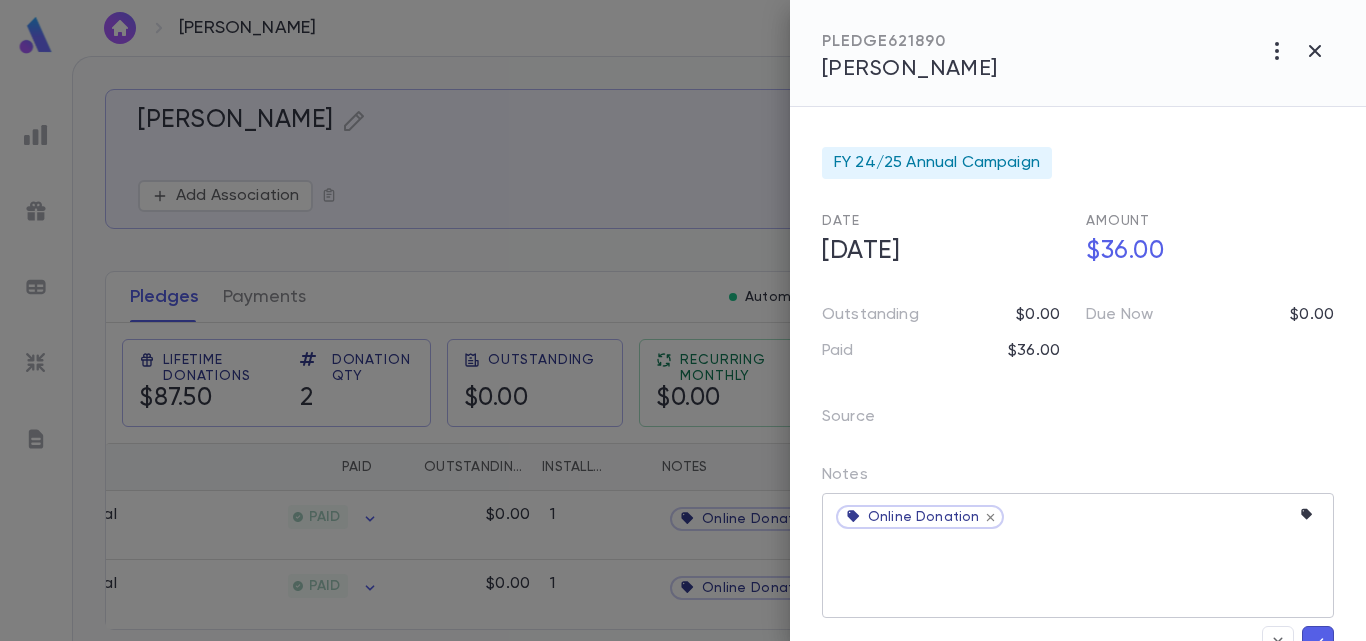 click 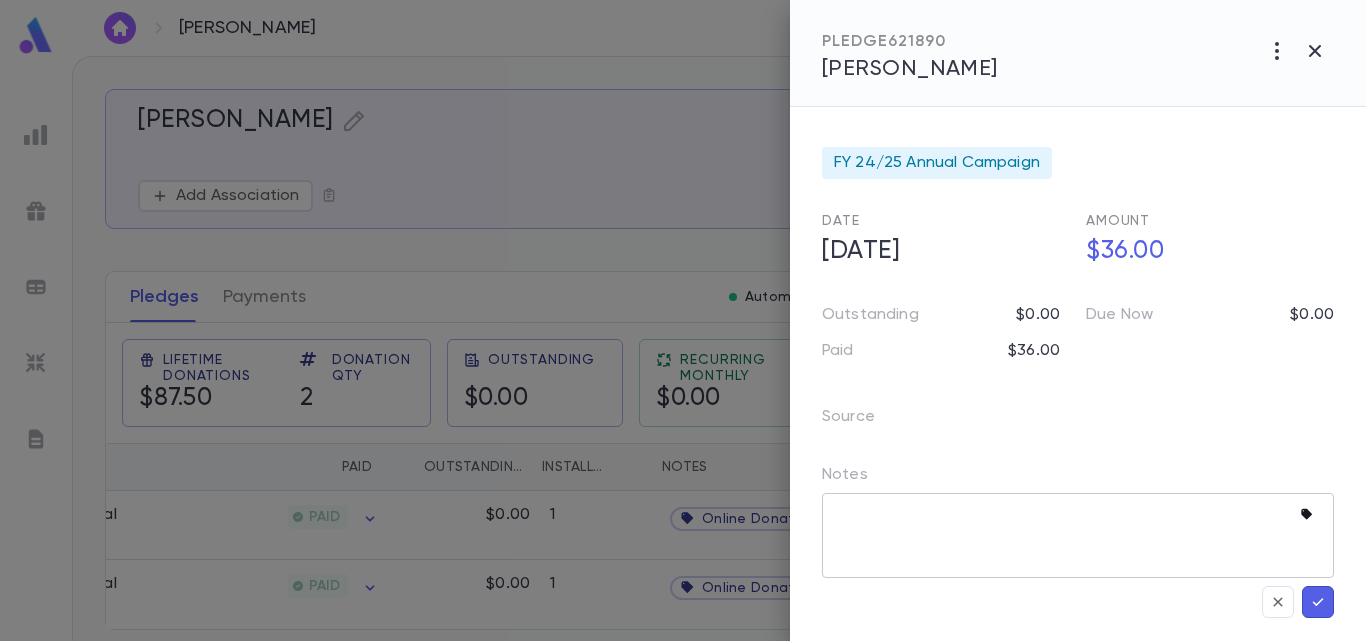 click 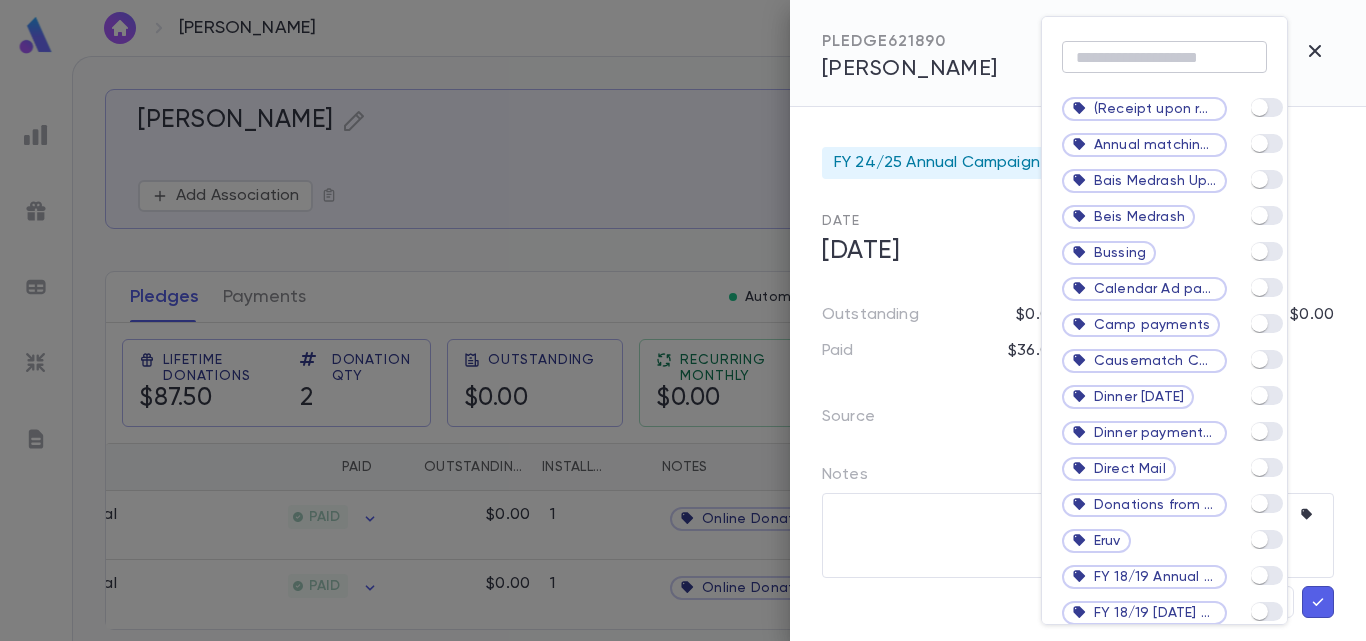 click at bounding box center [1164, 57] 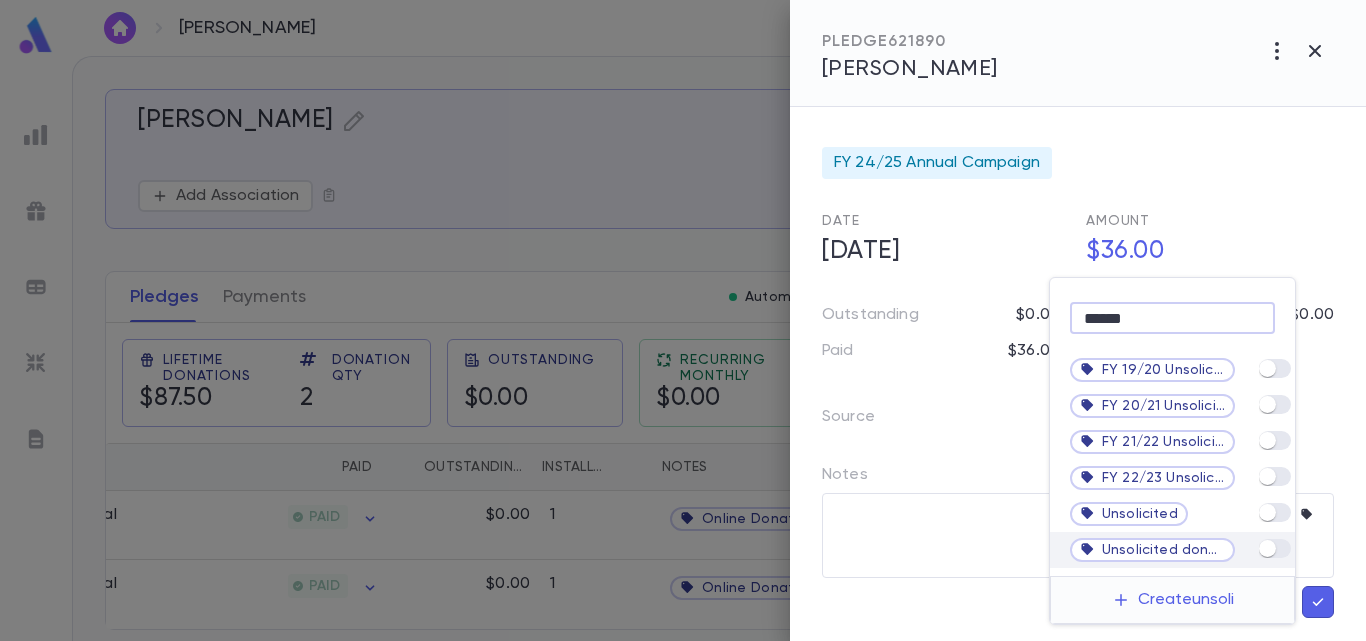 type on "******" 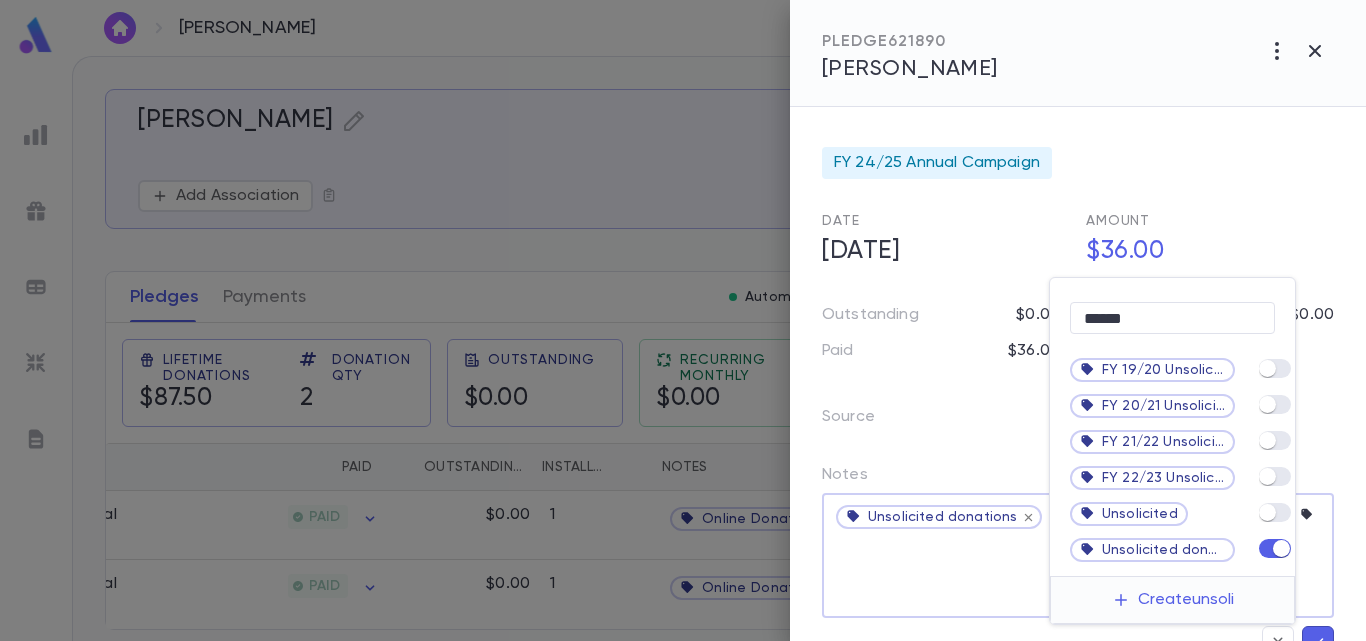 click at bounding box center (683, 320) 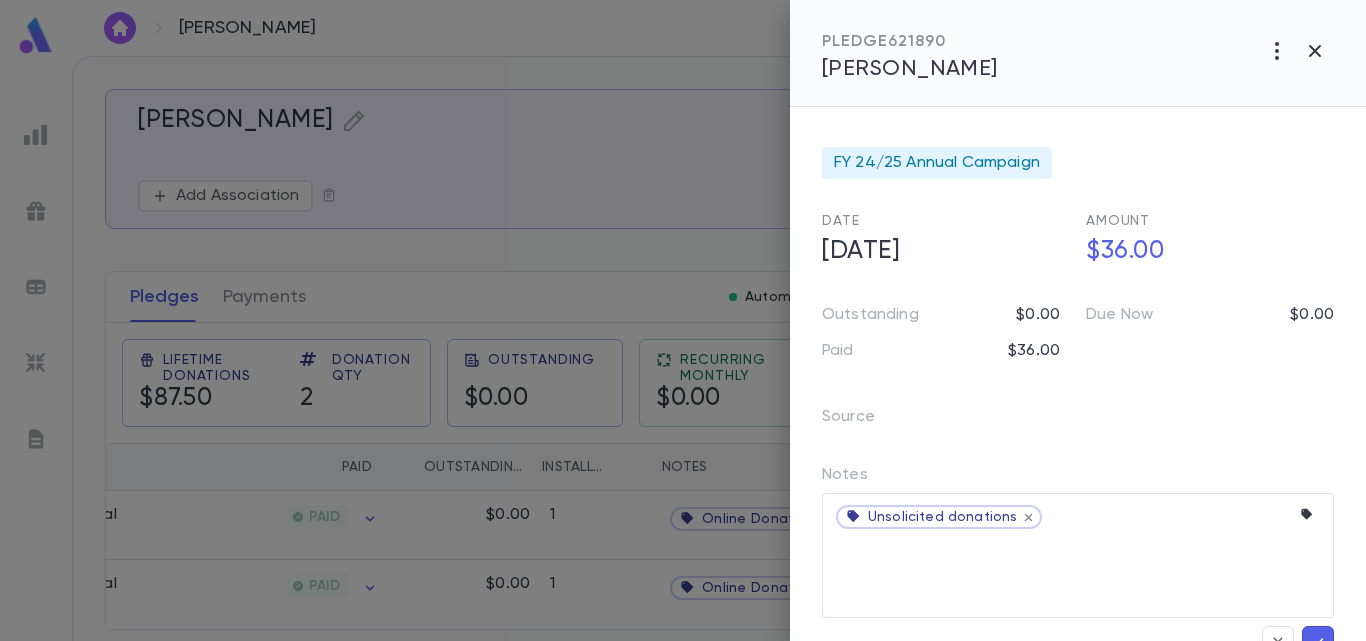 click 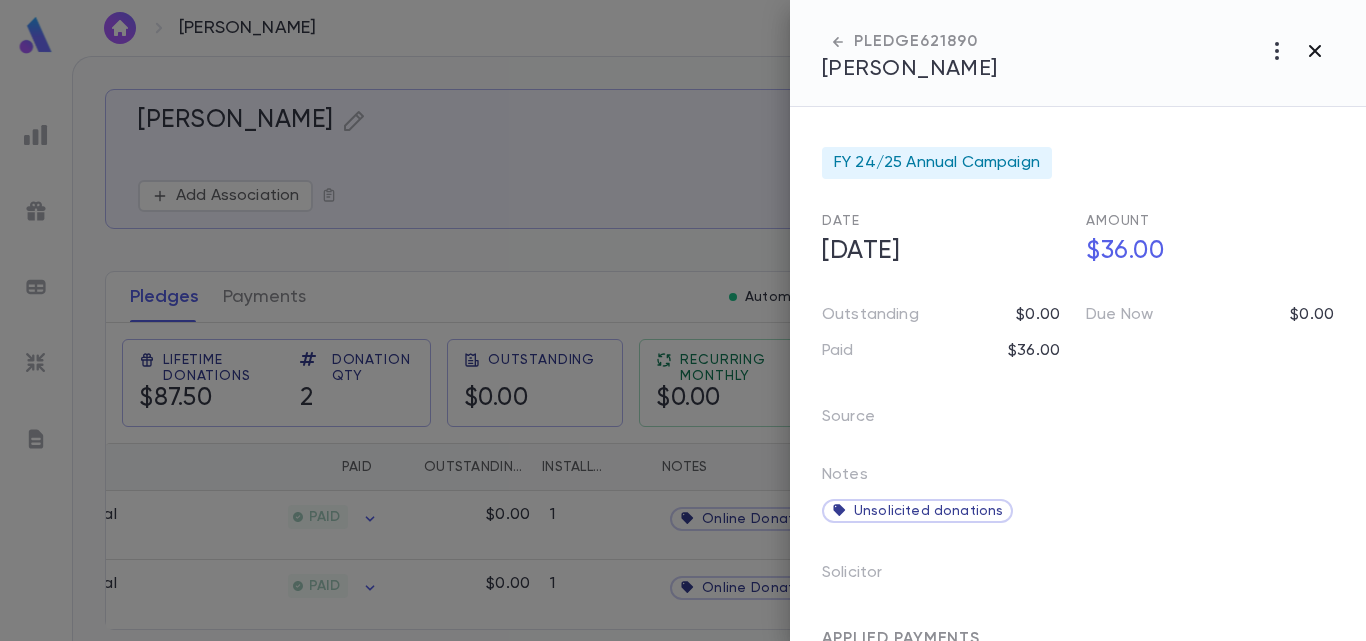 click 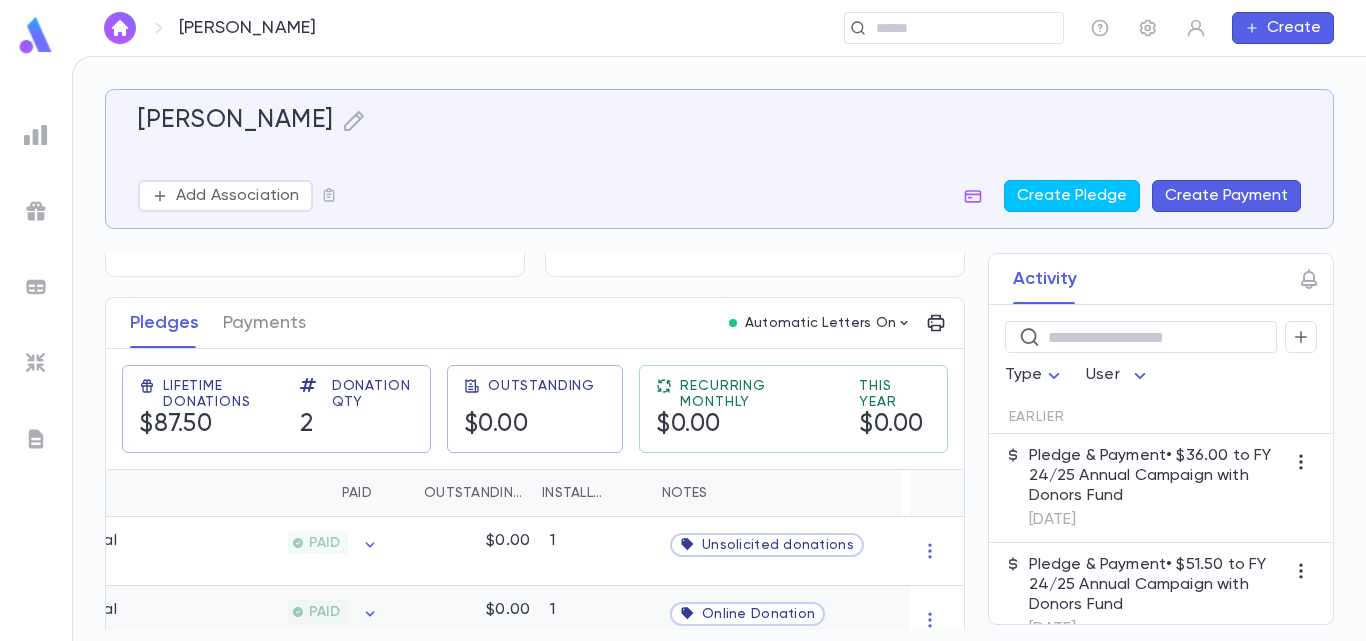 scroll, scrollTop: 262, scrollLeft: 0, axis: vertical 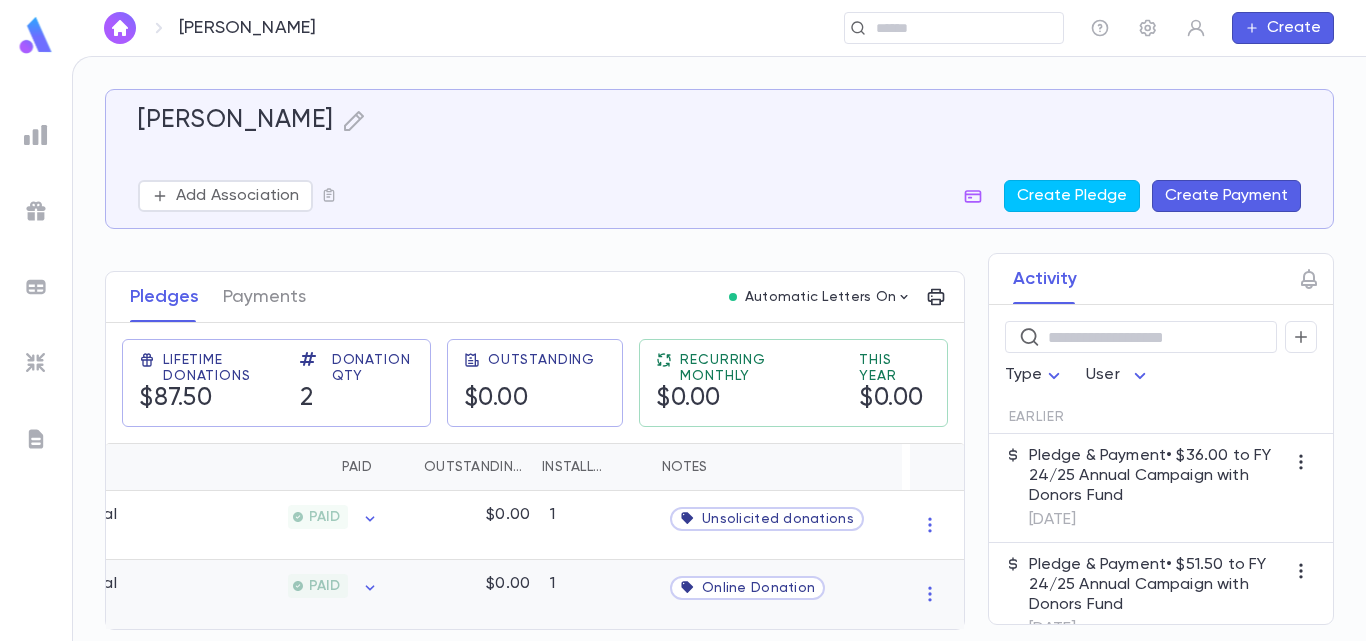 click on "Online Donation" at bounding box center (758, 588) 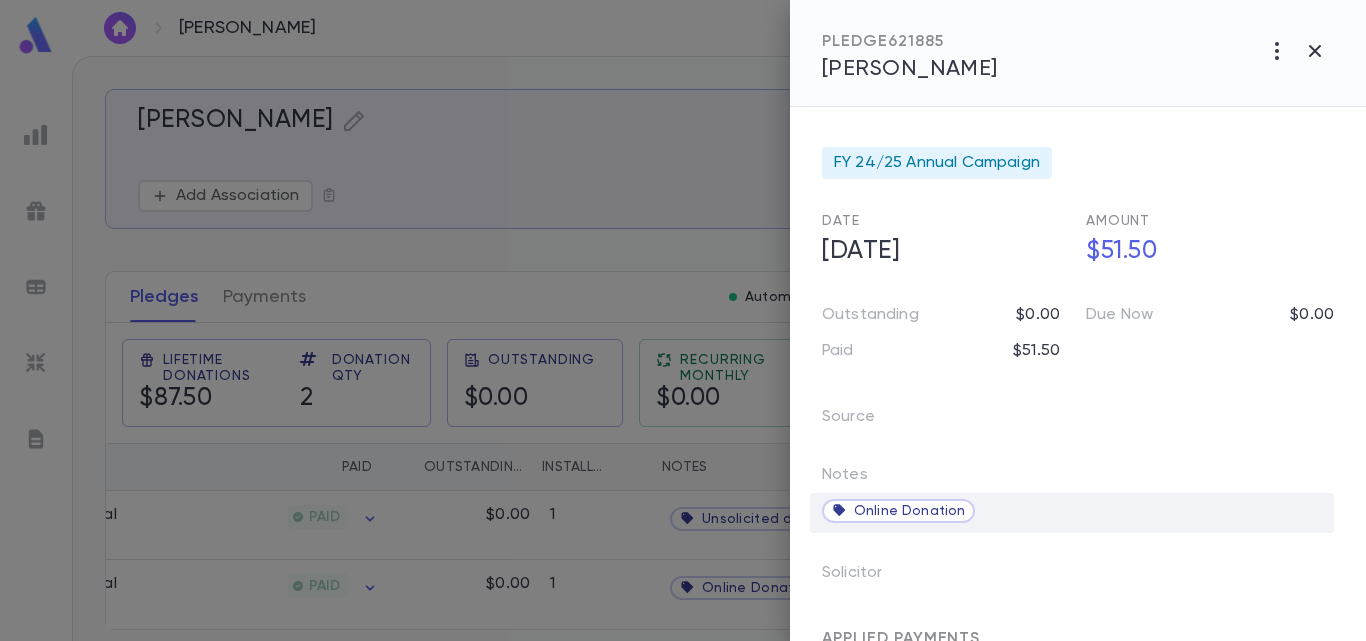 click 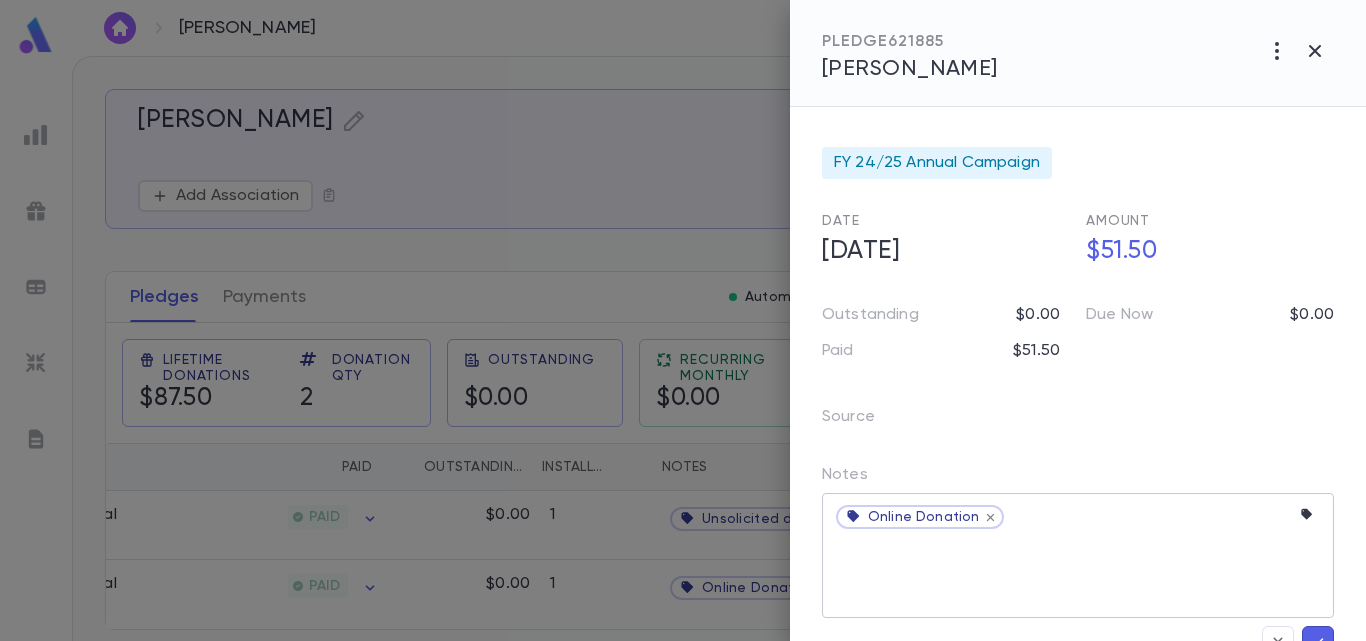 click 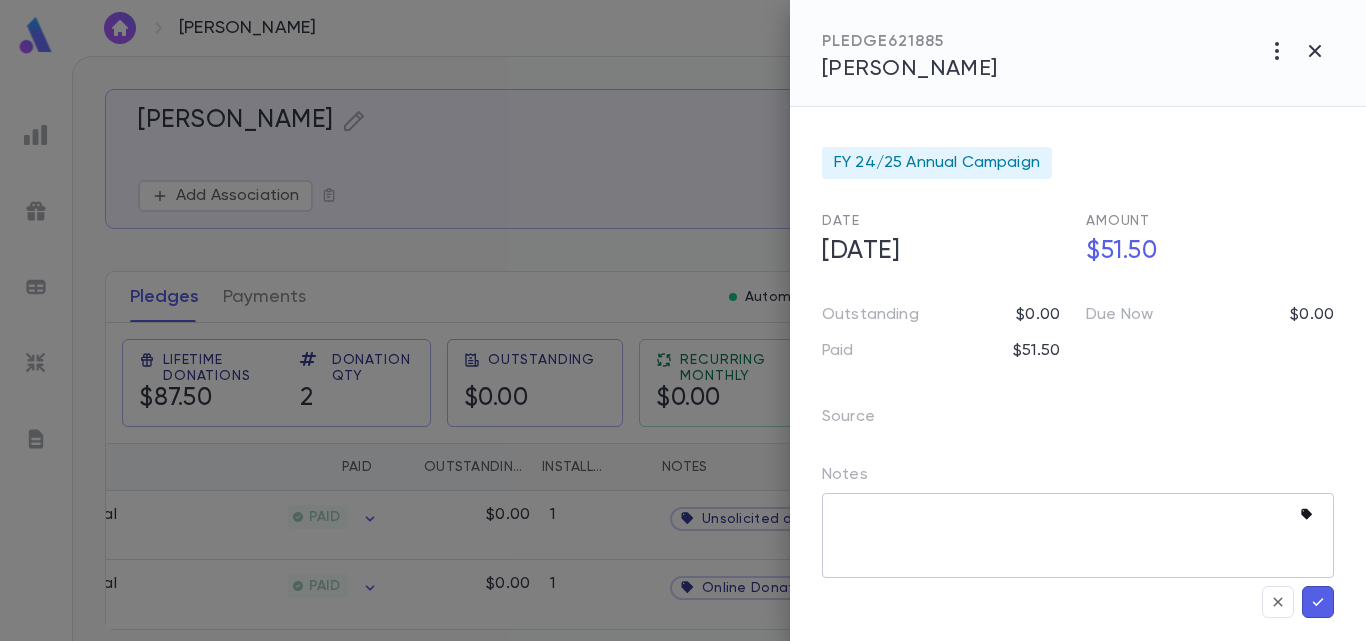 click 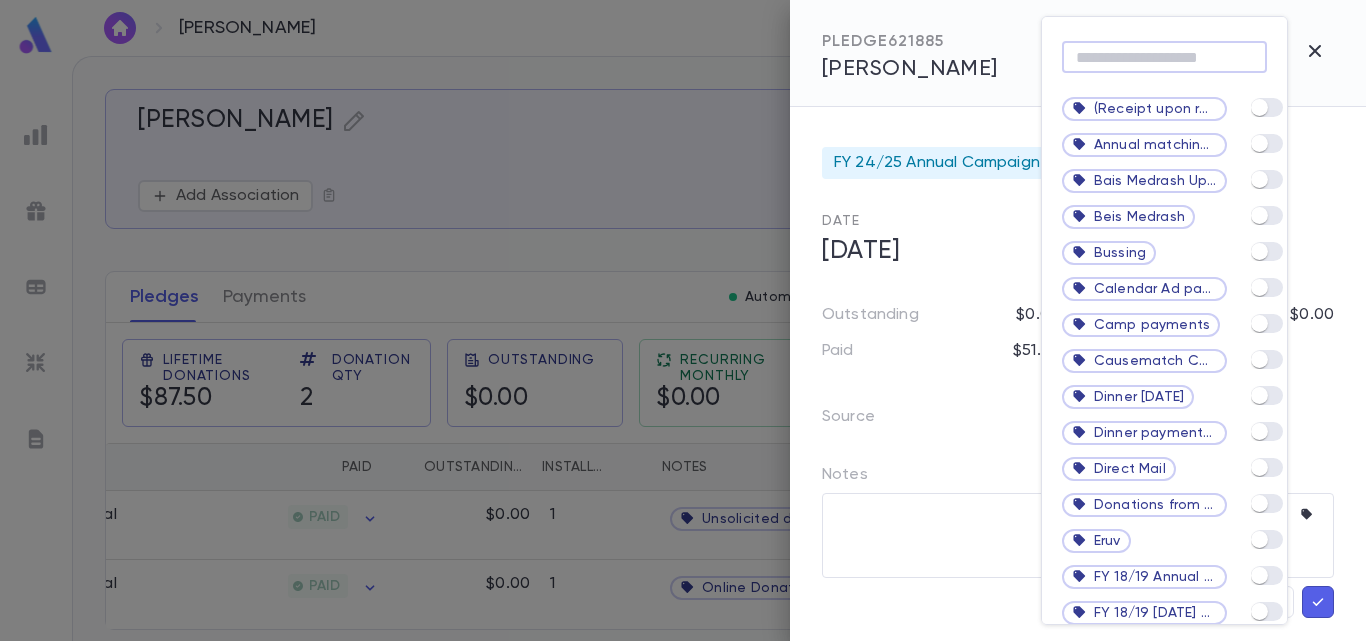 click at bounding box center [1164, 57] 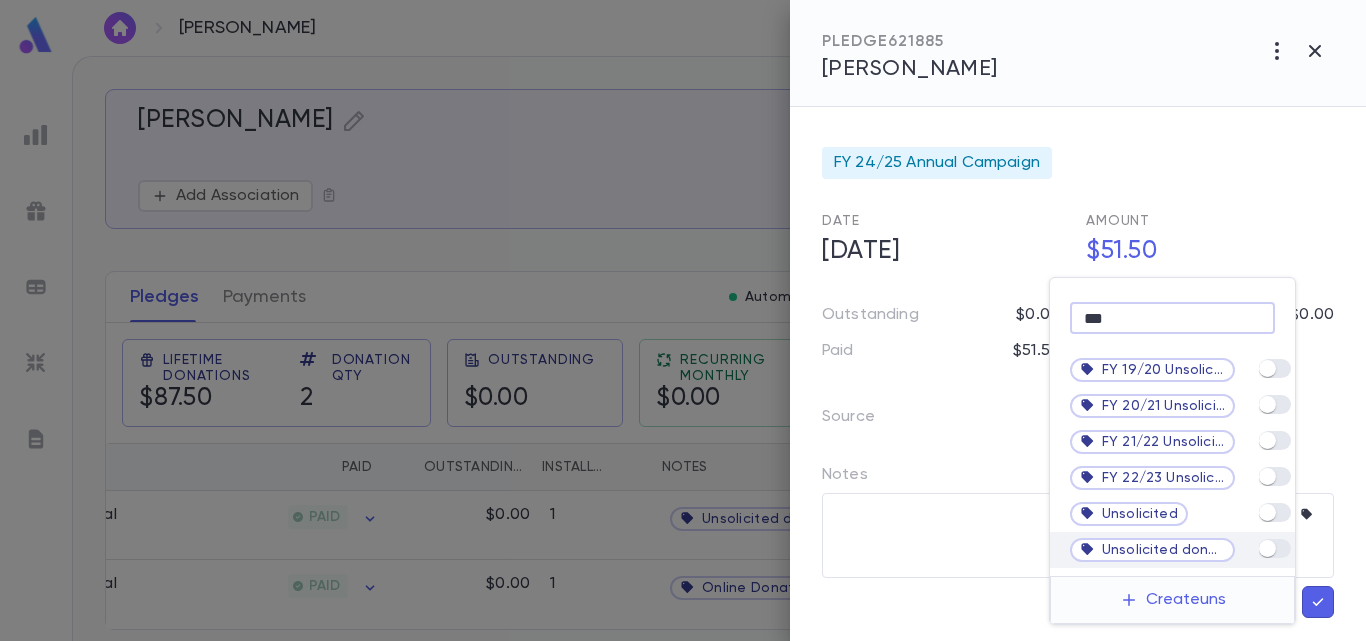 type on "***" 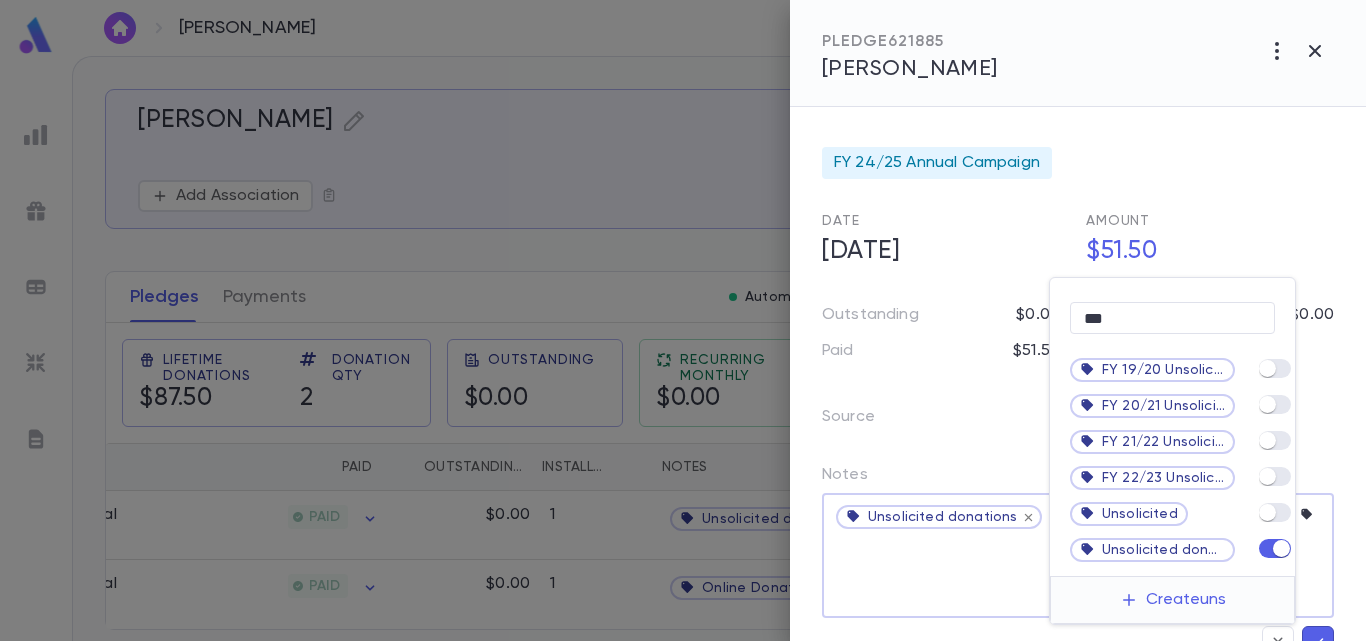 click at bounding box center [683, 320] 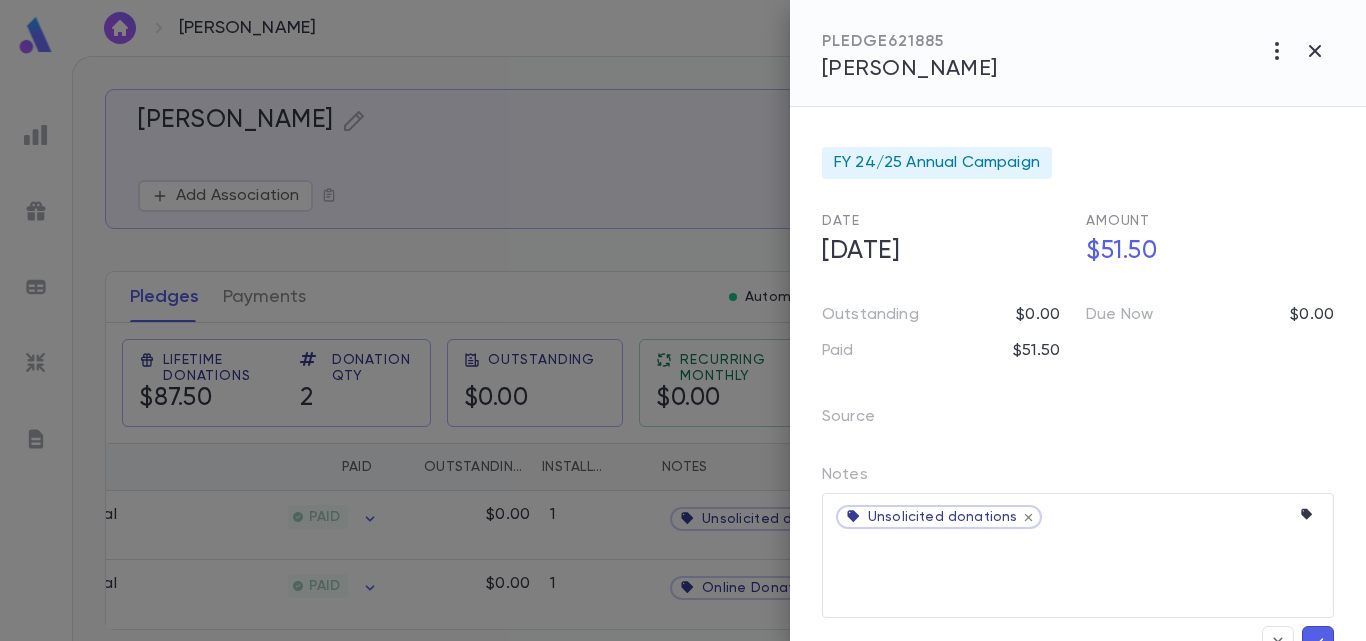 click at bounding box center (1318, 642) 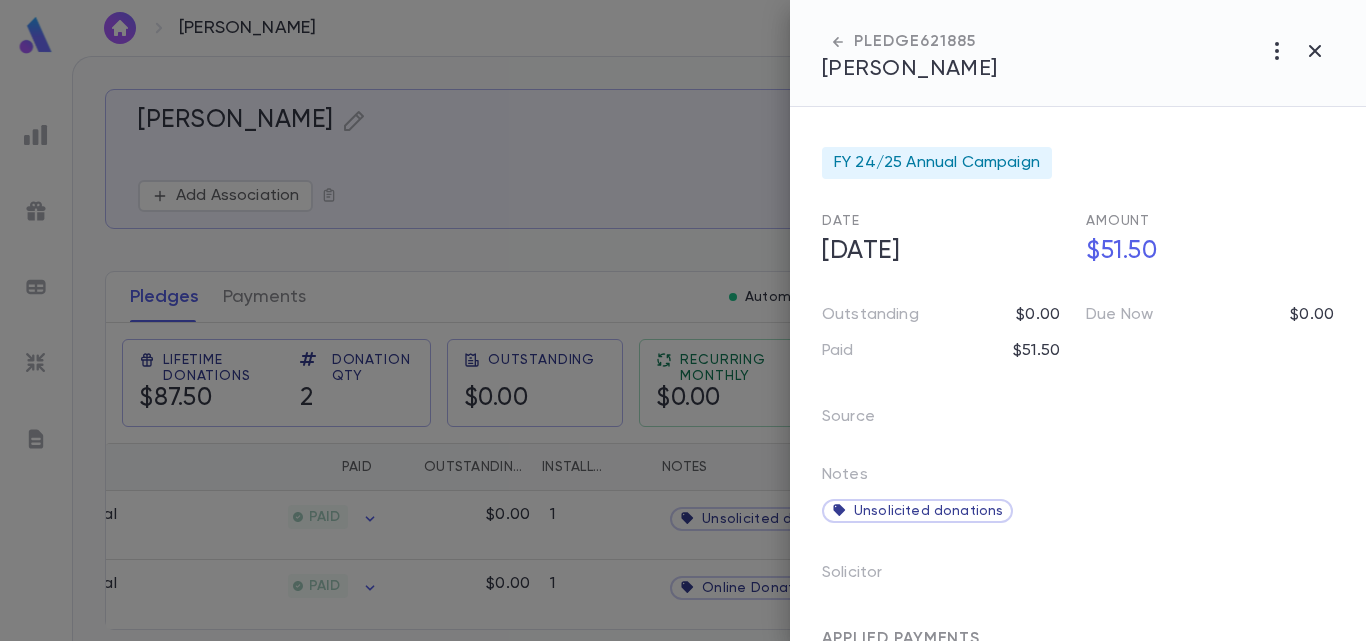 click at bounding box center (683, 320) 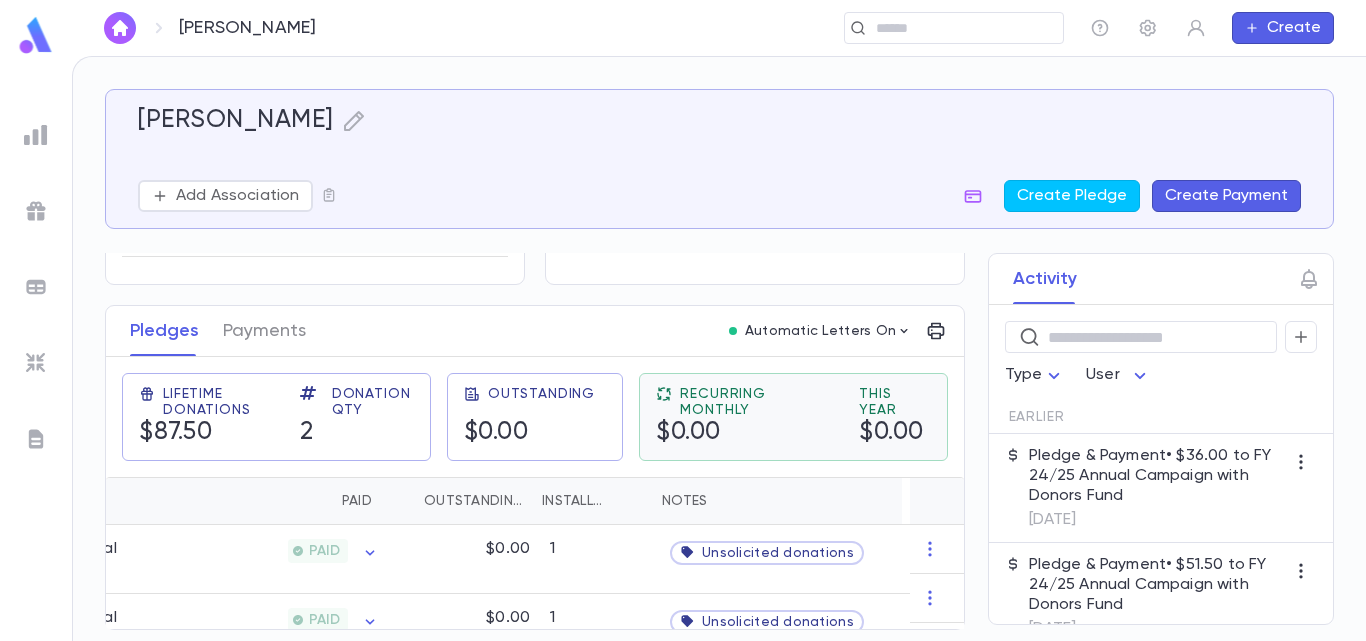 scroll, scrollTop: 262, scrollLeft: 0, axis: vertical 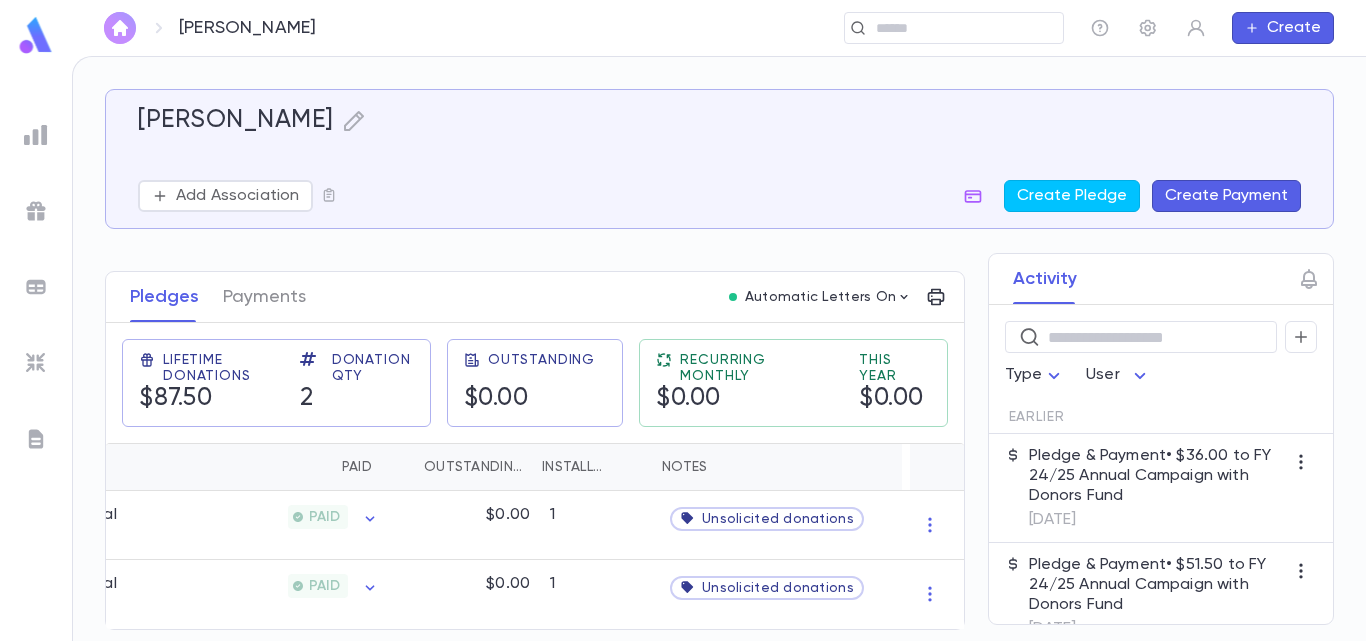 click at bounding box center (120, 28) 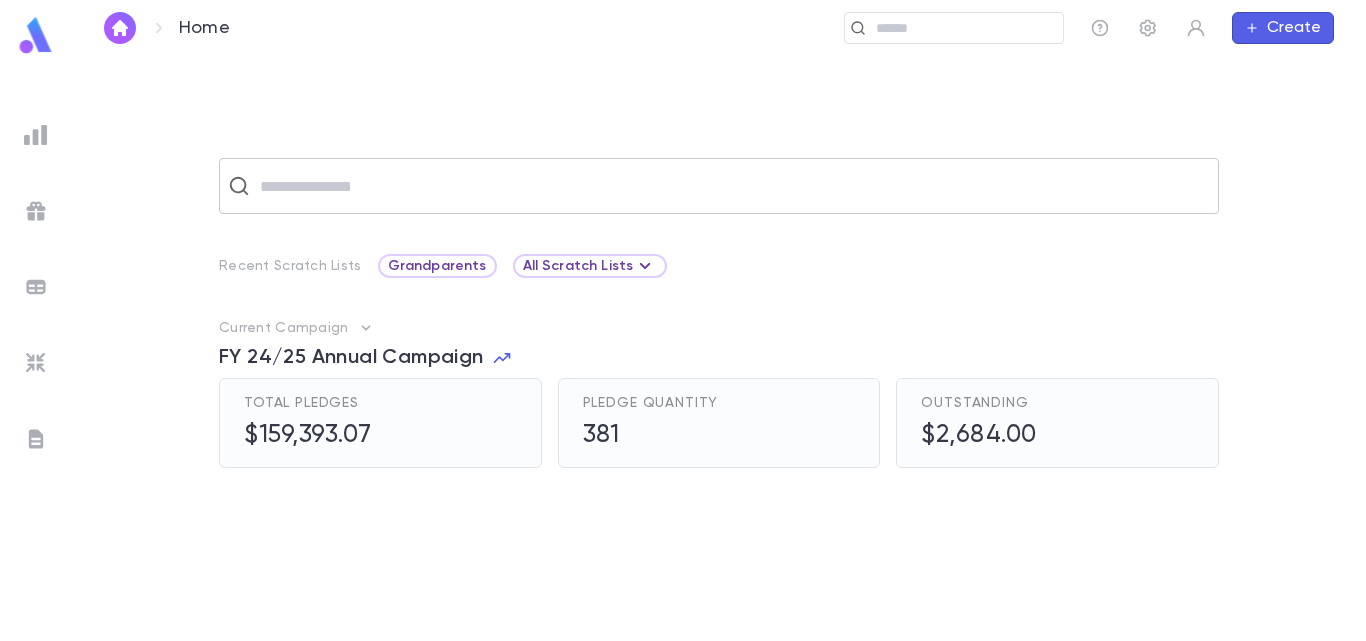 drag, startPoint x: 345, startPoint y: 156, endPoint x: 346, endPoint y: 171, distance: 15.033297 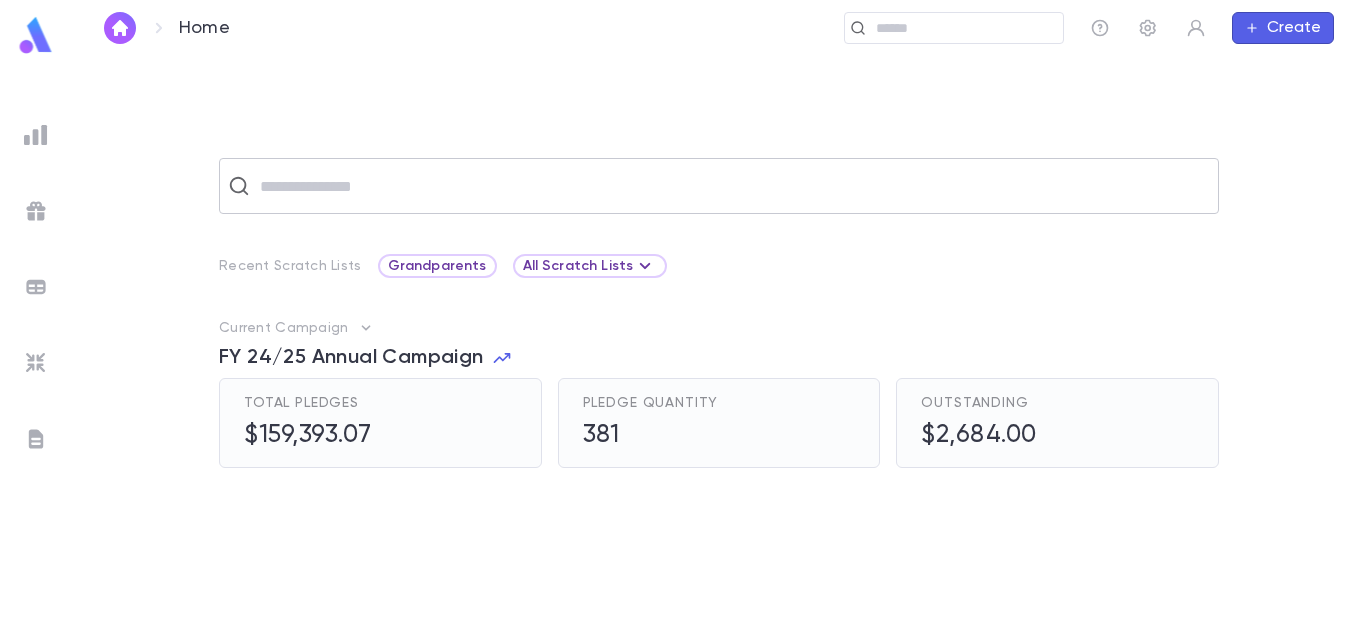 click at bounding box center [732, 186] 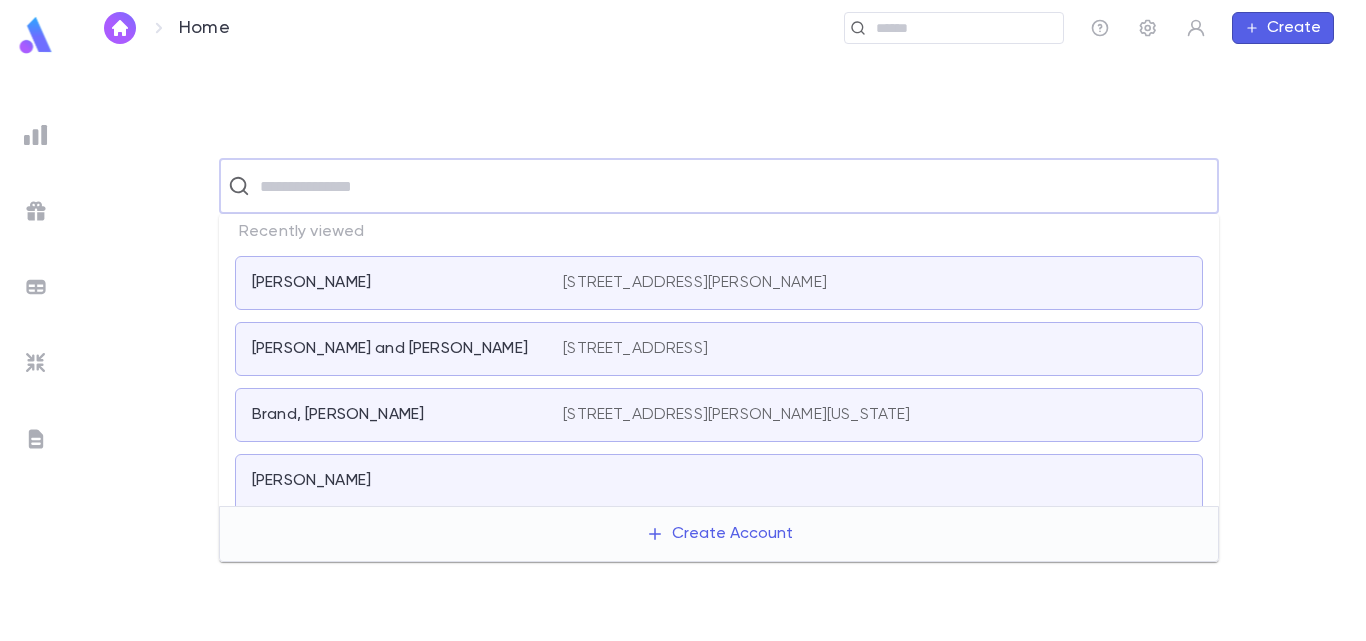 paste on "**********" 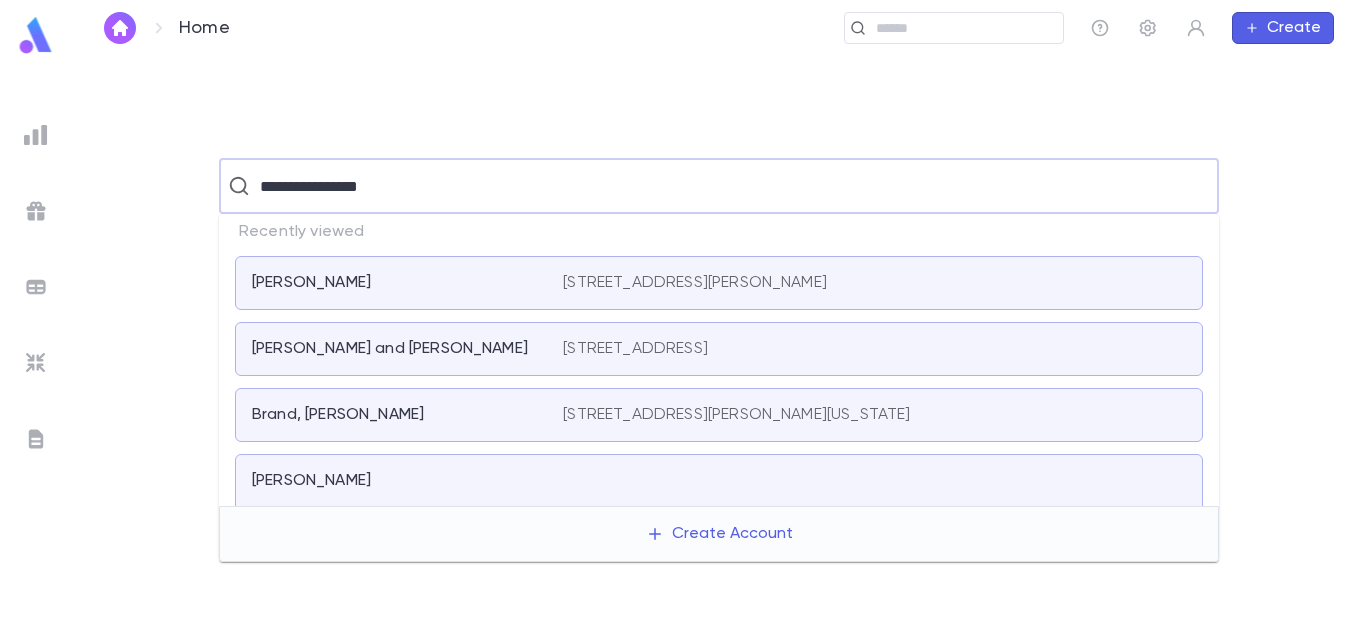 type on "**********" 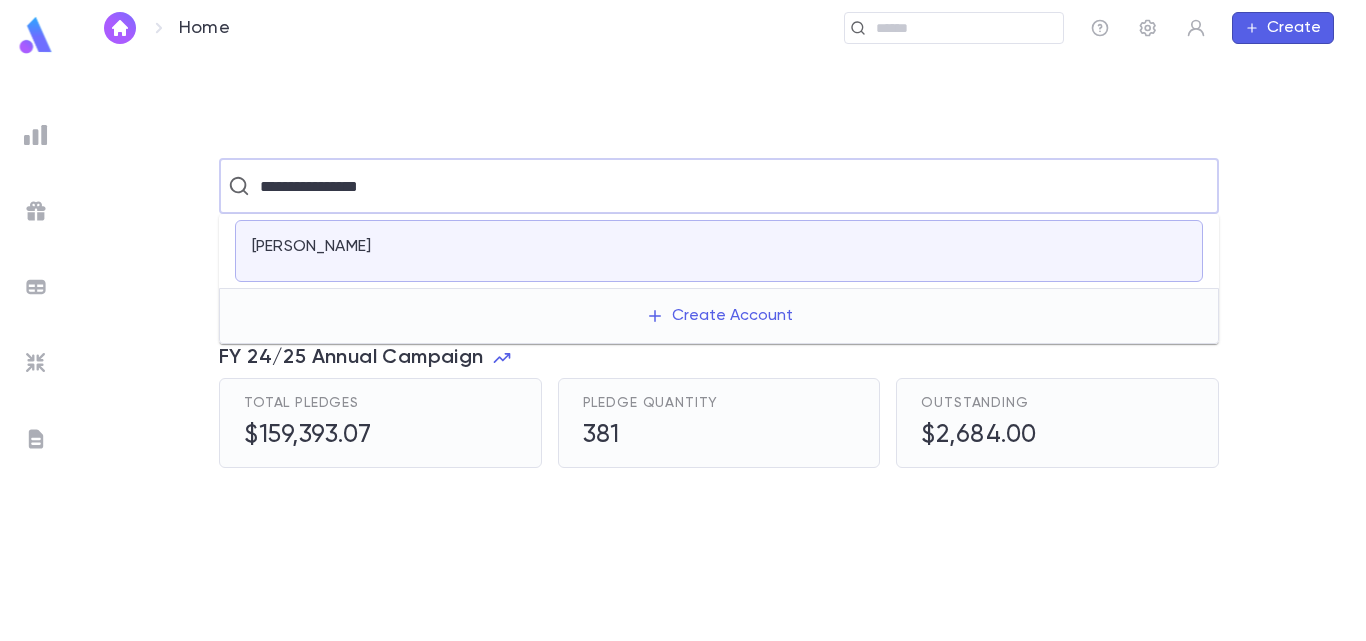drag, startPoint x: 398, startPoint y: 254, endPoint x: 395, endPoint y: 267, distance: 13.341664 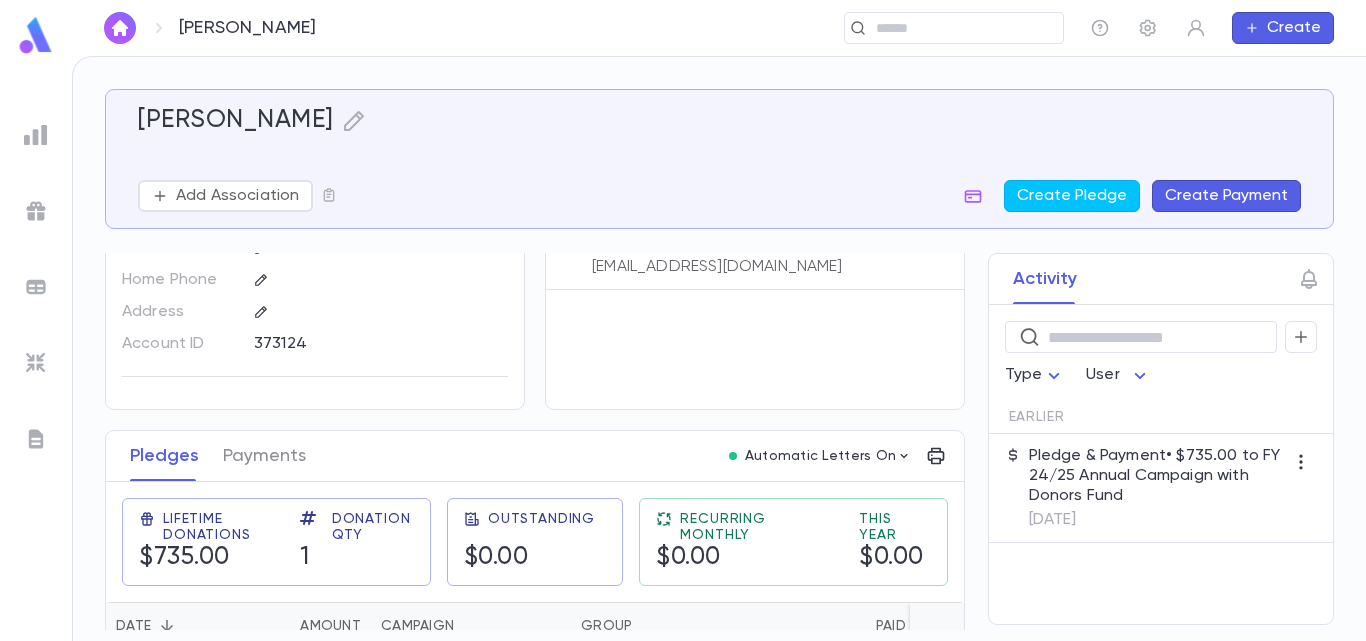 scroll, scrollTop: 180, scrollLeft: 0, axis: vertical 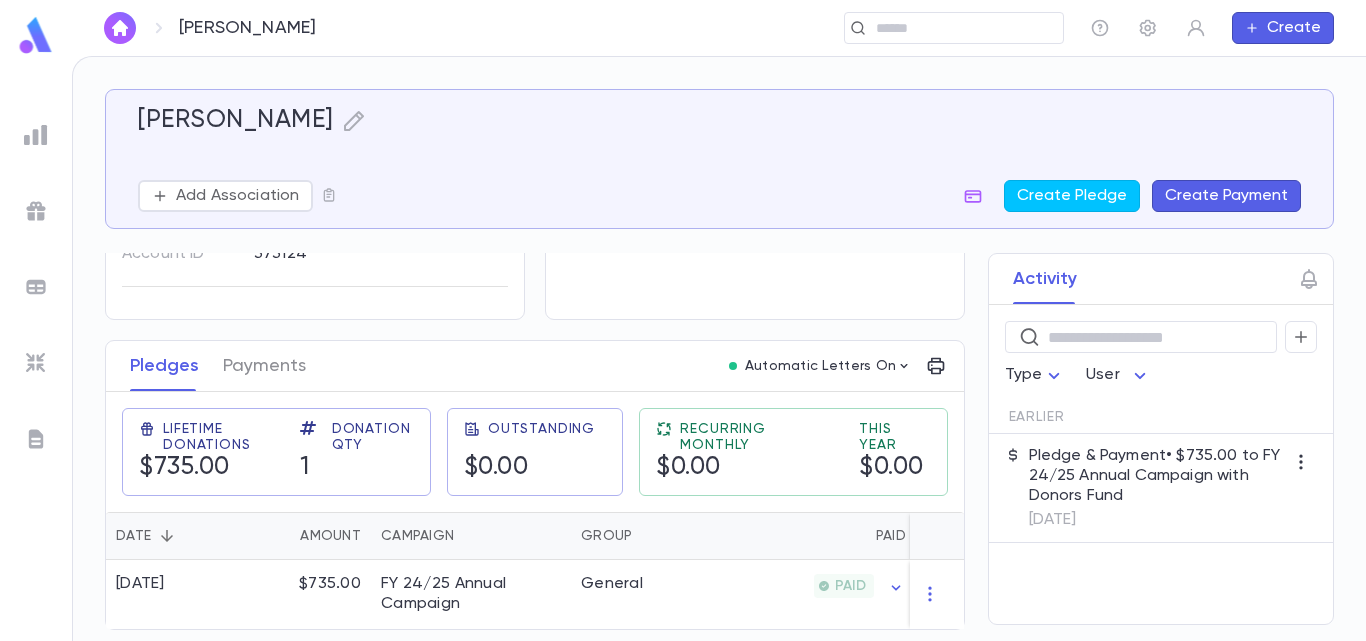 click at bounding box center (1301, 462) 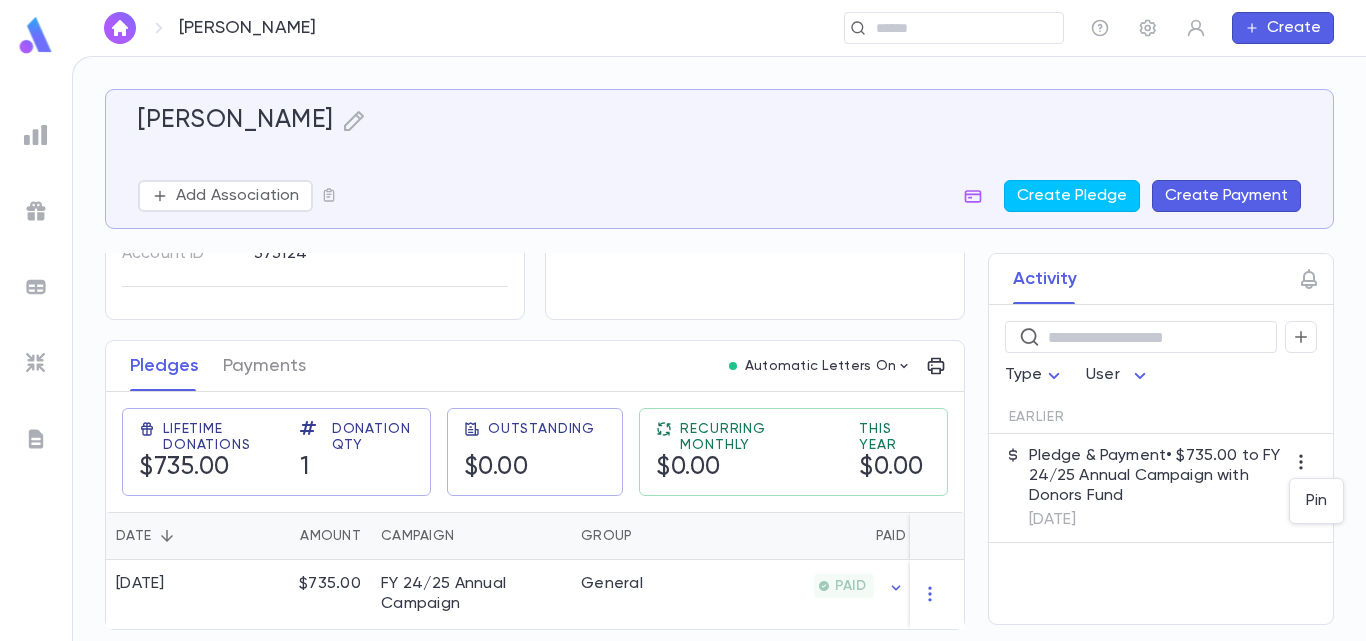 click at bounding box center [683, 320] 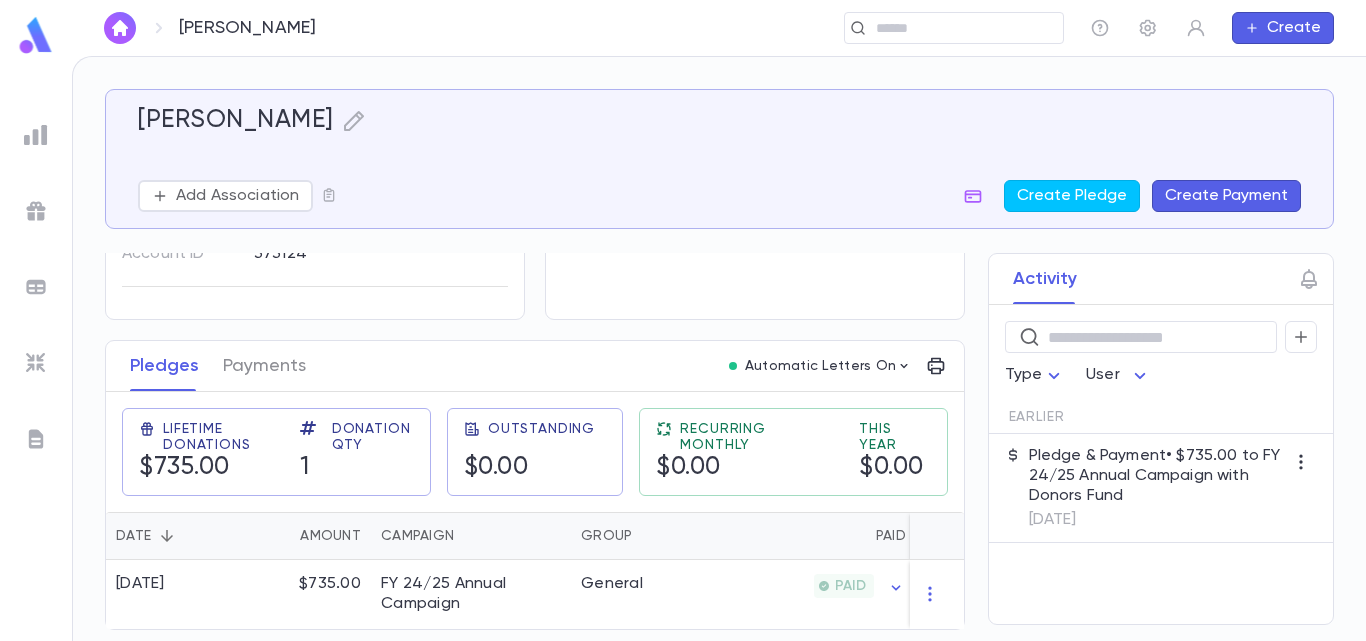 click on "Pledge & Payment  • $735.00 to FY 24/25 Annual Campaign with Donors Fund" at bounding box center (1157, 476) 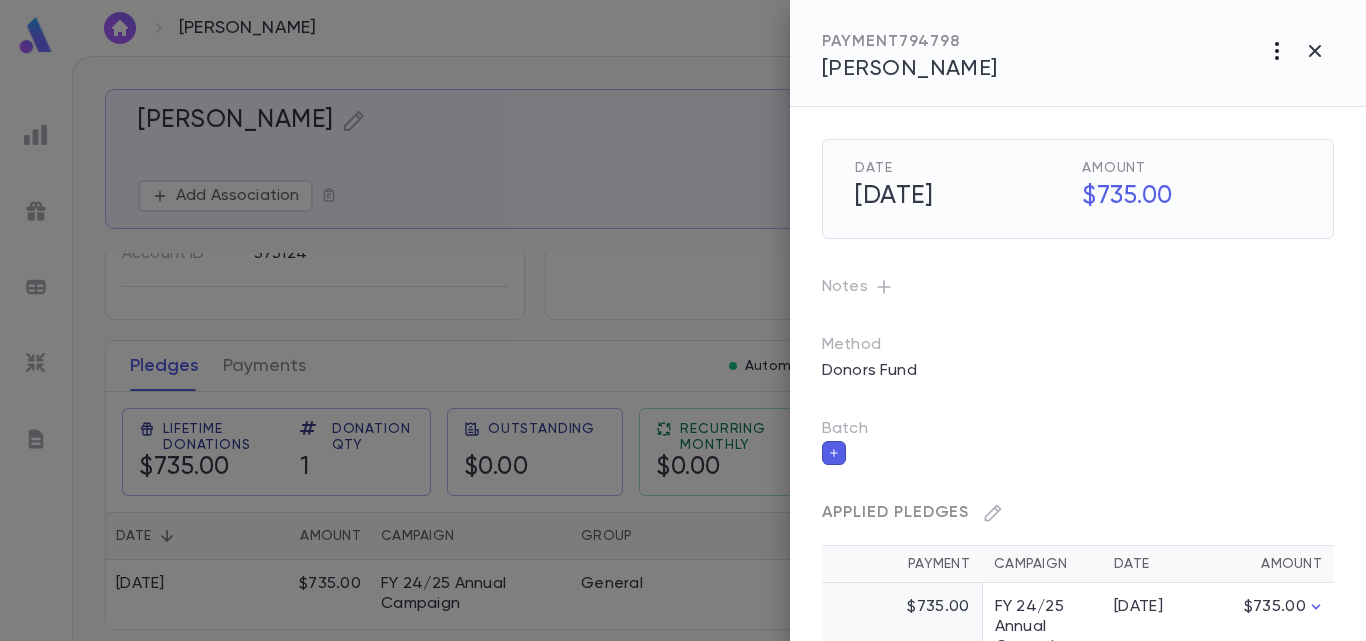click 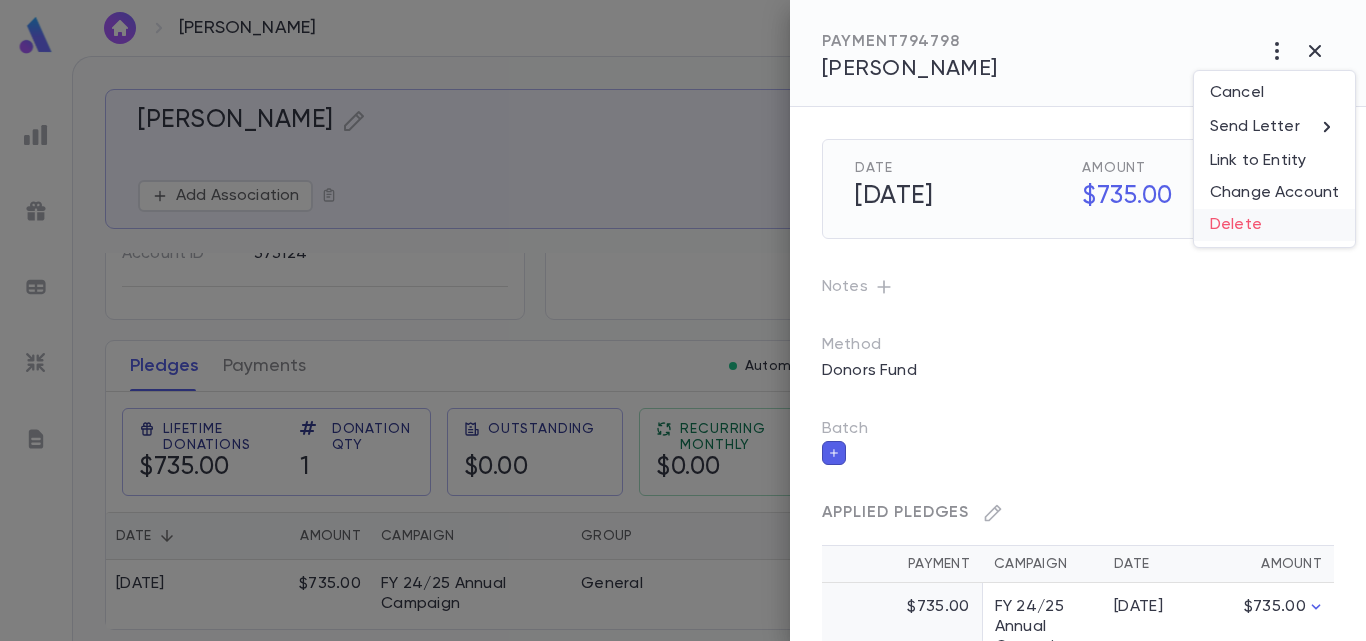 click on "Delete" at bounding box center (1274, 225) 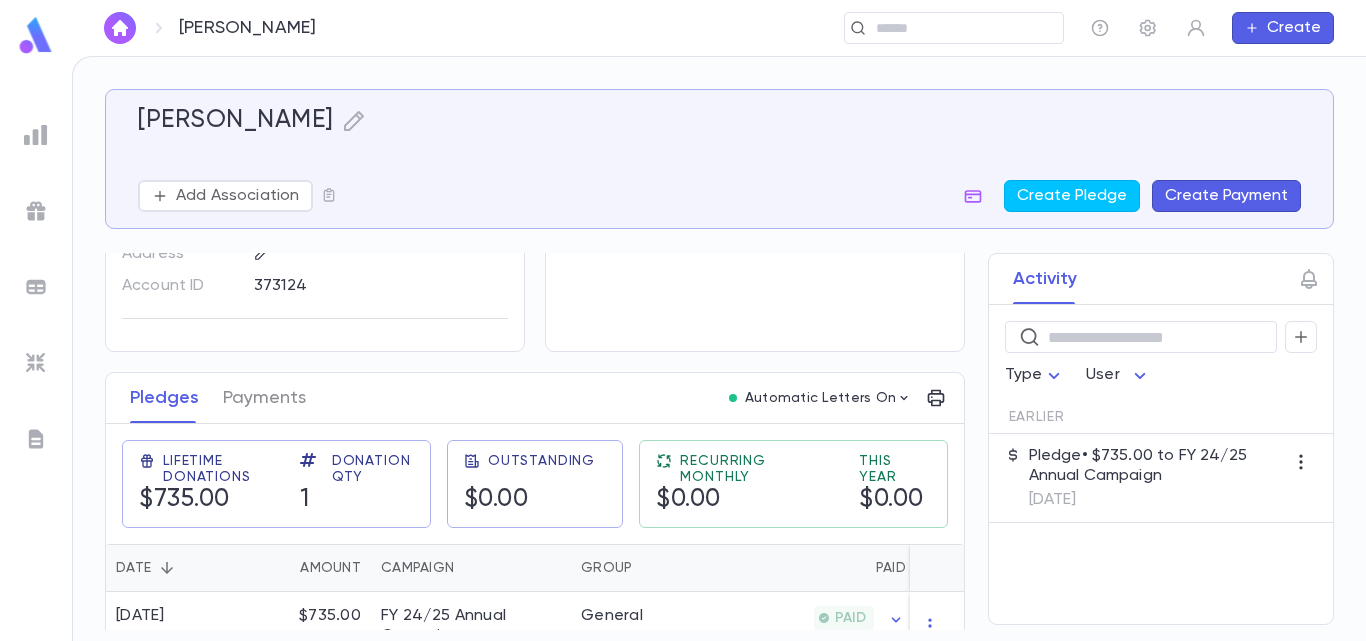 scroll, scrollTop: 180, scrollLeft: 0, axis: vertical 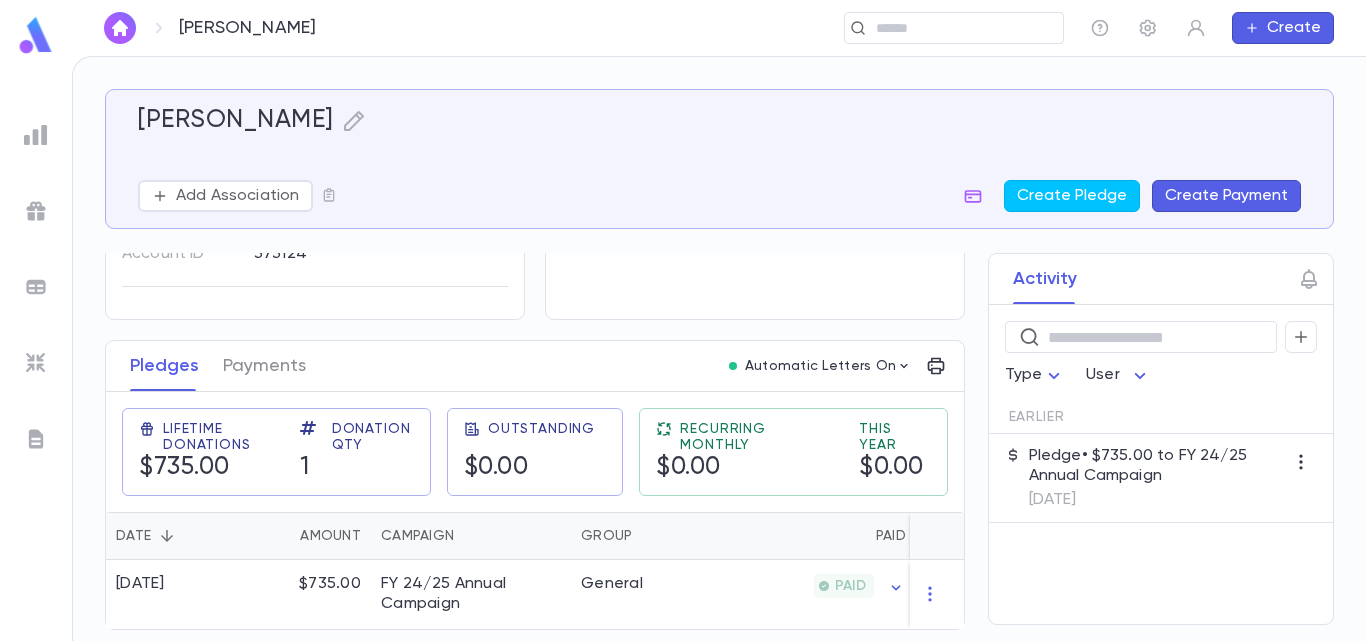 click on "[PERSON_NAME]" at bounding box center (236, 121) 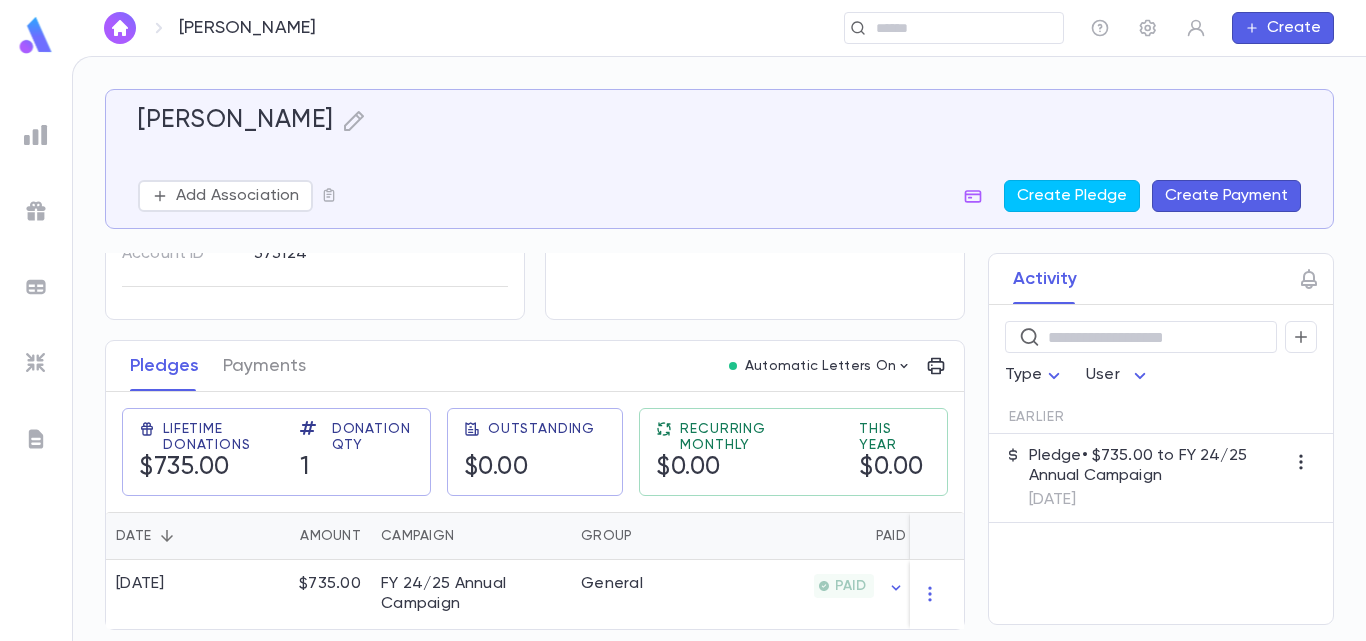 click at bounding box center (120, 28) 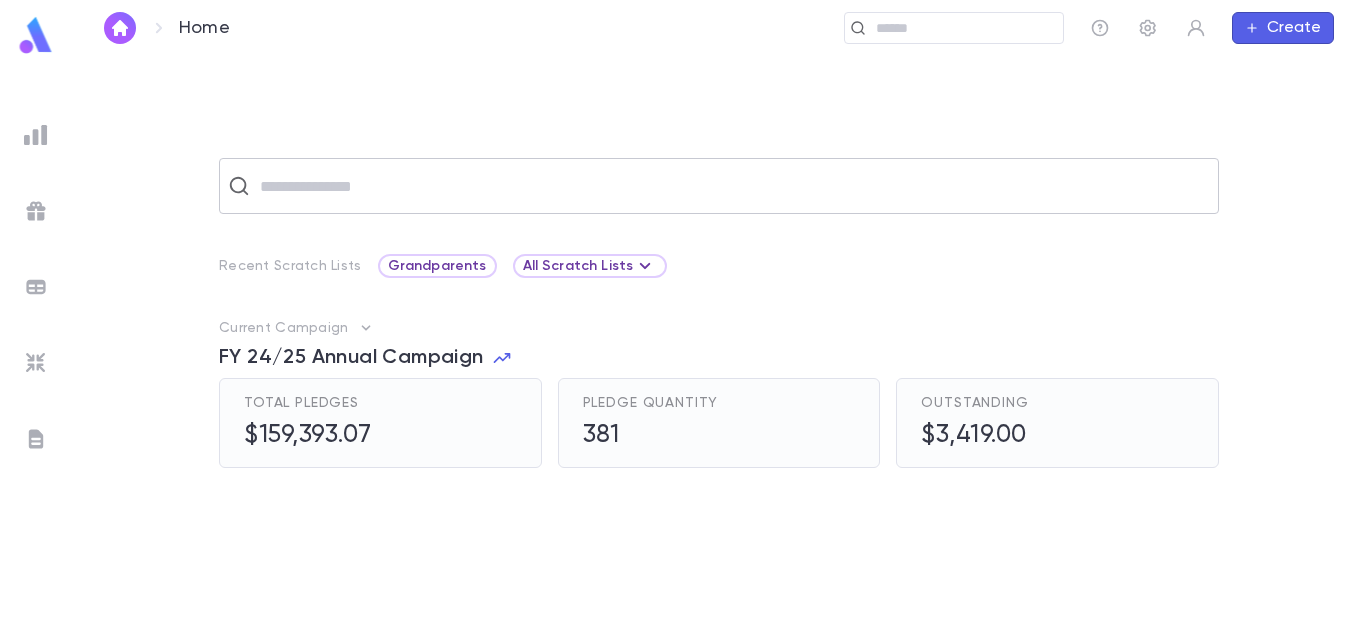 click at bounding box center (732, 186) 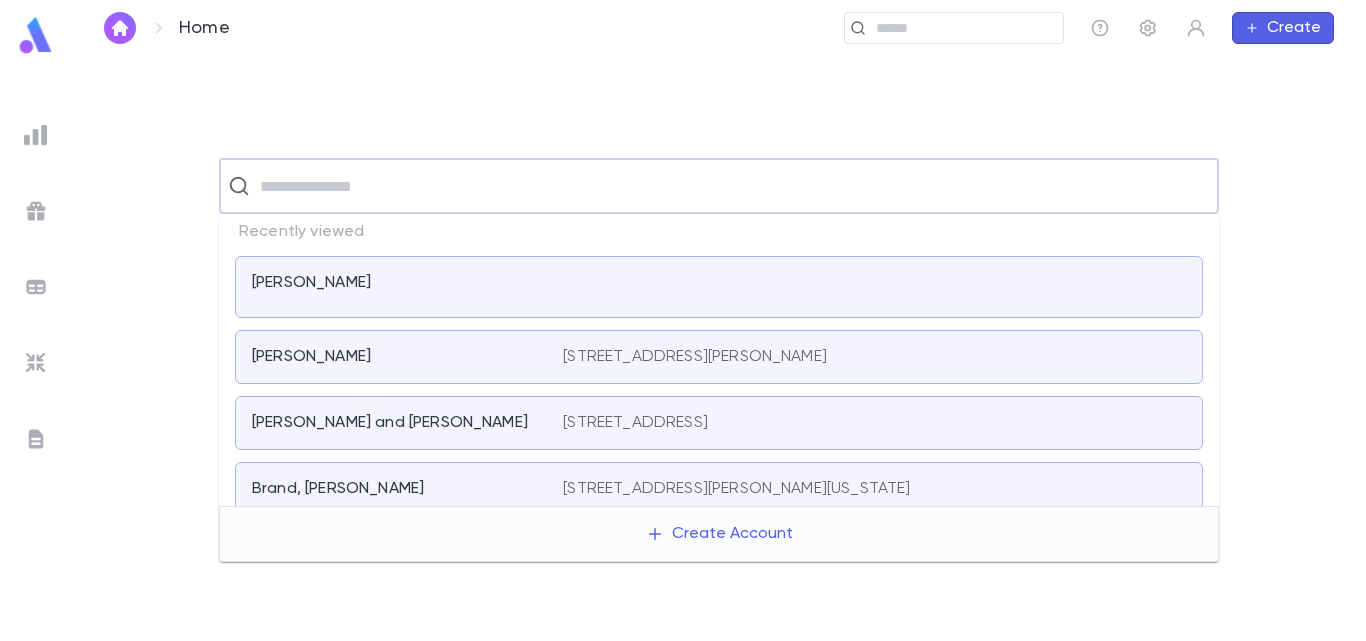 click on "[PERSON_NAME]" at bounding box center (311, 283) 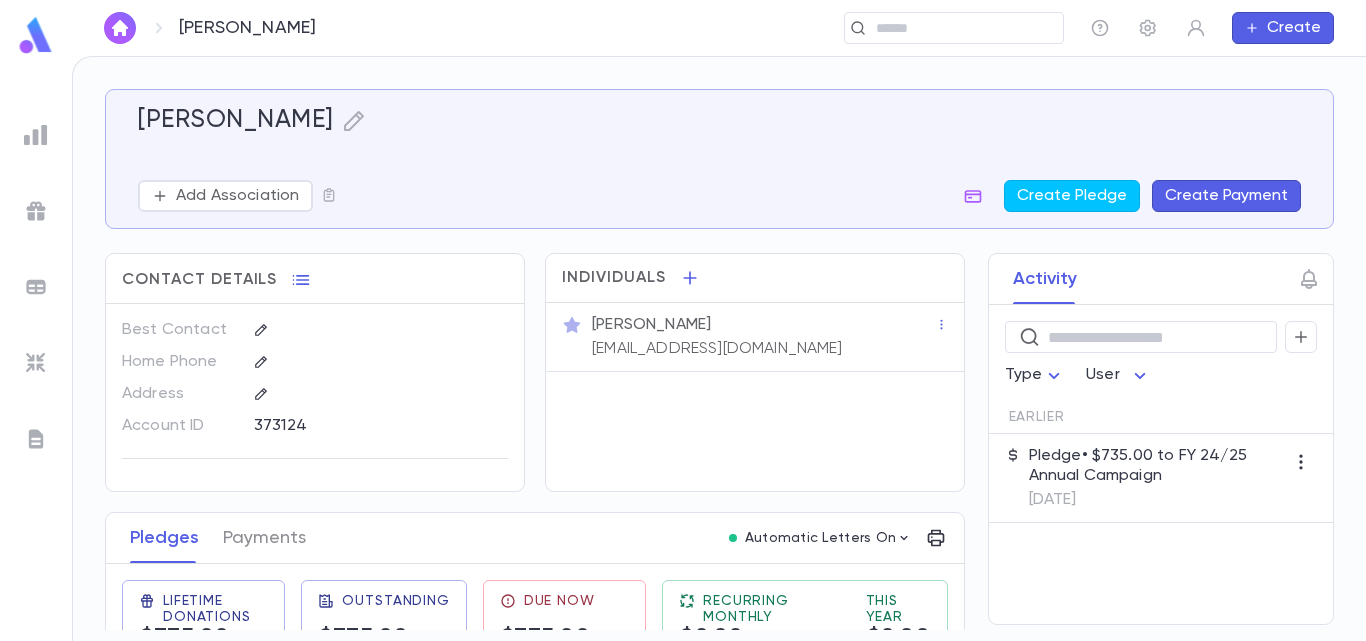 scroll, scrollTop: 180, scrollLeft: 0, axis: vertical 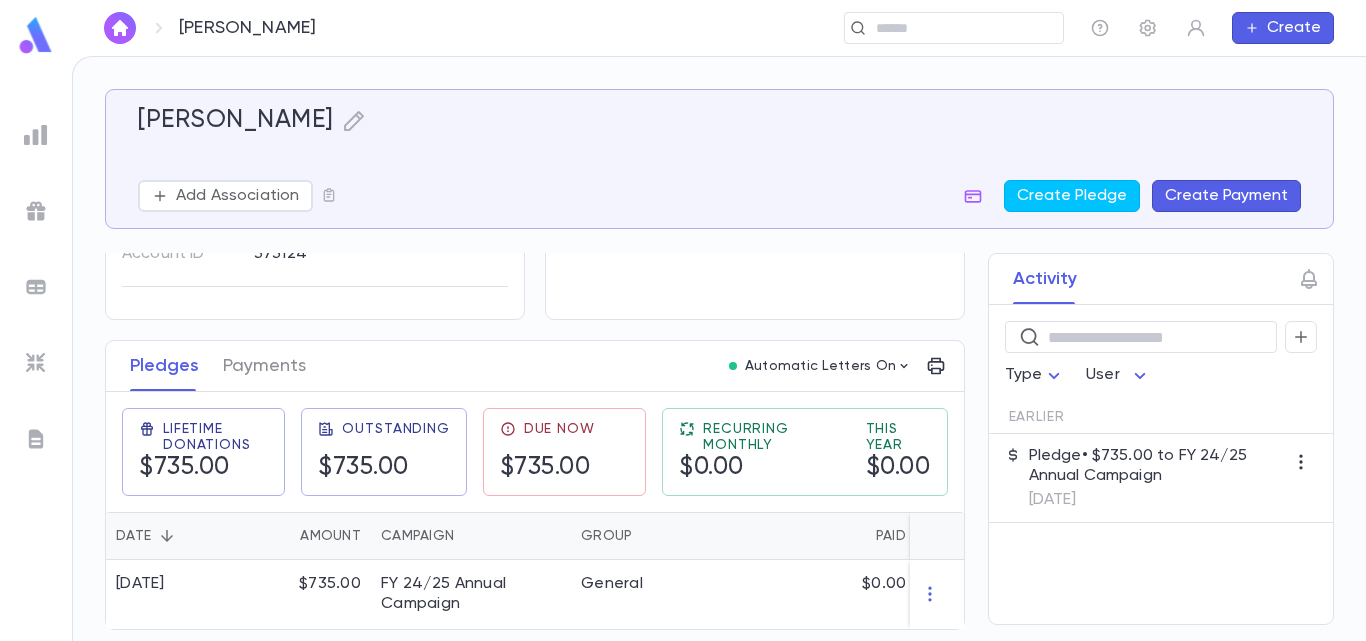 click on "Pledge  • $735.00 to FY 24/25 Annual Campaign" at bounding box center [1157, 466] 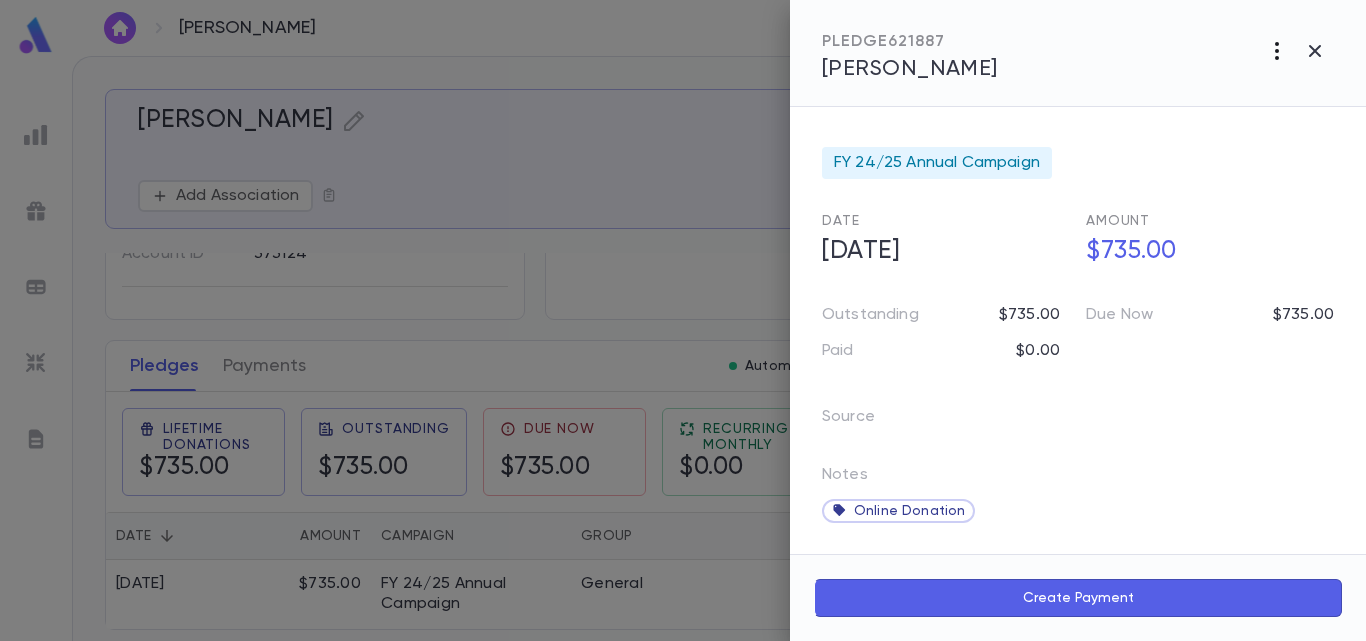 click 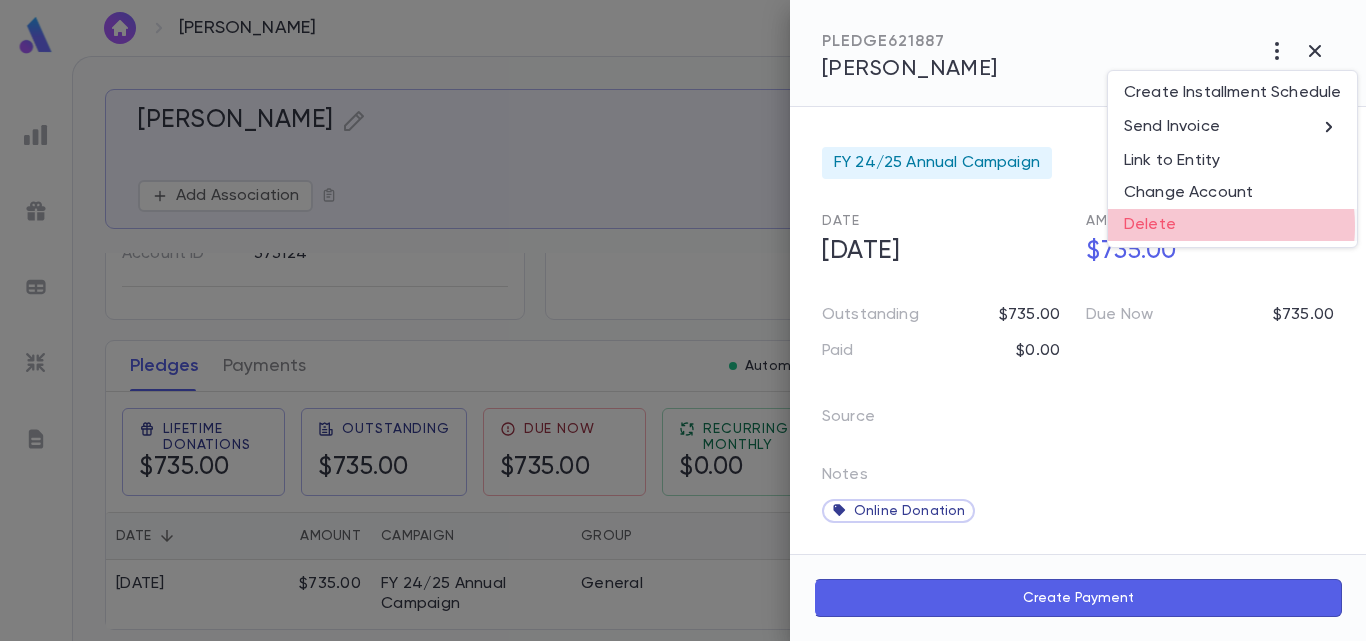 click on "Delete" at bounding box center (1232, 225) 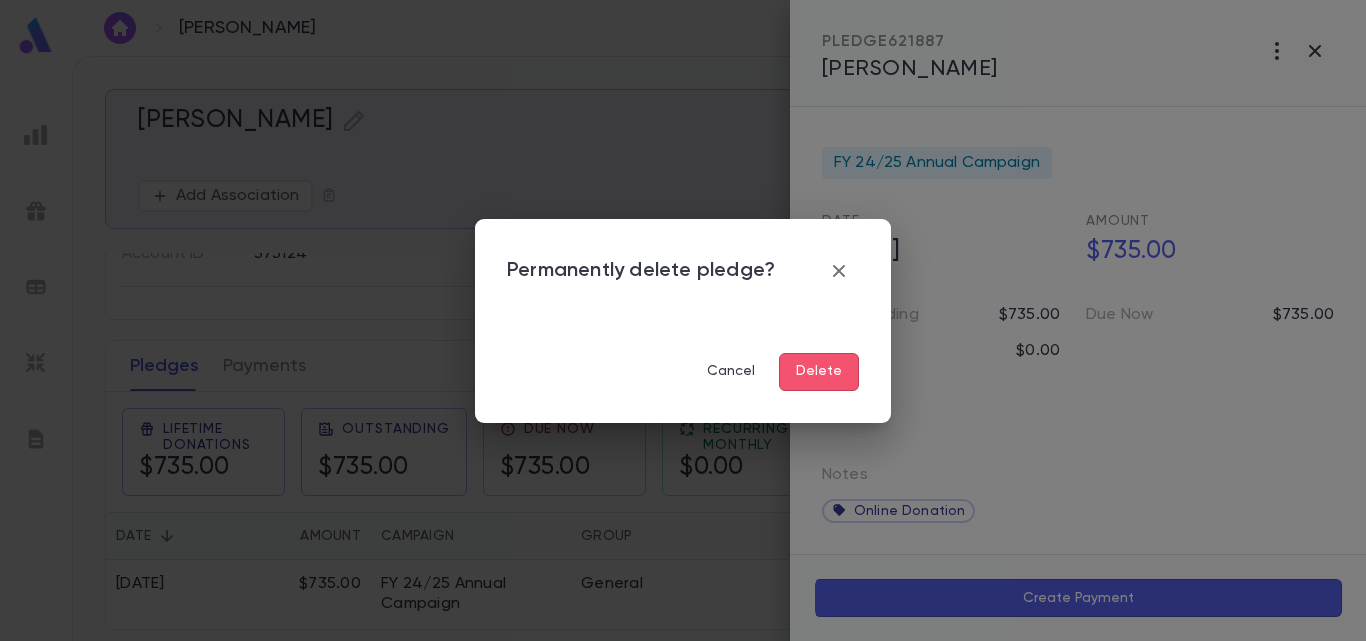 click on "Delete" at bounding box center (819, 372) 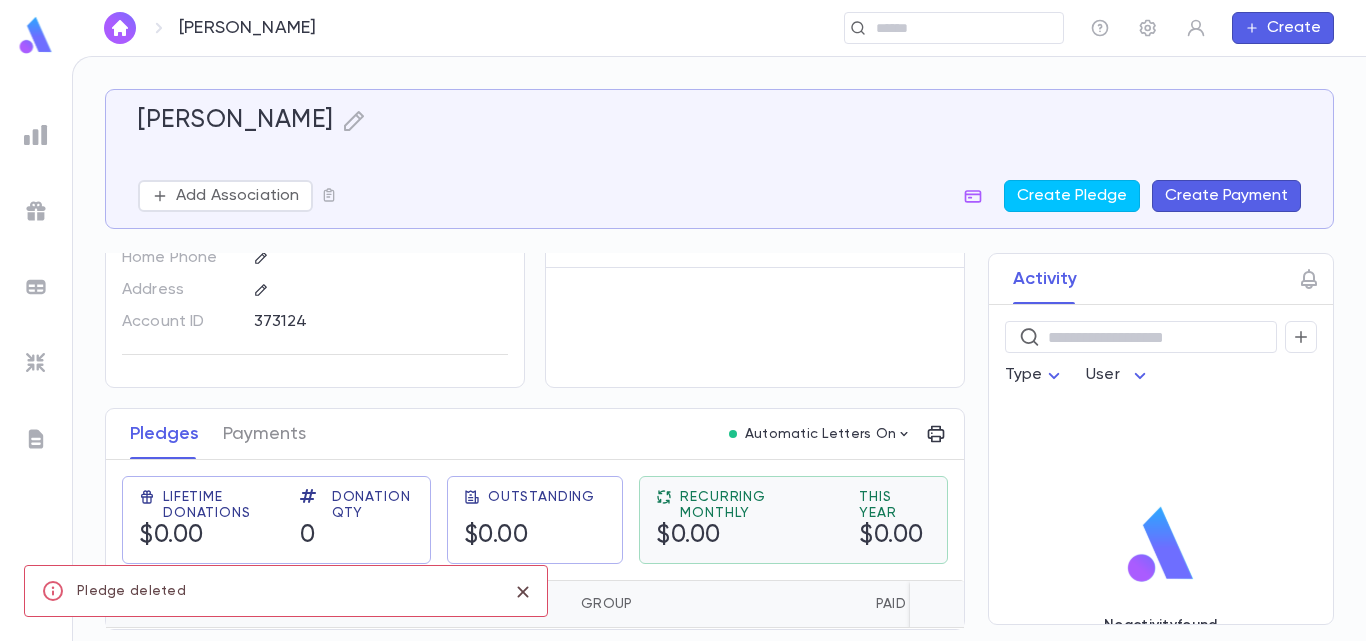 scroll, scrollTop: 112, scrollLeft: 0, axis: vertical 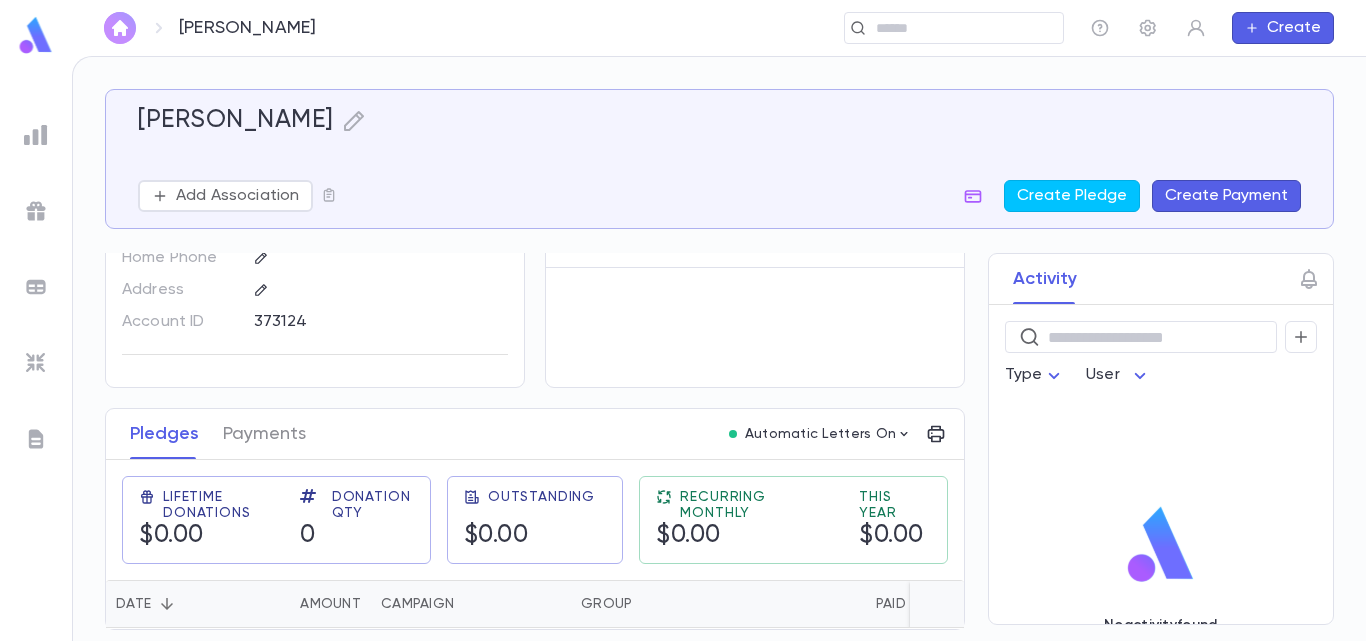 click at bounding box center [120, 28] 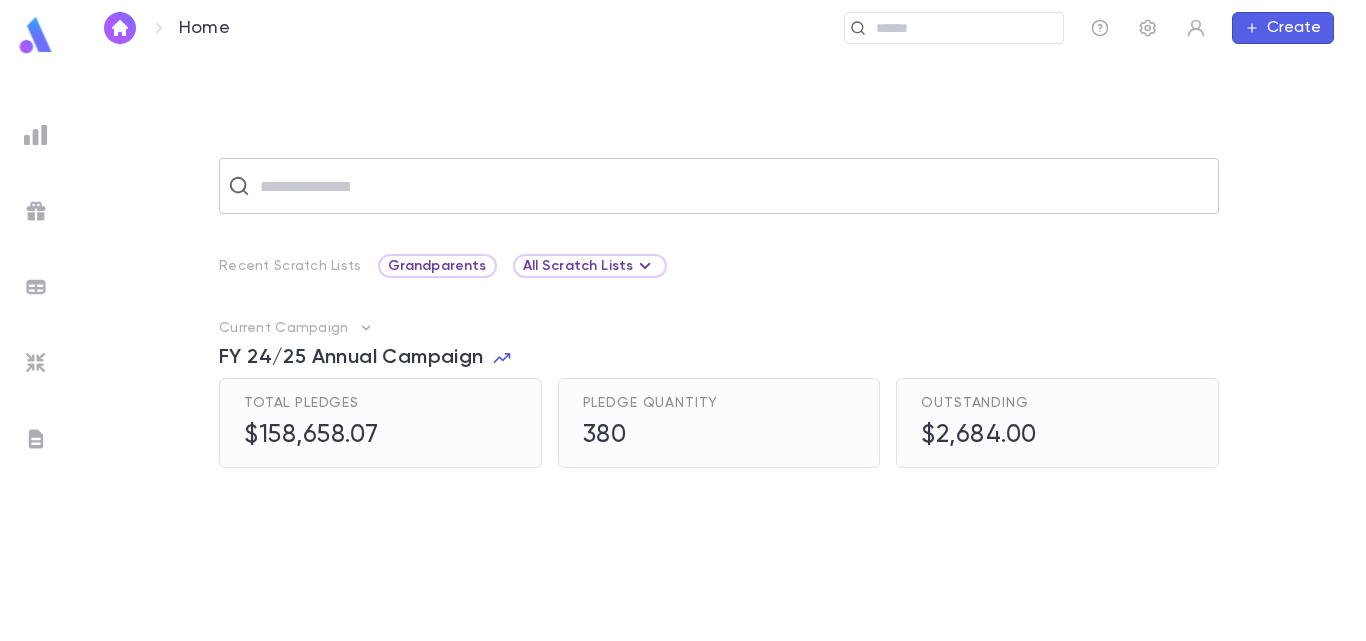 click at bounding box center (732, 186) 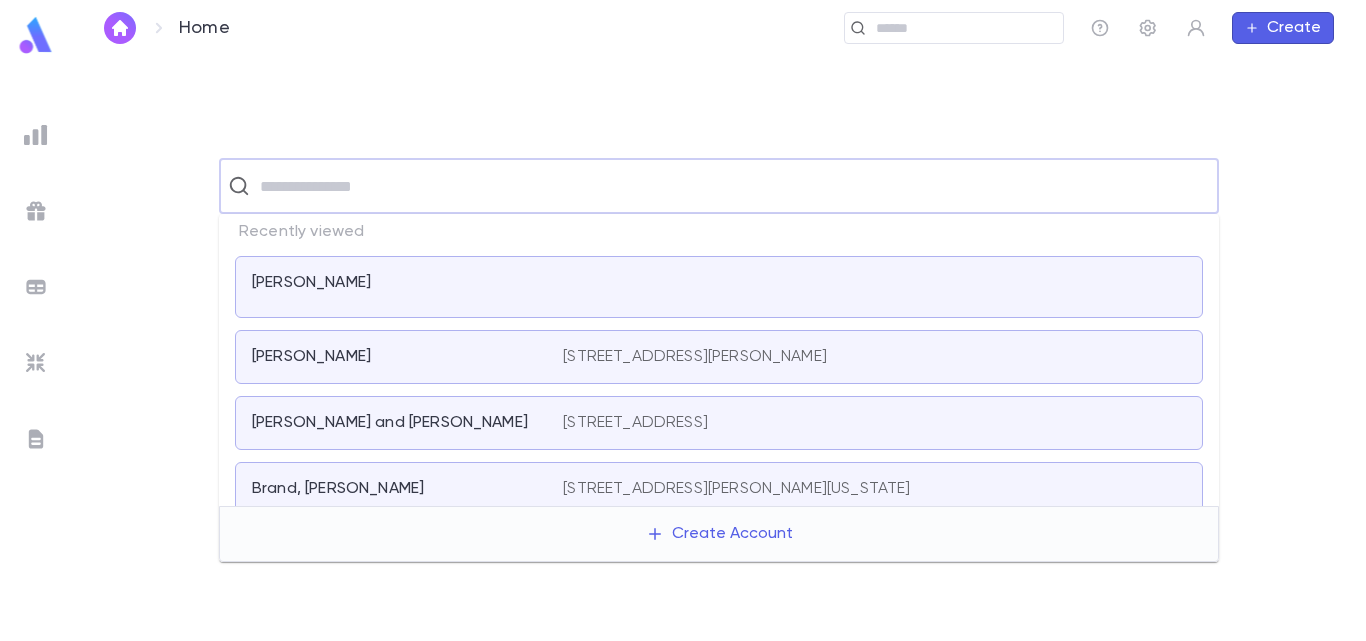 paste on "**********" 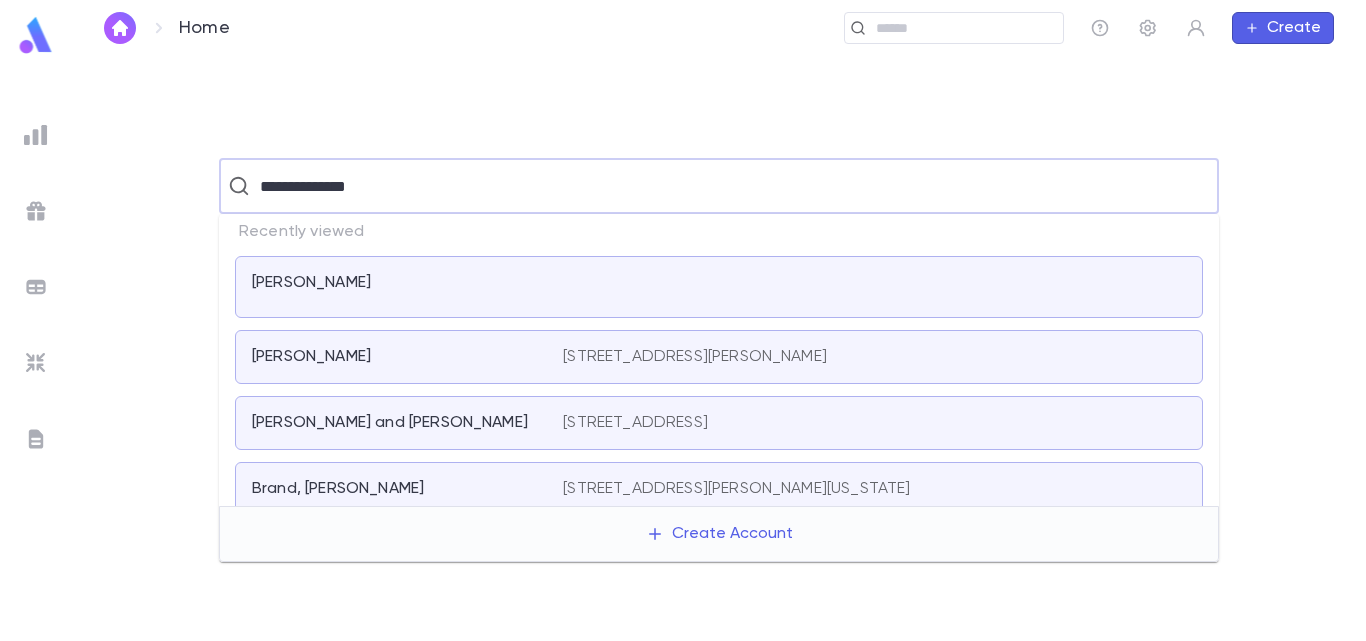 type on "**********" 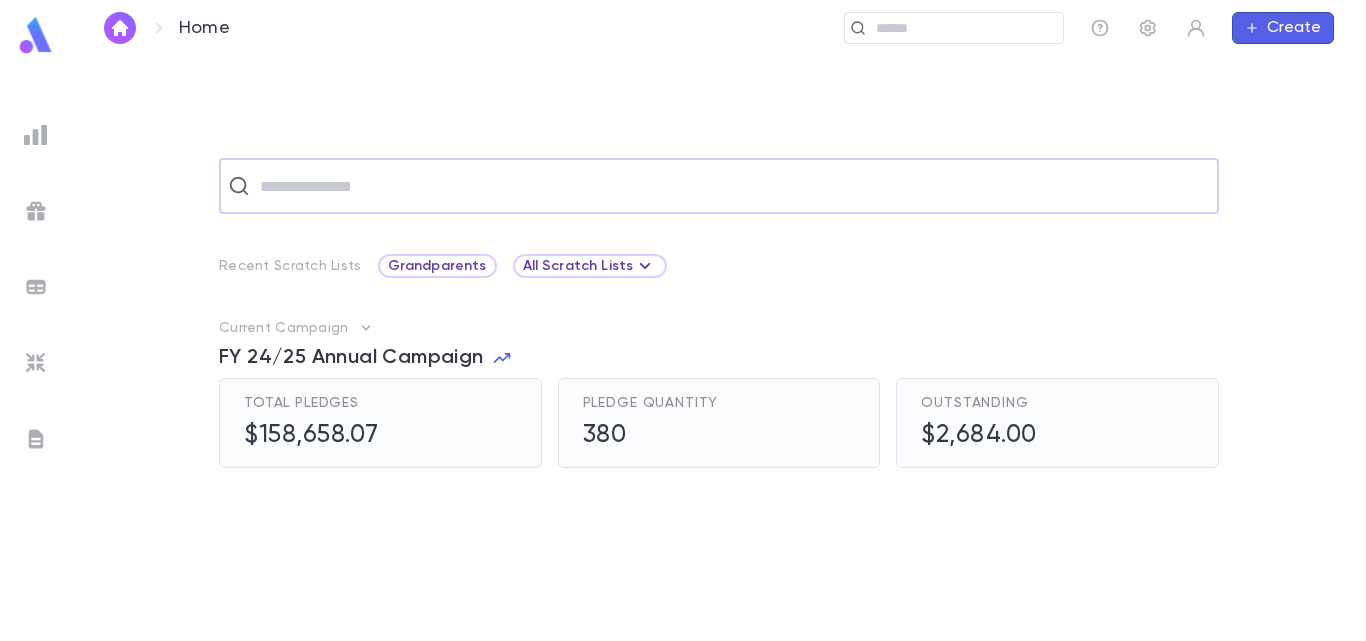 paste on "**********" 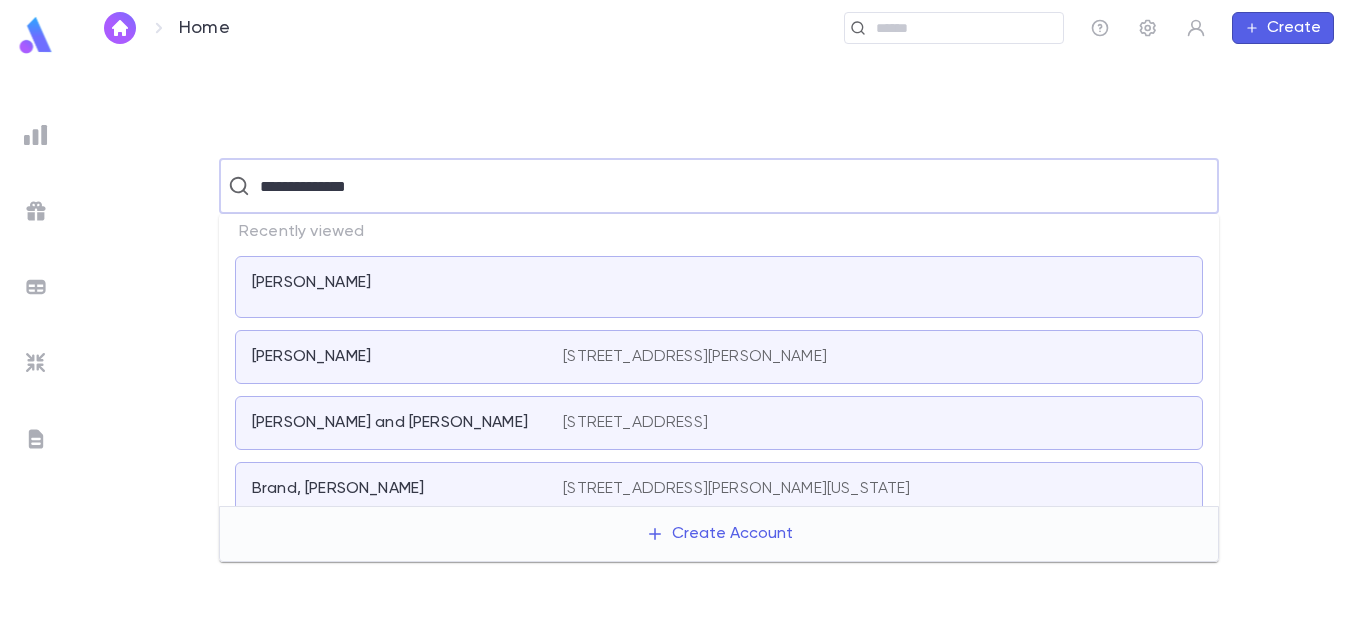 type on "**********" 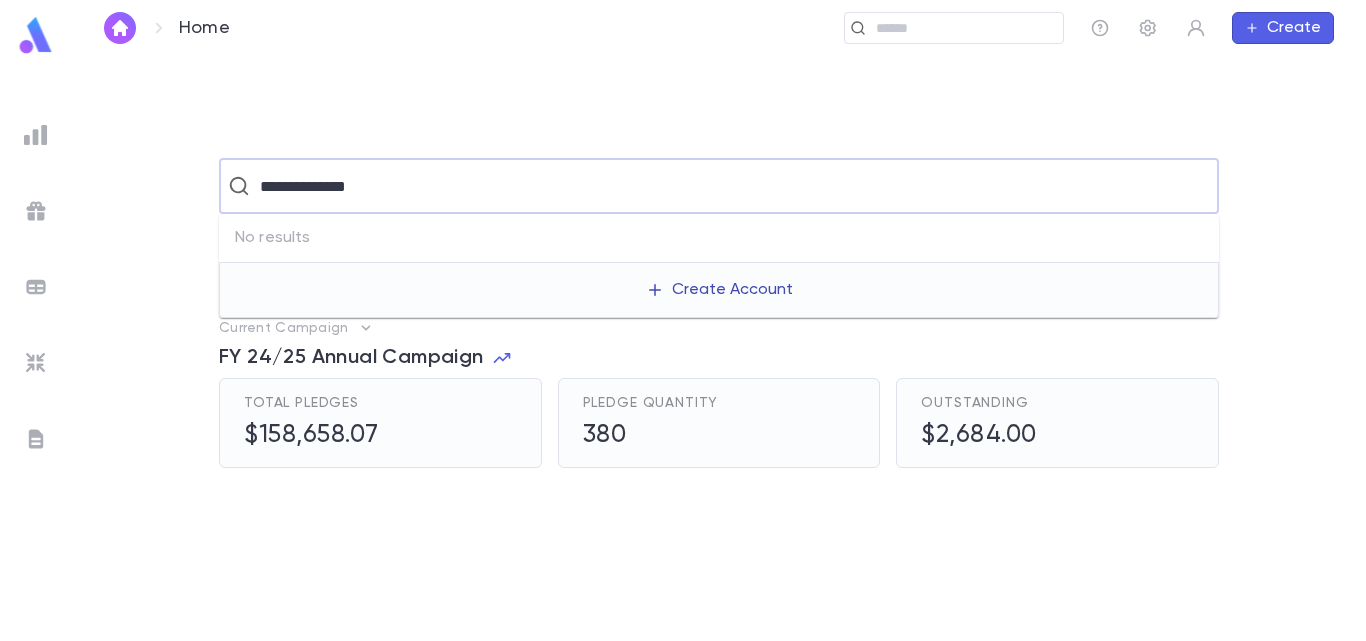 click on "Create Account" at bounding box center [719, 290] 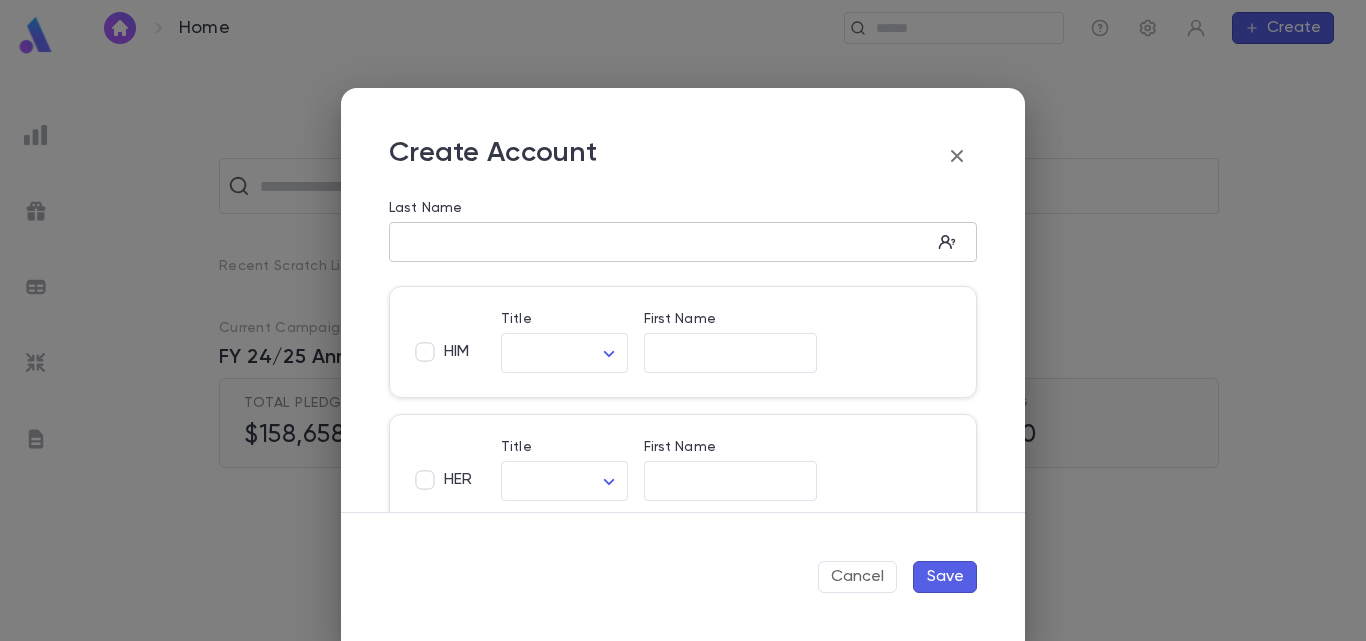 click on "Last Name" at bounding box center (660, 242) 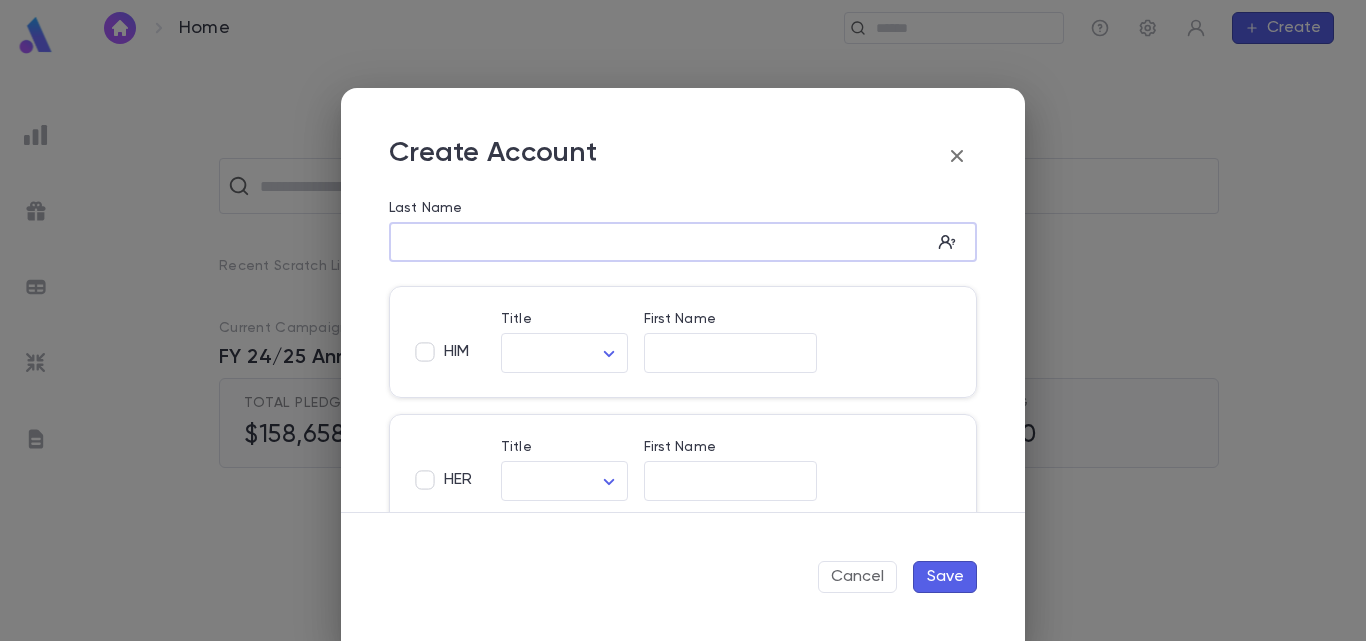 paste on "**********" 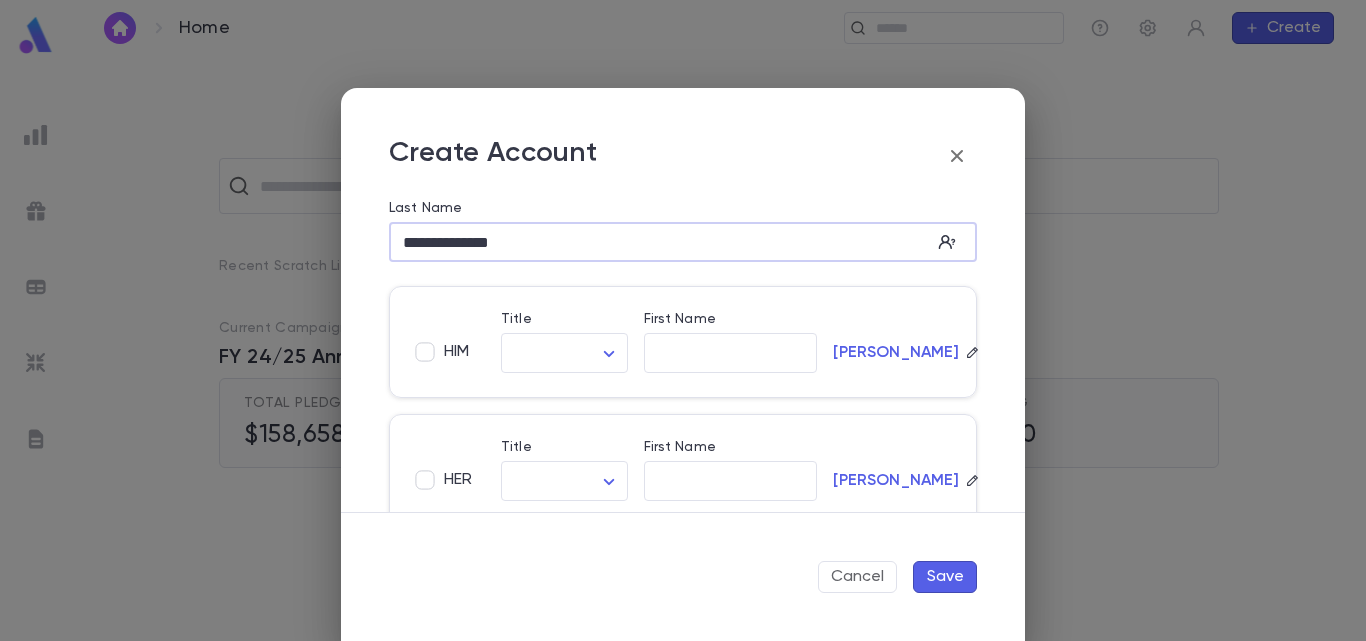 drag, startPoint x: 484, startPoint y: 246, endPoint x: 281, endPoint y: 254, distance: 203.15758 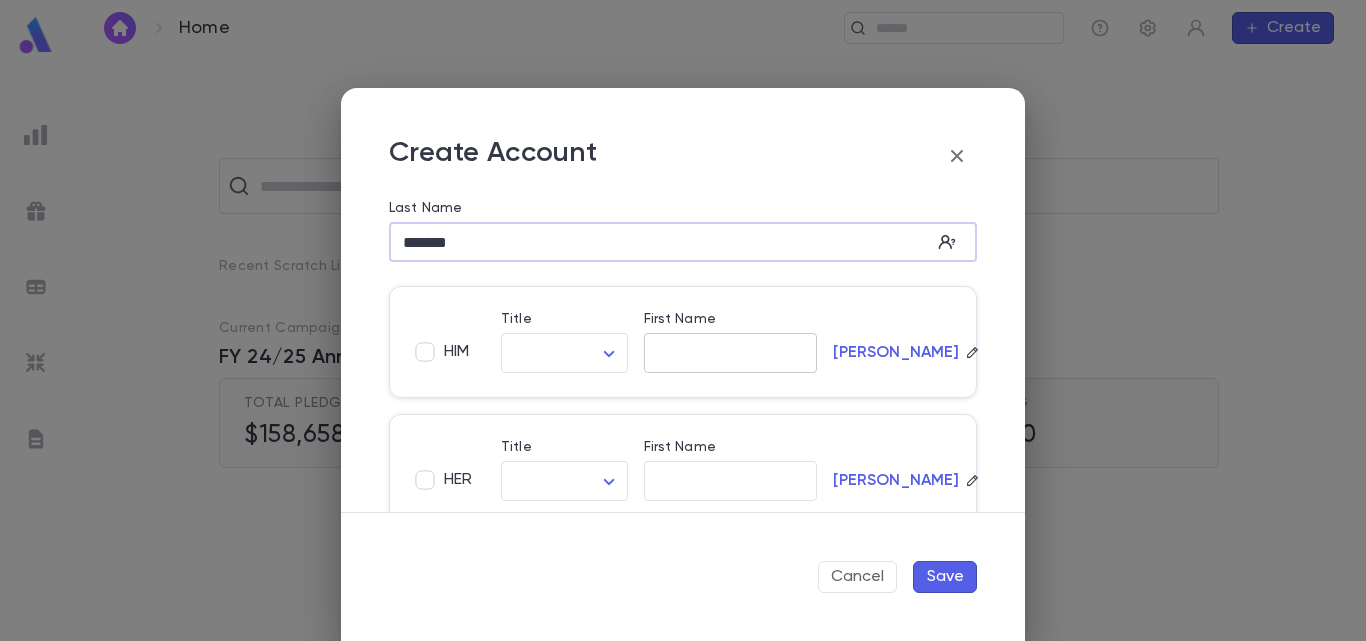 type on "*******" 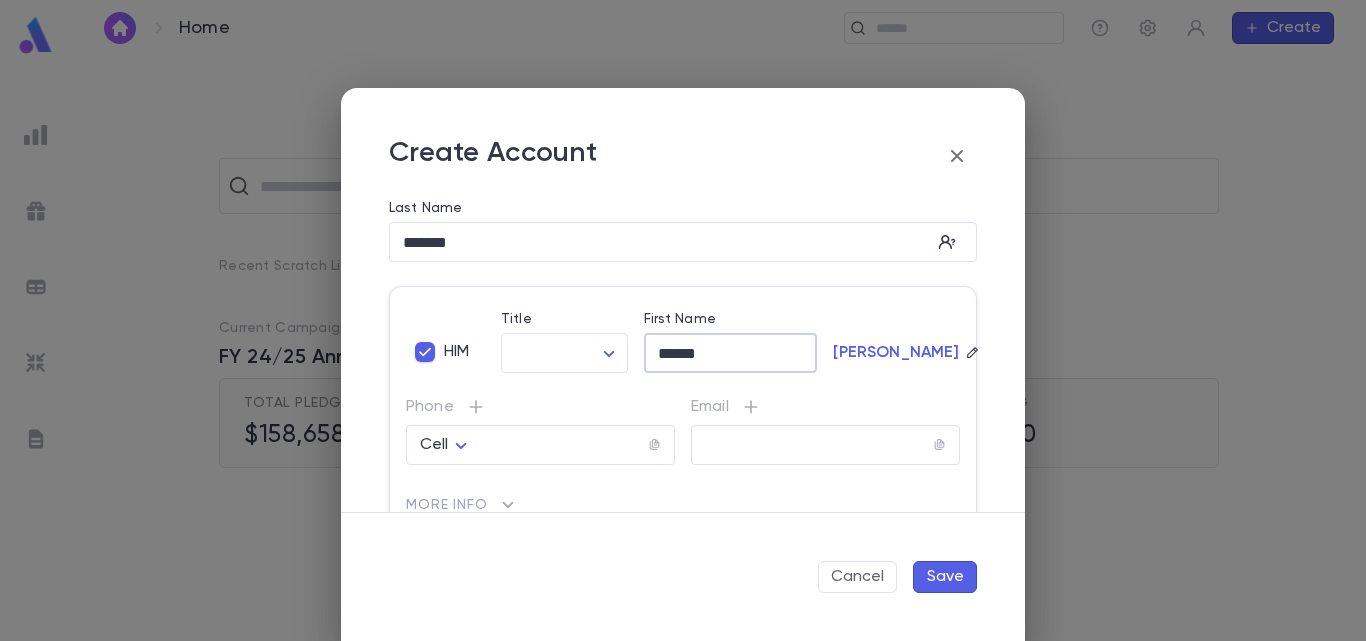 click on "******" at bounding box center (731, 353) 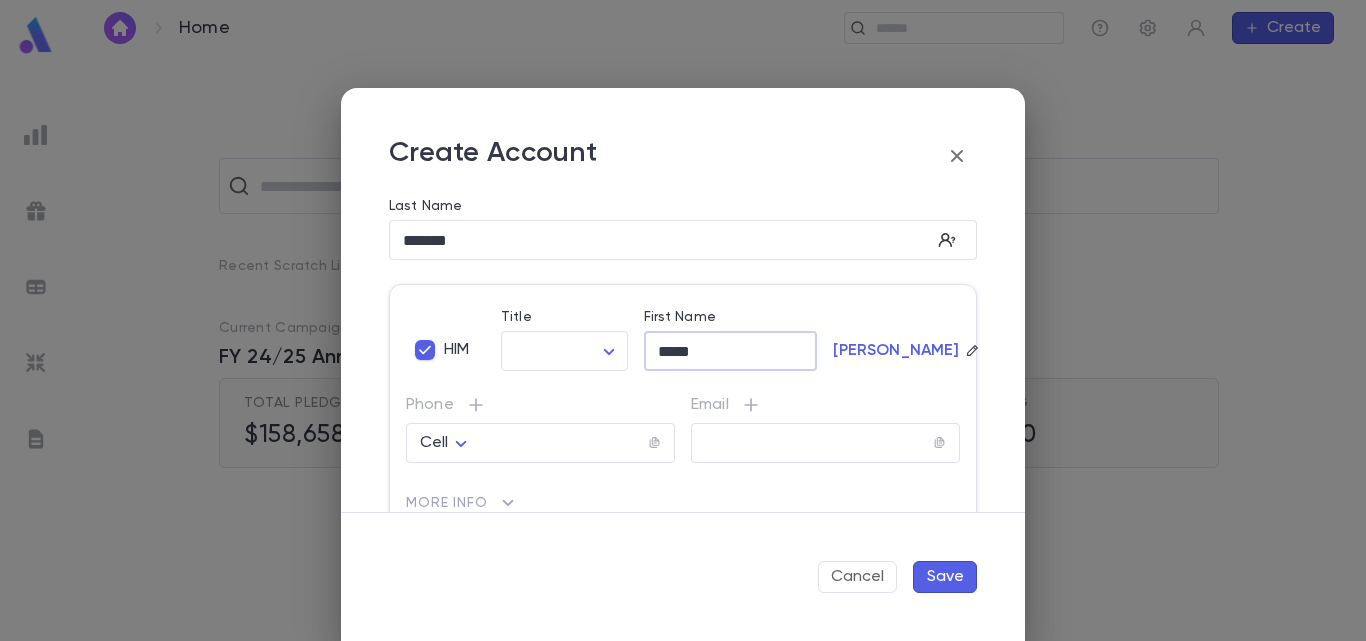 scroll, scrollTop: 0, scrollLeft: 0, axis: both 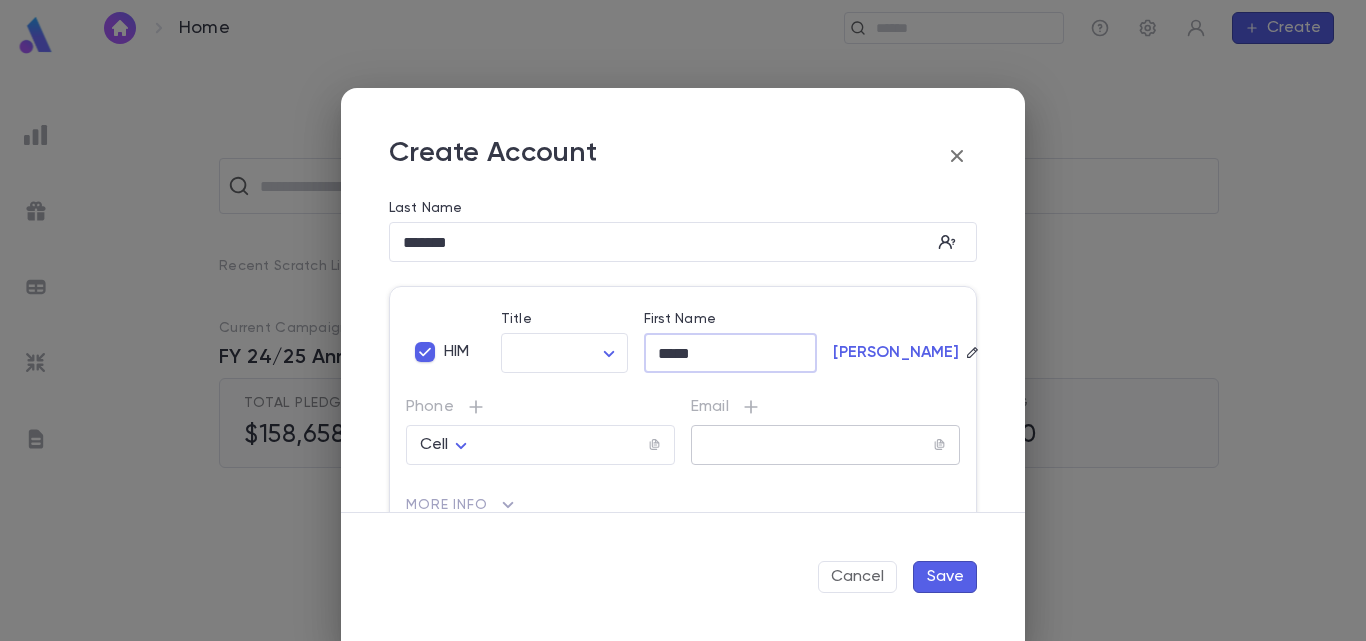 type on "*****" 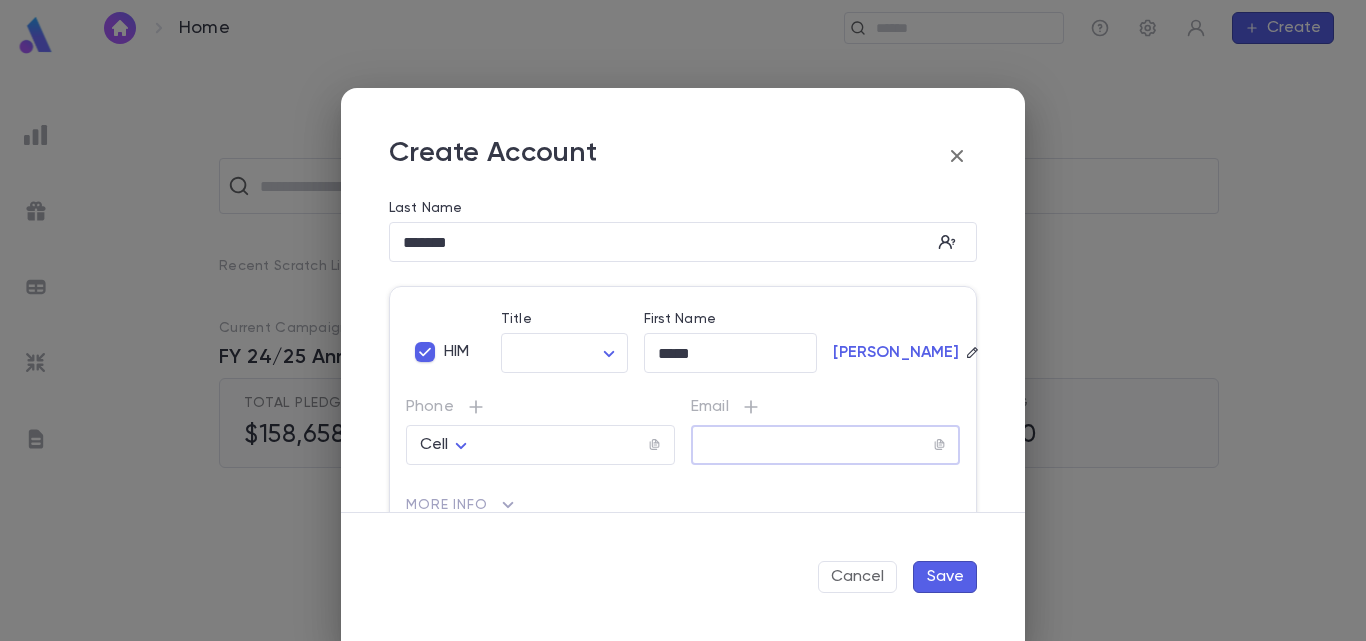 paste on "**********" 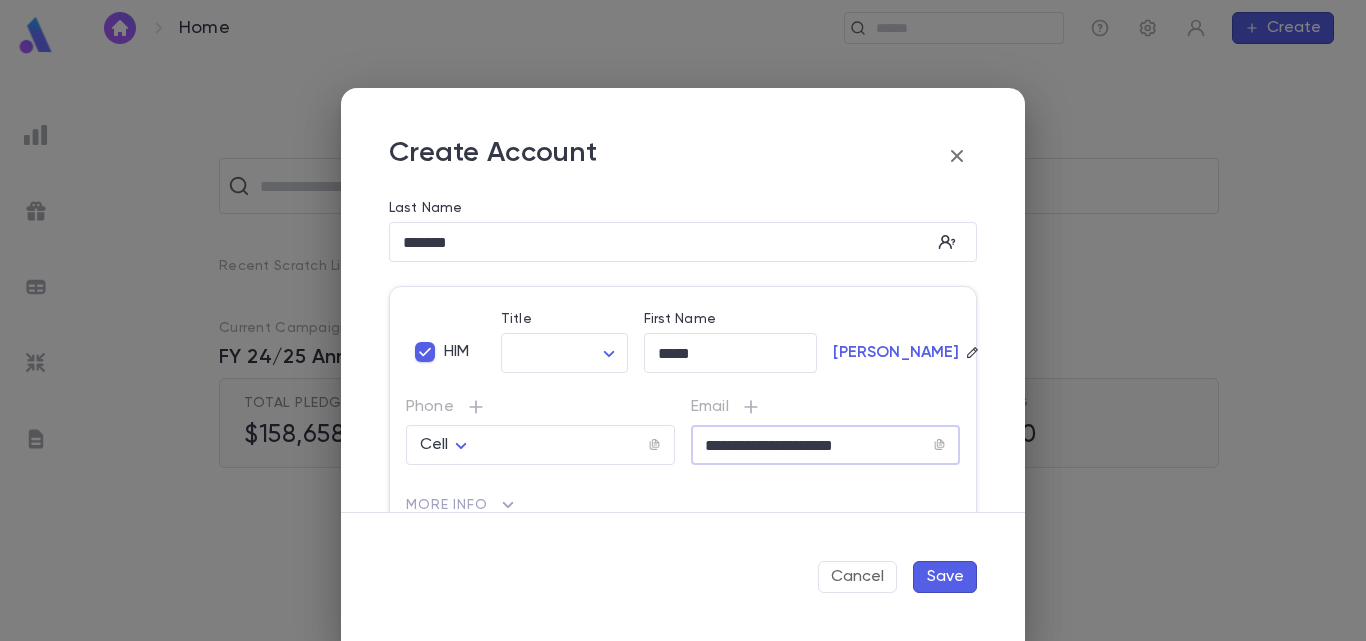 type on "**********" 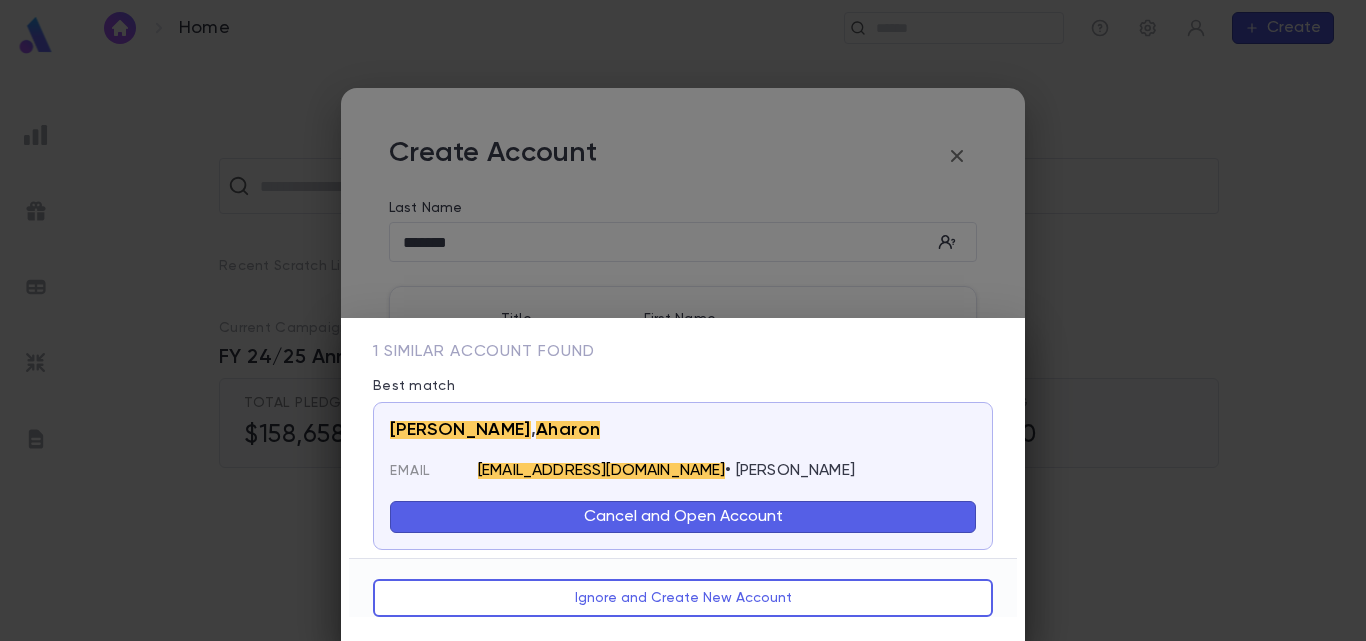 click on "Cancel and Open Account" at bounding box center (683, 517) 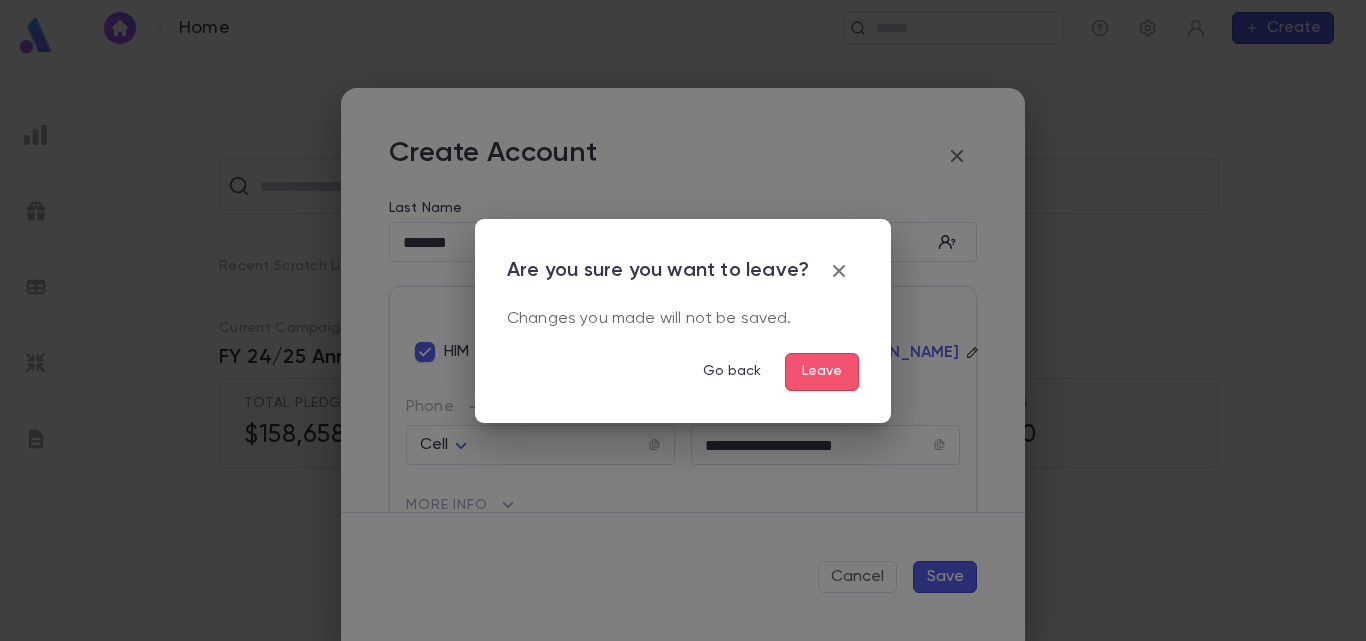 click on "Leave" at bounding box center [822, 372] 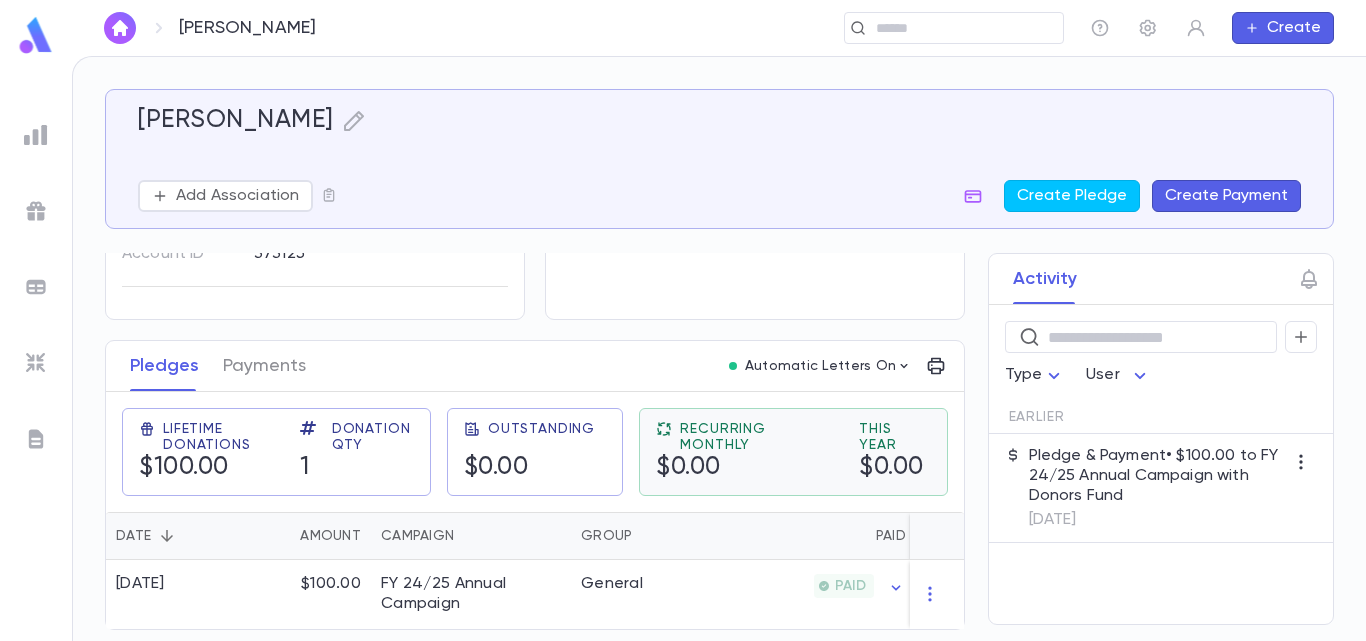 scroll, scrollTop: 180, scrollLeft: 0, axis: vertical 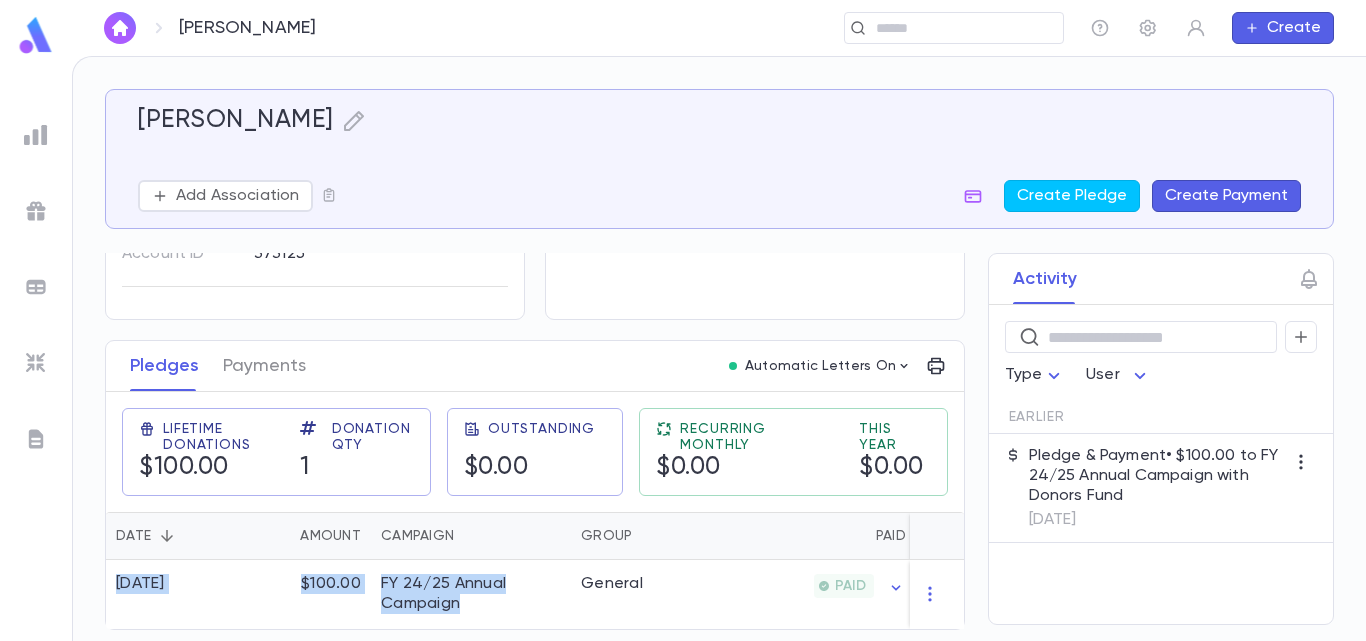 drag, startPoint x: 575, startPoint y: 619, endPoint x: 865, endPoint y: 636, distance: 290.49786 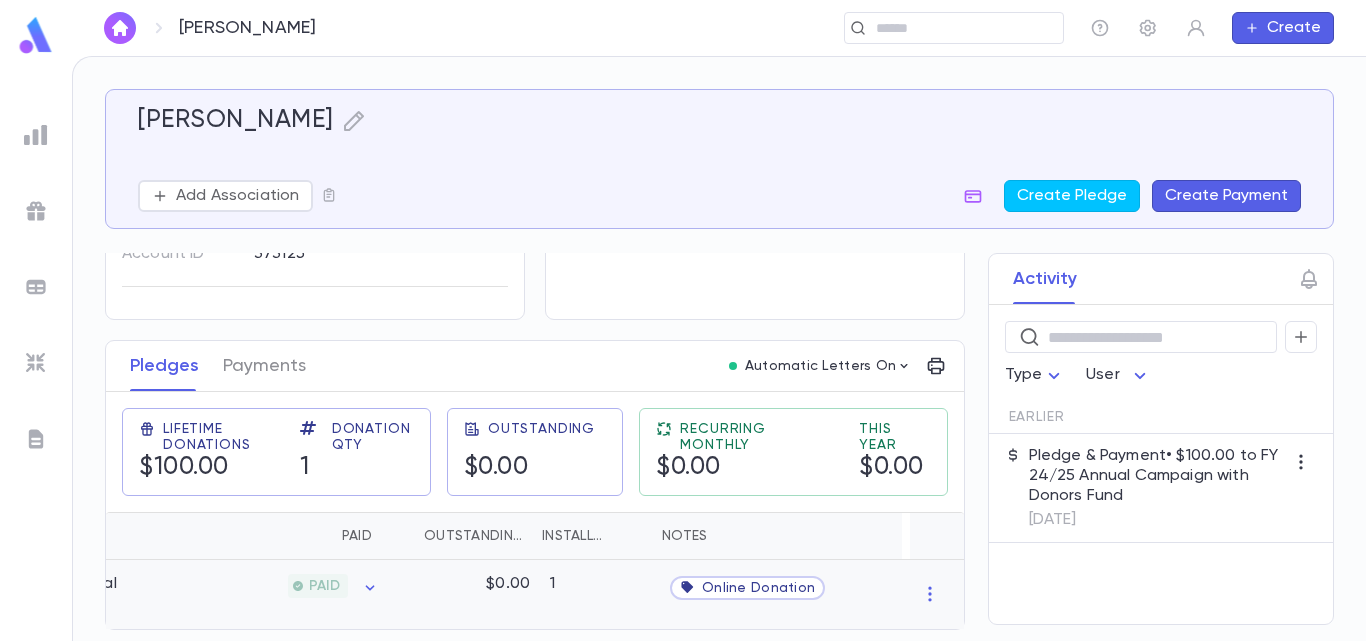 click on "Online Donation" at bounding box center [758, 588] 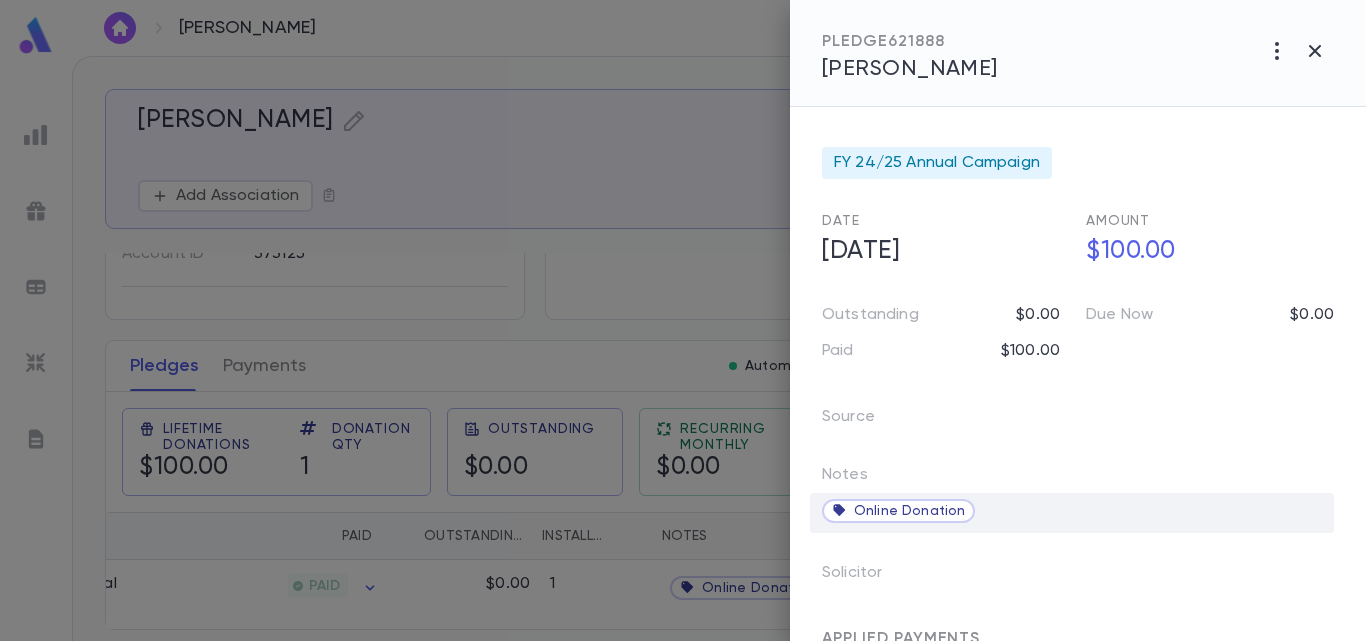 click on "Online Donation" at bounding box center [909, 511] 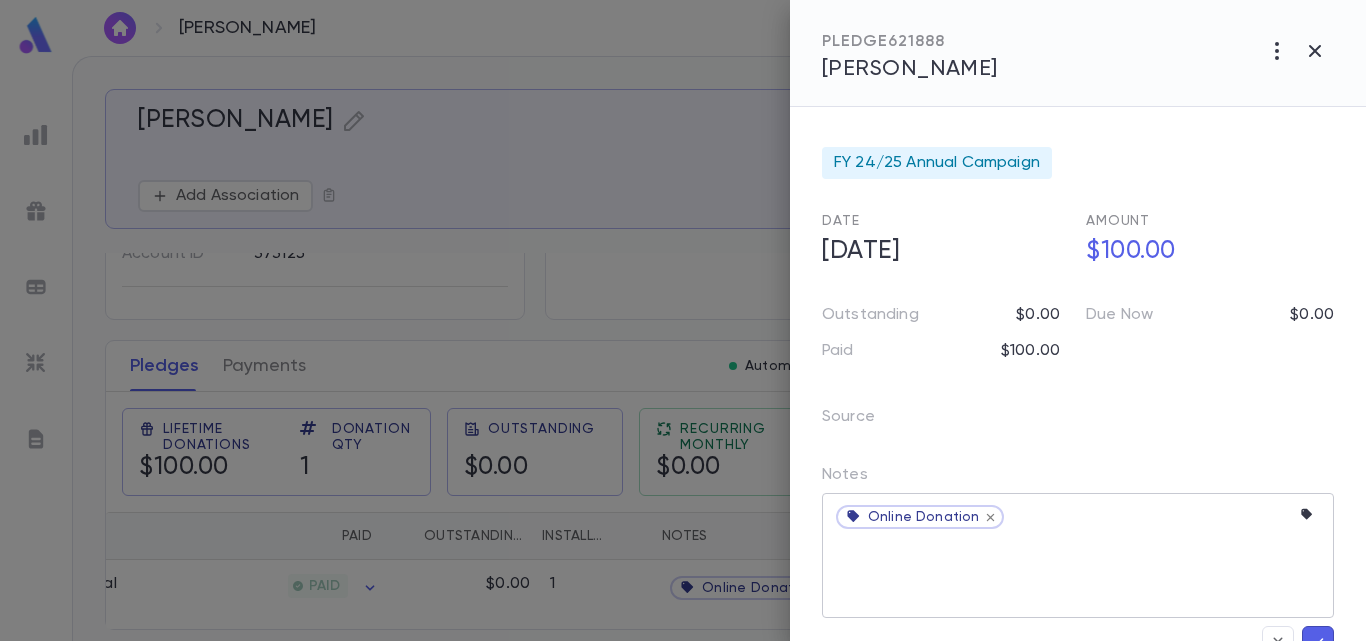 click 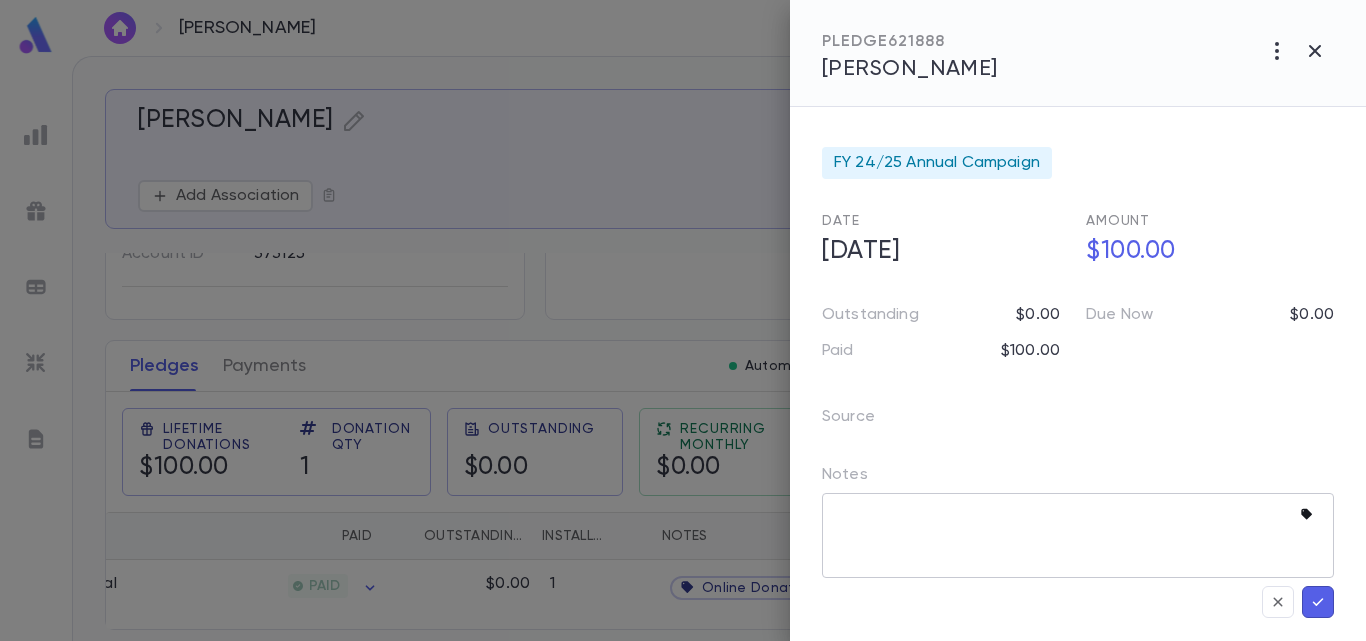 click 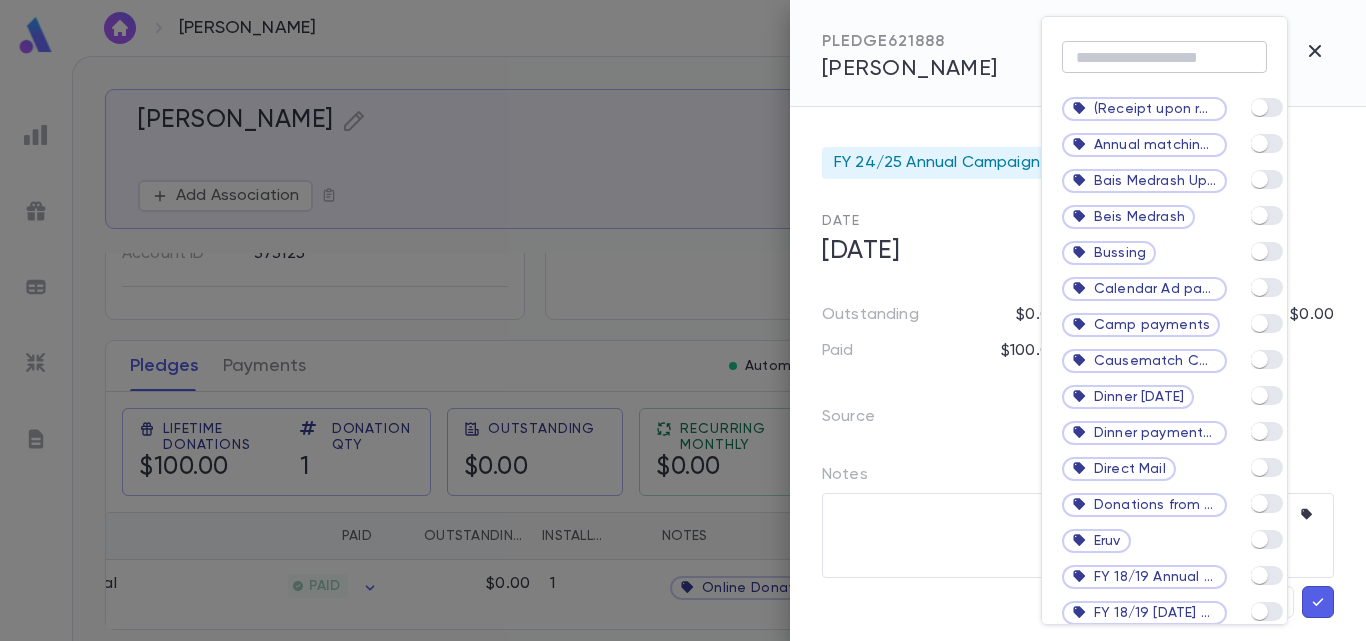 click at bounding box center [1164, 57] 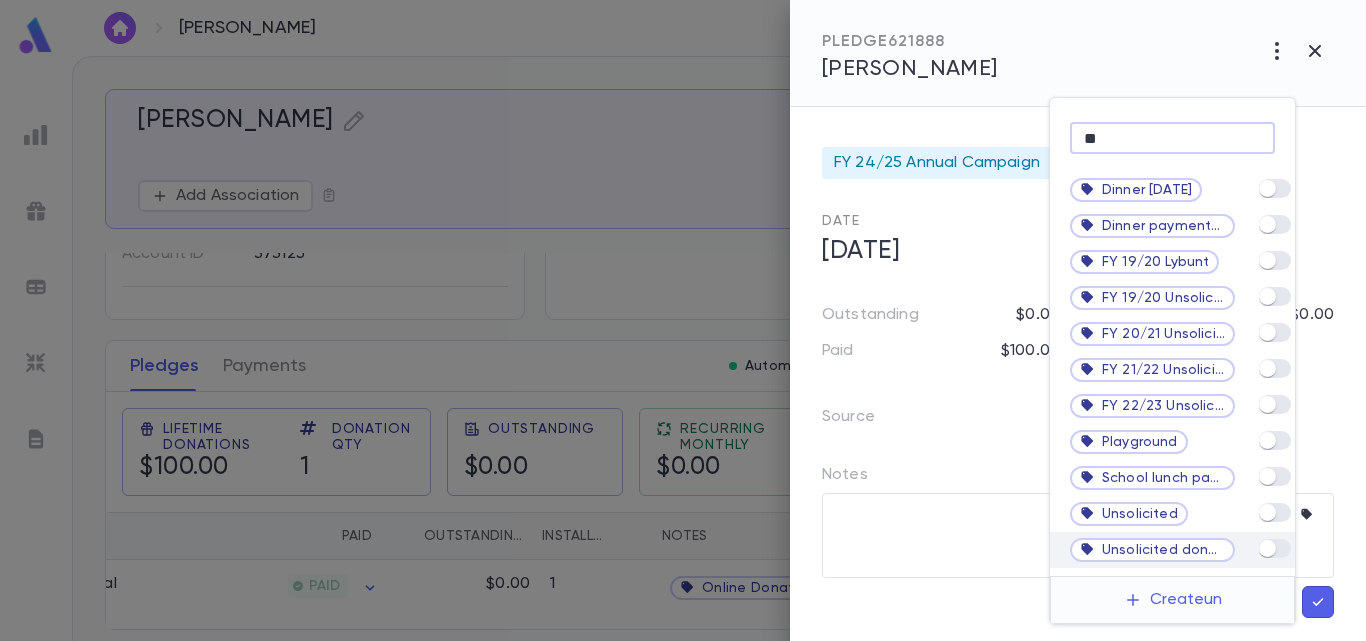 type on "**" 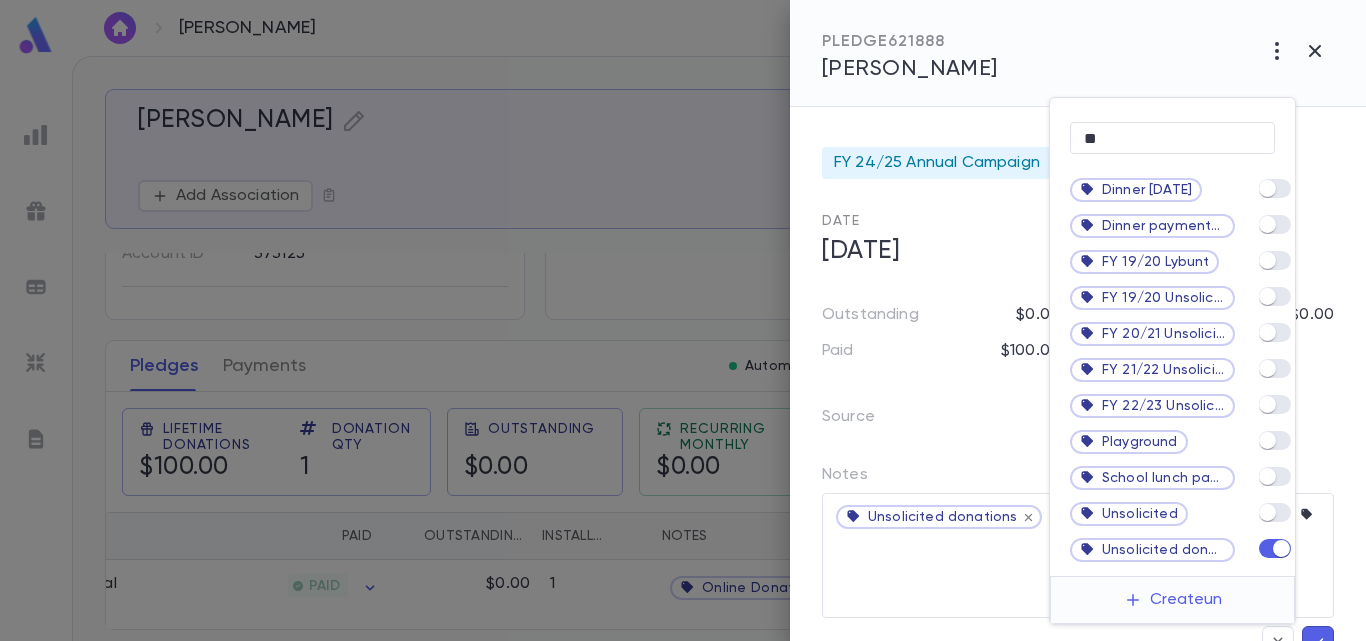 drag, startPoint x: 977, startPoint y: 542, endPoint x: 984, endPoint y: 559, distance: 18.384777 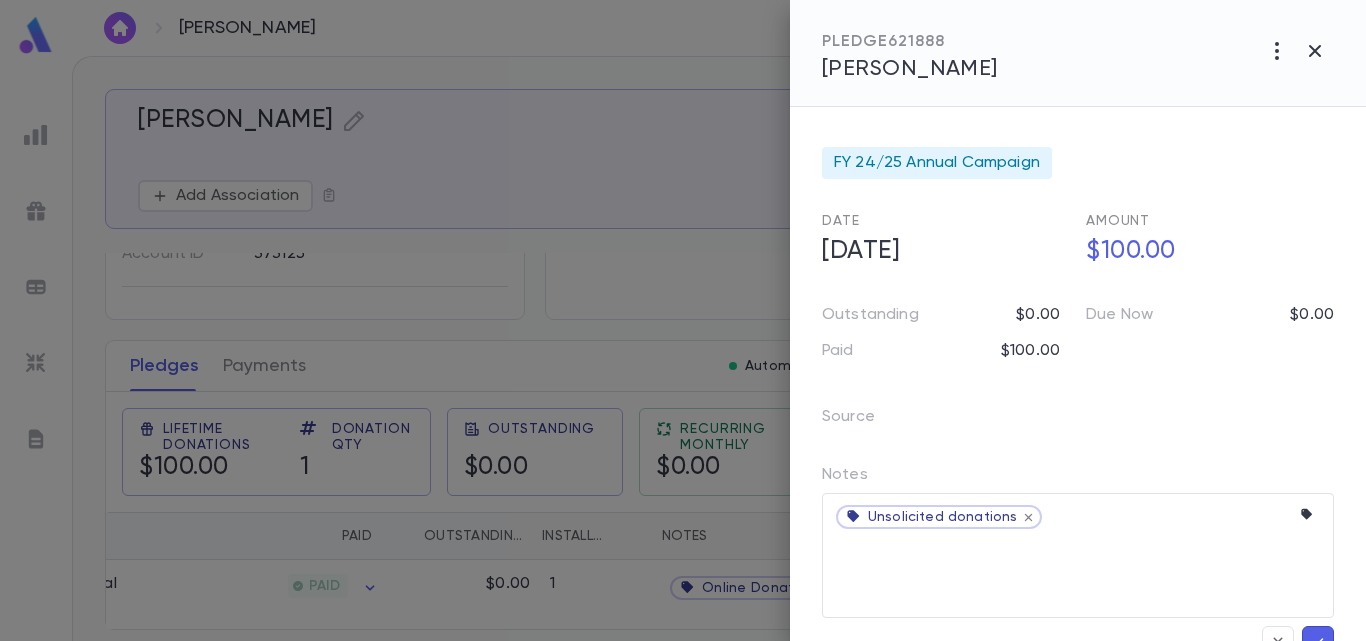 click 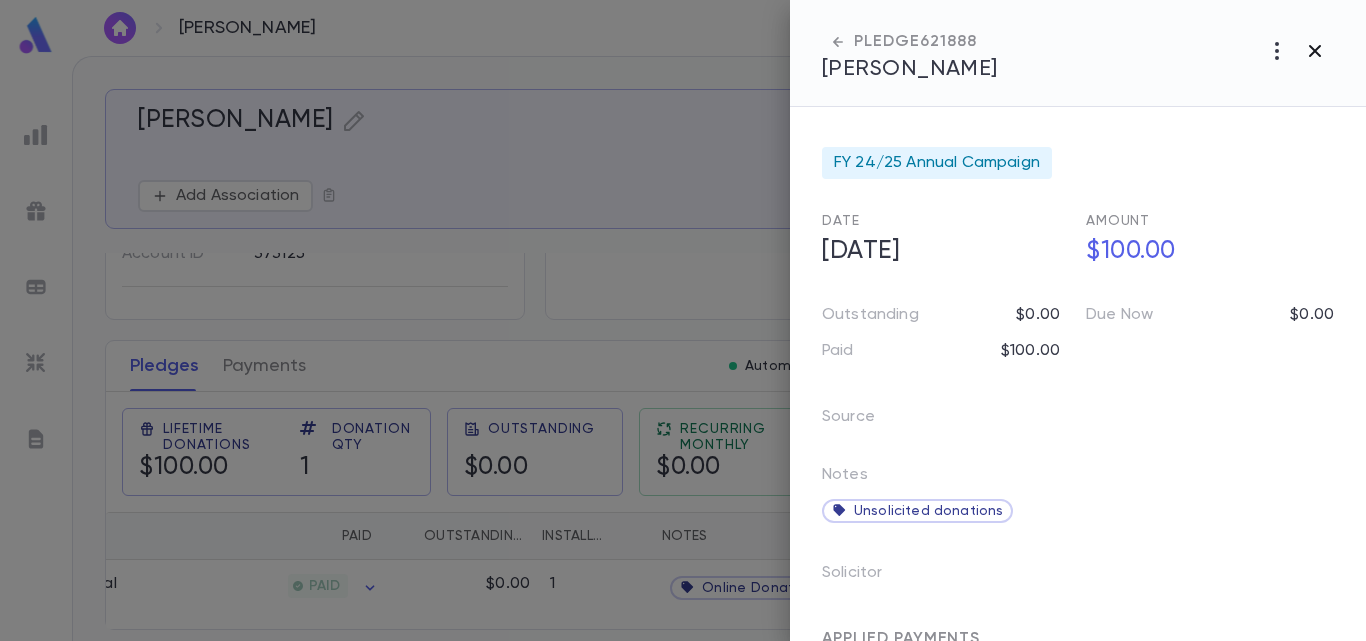 click at bounding box center [1315, 51] 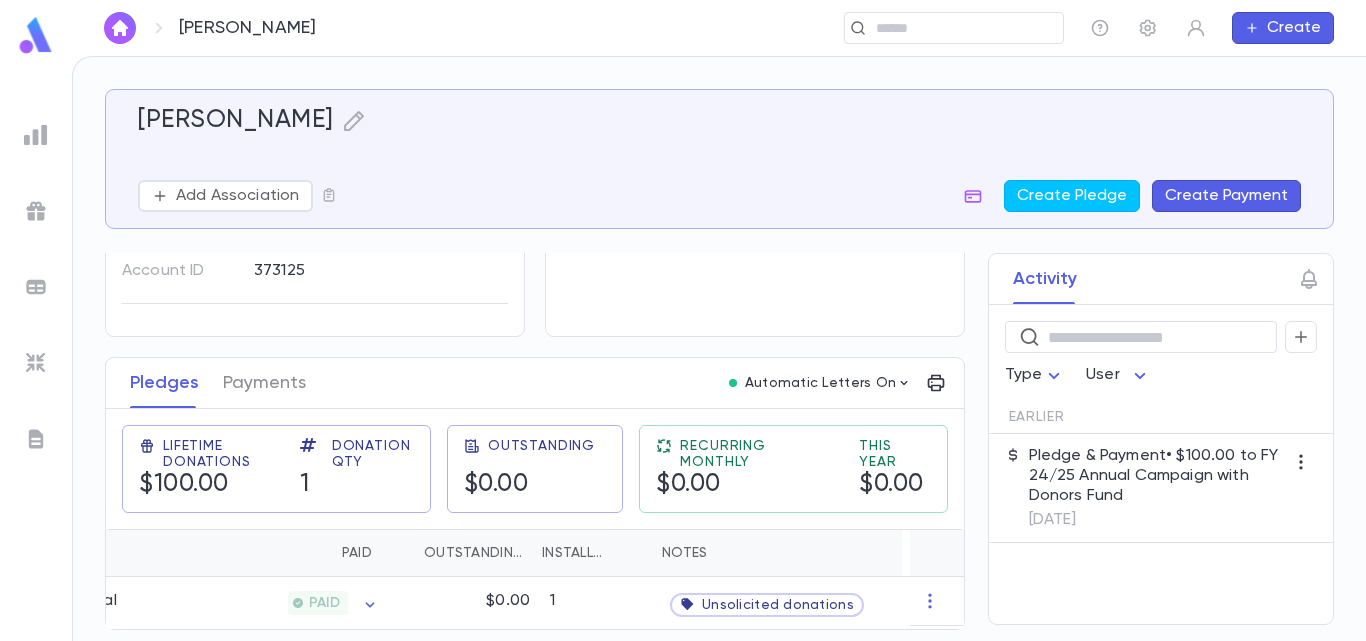 scroll, scrollTop: 180, scrollLeft: 0, axis: vertical 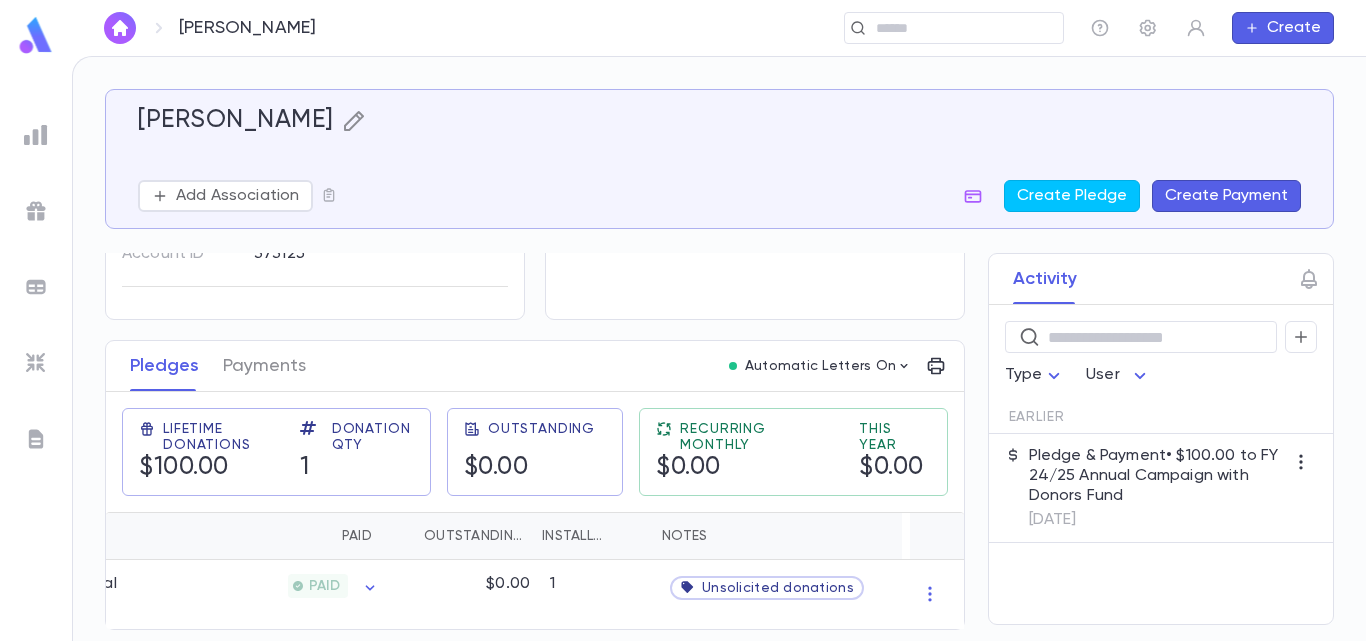 click 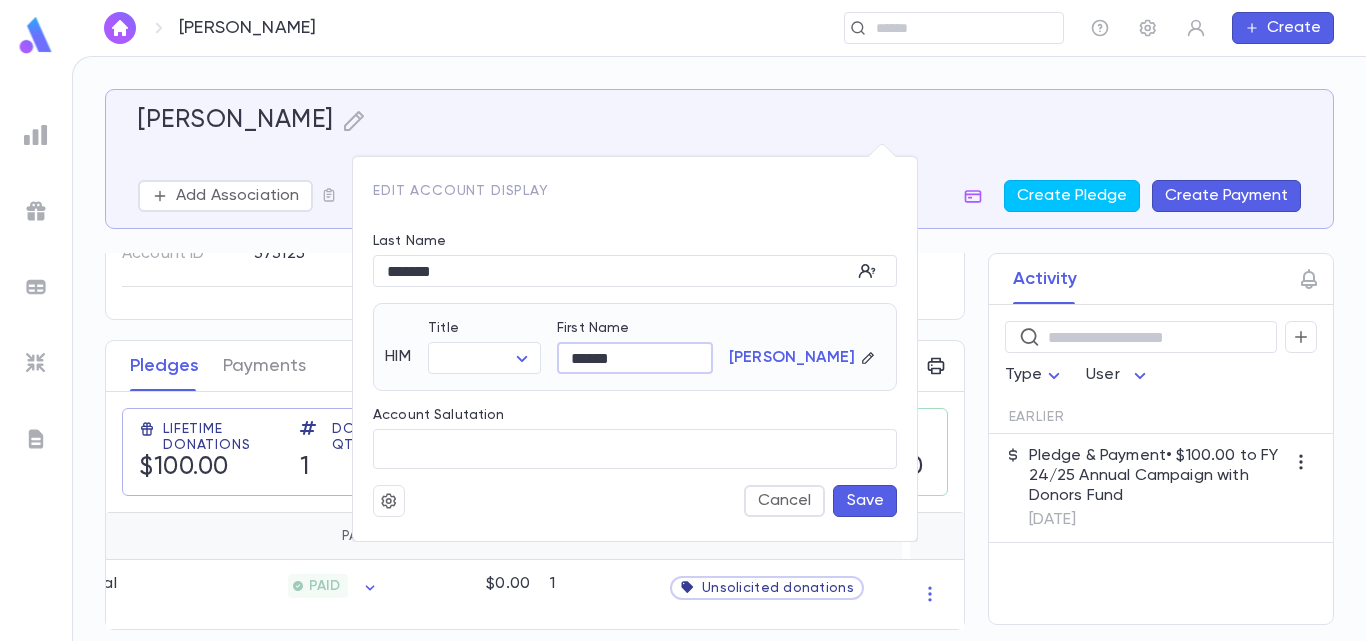 click on "******" at bounding box center (635, 358) 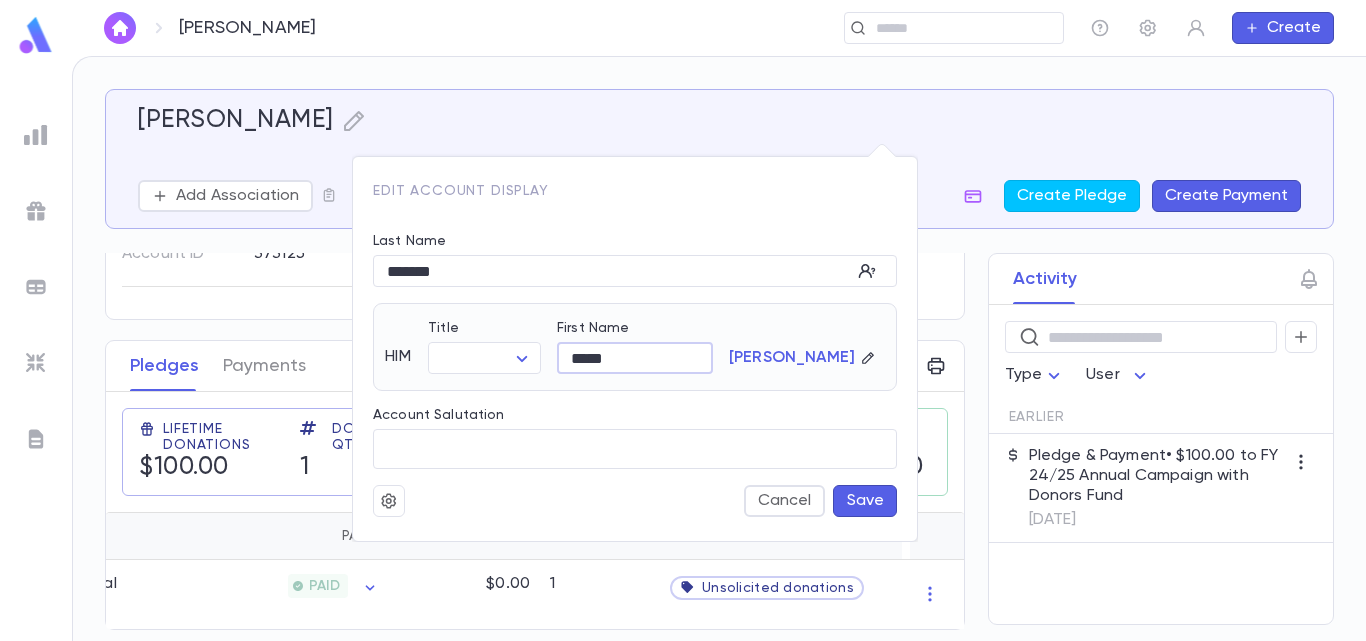 type on "*****" 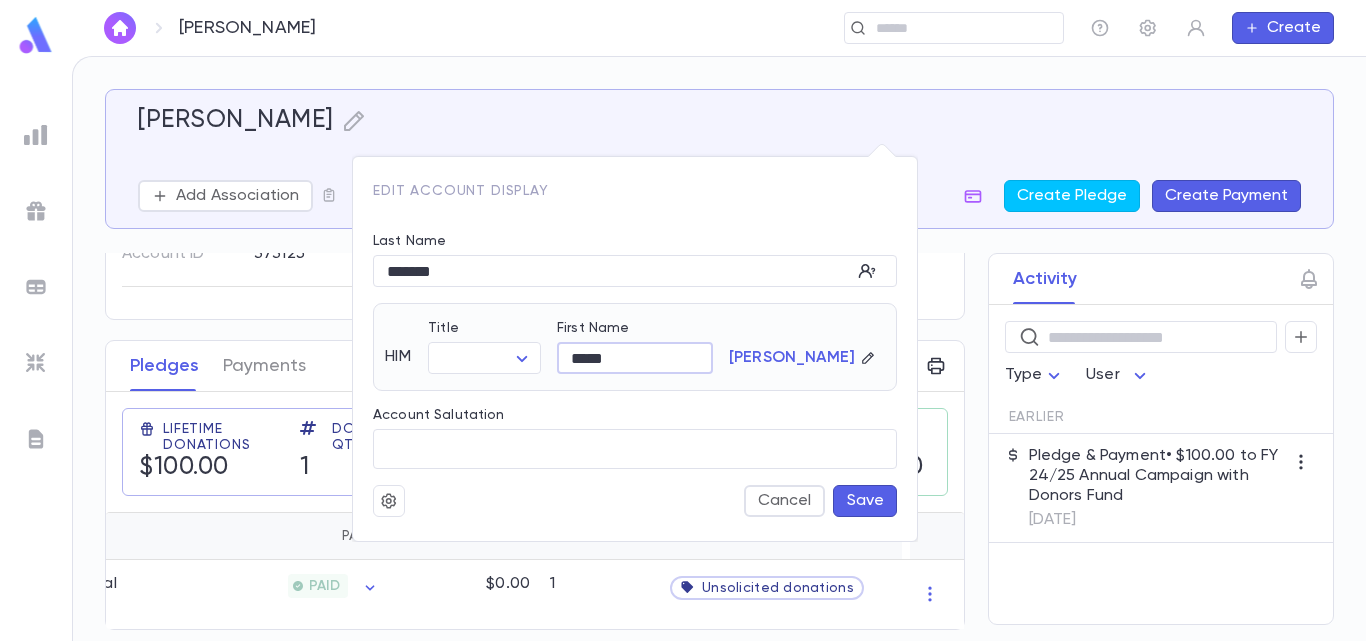 click on "Save" at bounding box center [865, 501] 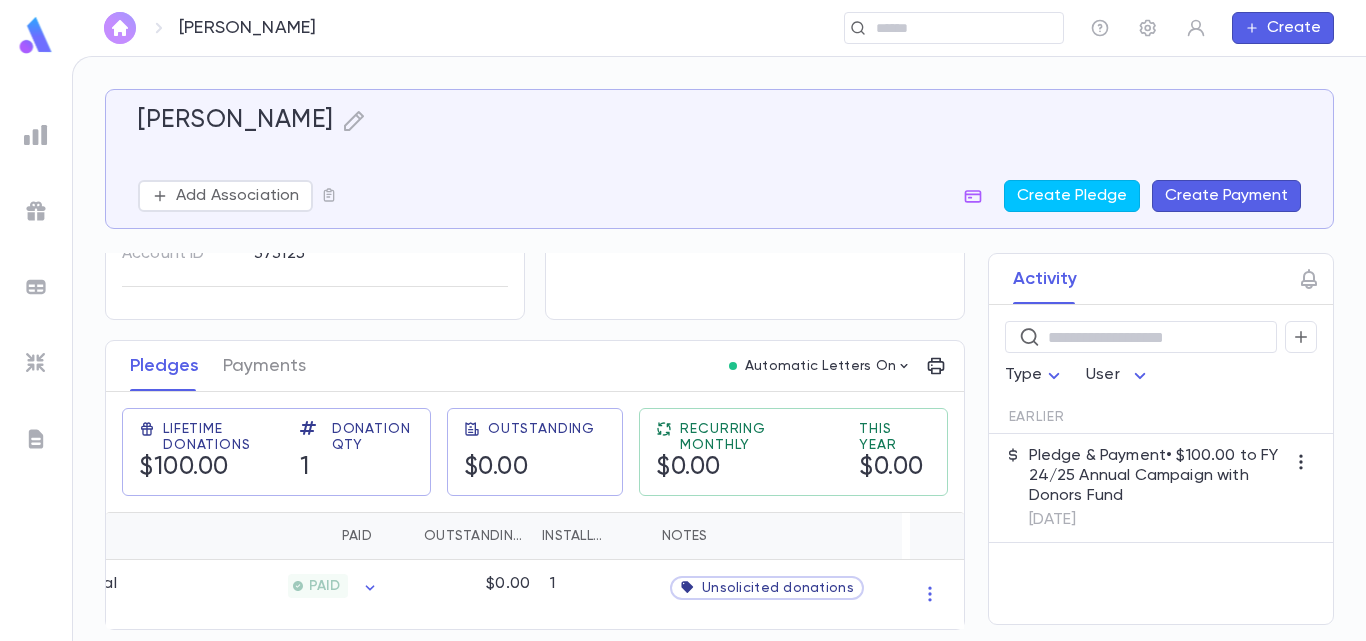 click at bounding box center (120, 28) 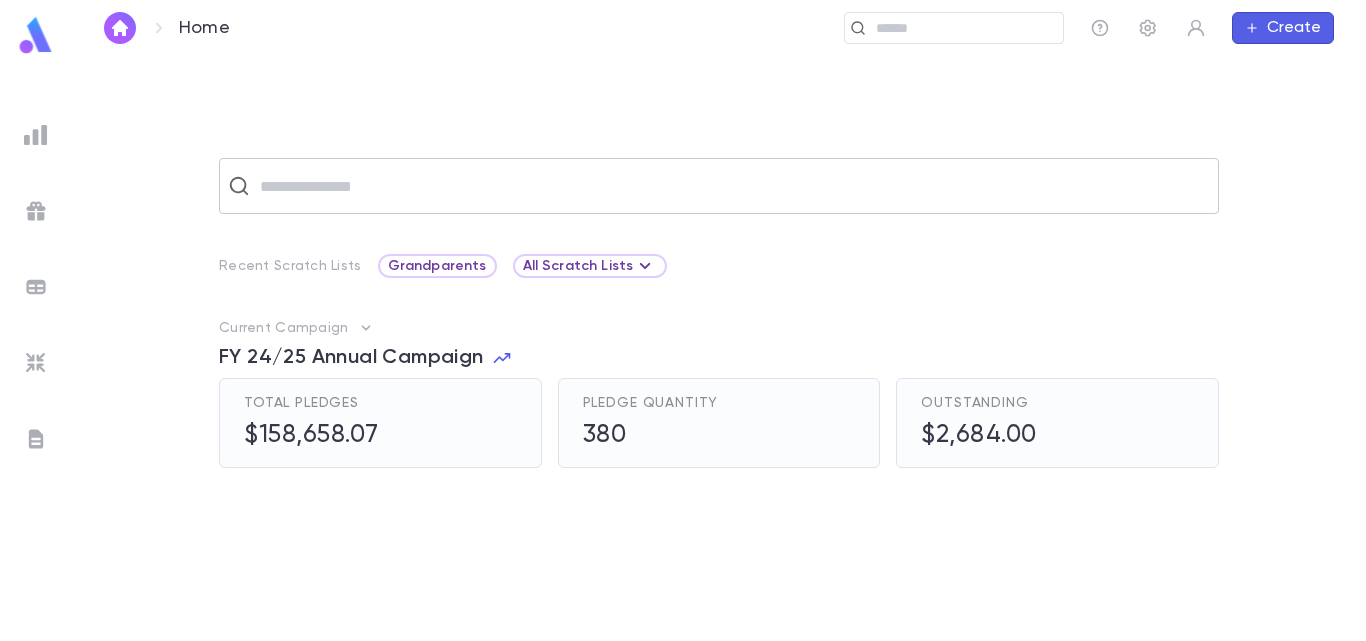 click at bounding box center (732, 186) 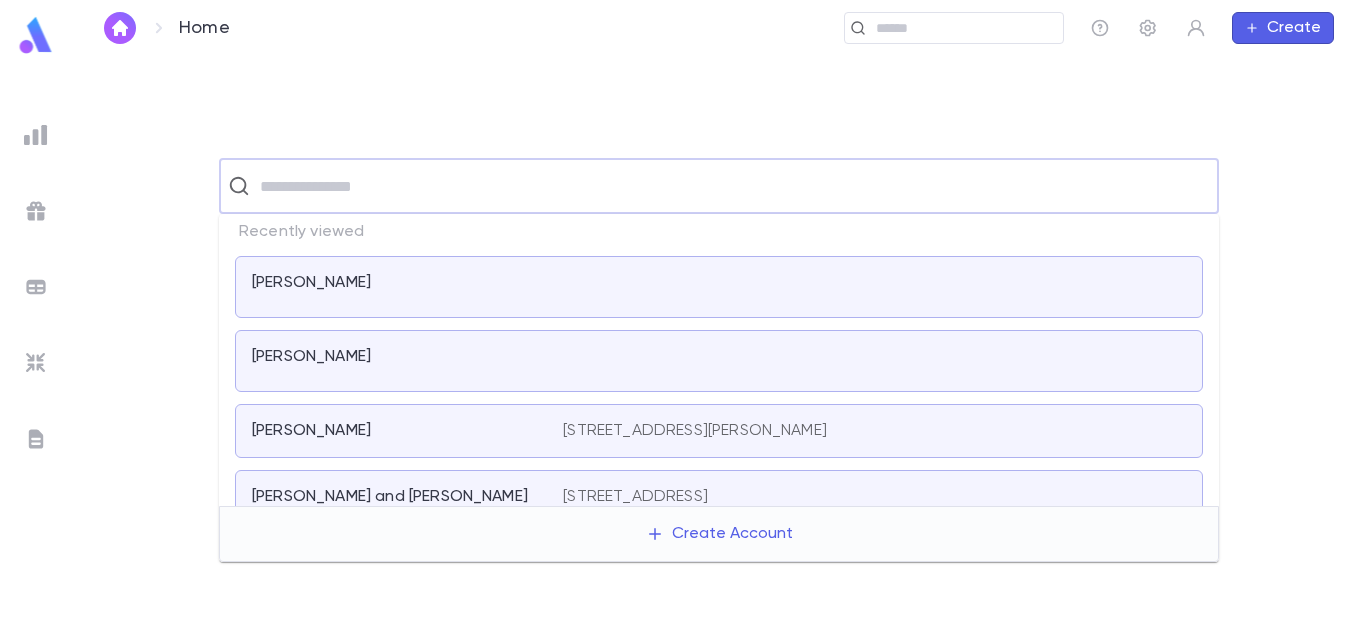 paste on "**********" 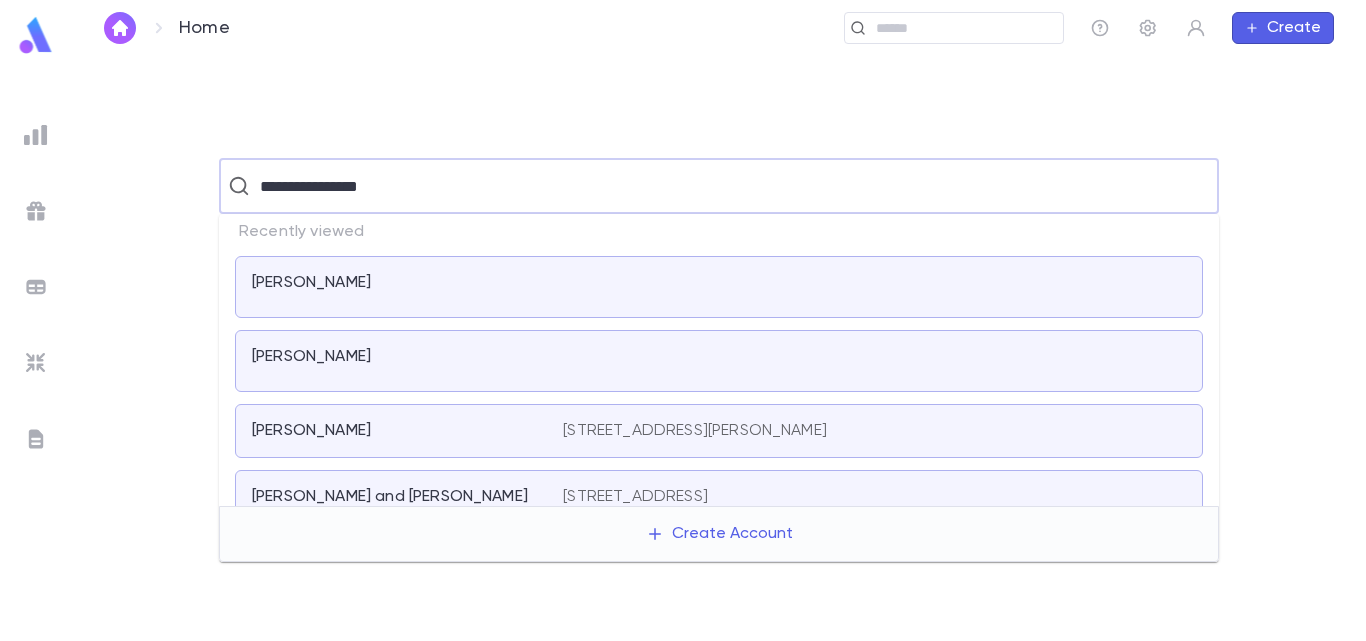 type on "**********" 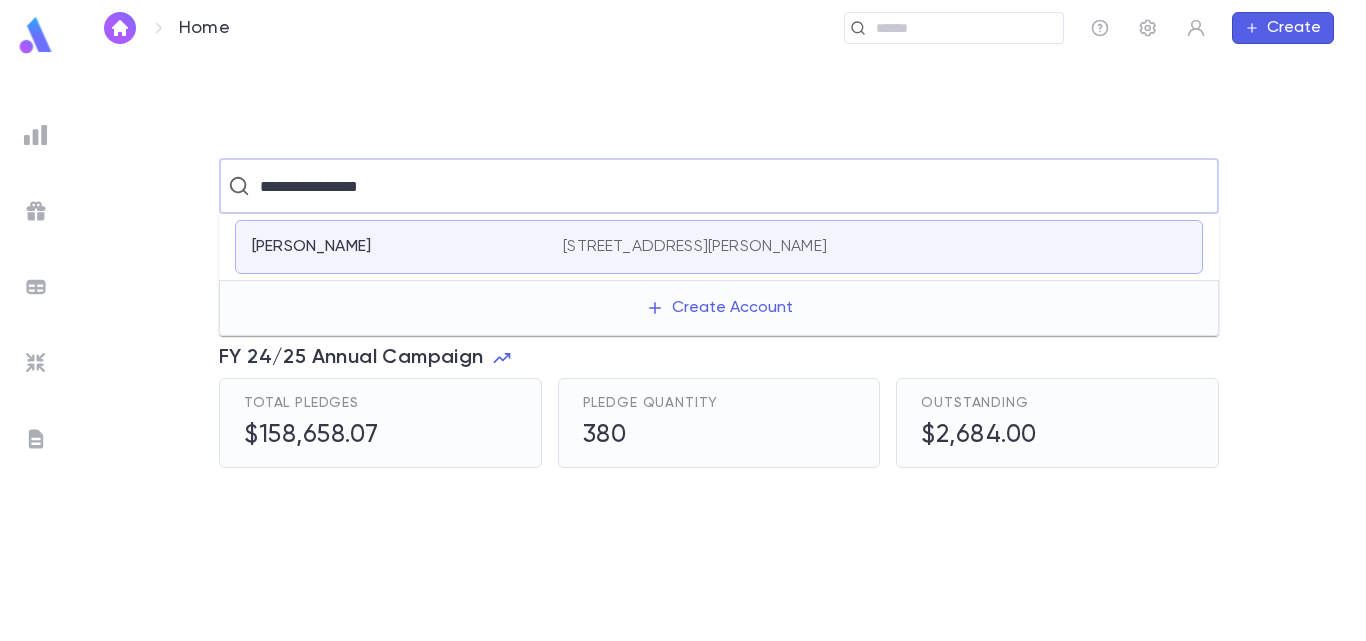 click on "[PERSON_NAME]" at bounding box center [395, 247] 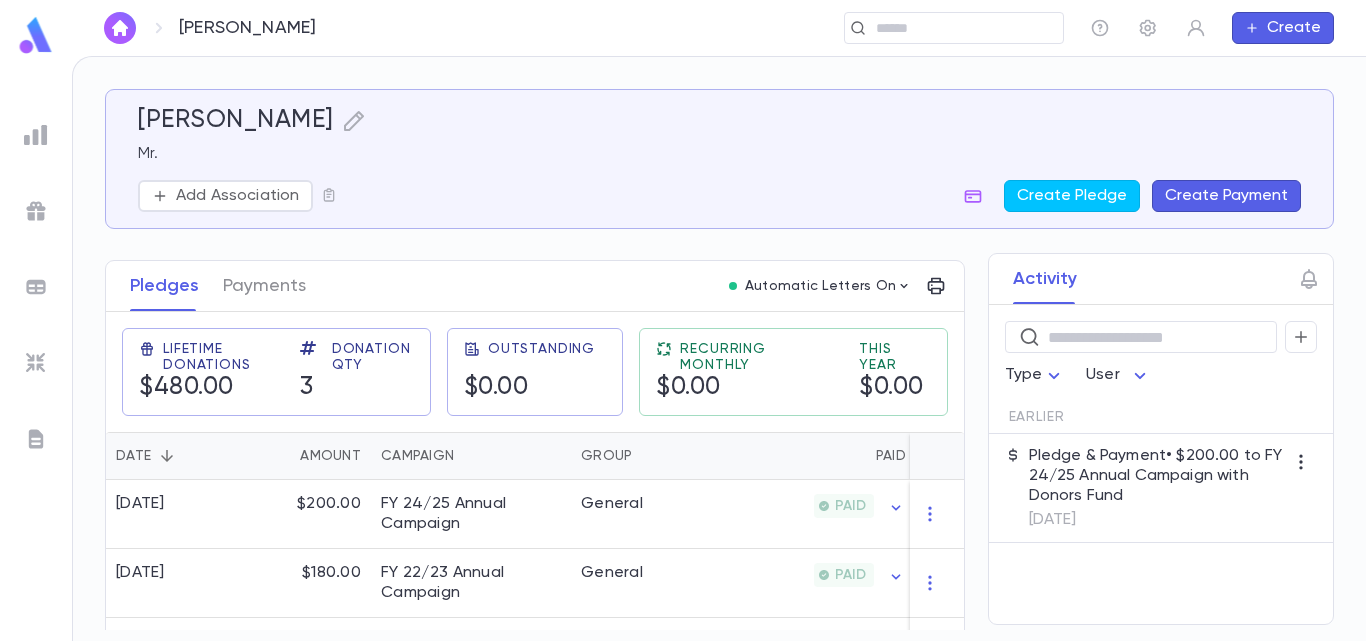 scroll, scrollTop: 331, scrollLeft: 0, axis: vertical 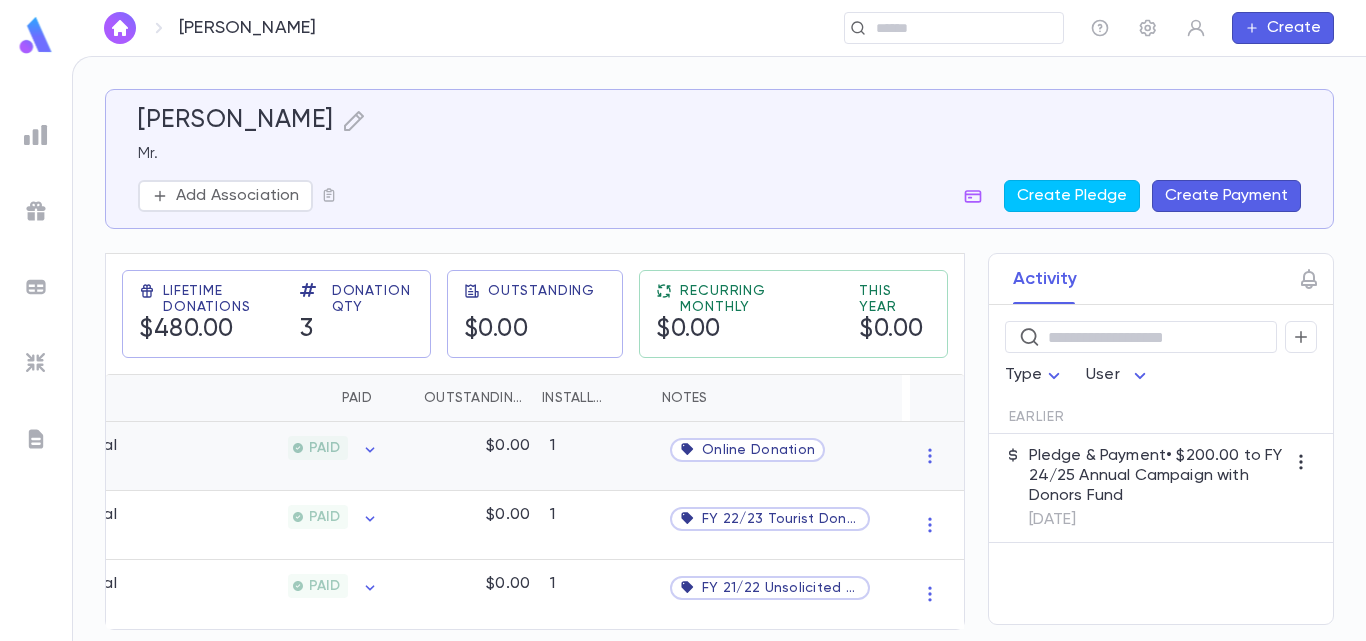 click on "Online Donation" at bounding box center (758, 450) 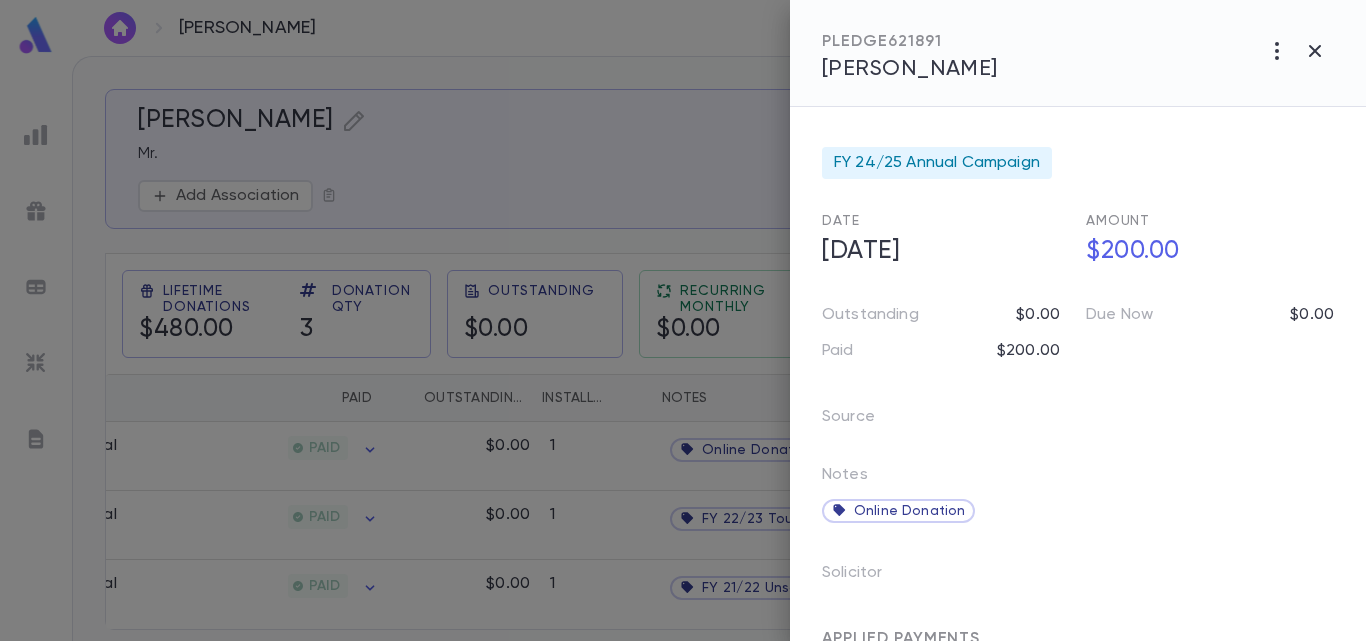 click at bounding box center [683, 320] 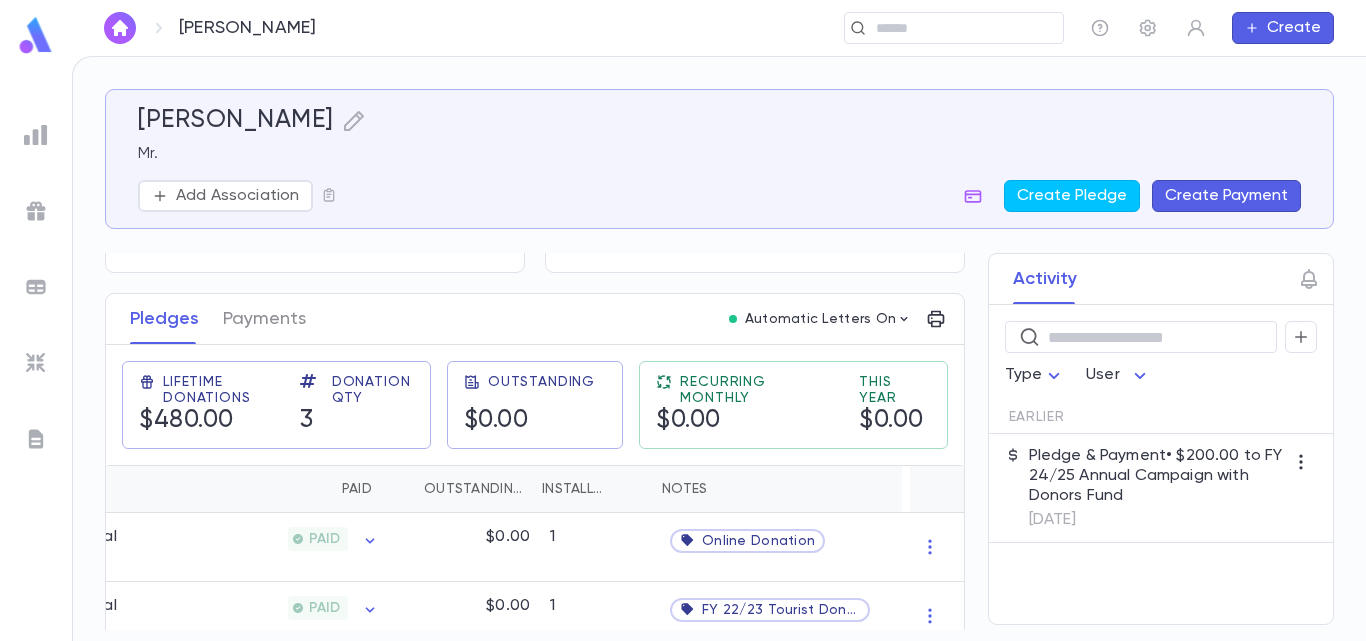 scroll, scrollTop: 331, scrollLeft: 0, axis: vertical 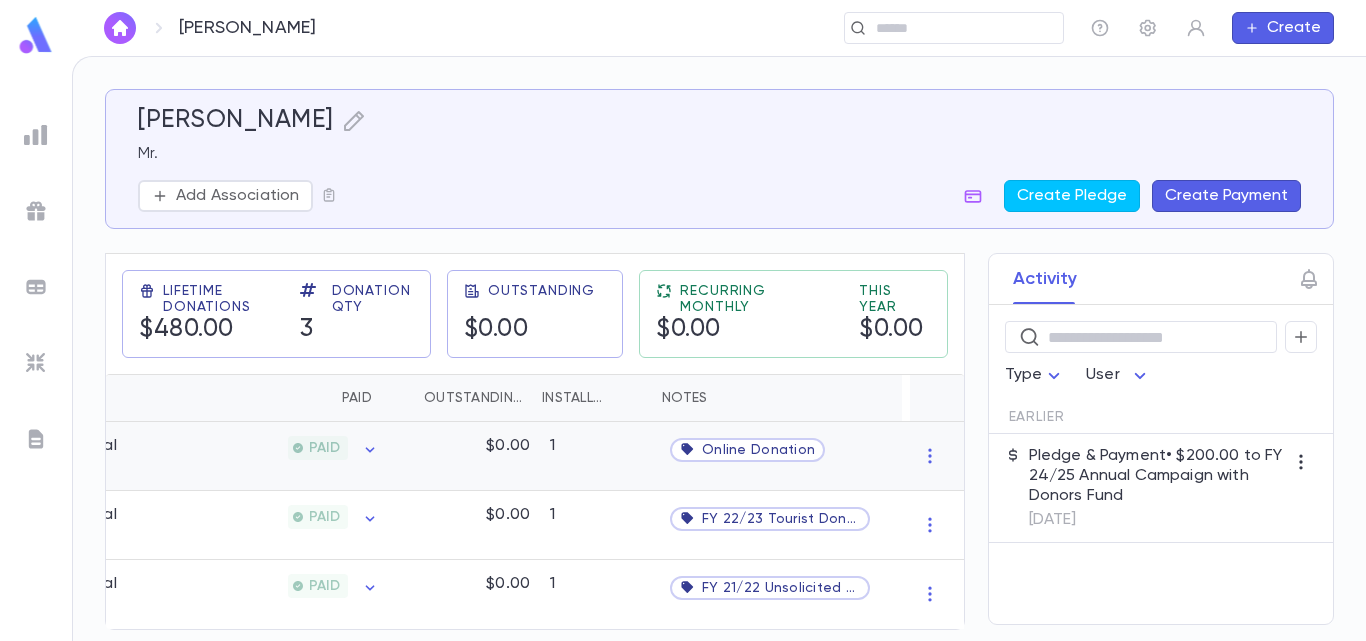 click on "Online Donation" at bounding box center (758, 450) 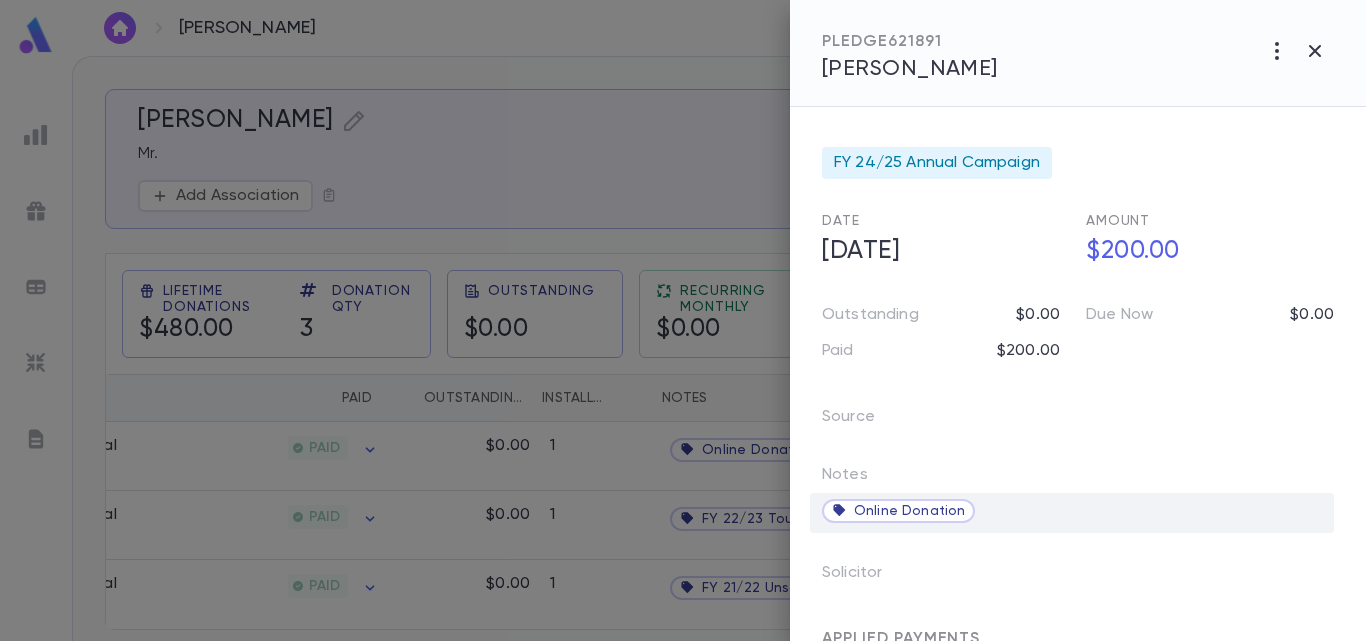 click on "Online Donation" at bounding box center (909, 511) 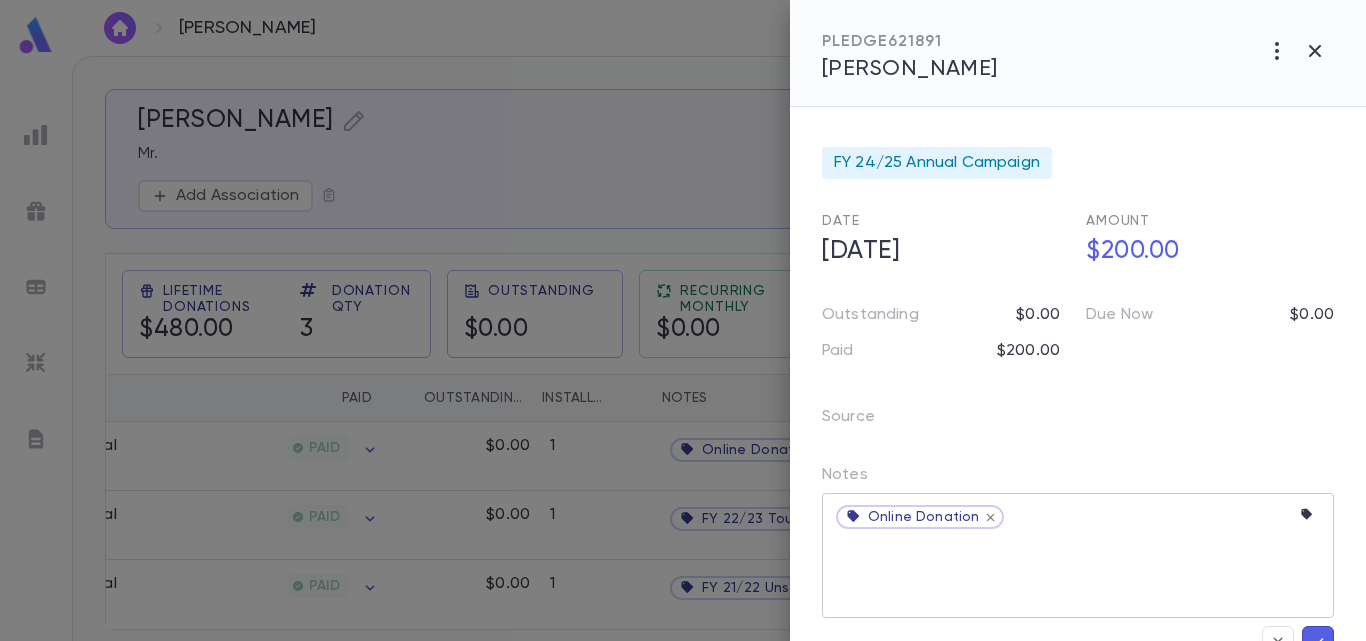 click 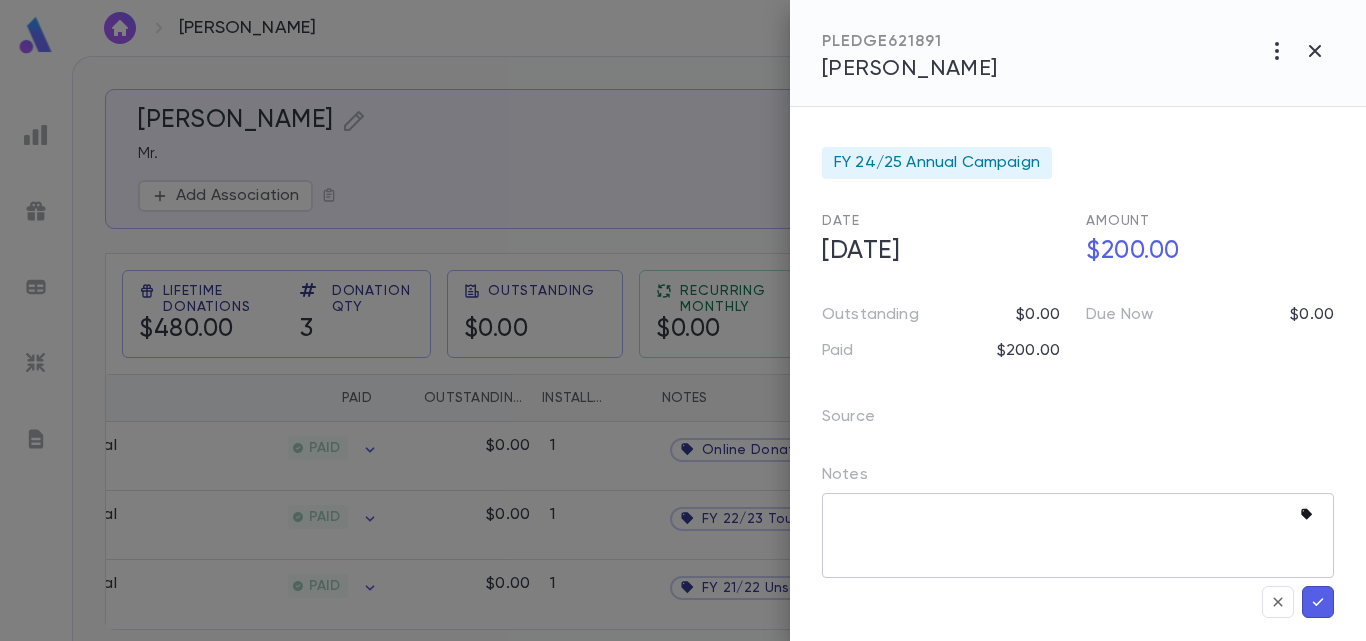 click 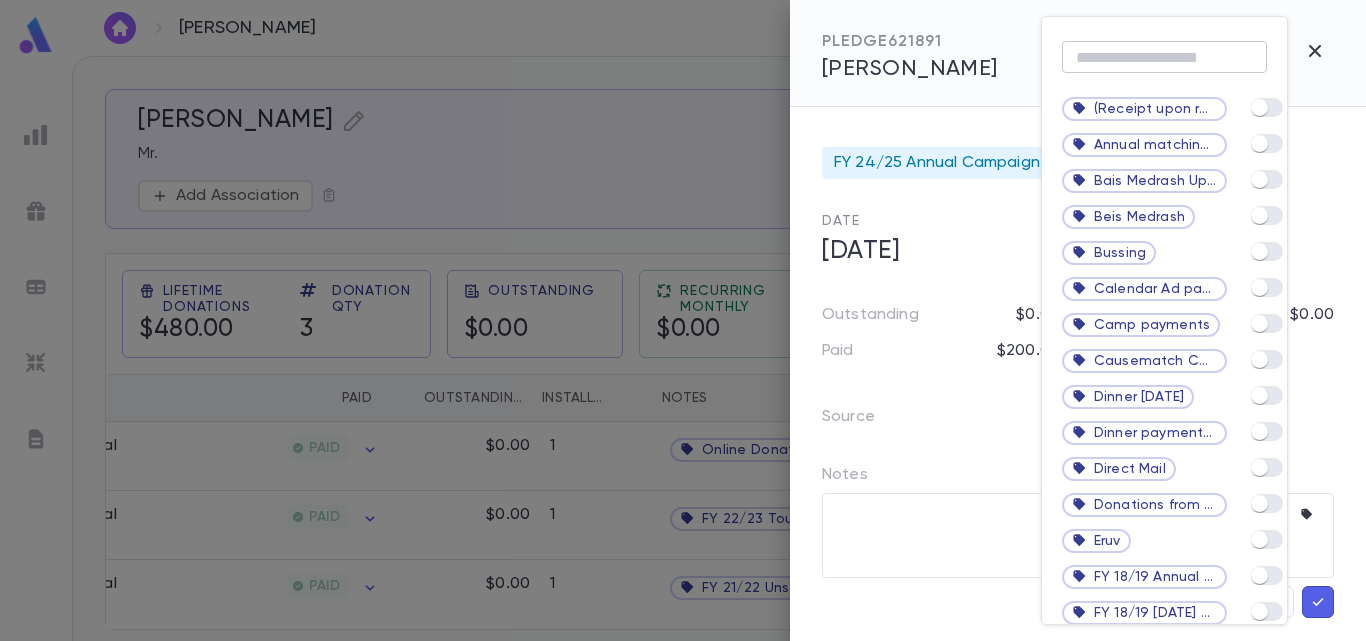 click at bounding box center (1164, 57) 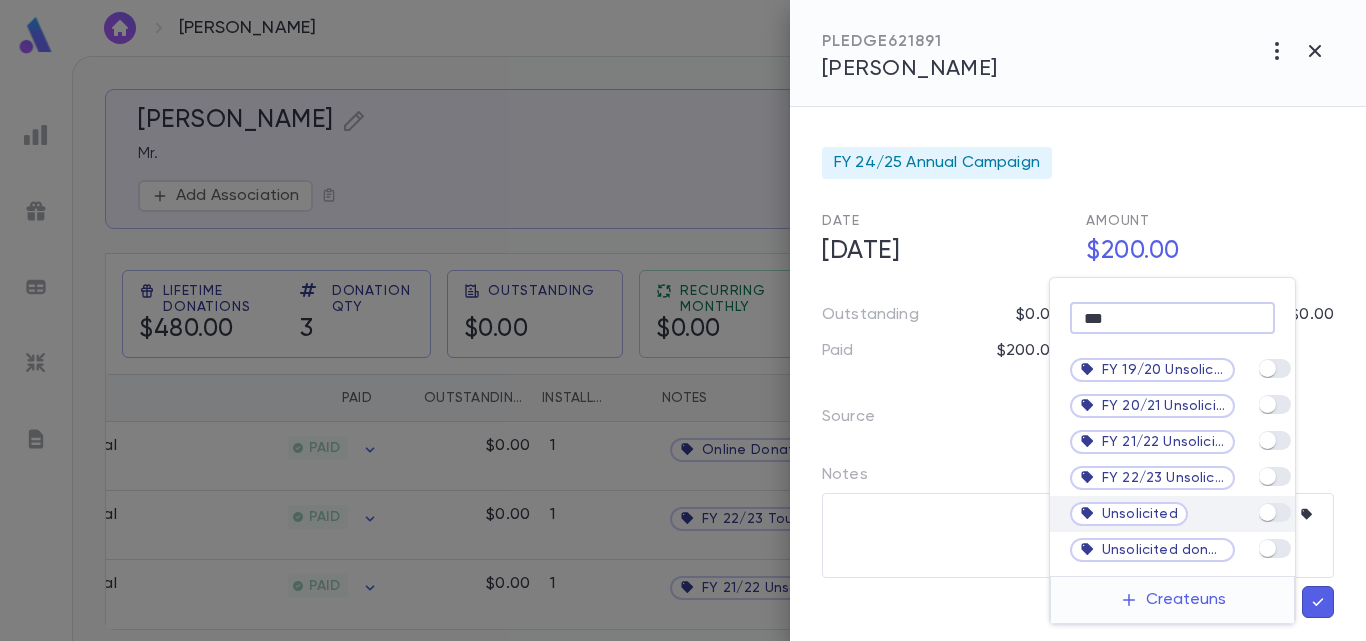 type on "***" 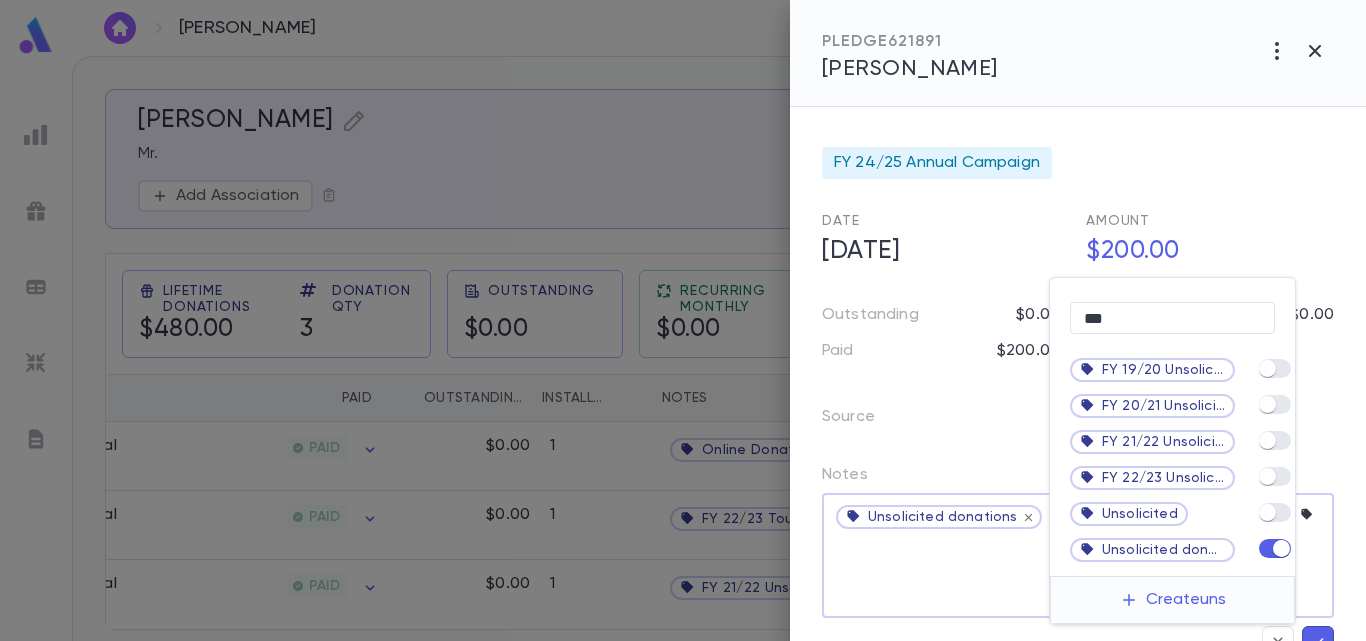 click at bounding box center [683, 320] 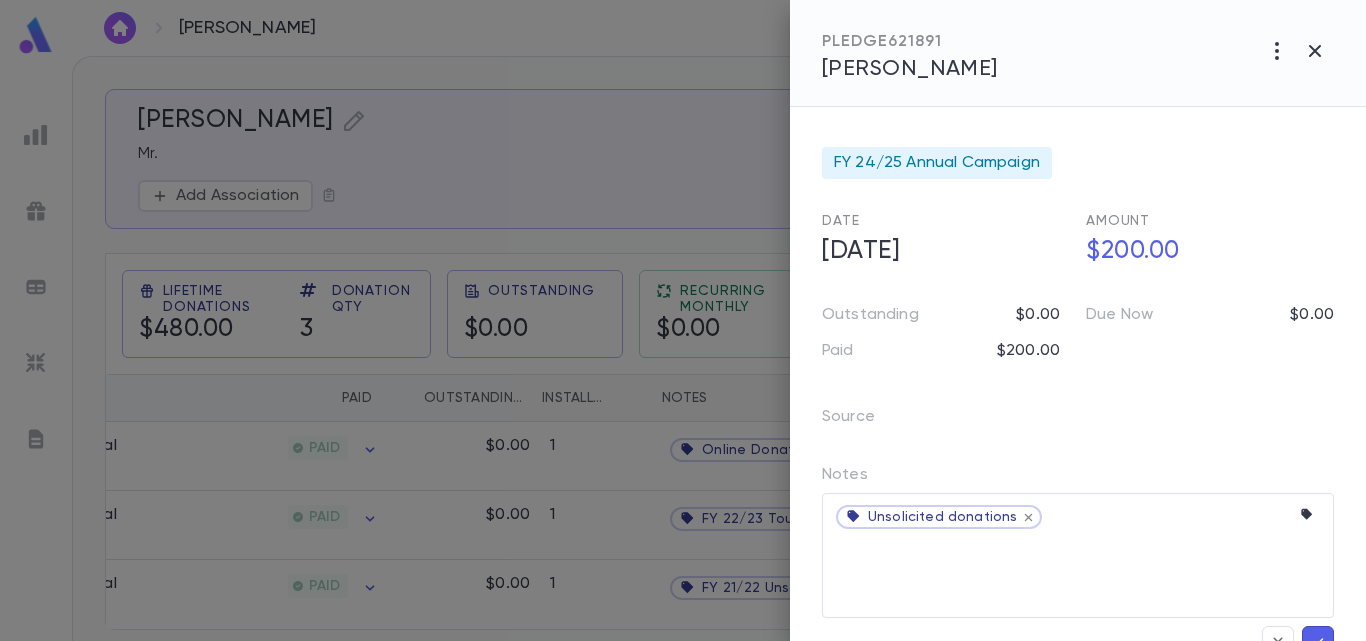 click at bounding box center (1318, 642) 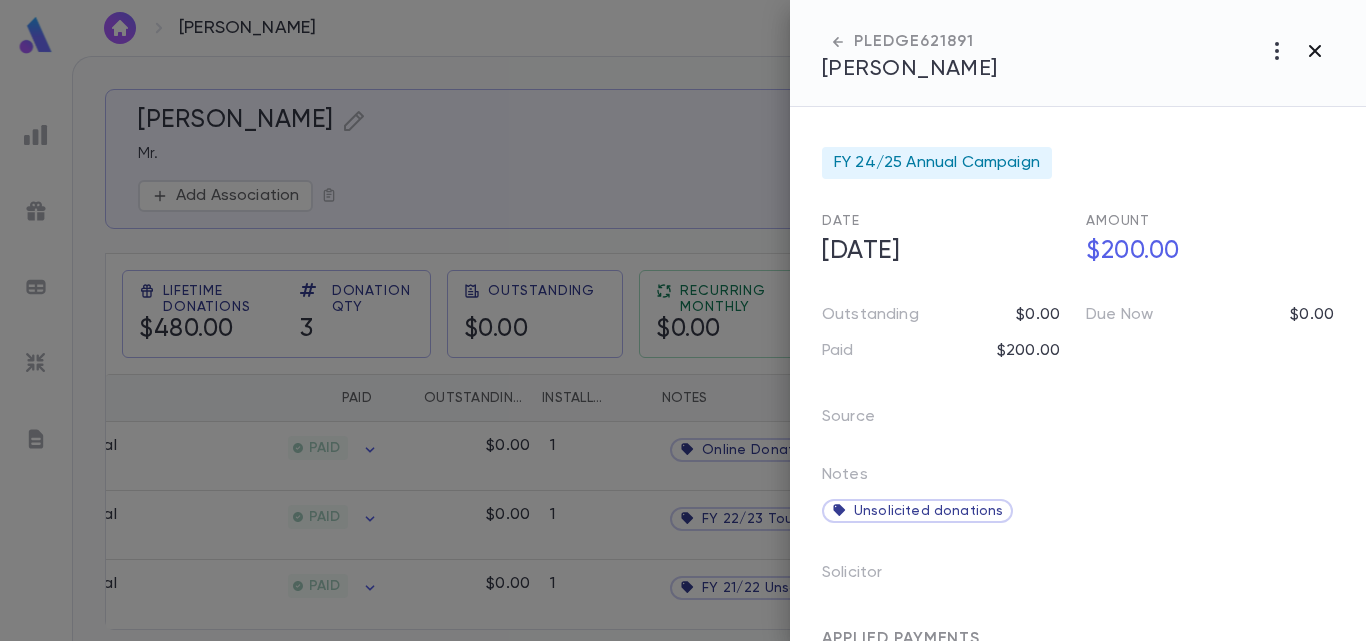 click 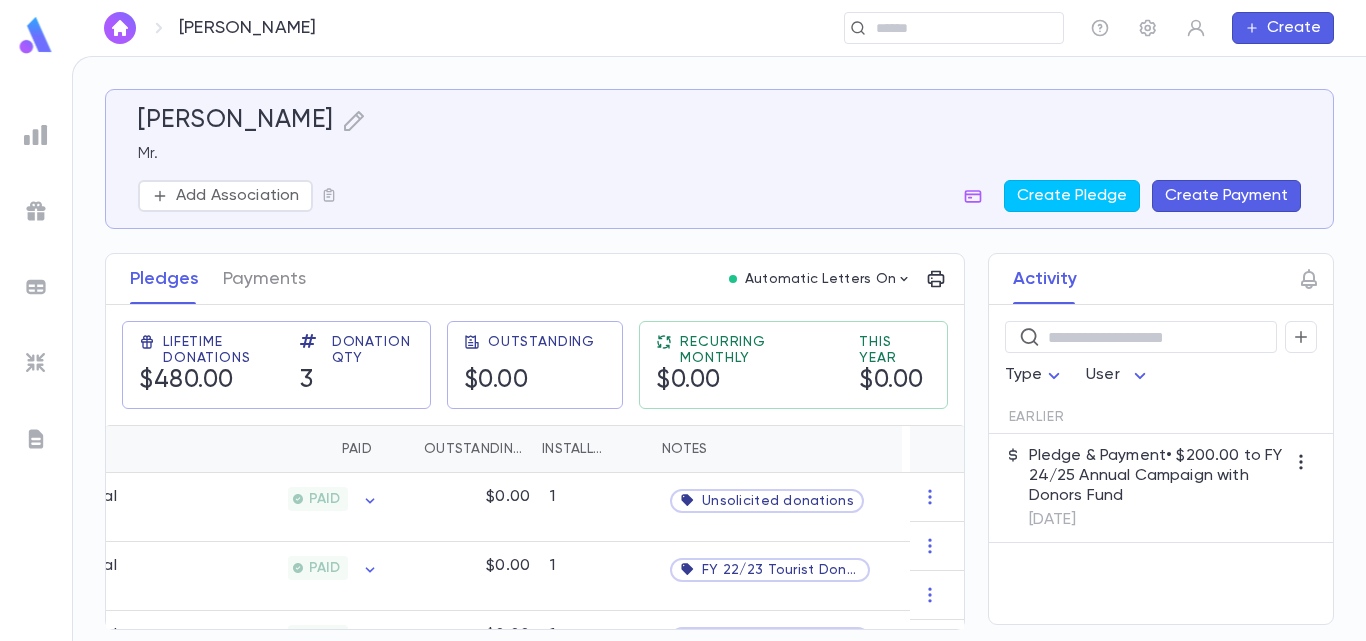 scroll, scrollTop: 331, scrollLeft: 0, axis: vertical 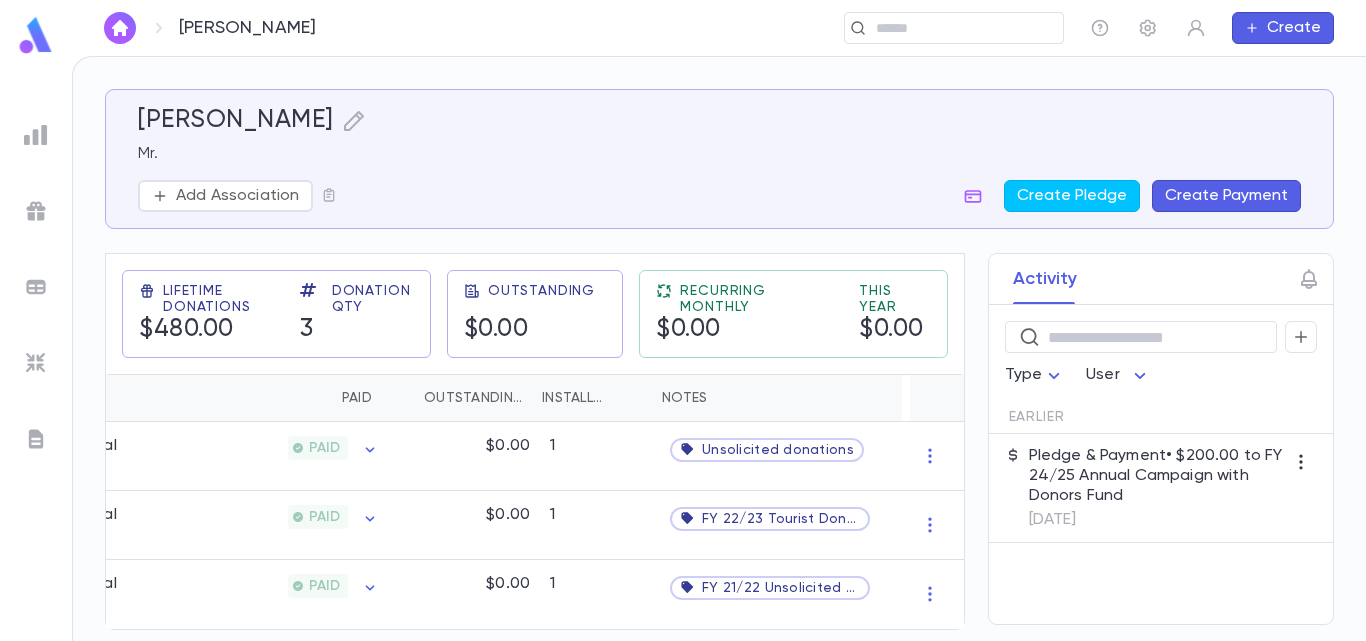 click at bounding box center (120, 28) 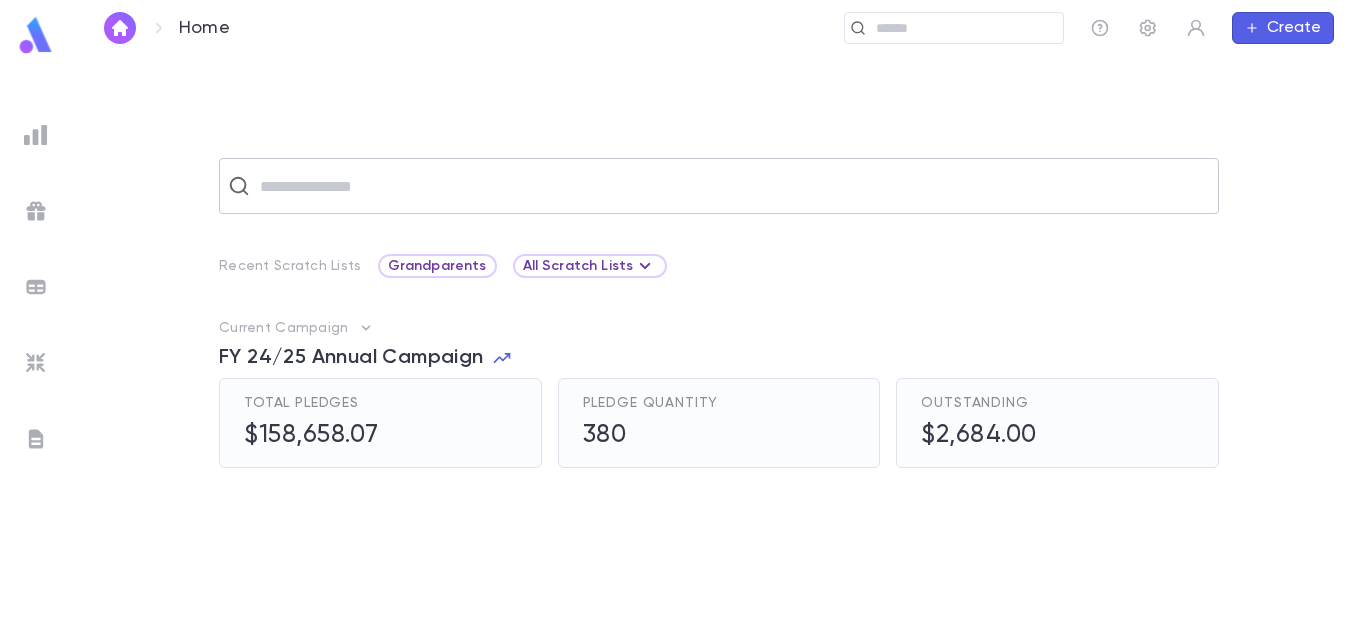 click at bounding box center (732, 186) 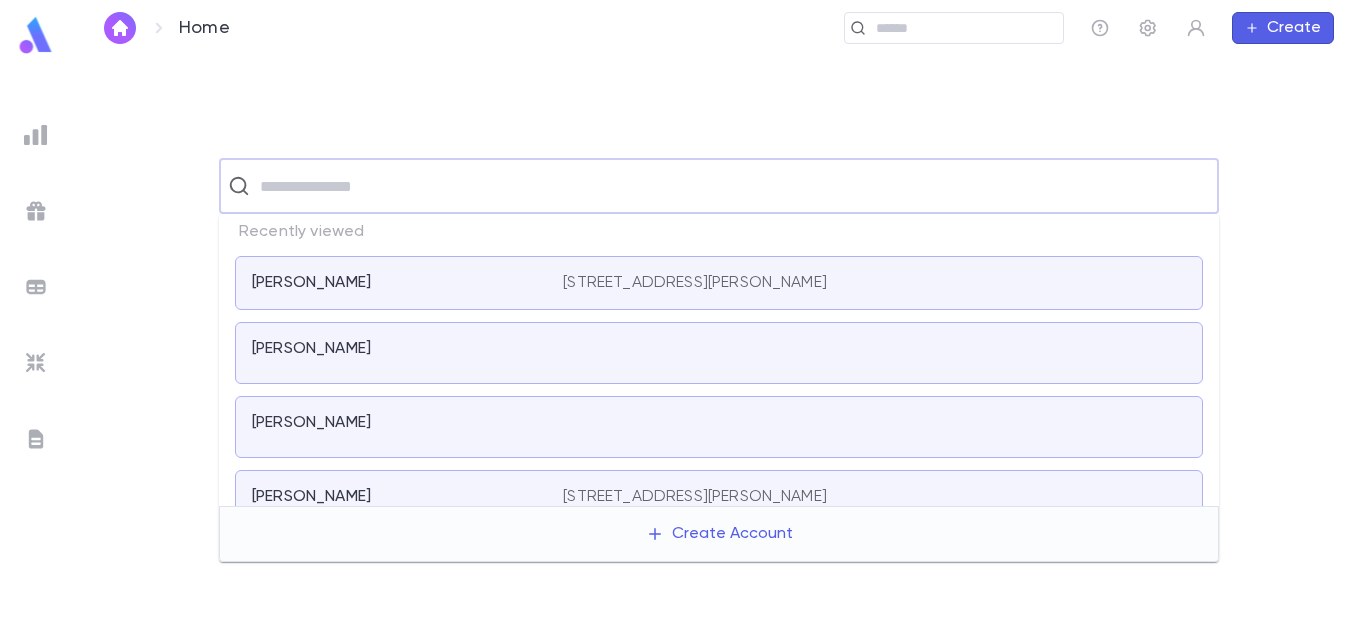 paste on "**********" 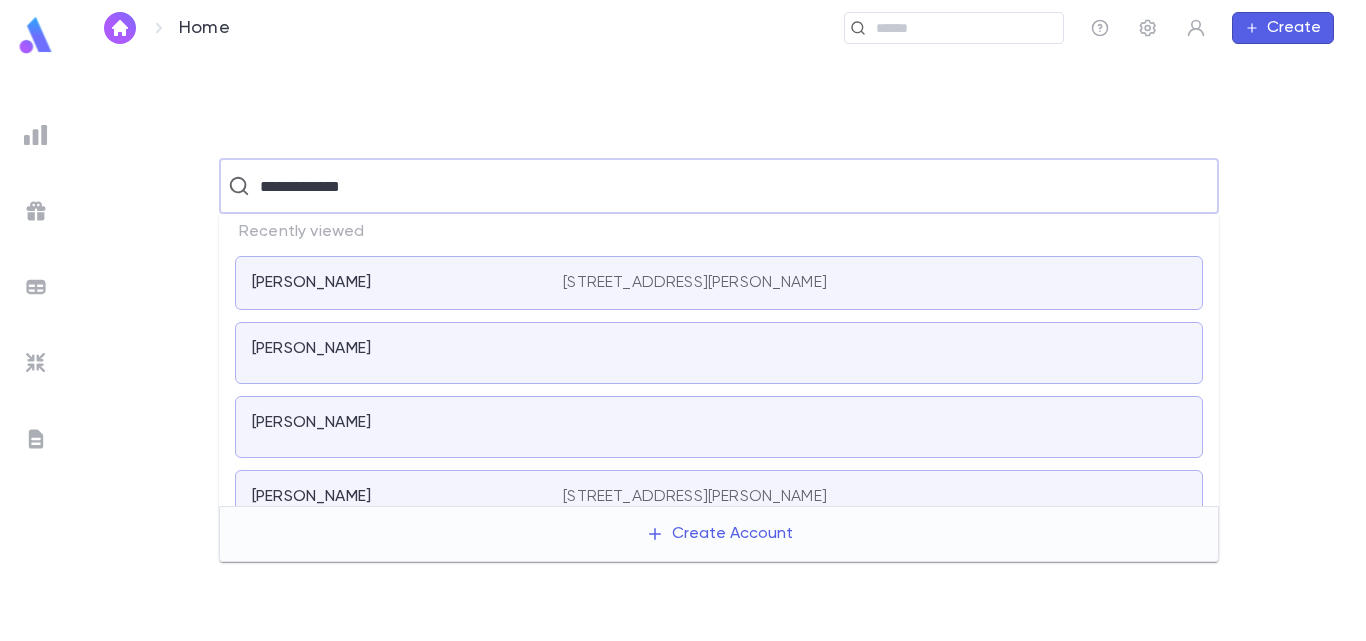 type on "**********" 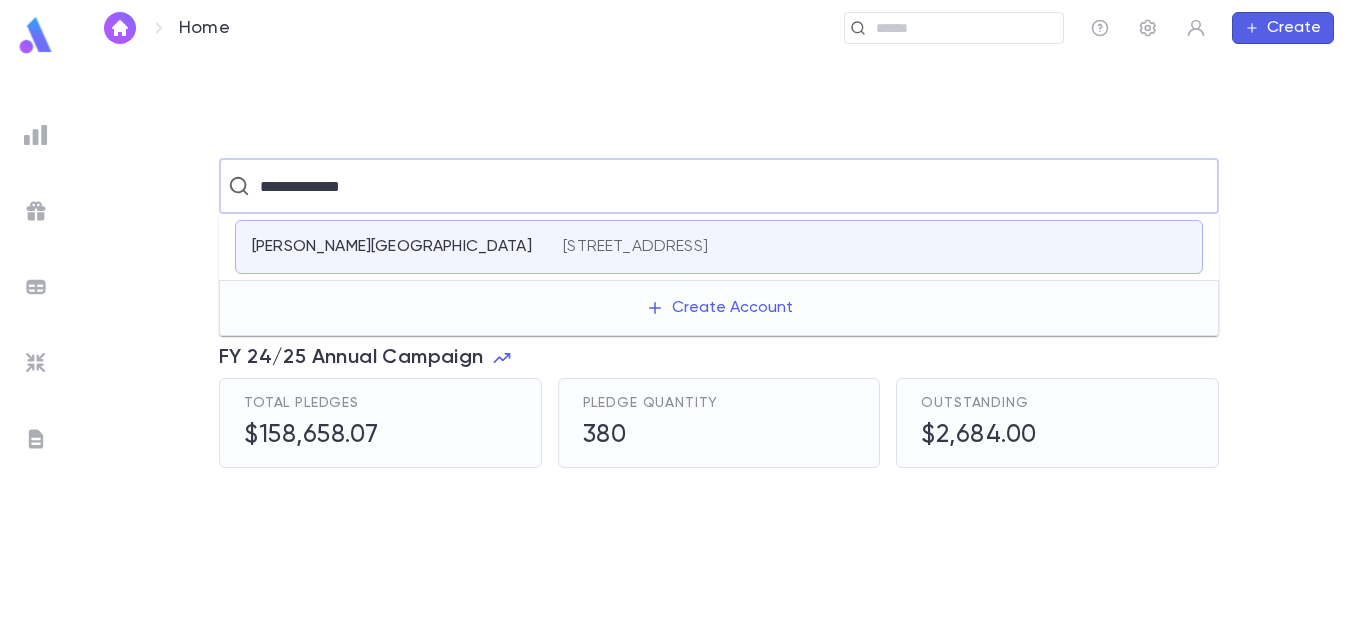 click on "[PERSON_NAME][GEOGRAPHIC_DATA]" at bounding box center (395, 247) 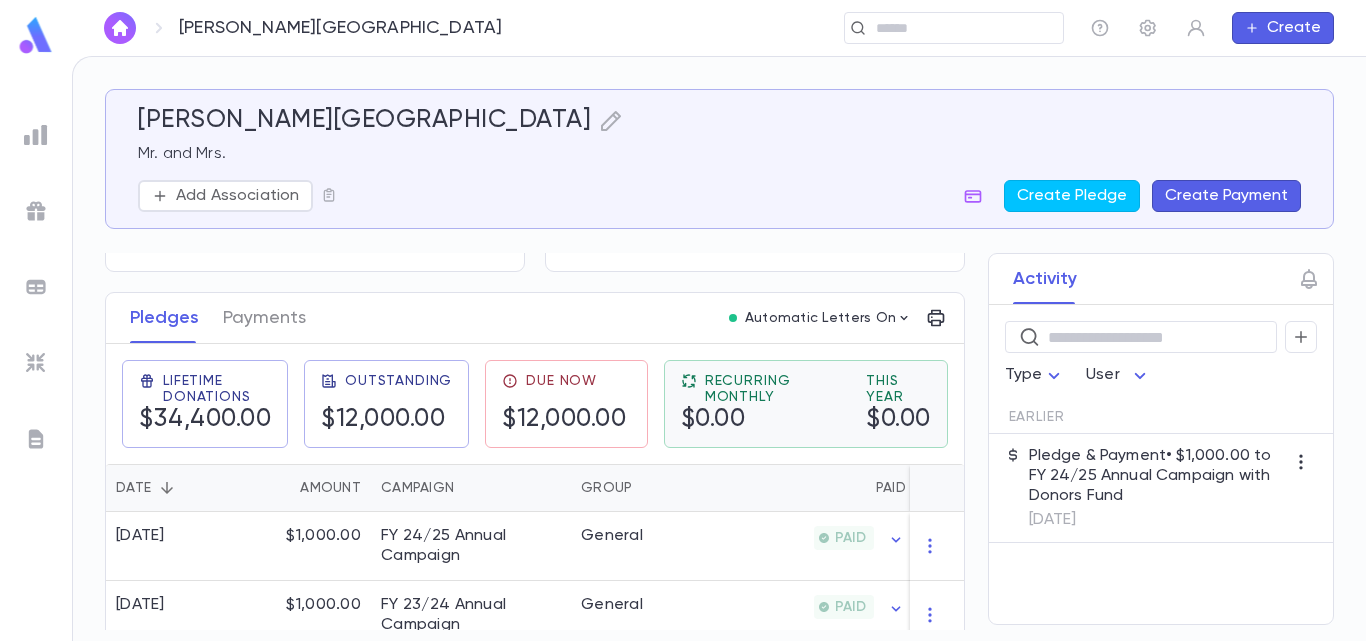 scroll, scrollTop: 400, scrollLeft: 0, axis: vertical 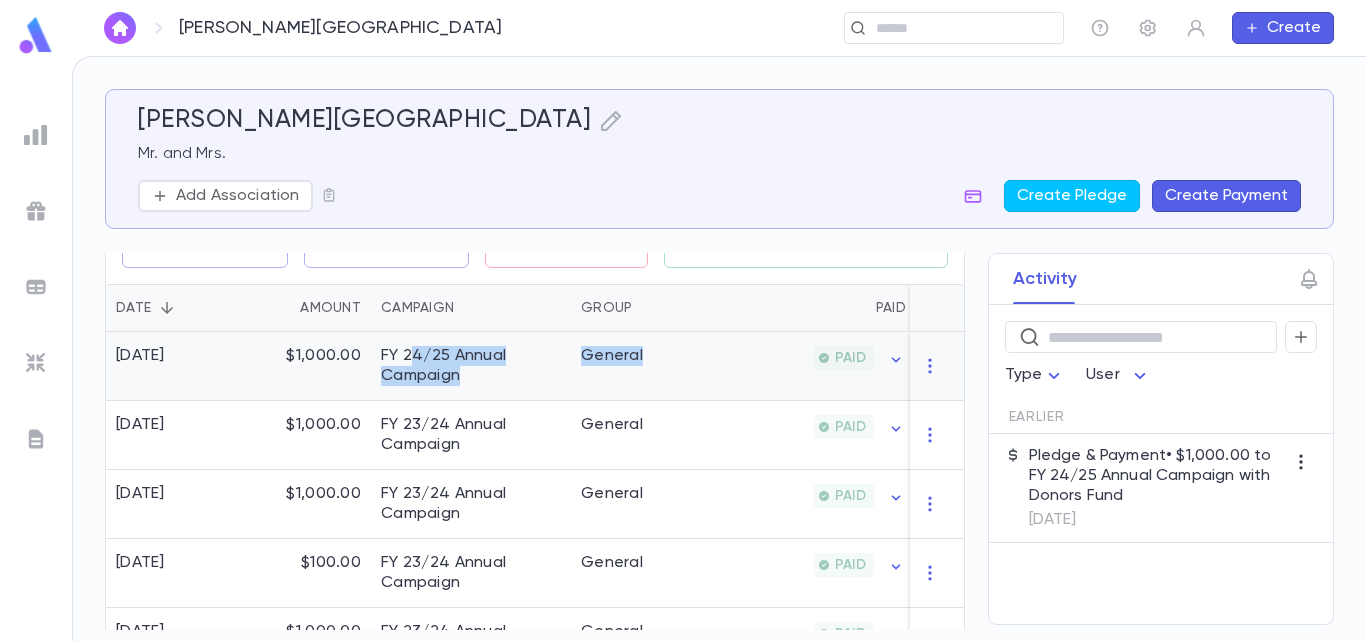 drag, startPoint x: 760, startPoint y: 346, endPoint x: 416, endPoint y: 371, distance: 344.90723 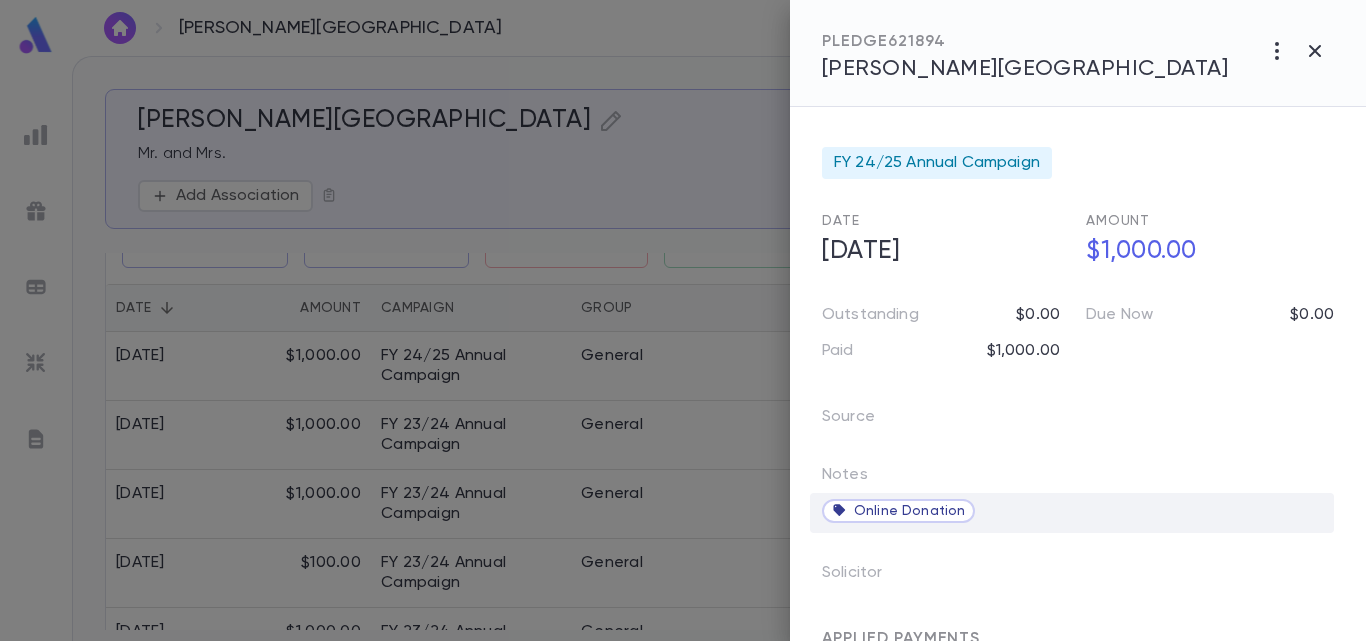 click on "Online Donation" at bounding box center [909, 511] 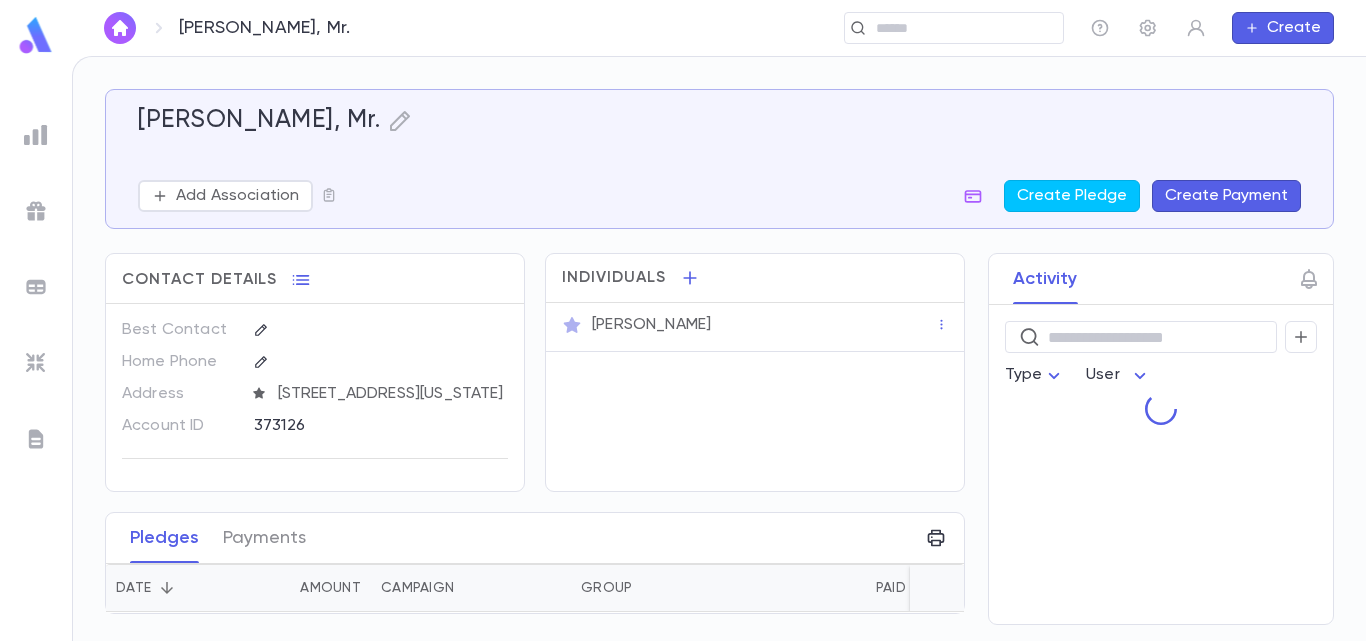 scroll, scrollTop: 0, scrollLeft: 0, axis: both 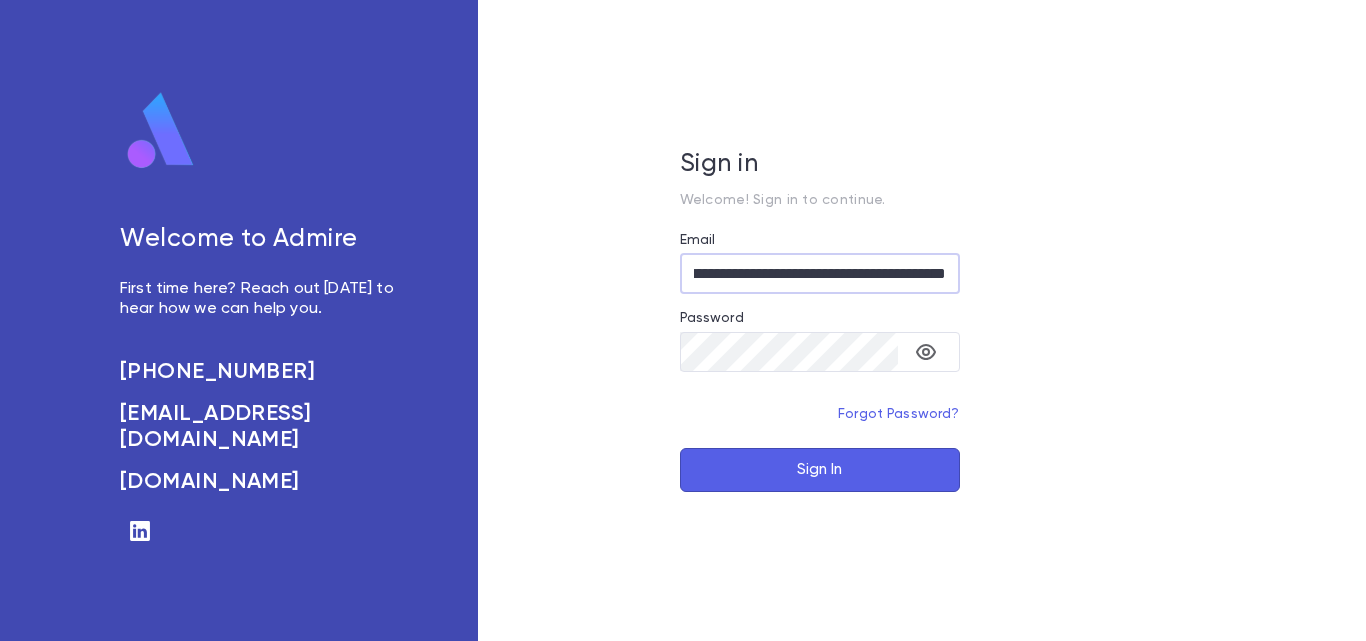 click on "Sign In" at bounding box center [820, 470] 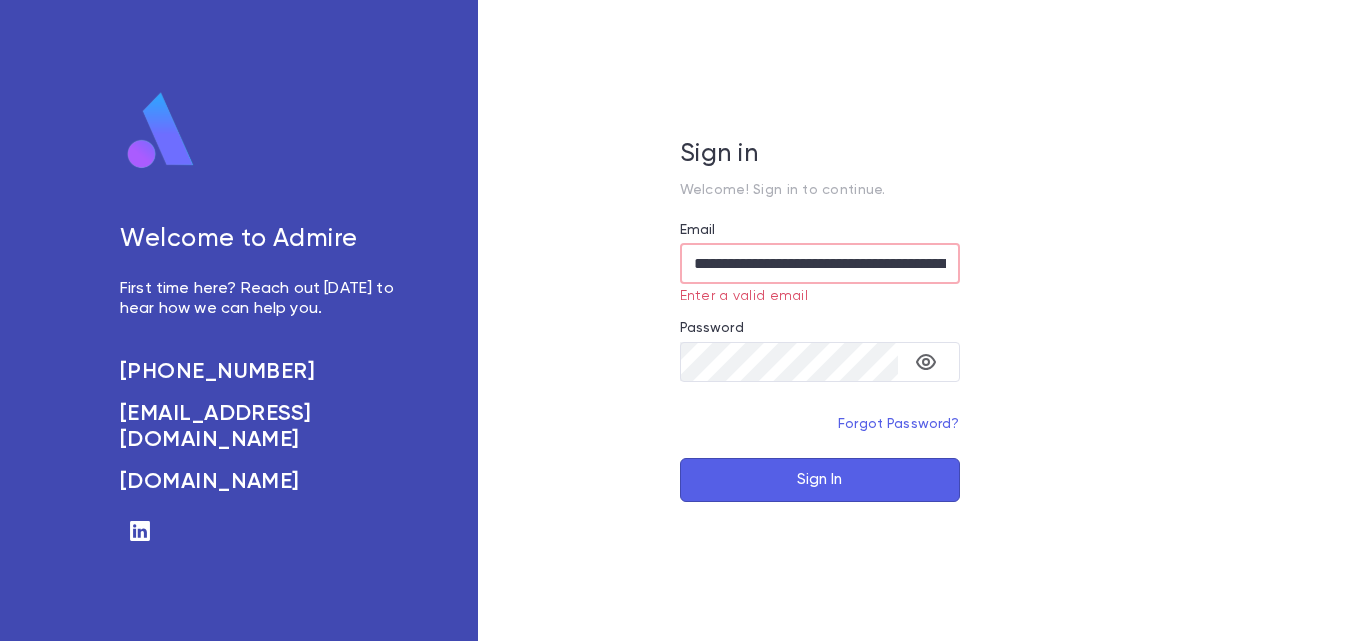 scroll, scrollTop: 0, scrollLeft: 131, axis: horizontal 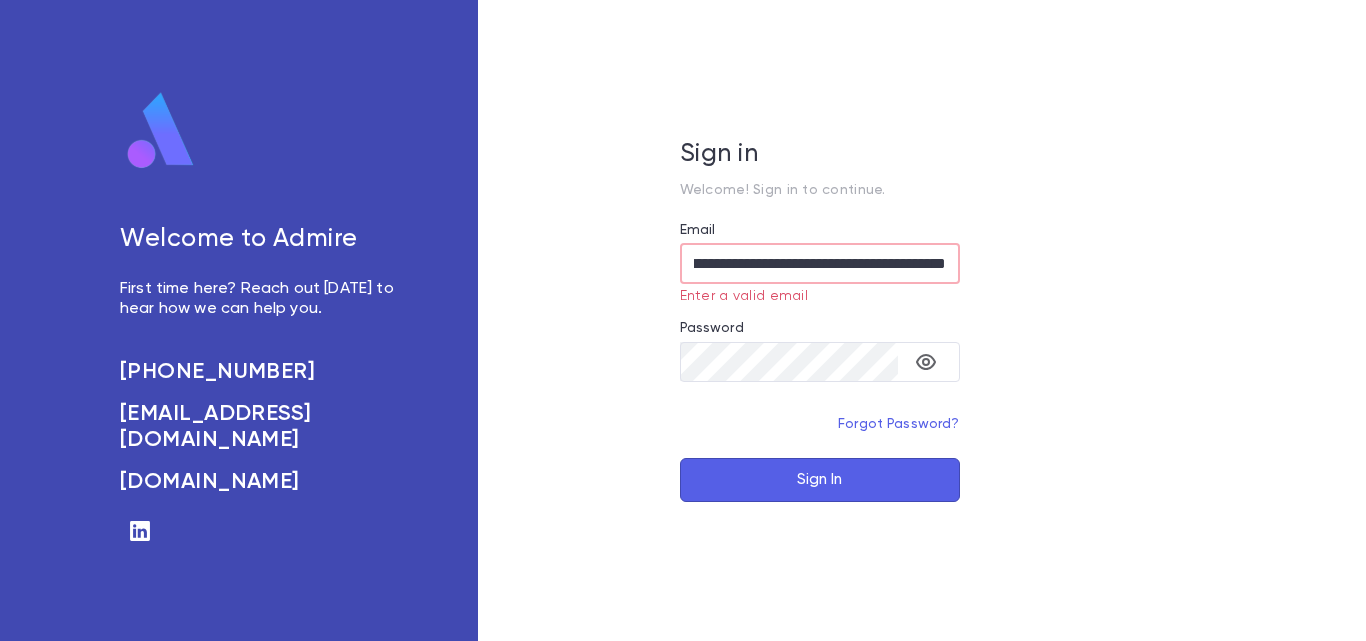 drag, startPoint x: 939, startPoint y: 268, endPoint x: 1133, endPoint y: 292, distance: 195.4789 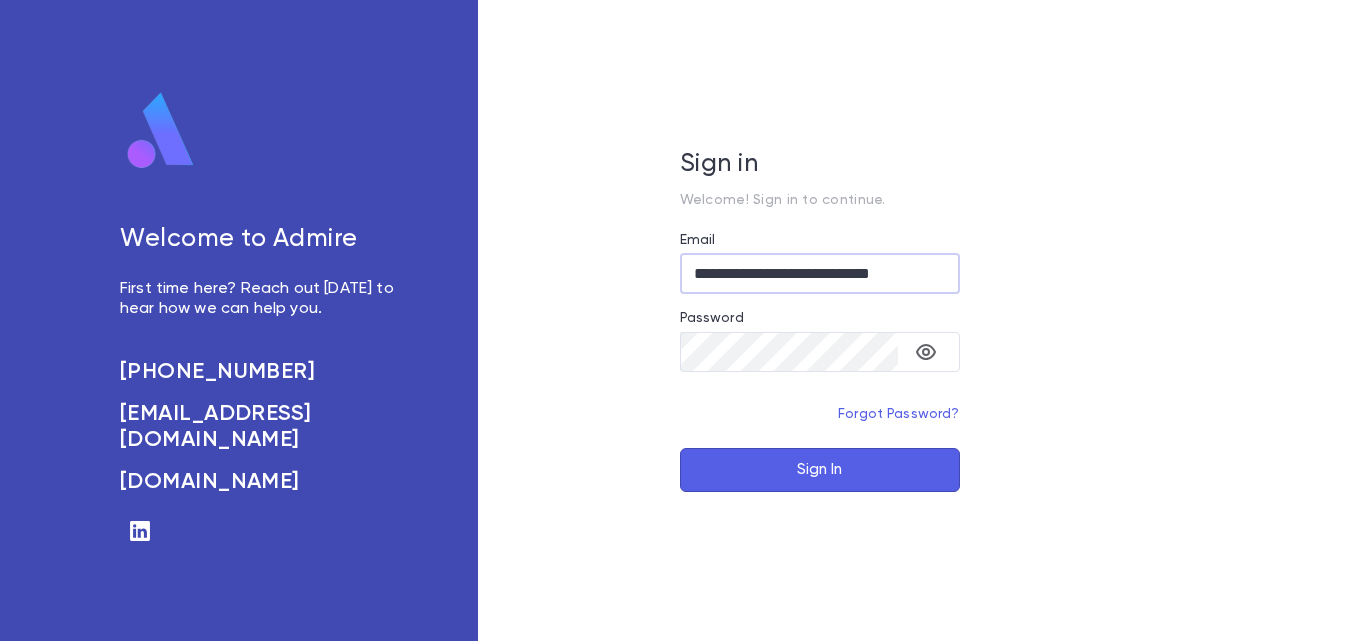 scroll, scrollTop: 0, scrollLeft: 0, axis: both 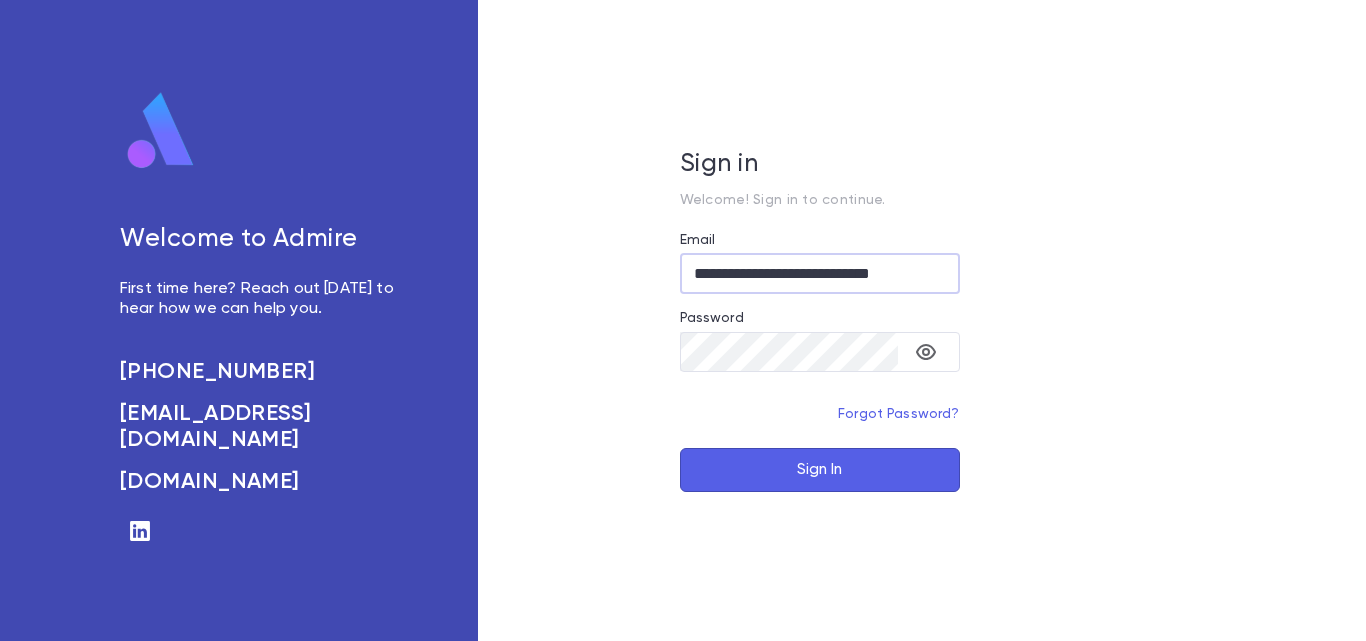 type on "**********" 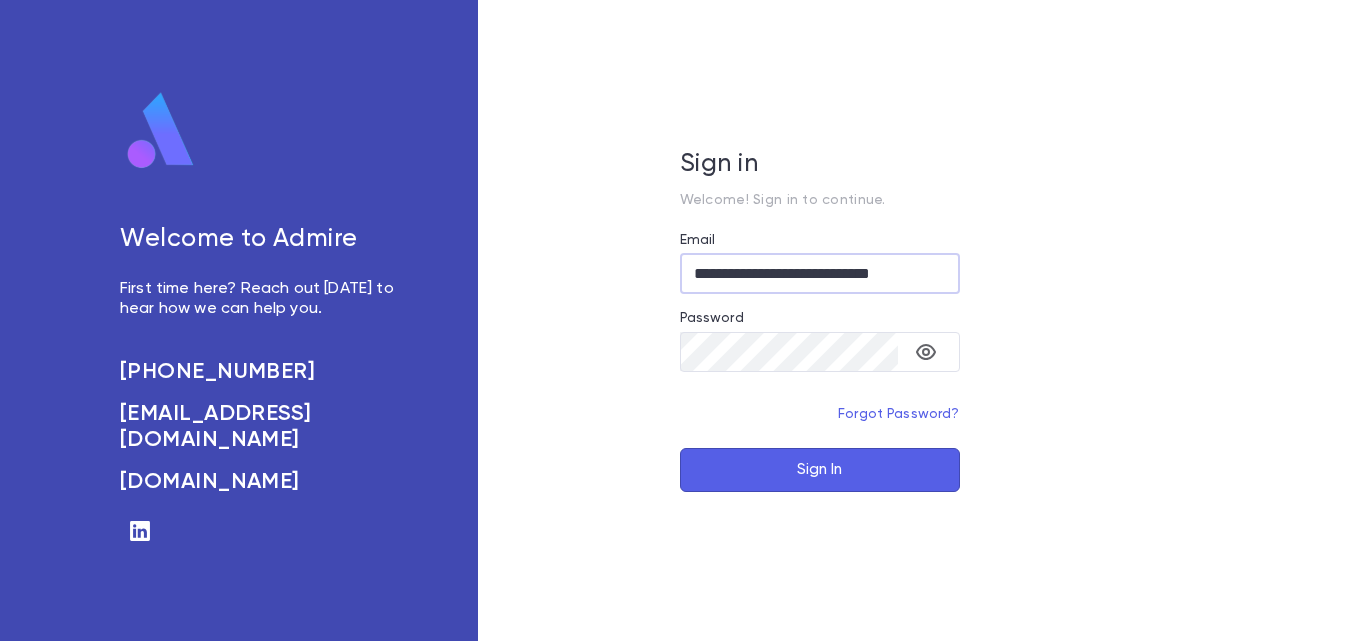 click on "Sign In" at bounding box center (820, 470) 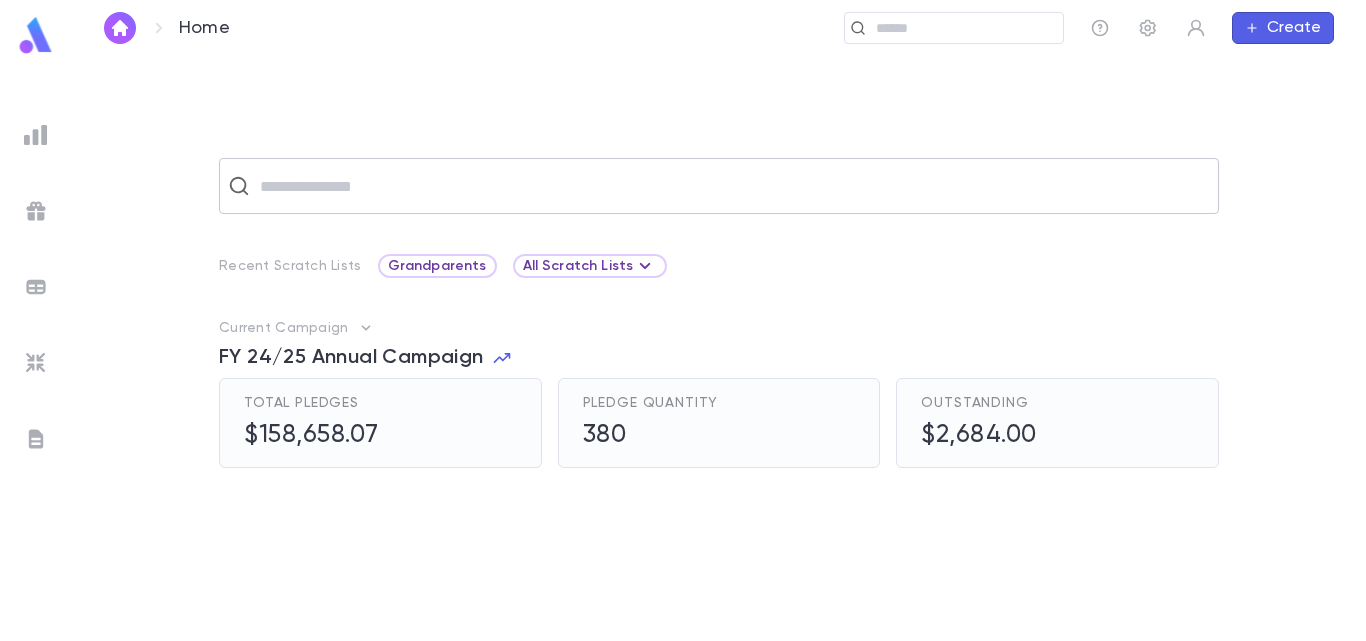 click at bounding box center [732, 186] 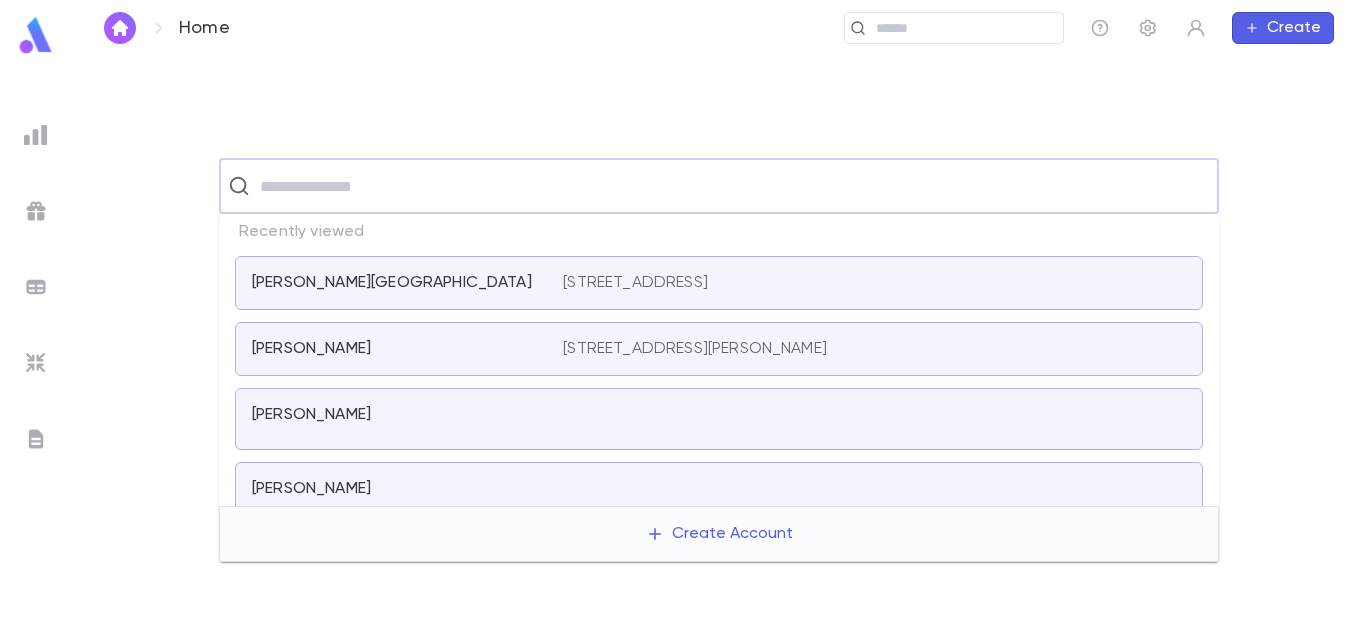 paste on "**********" 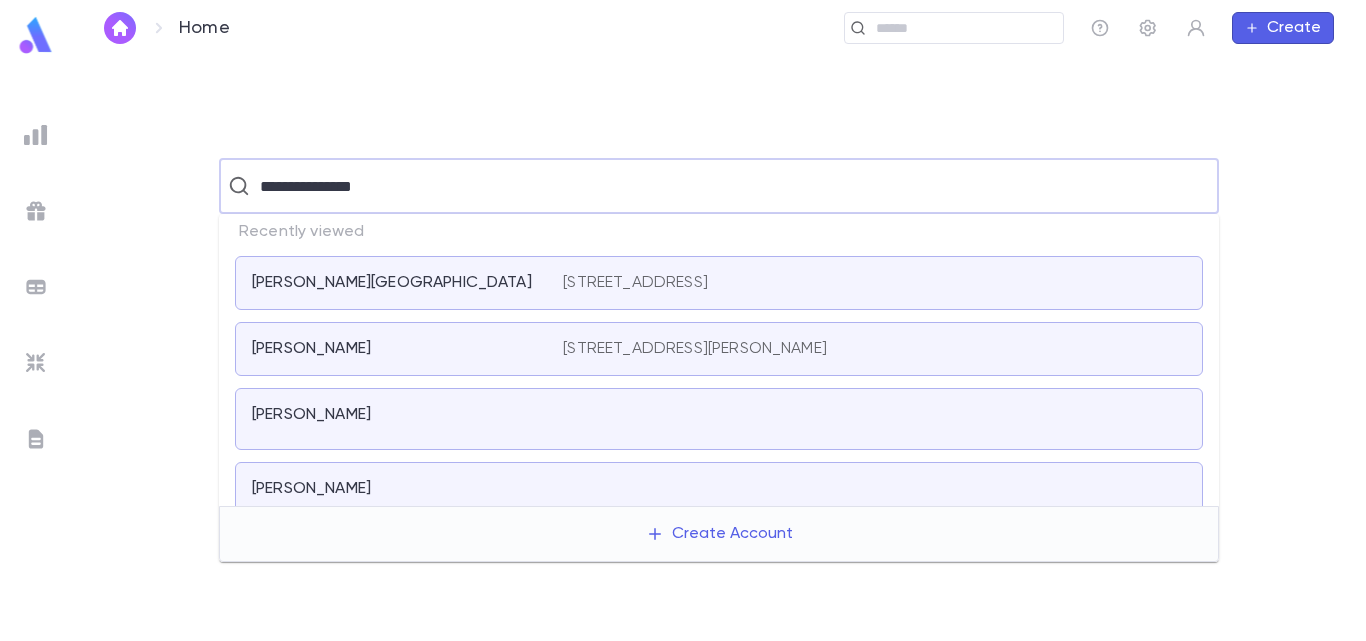 type on "**********" 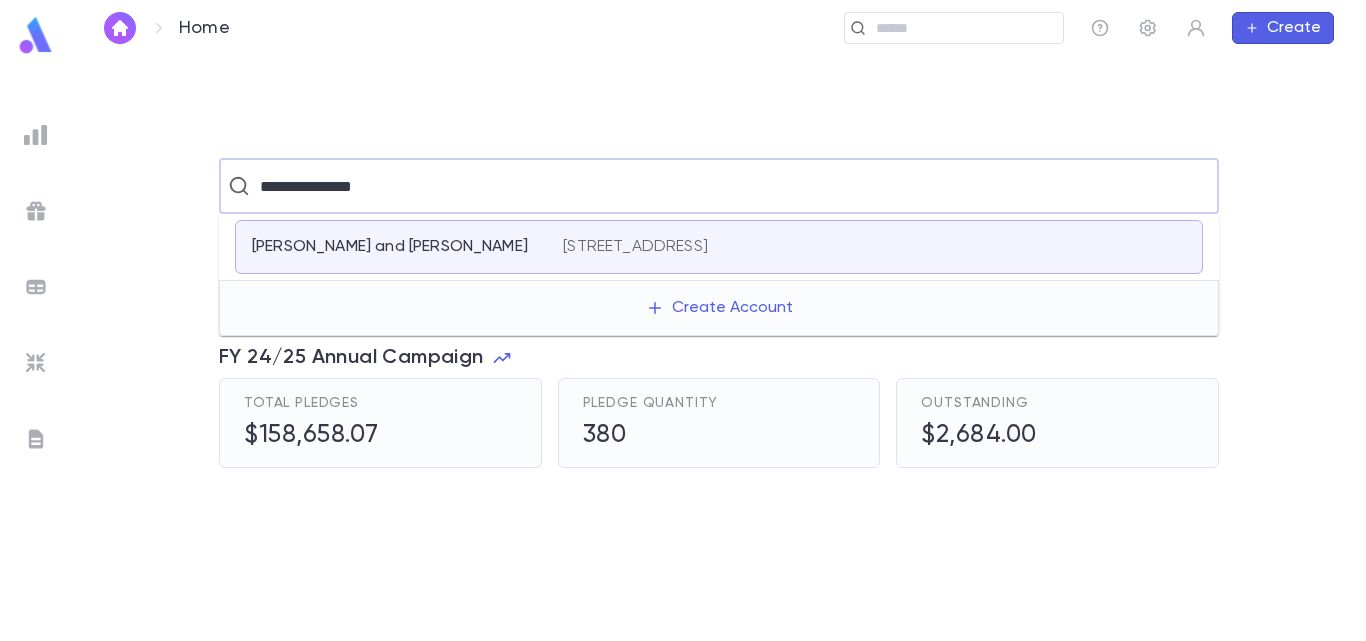 click on "[PERSON_NAME] and [PERSON_NAME]" at bounding box center (390, 247) 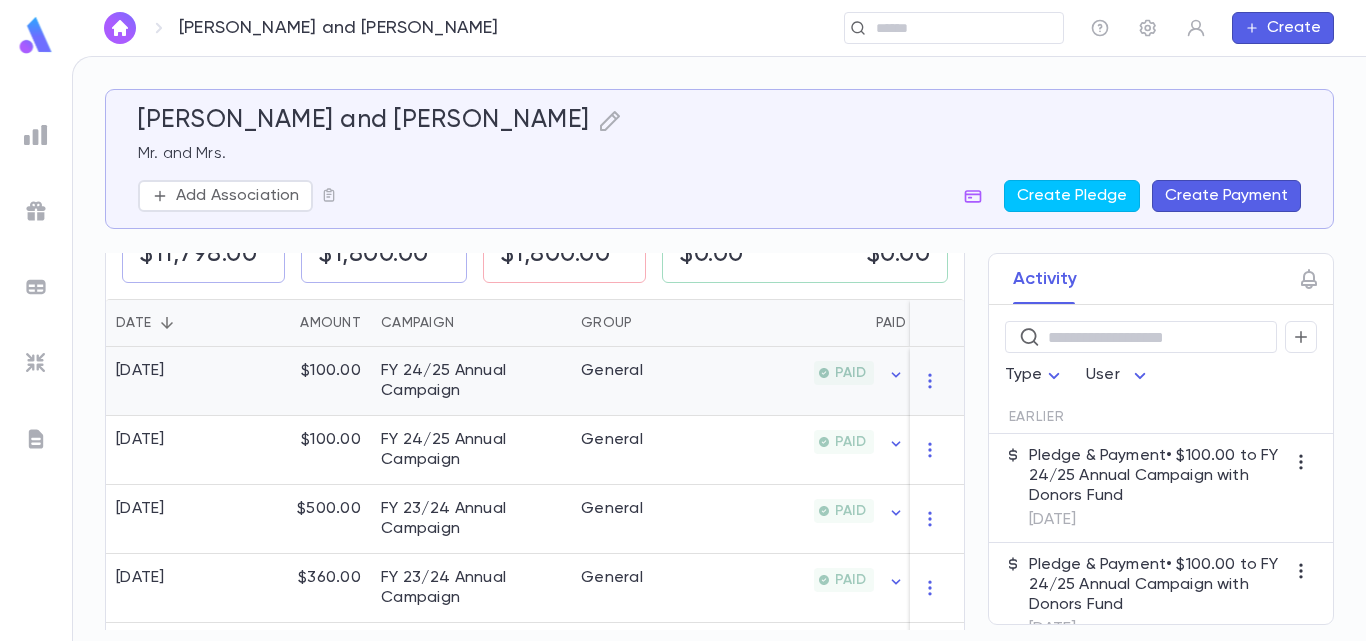 scroll, scrollTop: 400, scrollLeft: 0, axis: vertical 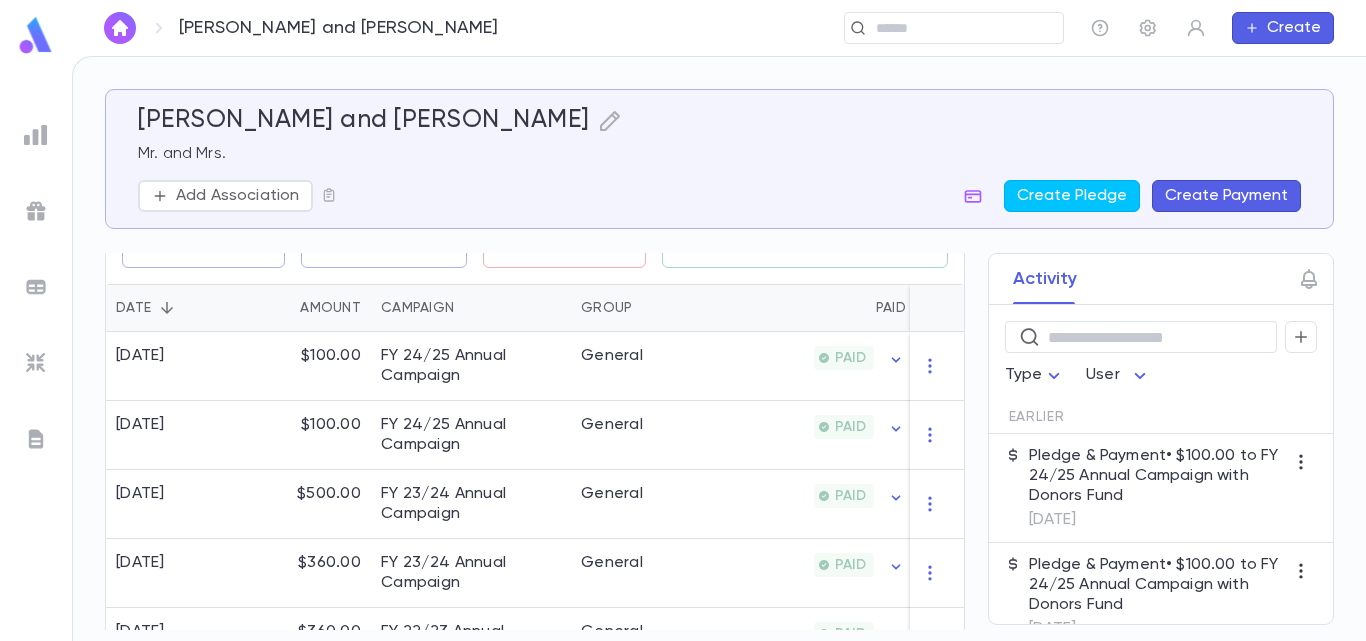 click on "Create Payment" at bounding box center [1226, 196] 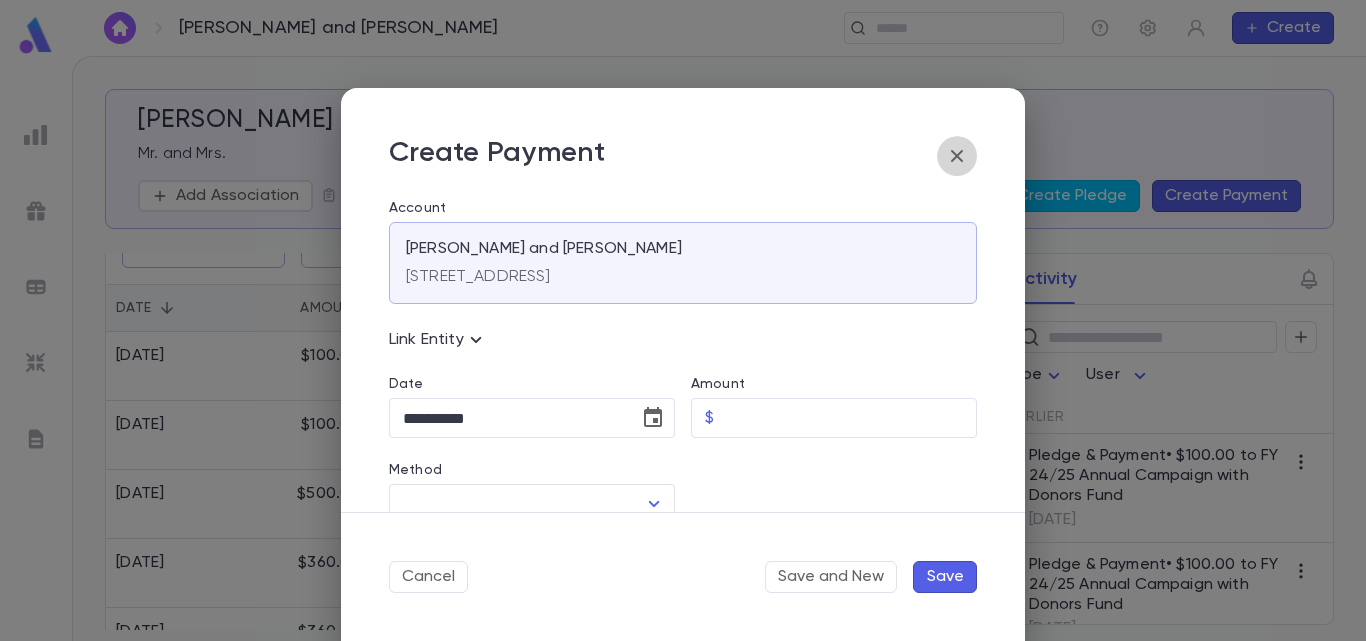 click 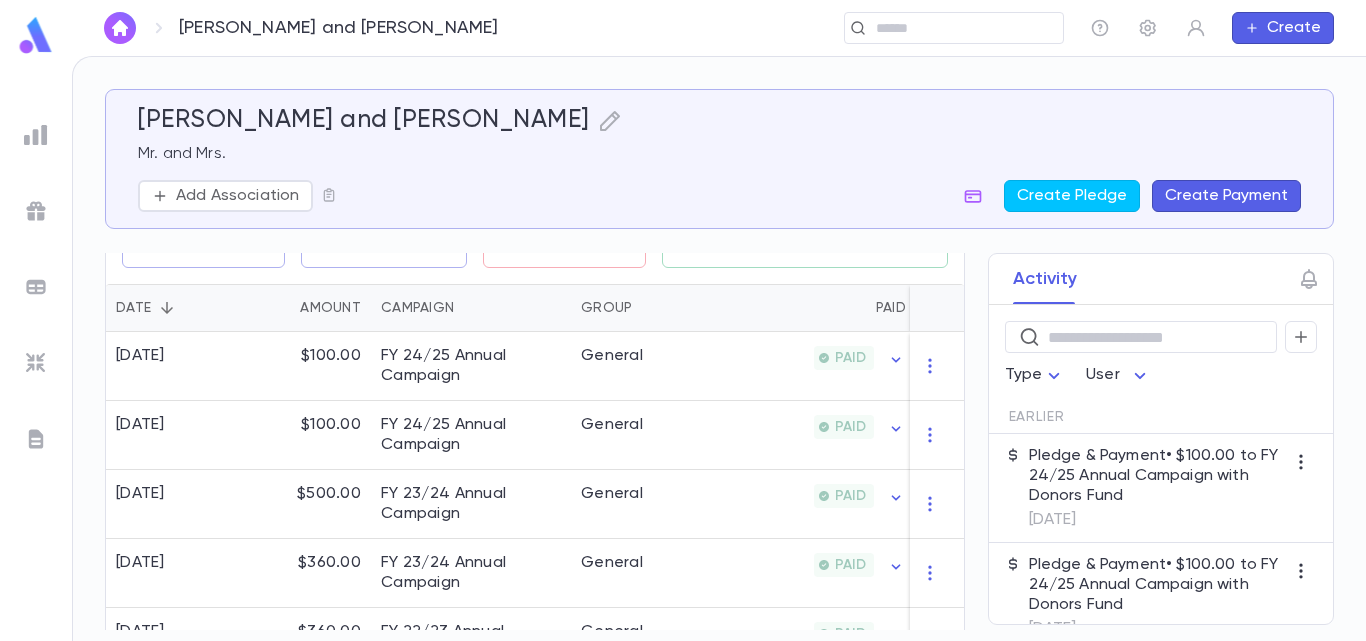 click on "Create Pledge" at bounding box center [1072, 196] 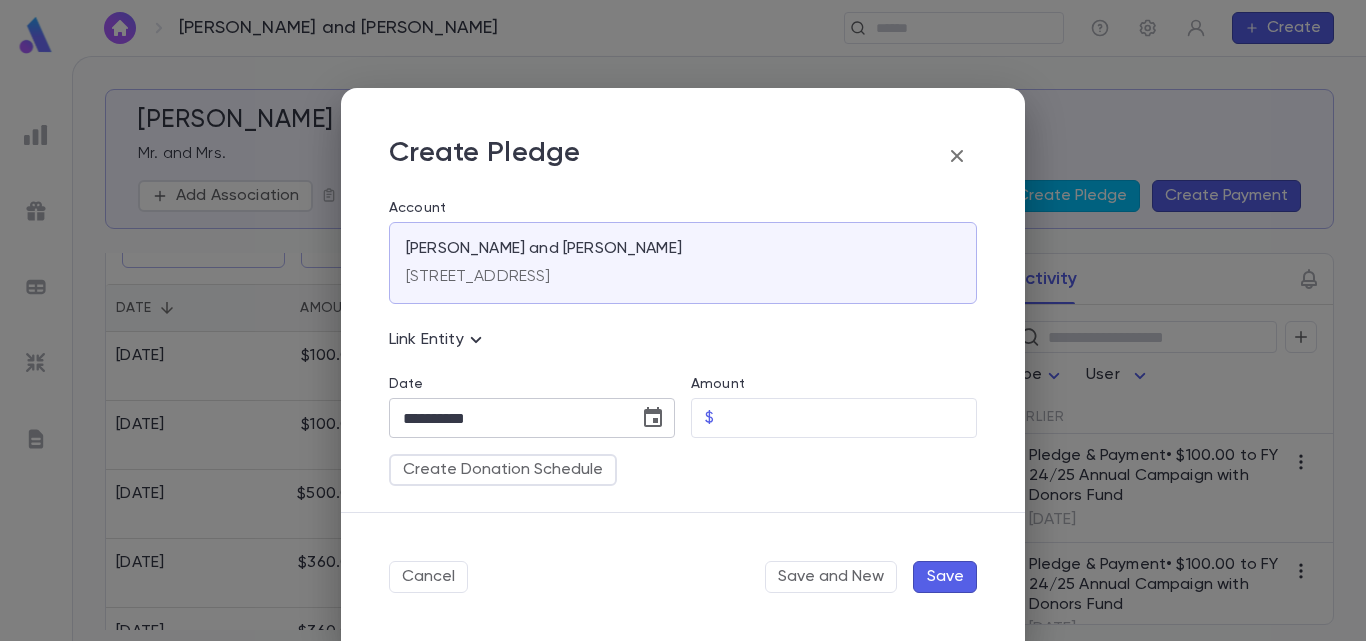 click 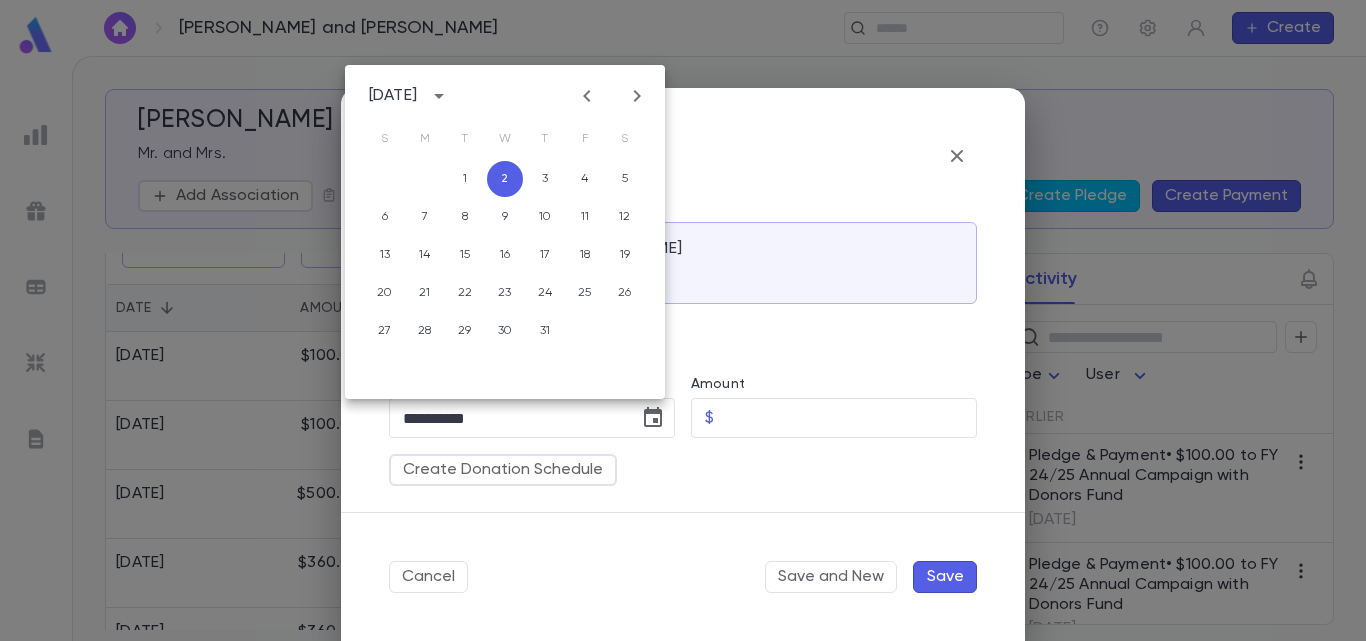 click on "[DATE]" at bounding box center (393, 96) 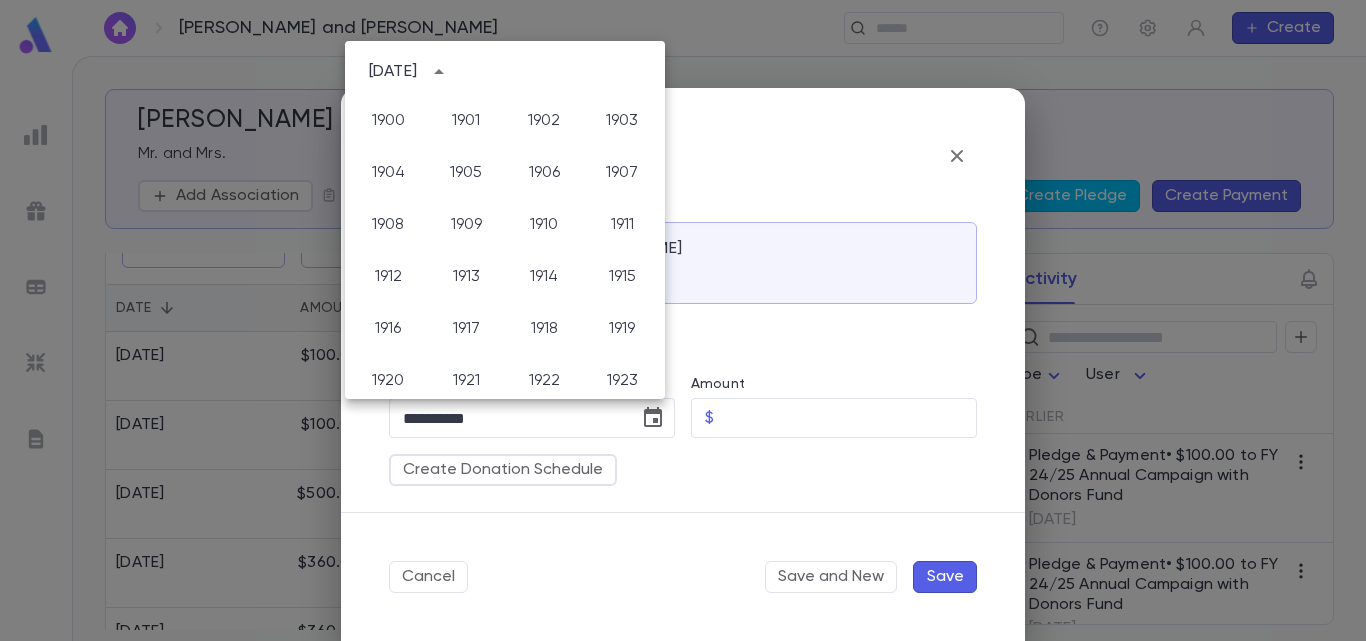 scroll, scrollTop: 1486, scrollLeft: 0, axis: vertical 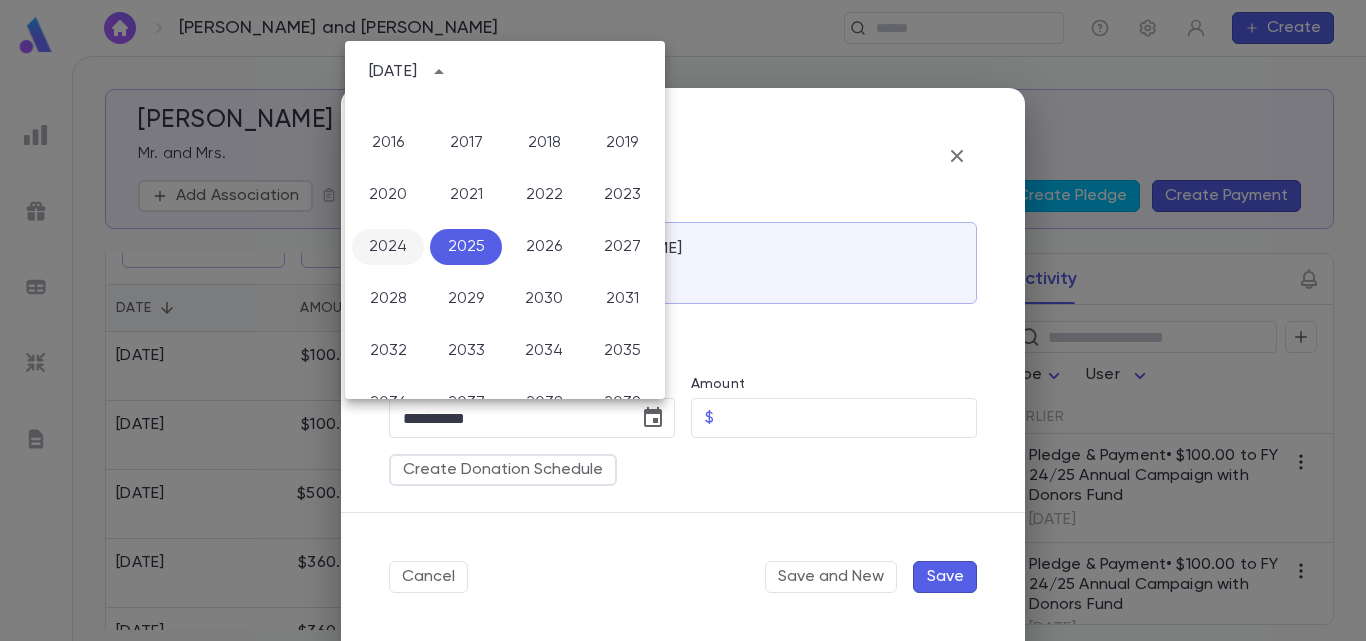 click on "2024" at bounding box center (388, 247) 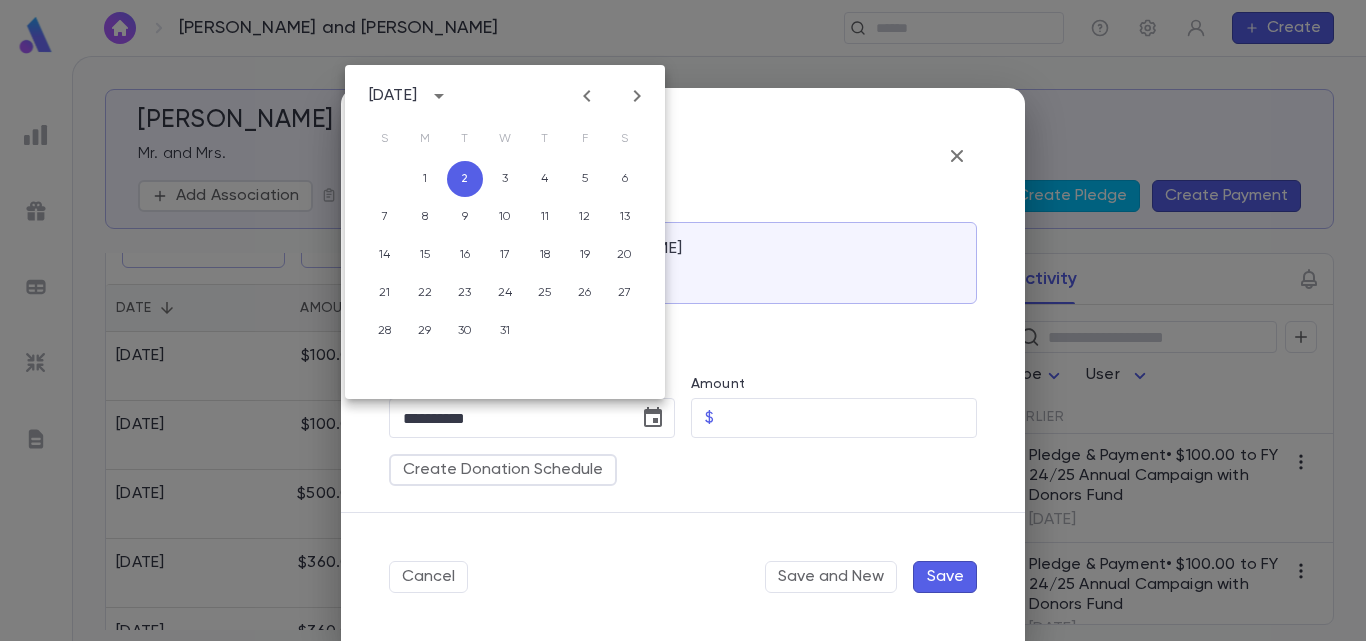 click 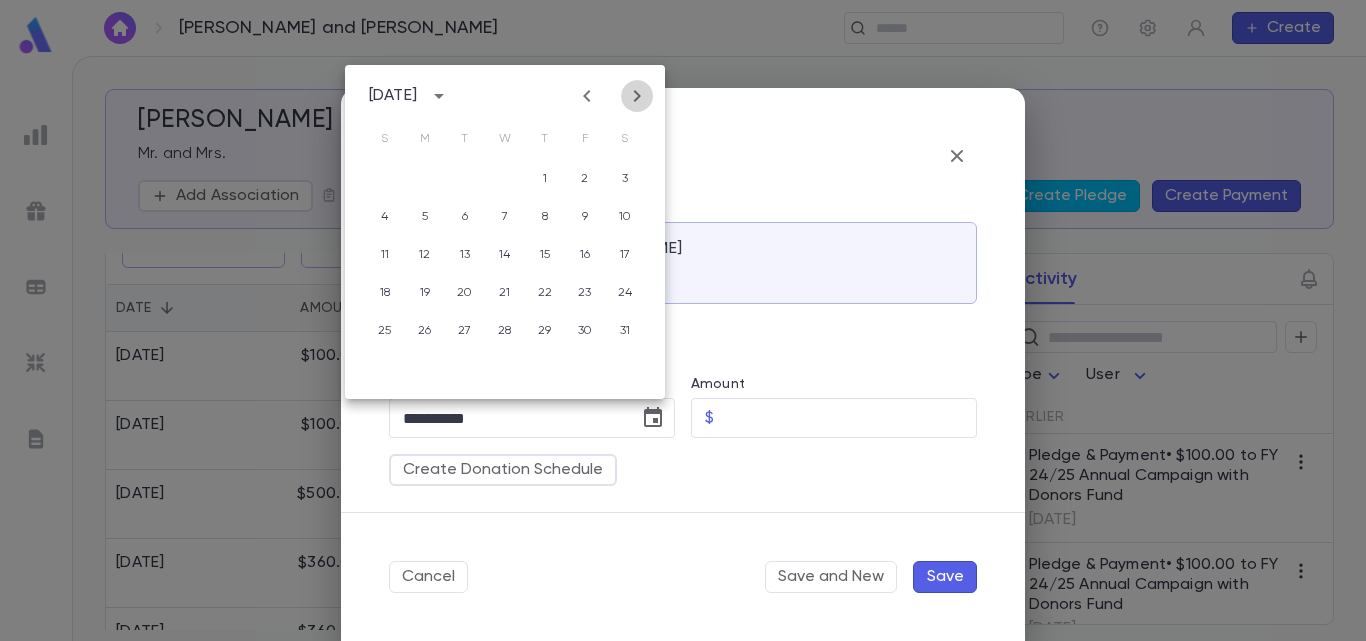 click 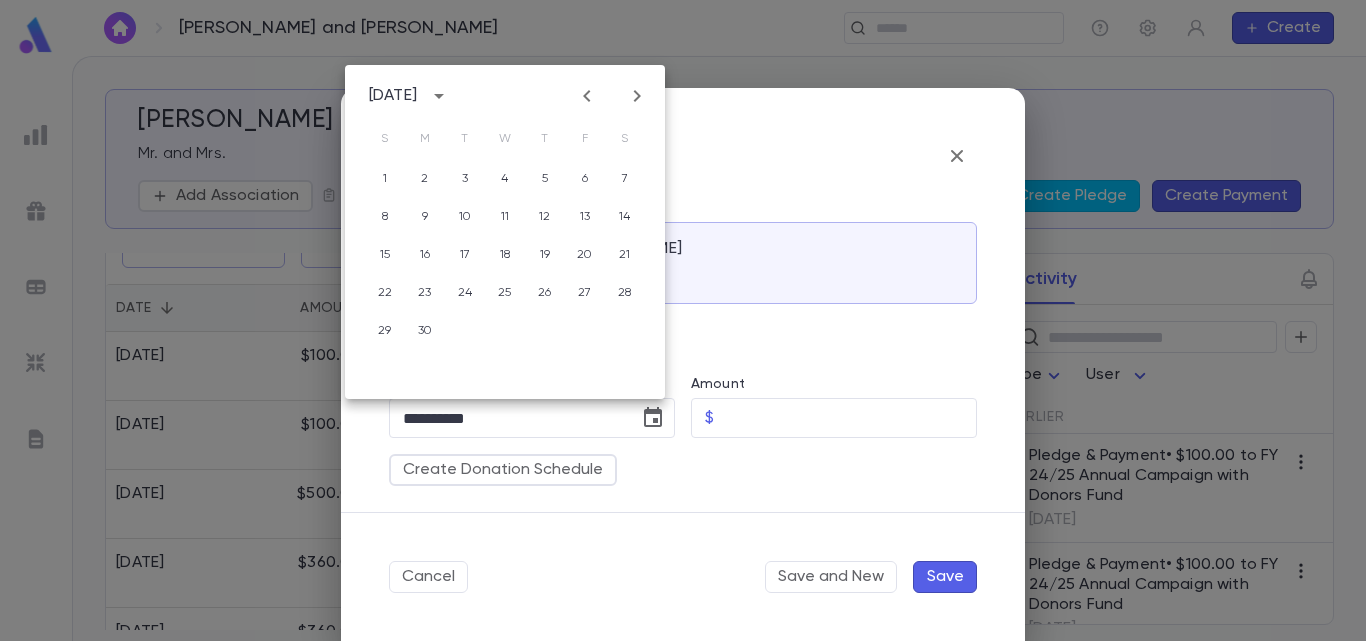 click 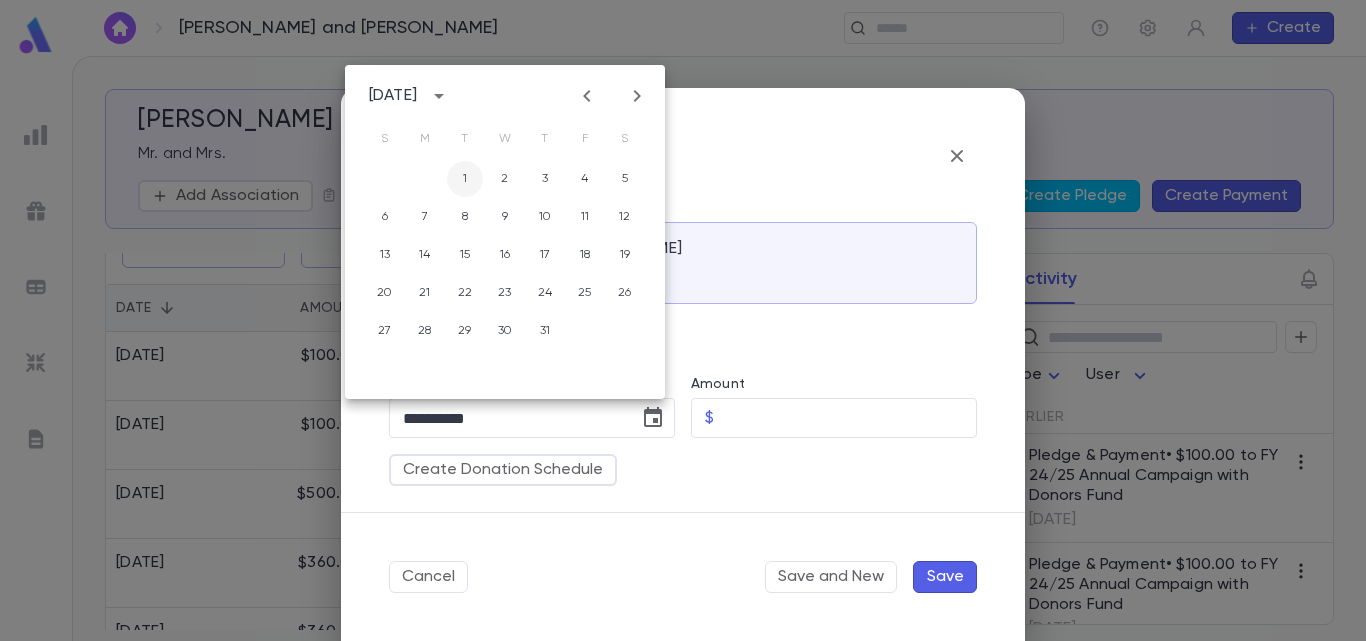 click on "1" at bounding box center (465, 179) 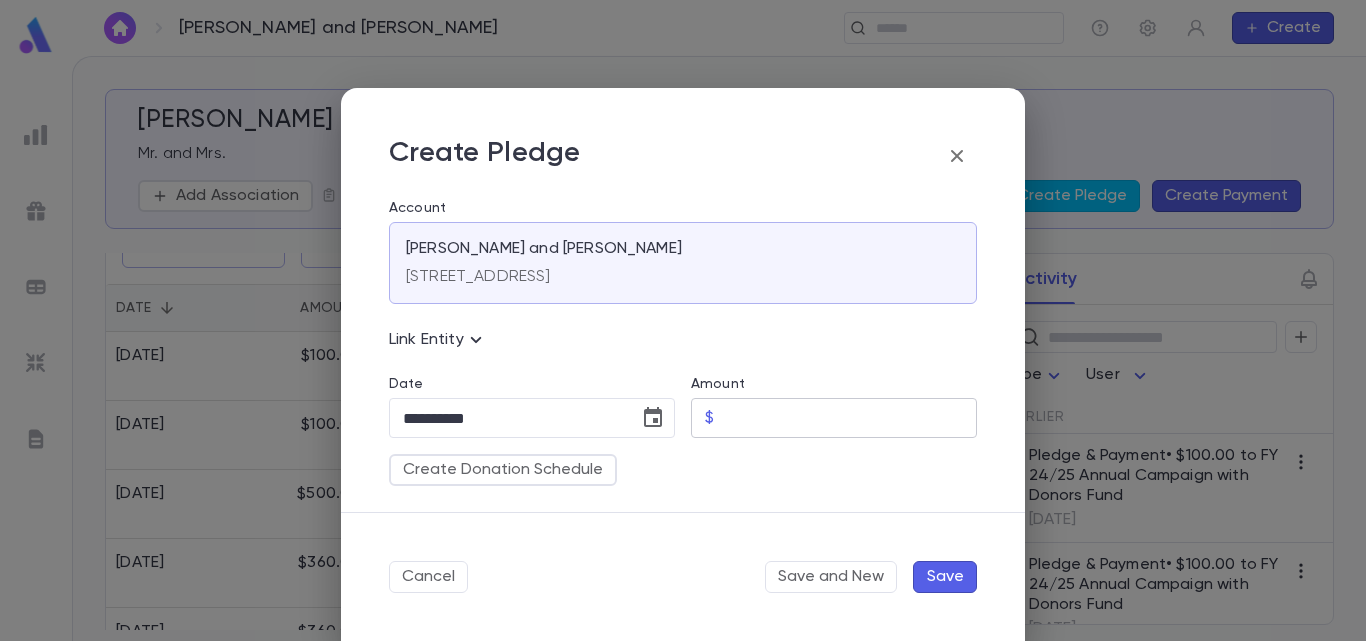 click on "Amount" at bounding box center [849, 418] 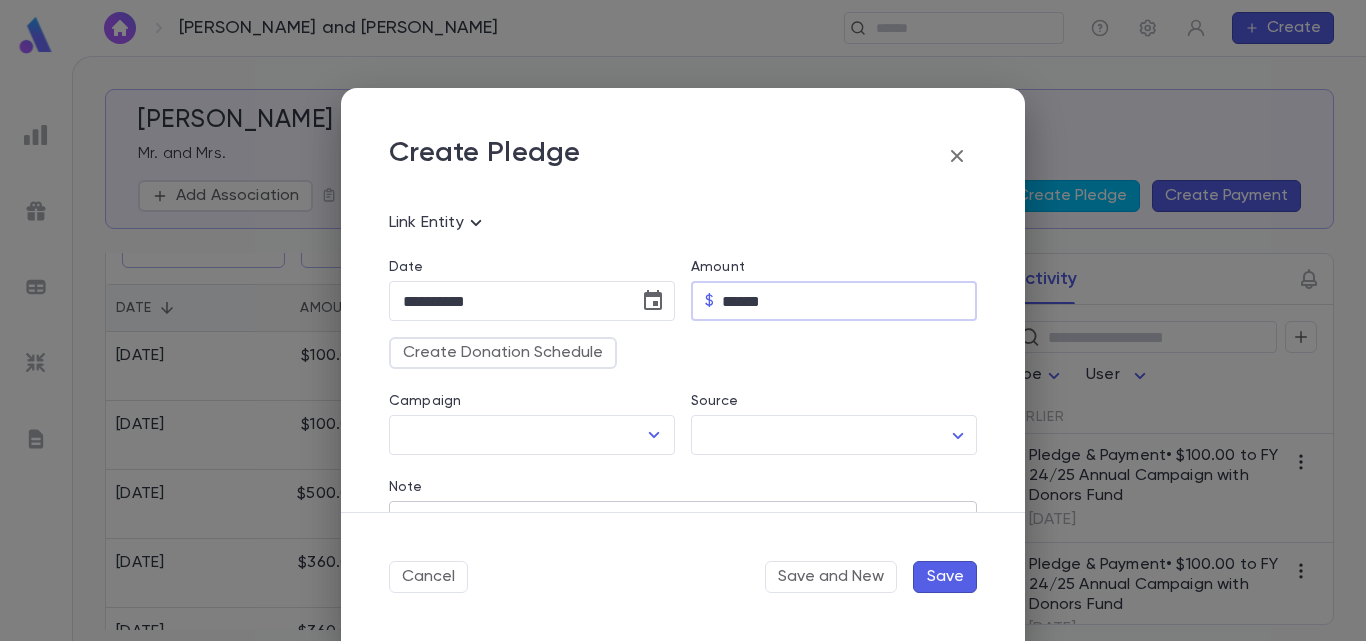 scroll, scrollTop: 301, scrollLeft: 0, axis: vertical 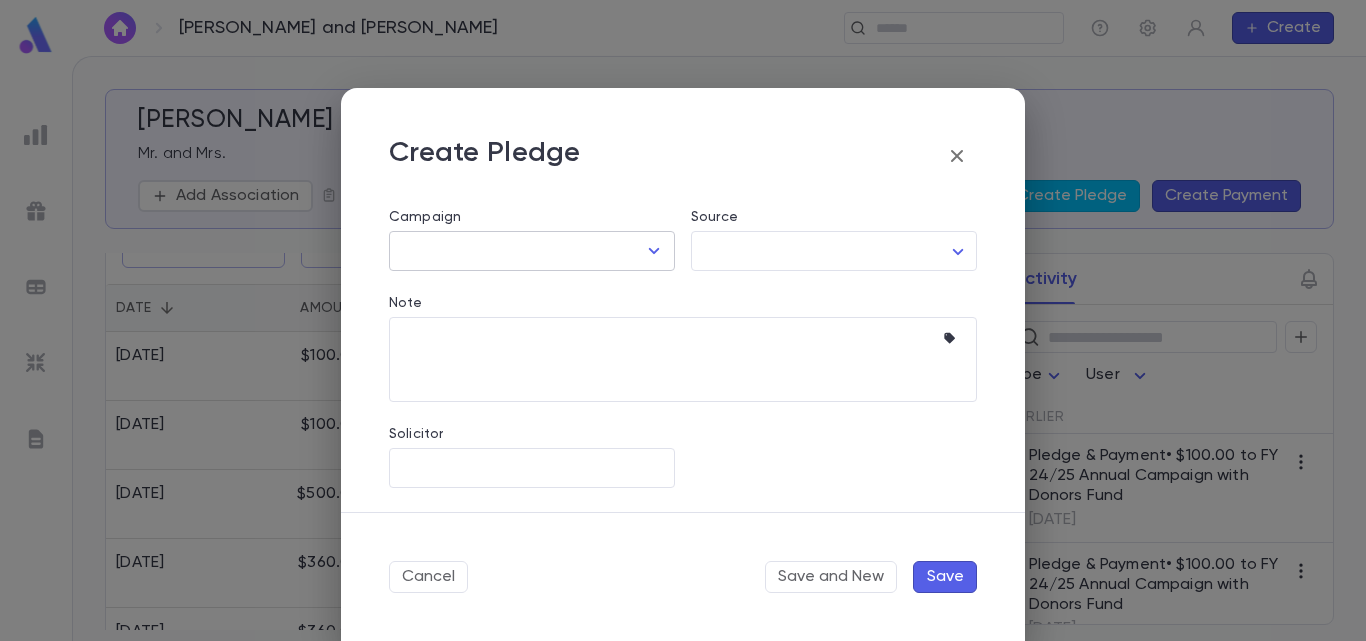 click 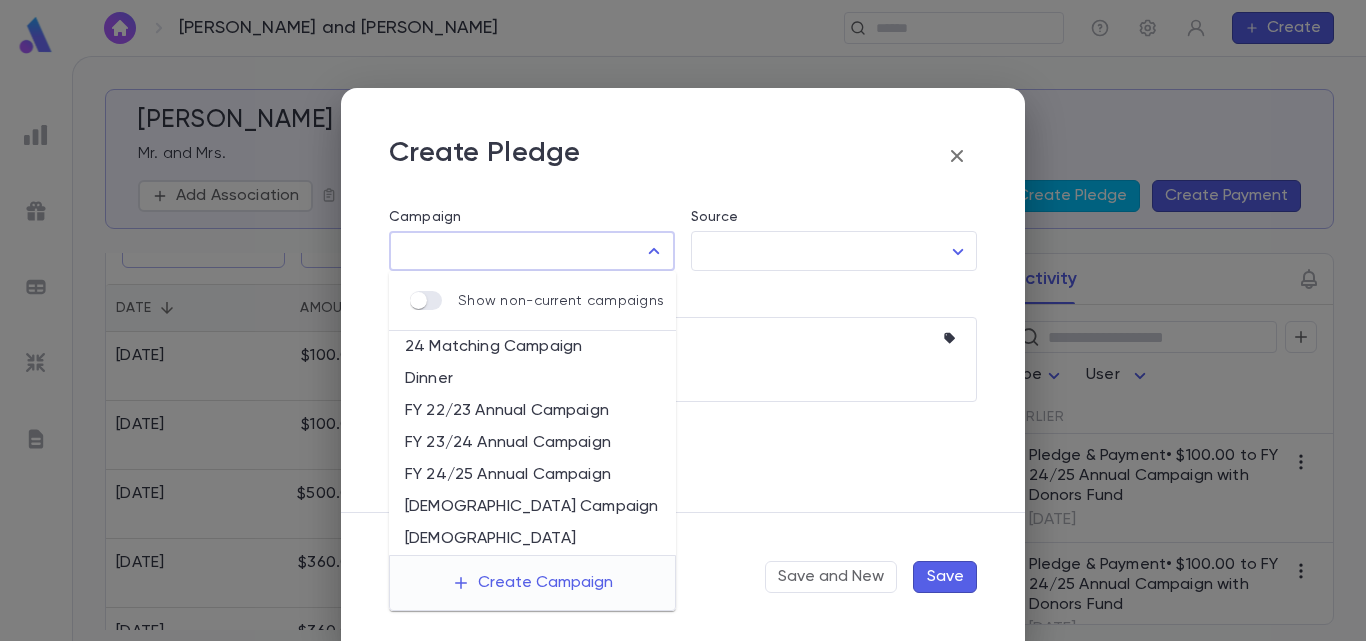 click on "FY 24/25 Annual Campaign" at bounding box center [532, 475] 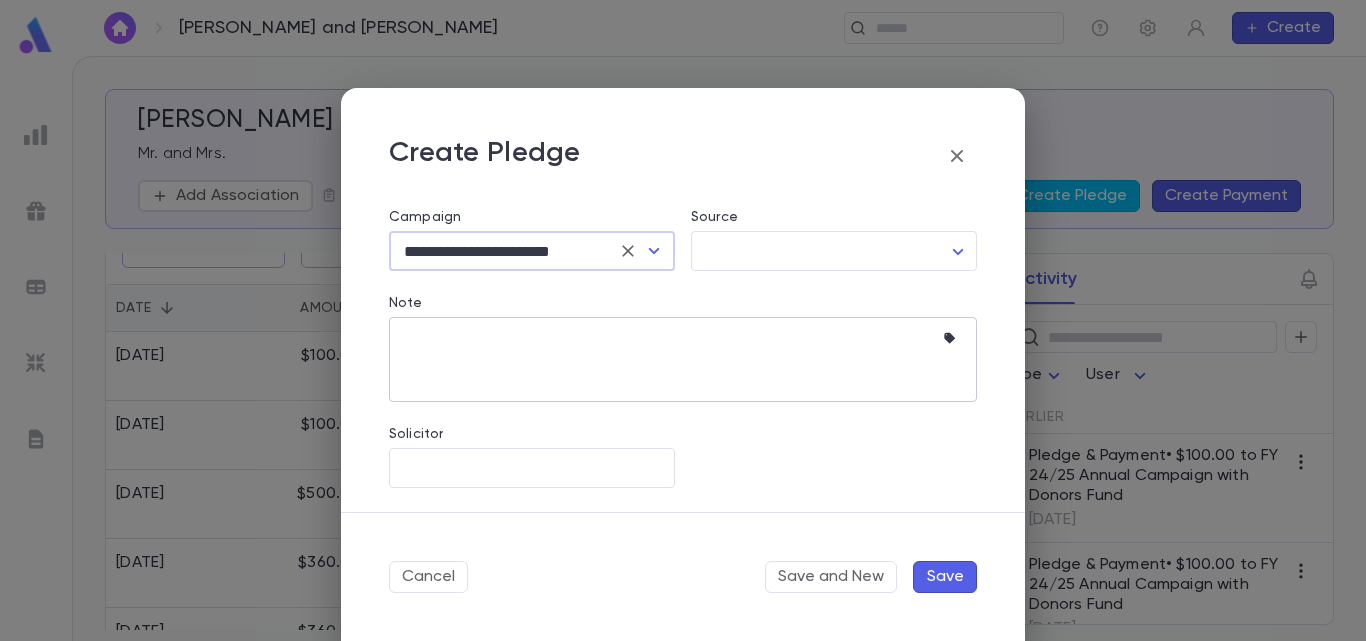 click at bounding box center (683, 339) 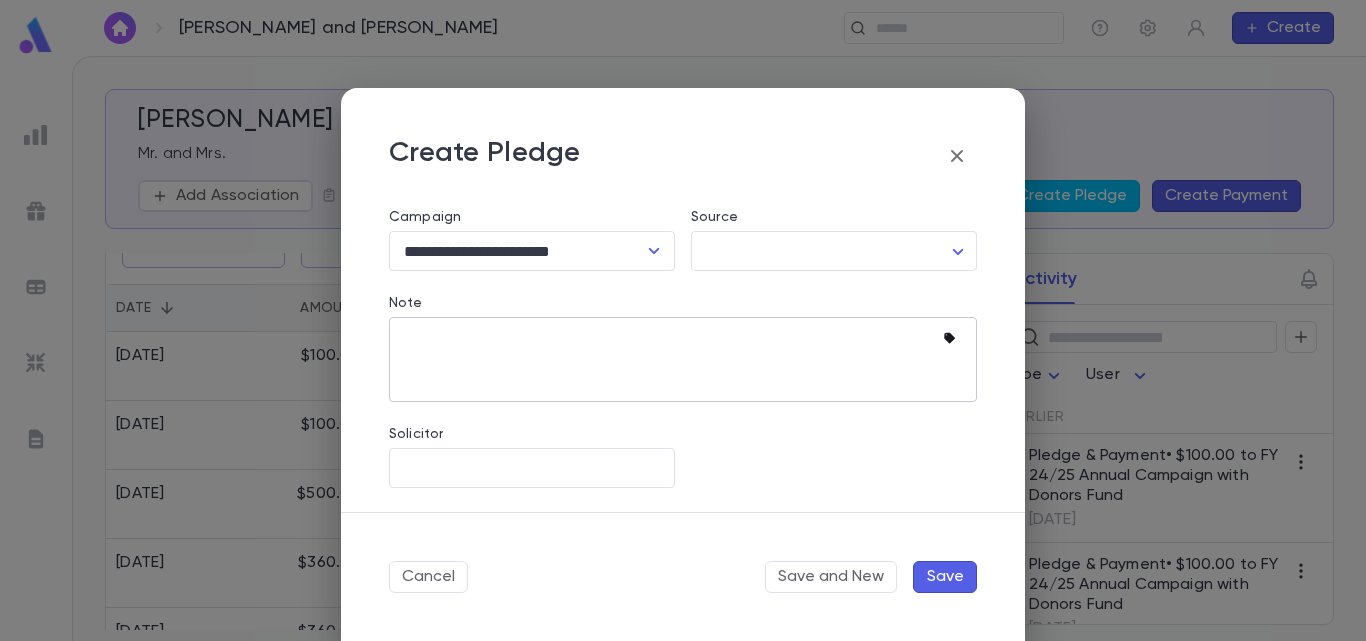 click 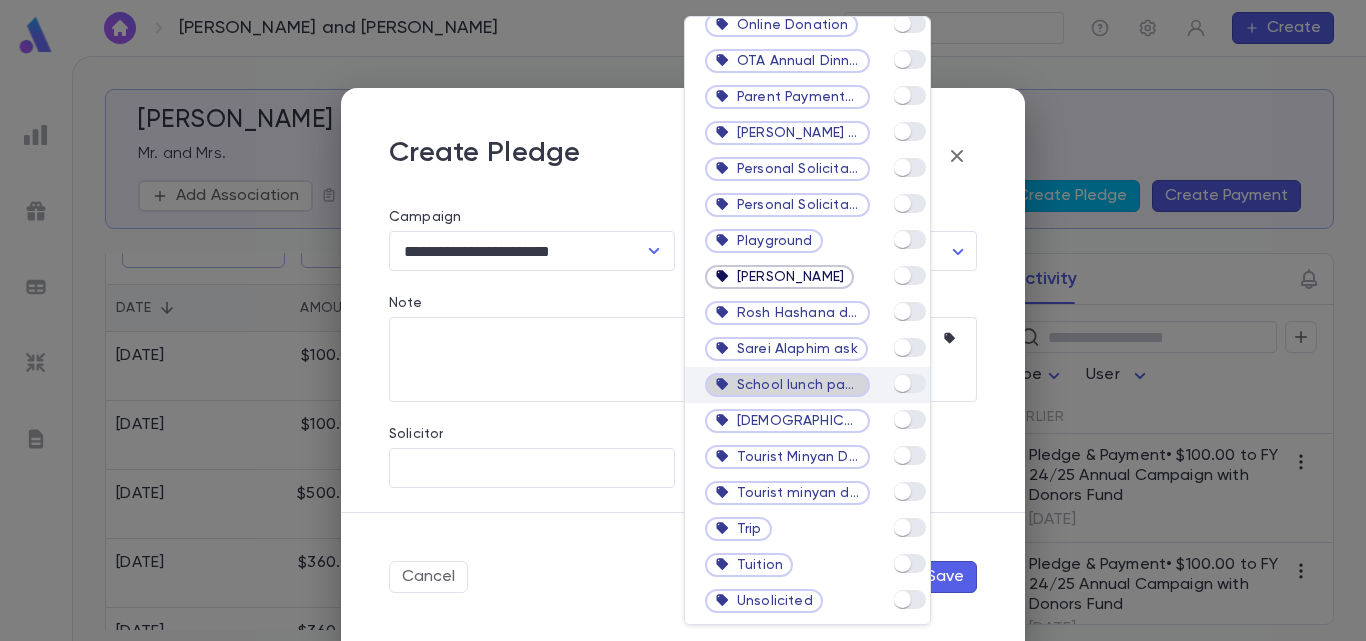 scroll, scrollTop: 2185, scrollLeft: 0, axis: vertical 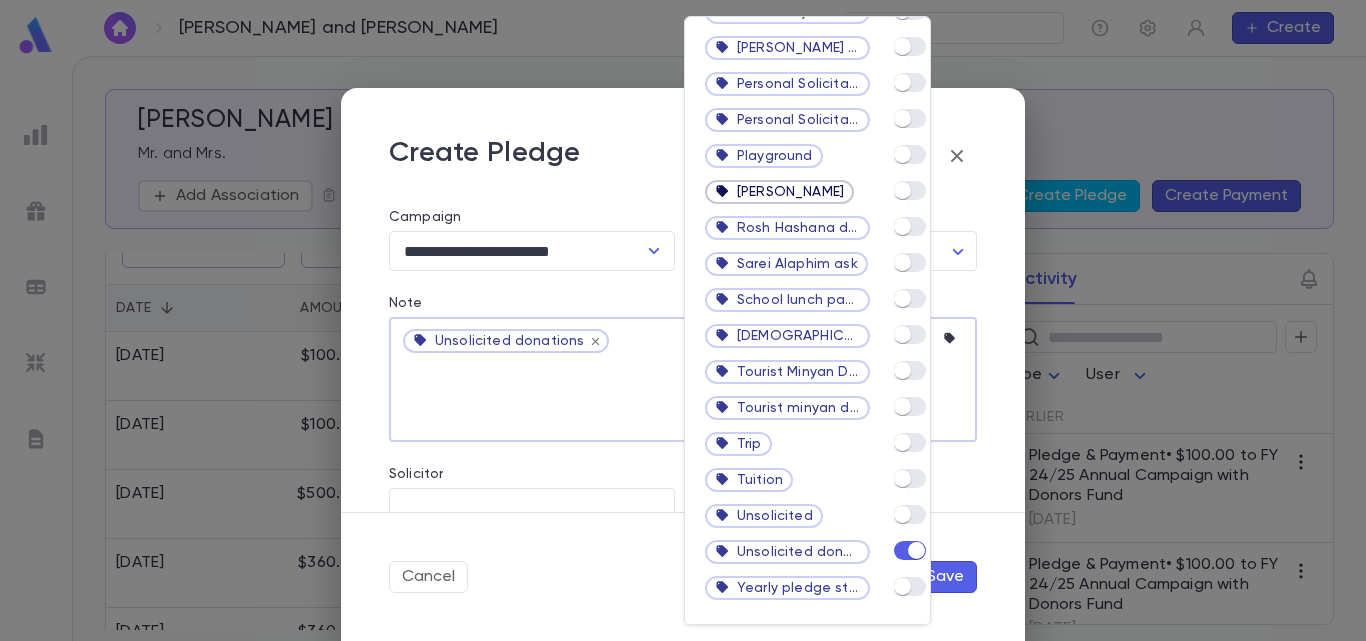 click at bounding box center [683, 320] 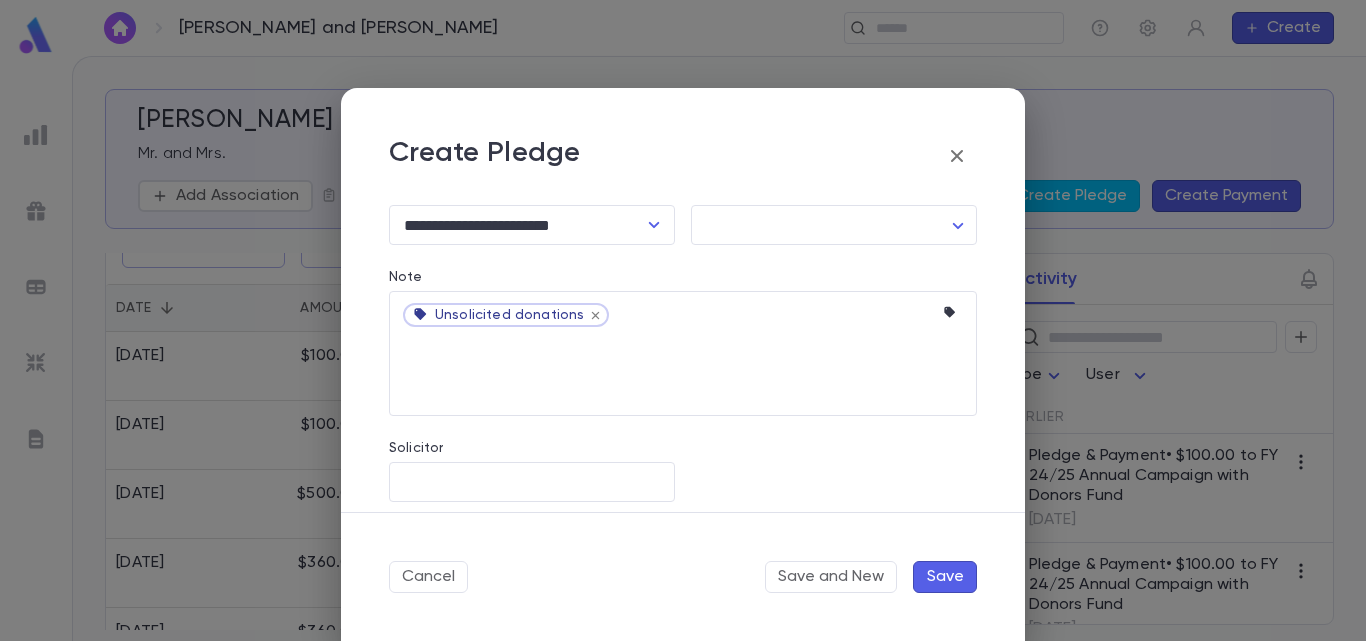 scroll, scrollTop: 341, scrollLeft: 0, axis: vertical 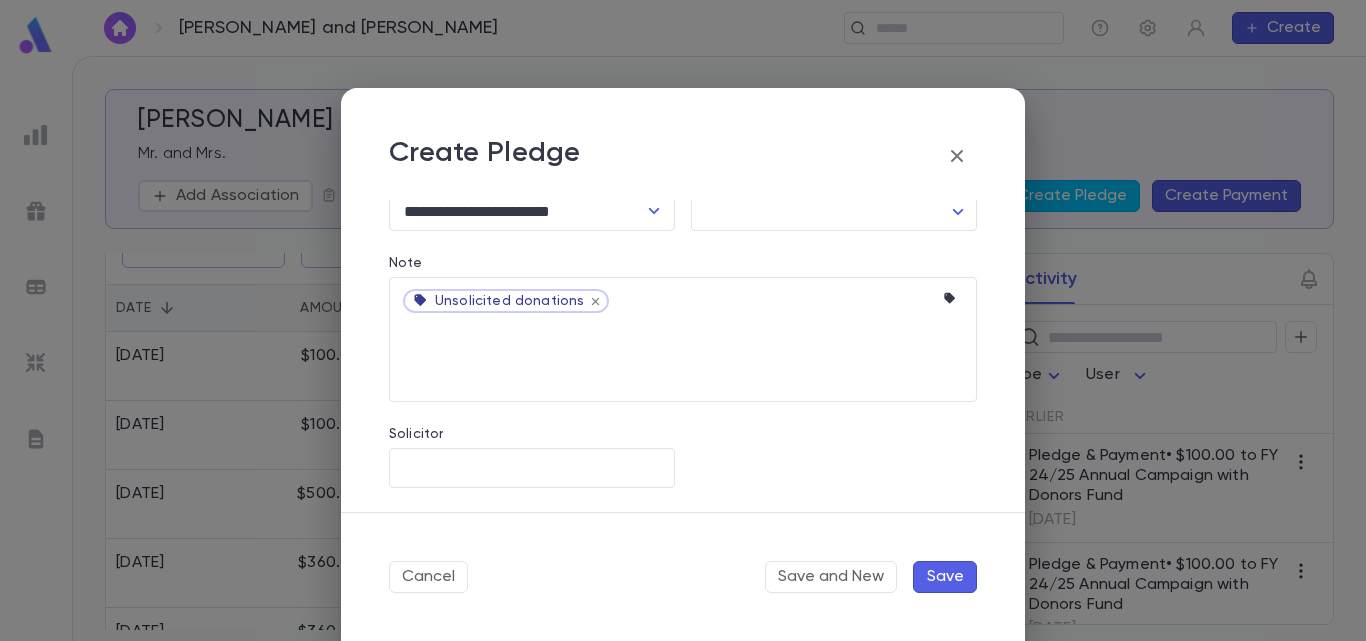 click on "Save" at bounding box center (945, 577) 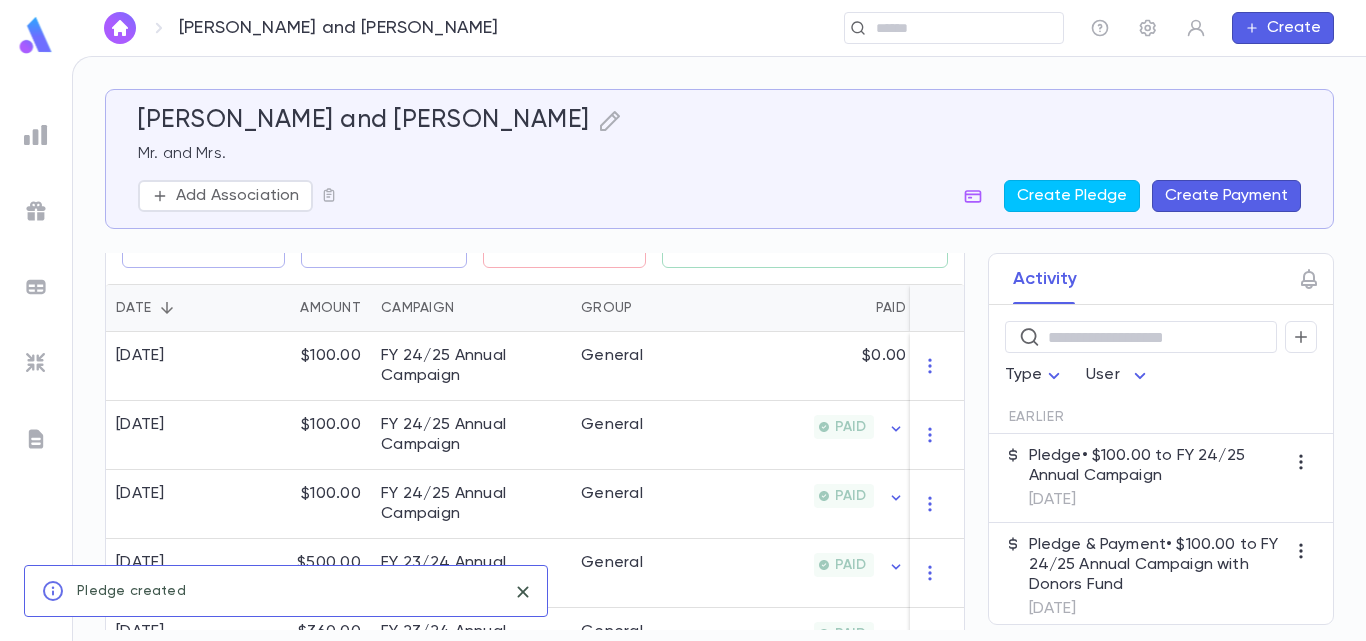 click on "Pledge  • $100.00 to FY 24/25 Annual Campaign 10/1/2024" at bounding box center [1157, 478] 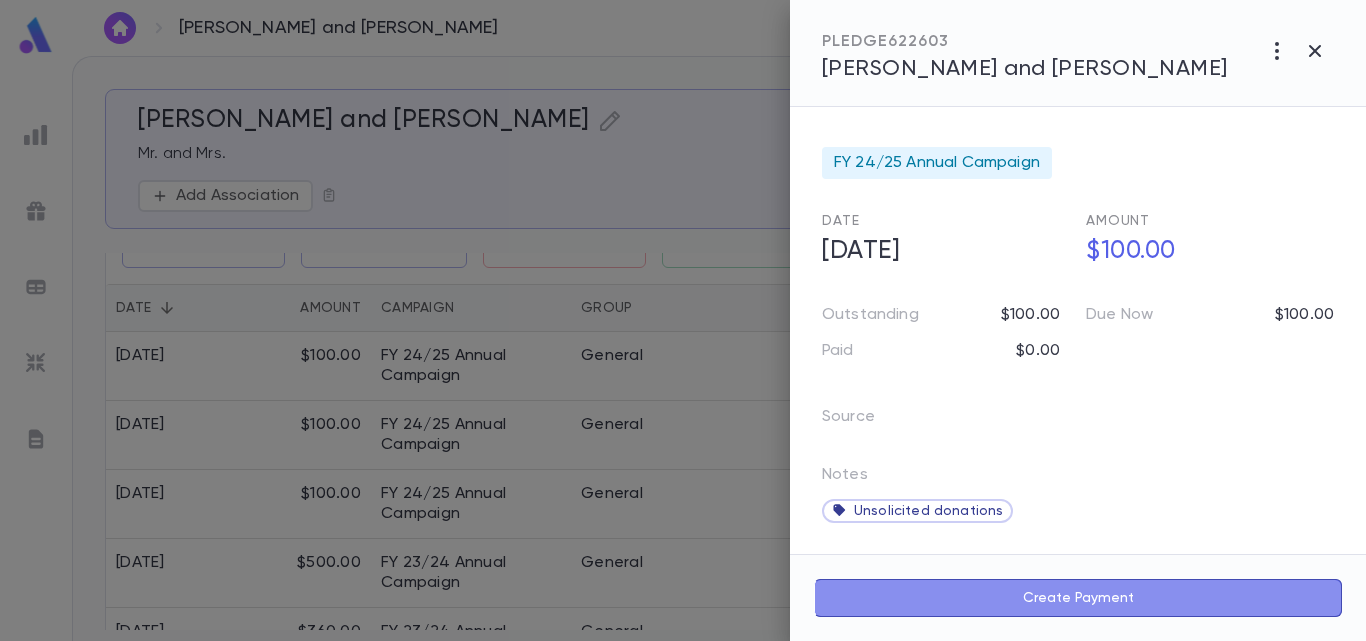 drag, startPoint x: 1152, startPoint y: 605, endPoint x: 1149, endPoint y: 595, distance: 10.440307 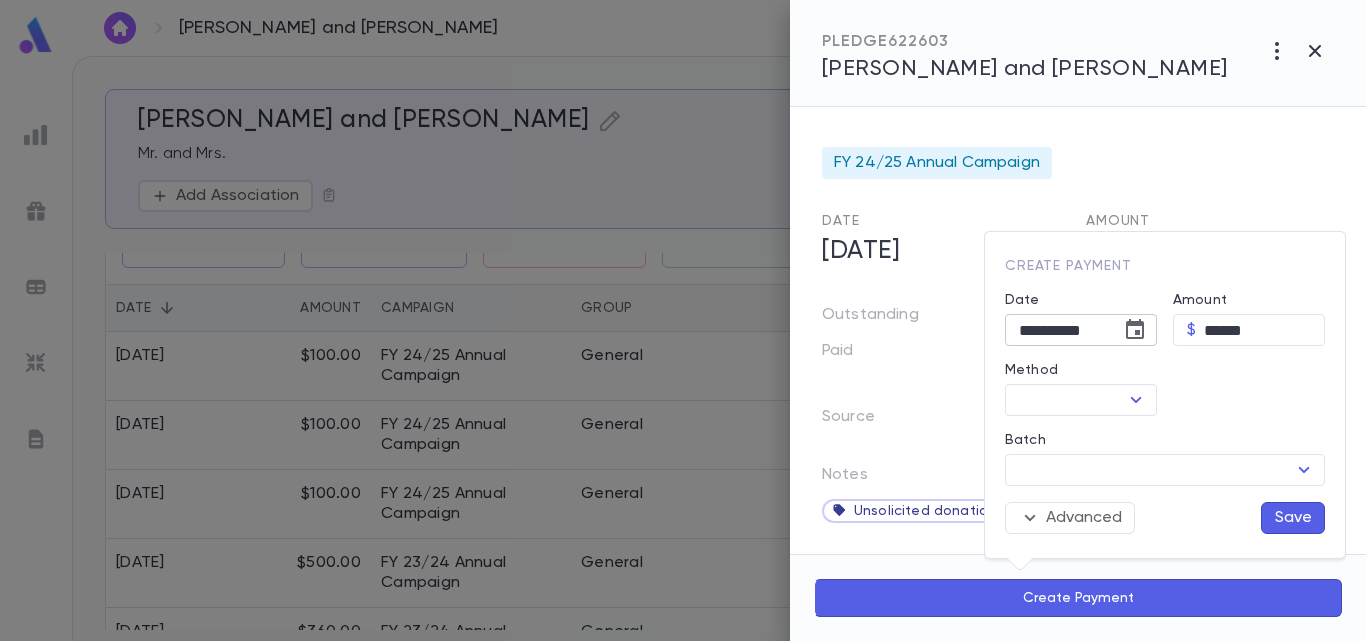 click 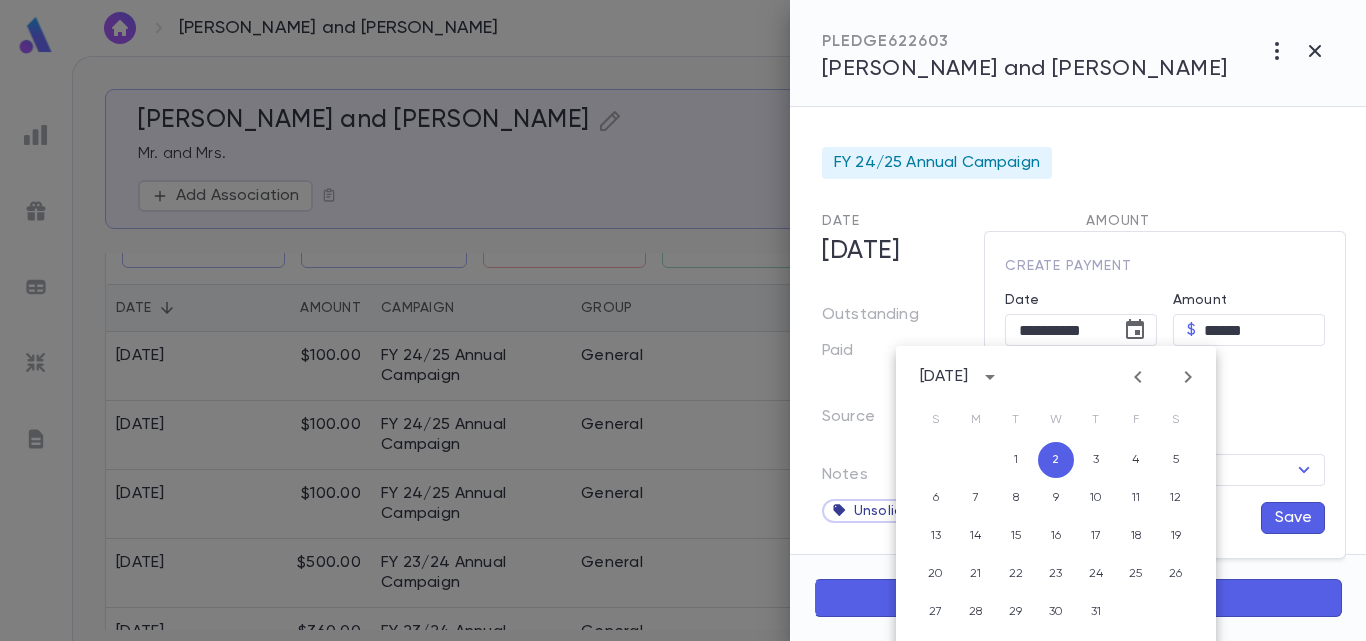 click on "[DATE]" at bounding box center (944, 377) 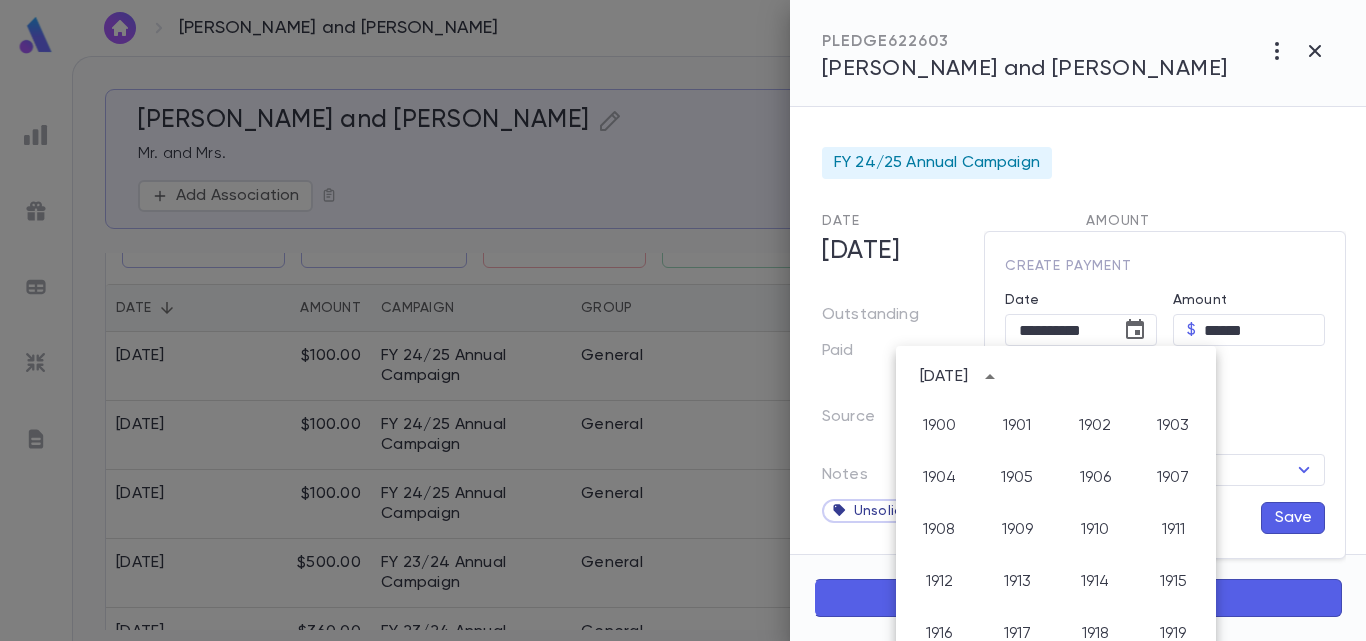 scroll, scrollTop: 1486, scrollLeft: 0, axis: vertical 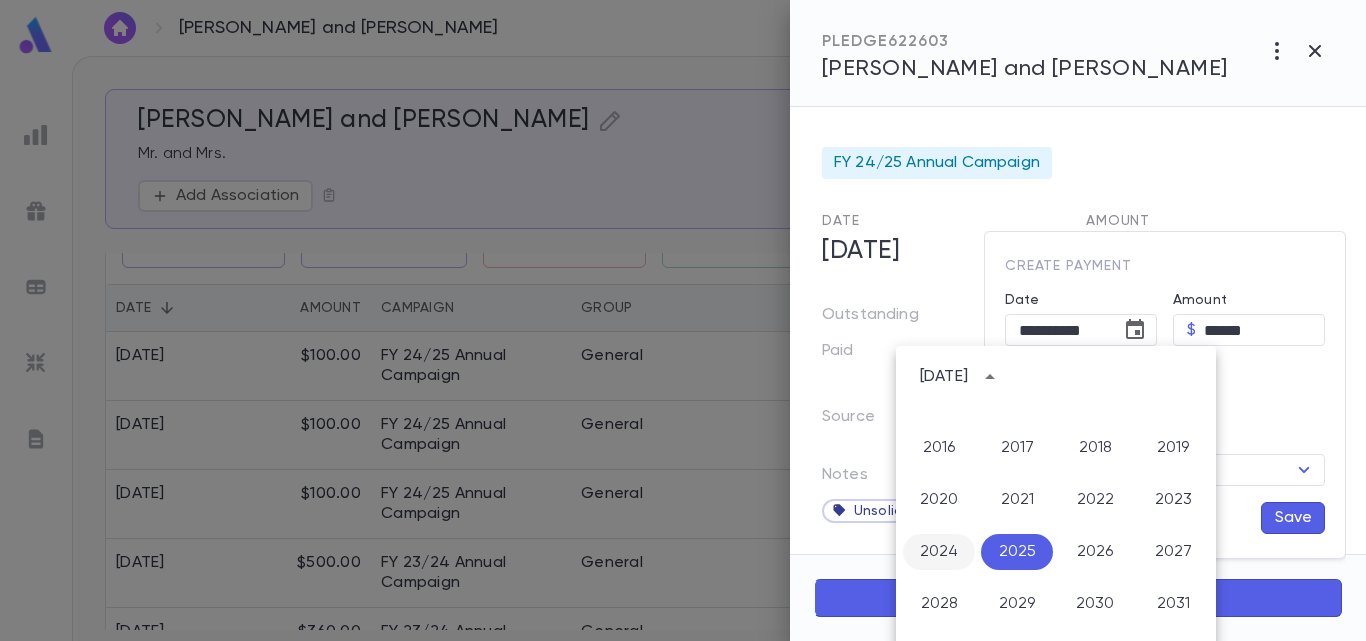 drag, startPoint x: 975, startPoint y: 557, endPoint x: 944, endPoint y: 552, distance: 31.400637 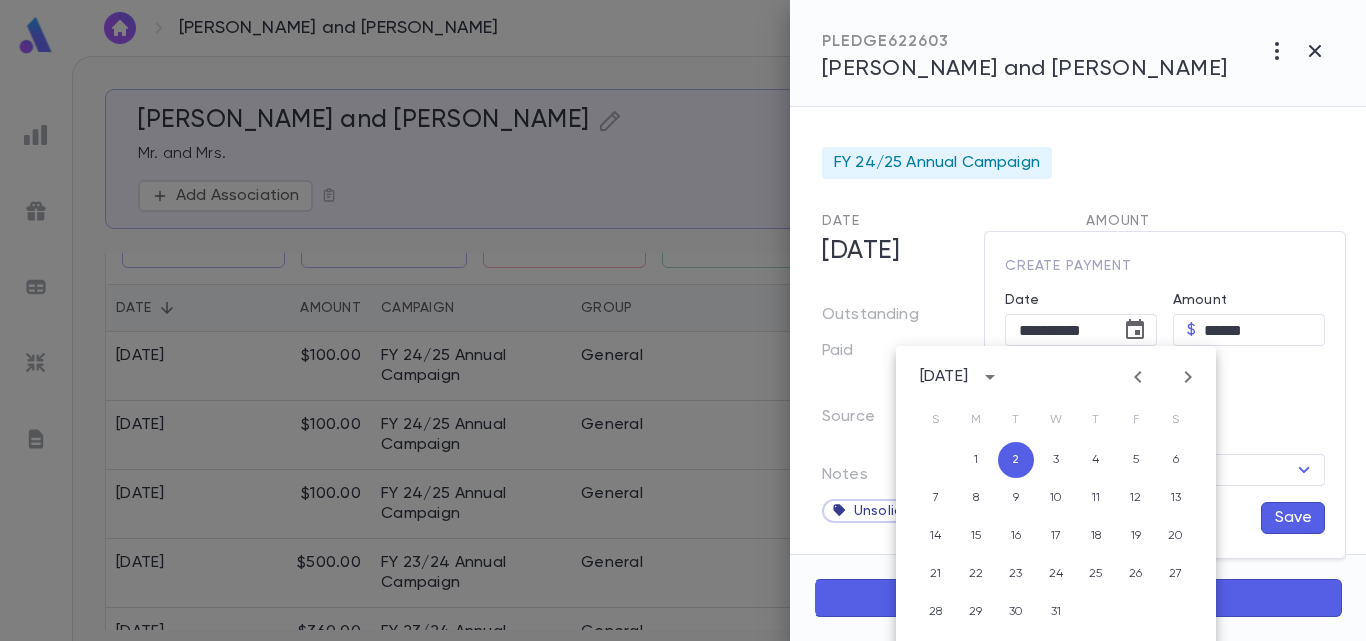 click 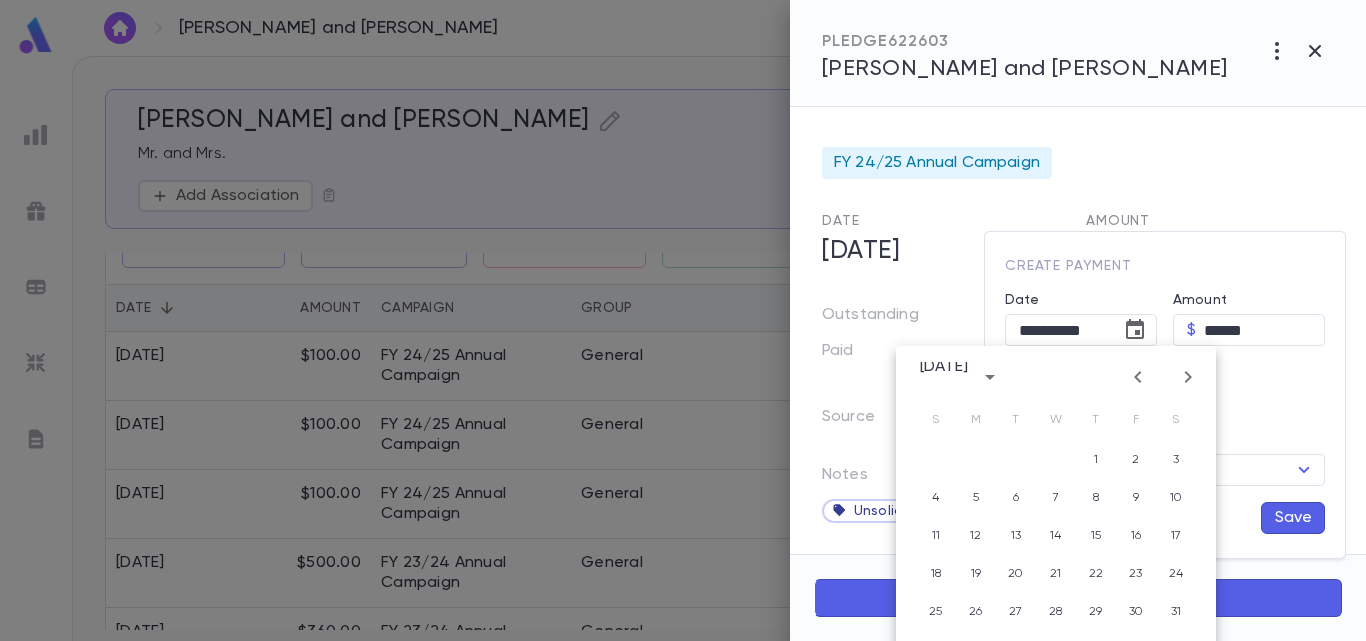click 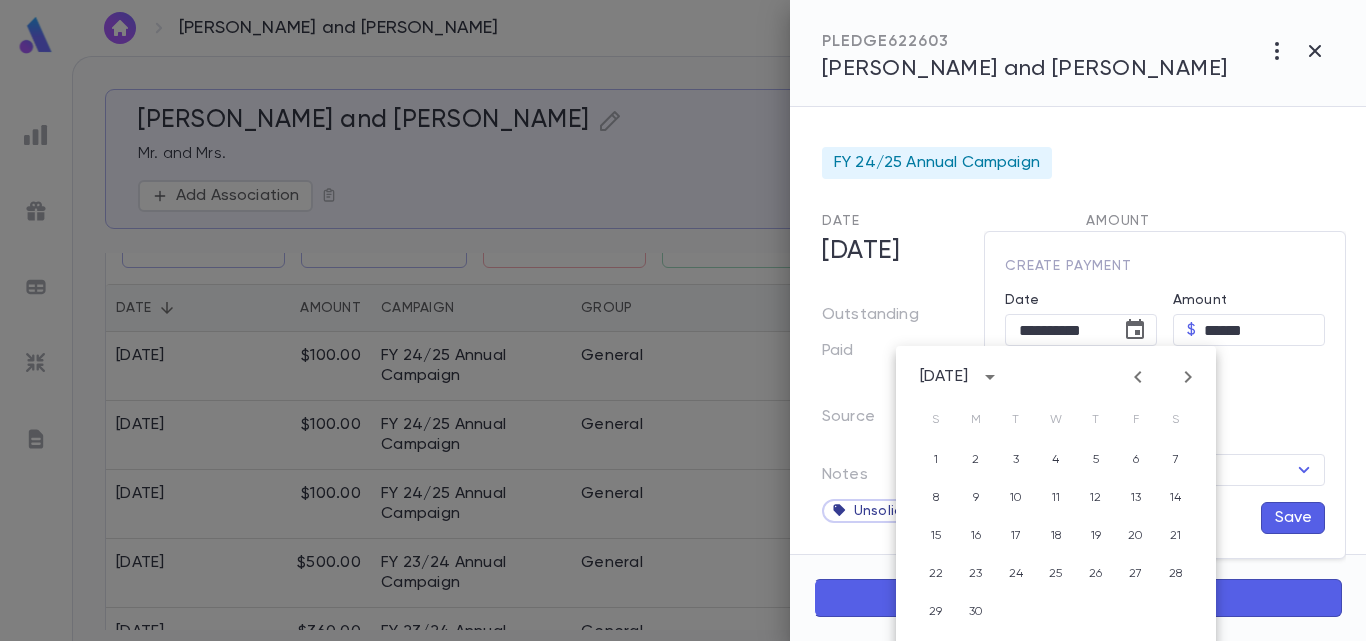 click 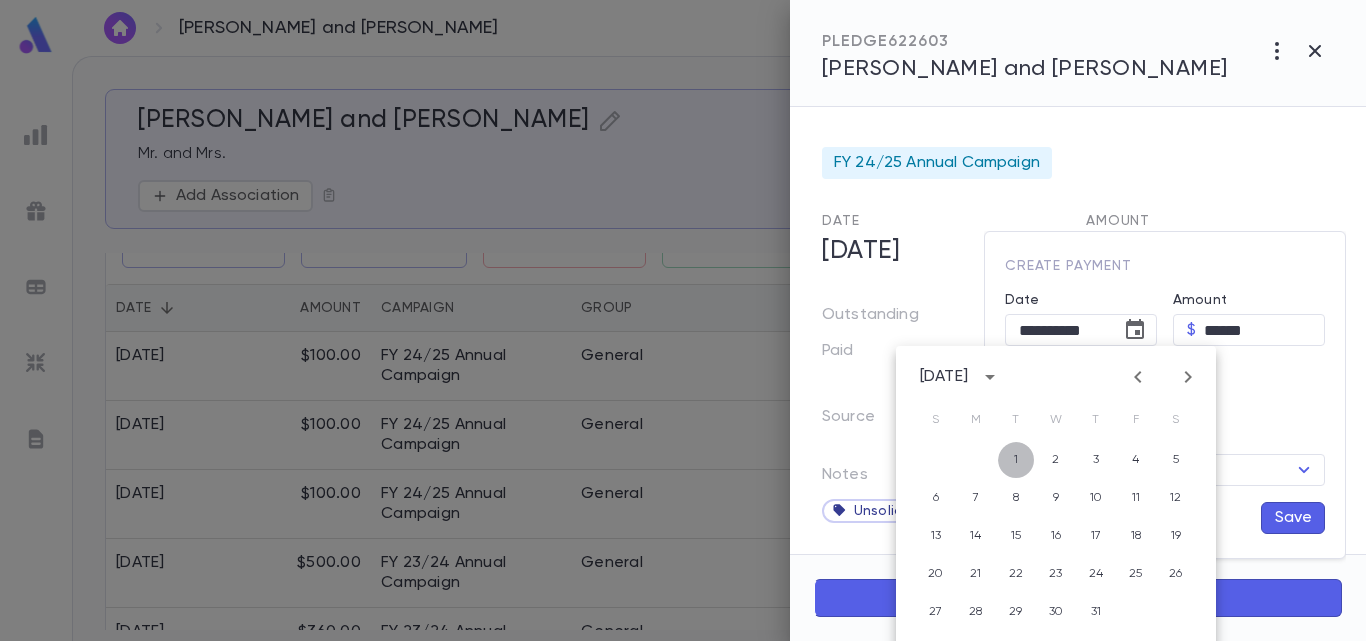 click on "1" at bounding box center [1016, 460] 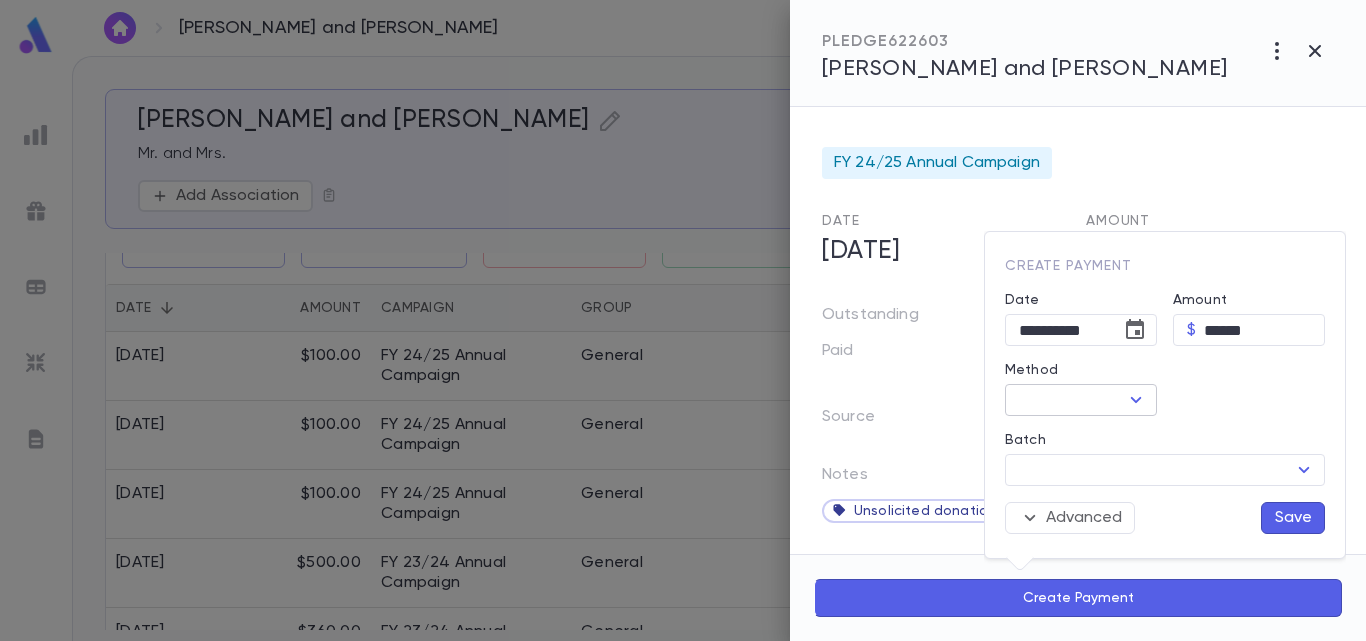 click 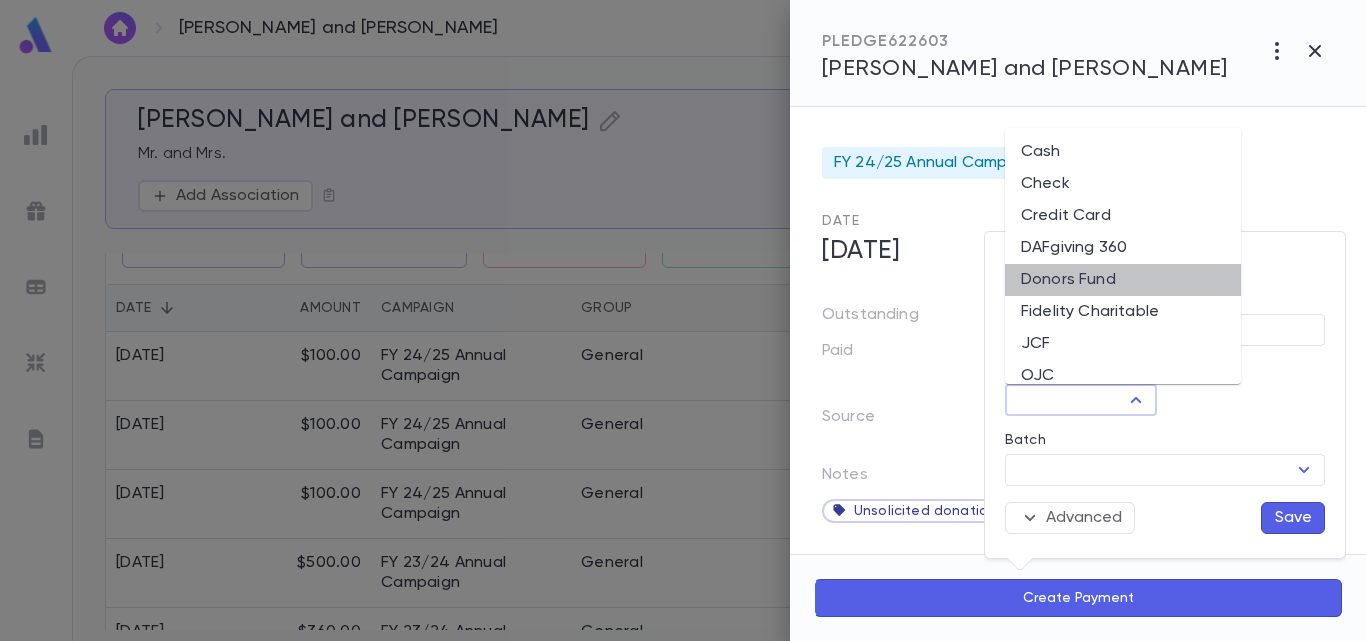 click on "Donors Fund" at bounding box center [1123, 280] 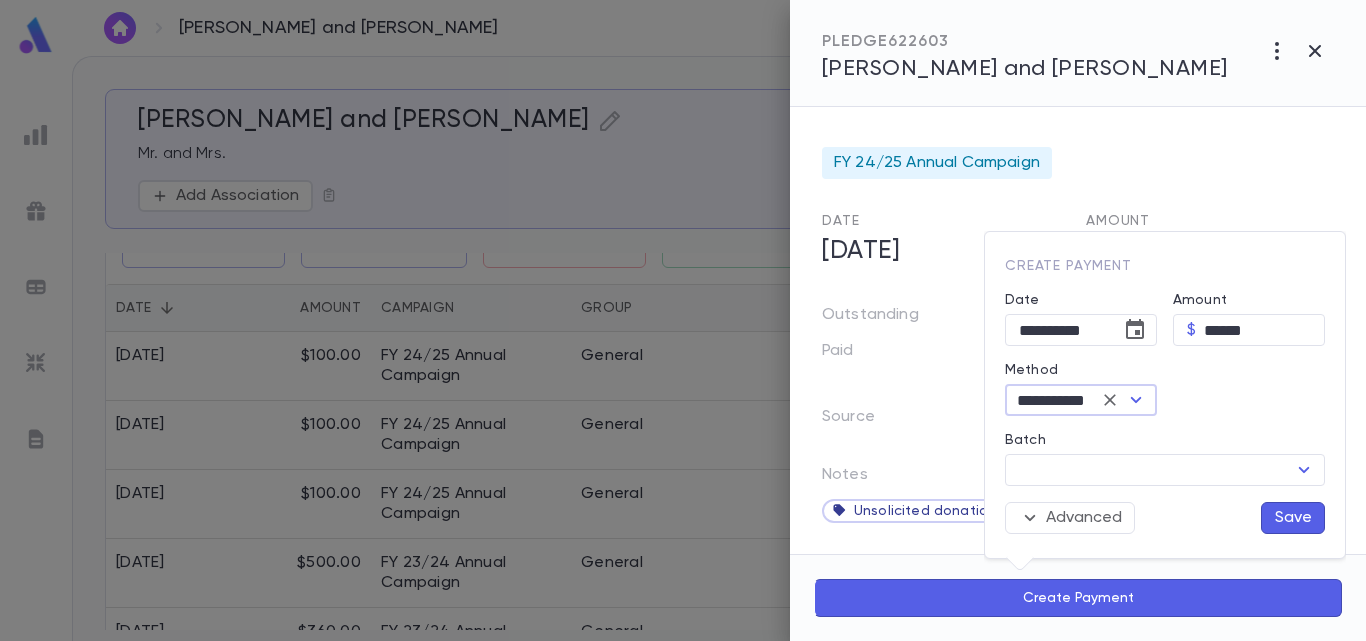 click on "Save" at bounding box center [1293, 518] 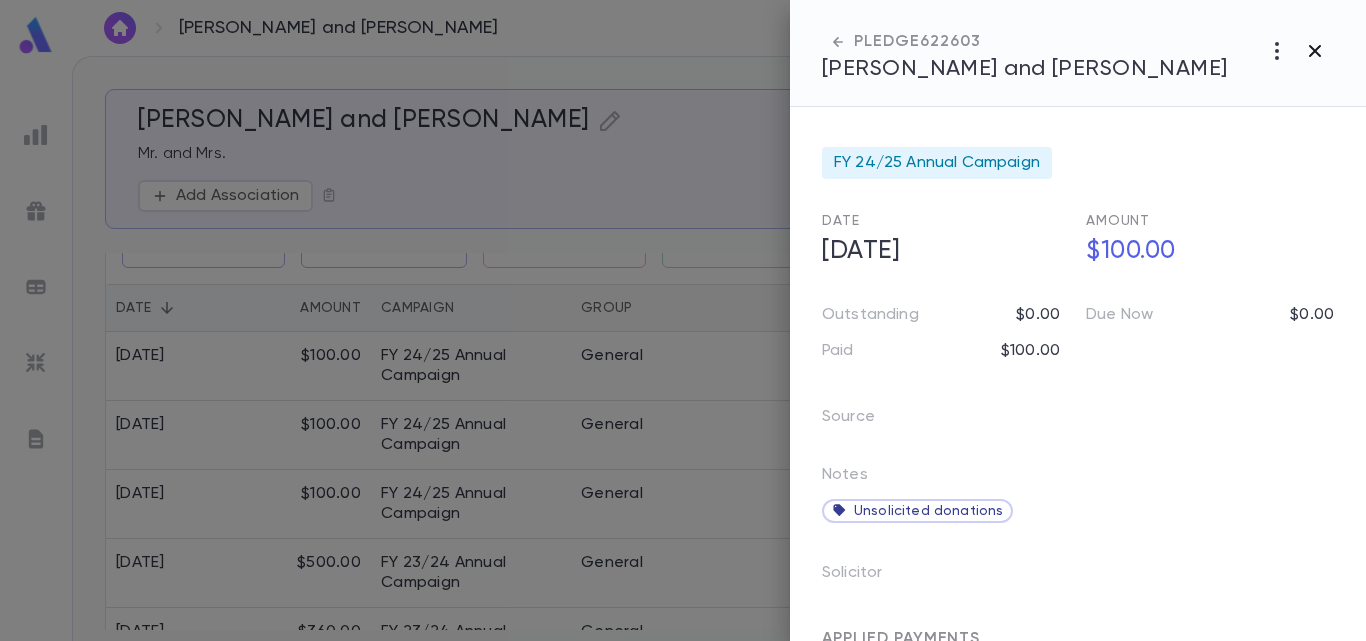 click 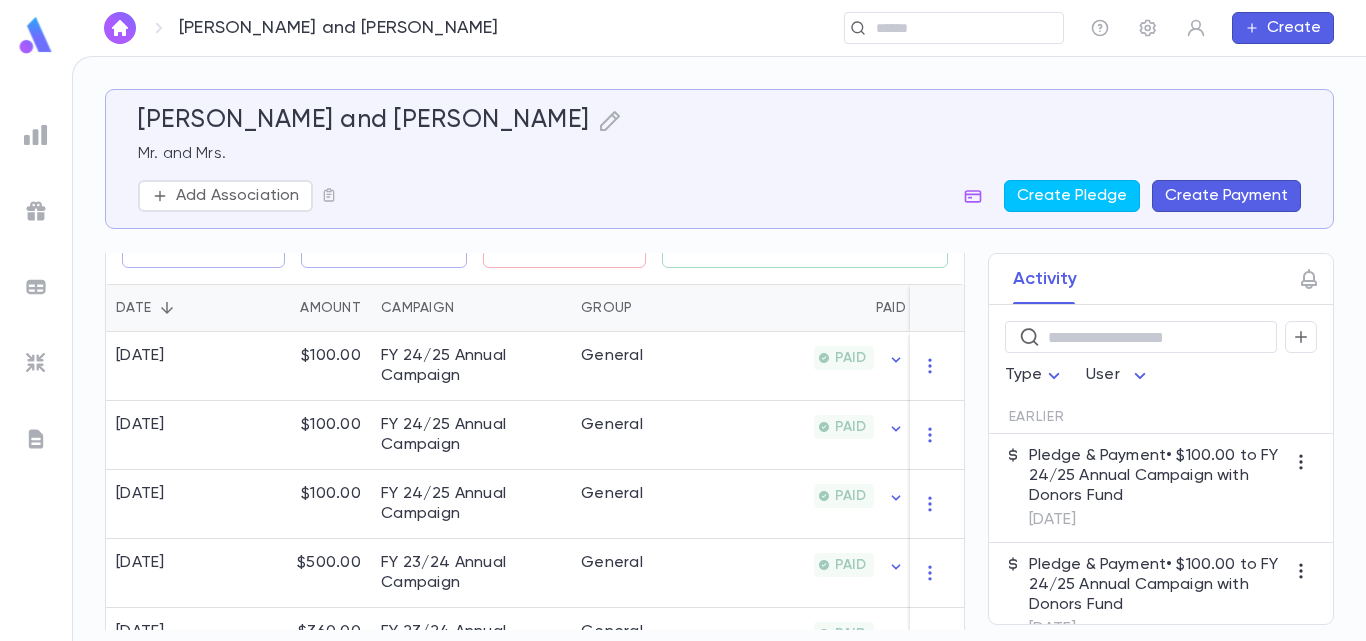 click at bounding box center [120, 28] 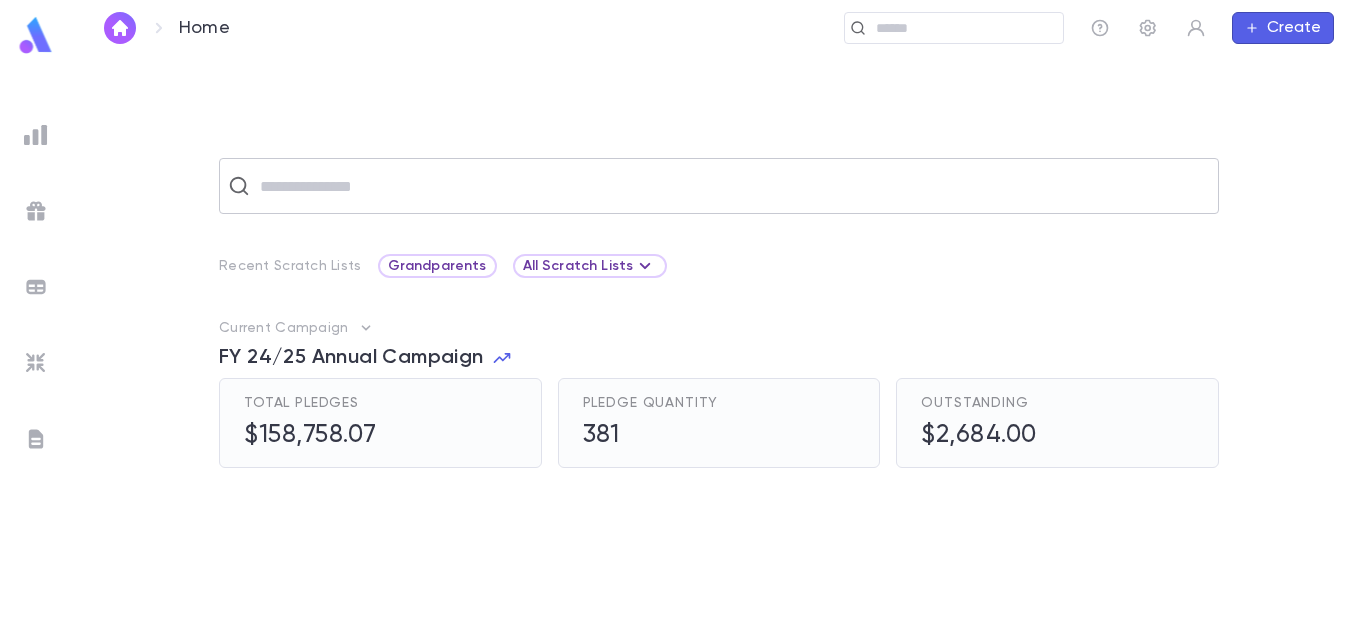click at bounding box center (732, 186) 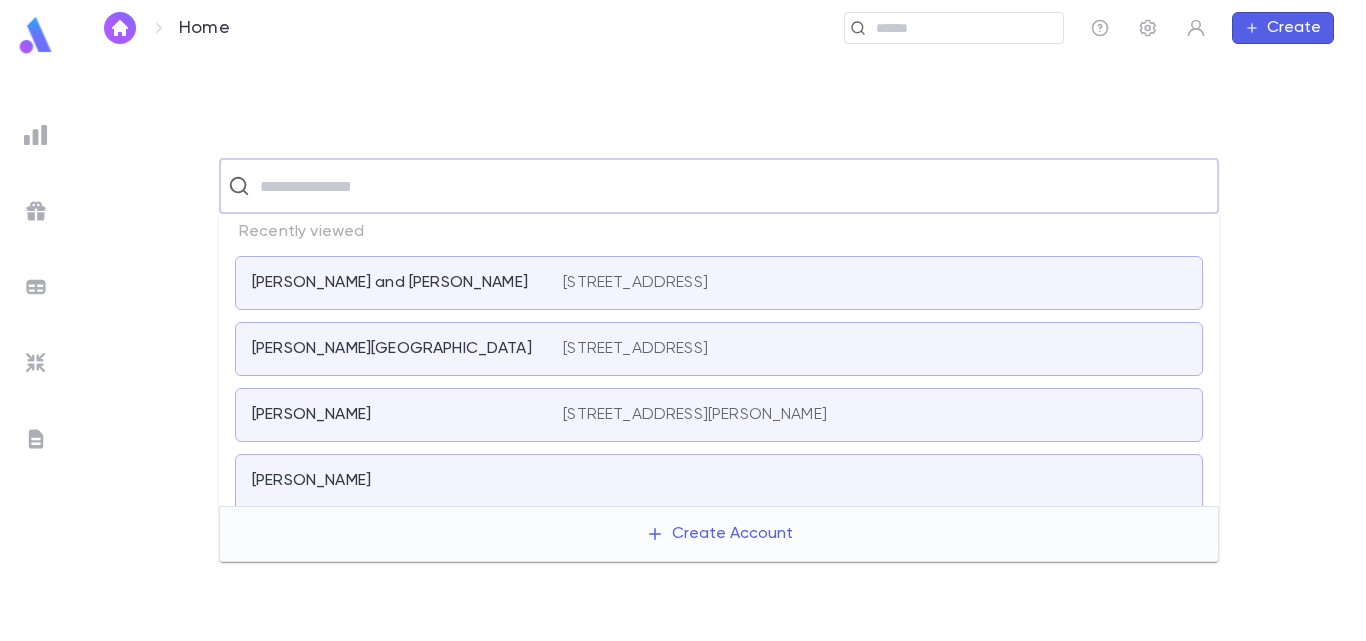 paste on "**********" 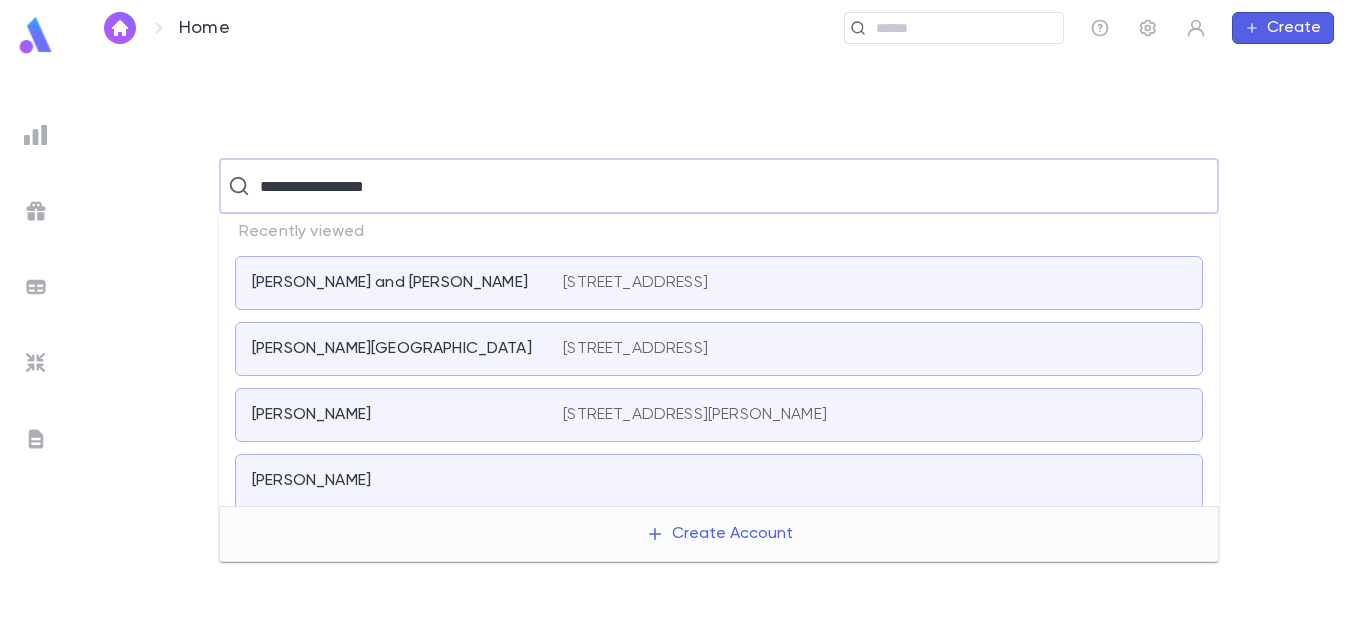 type on "**********" 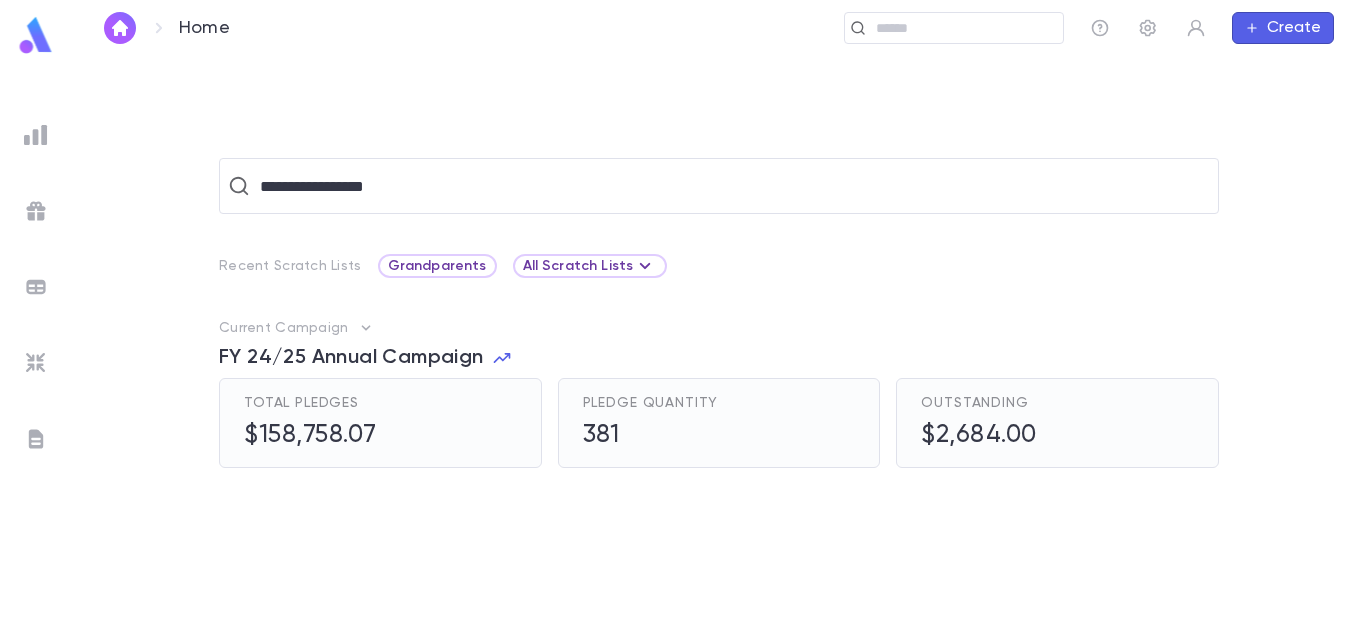 type 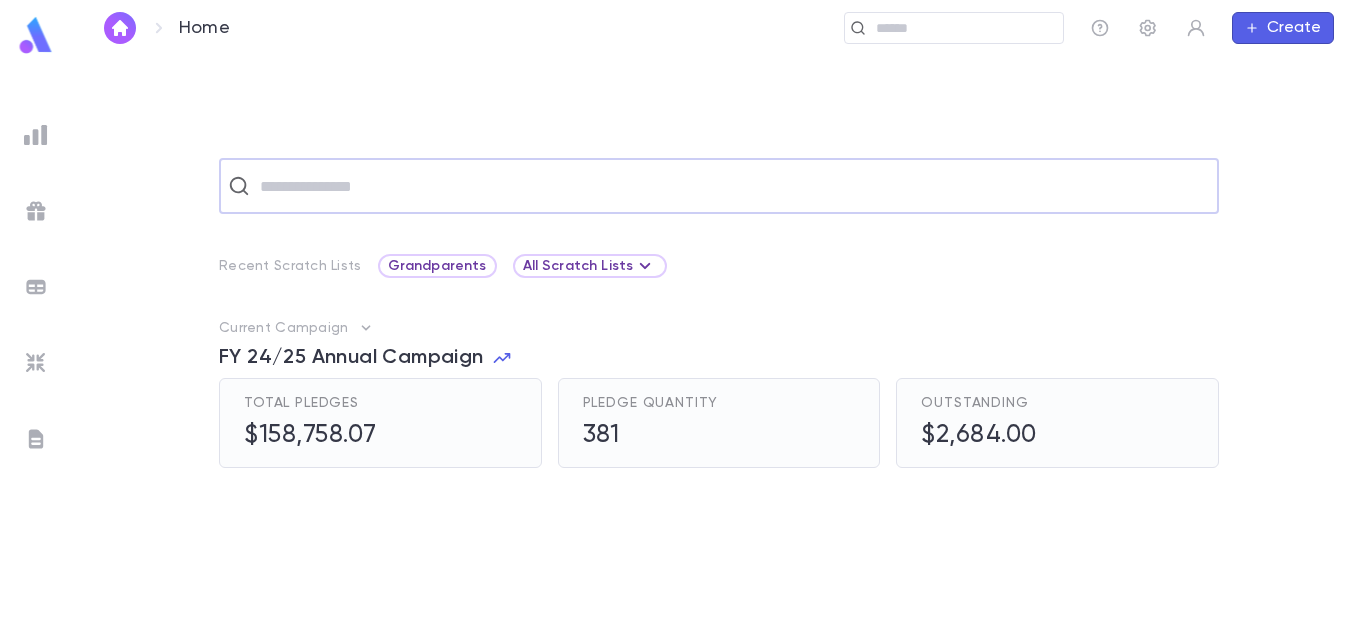click 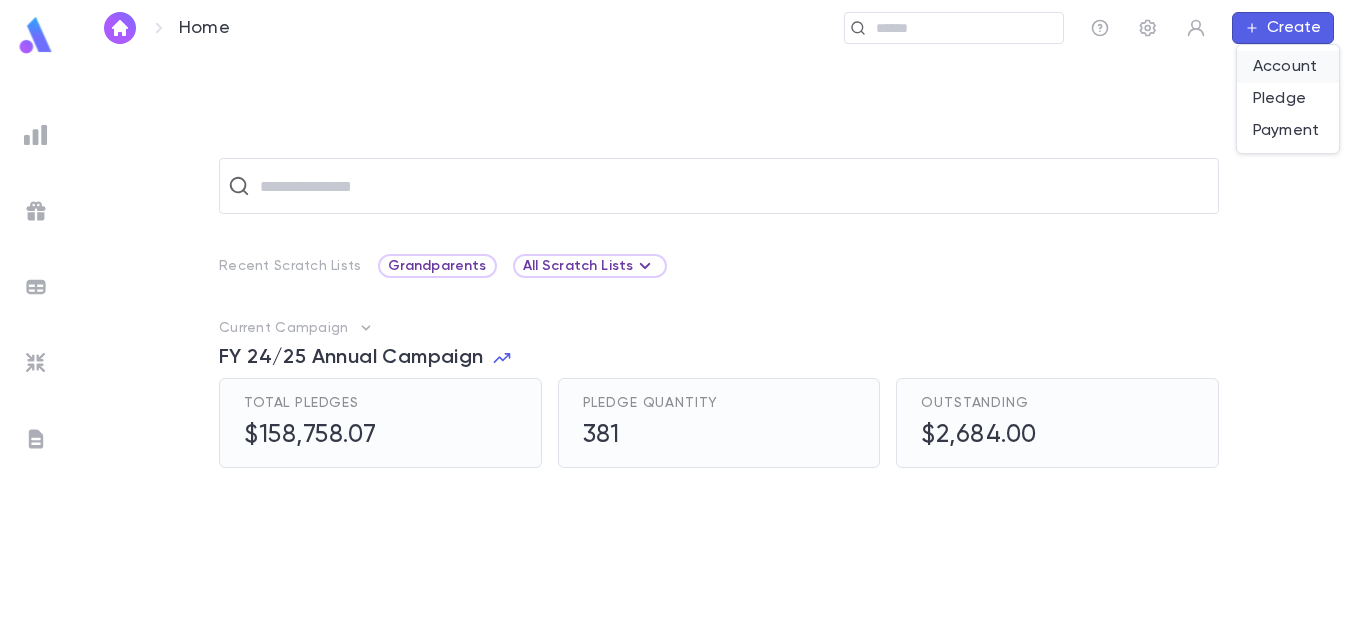 click on "Account" at bounding box center (1288, 67) 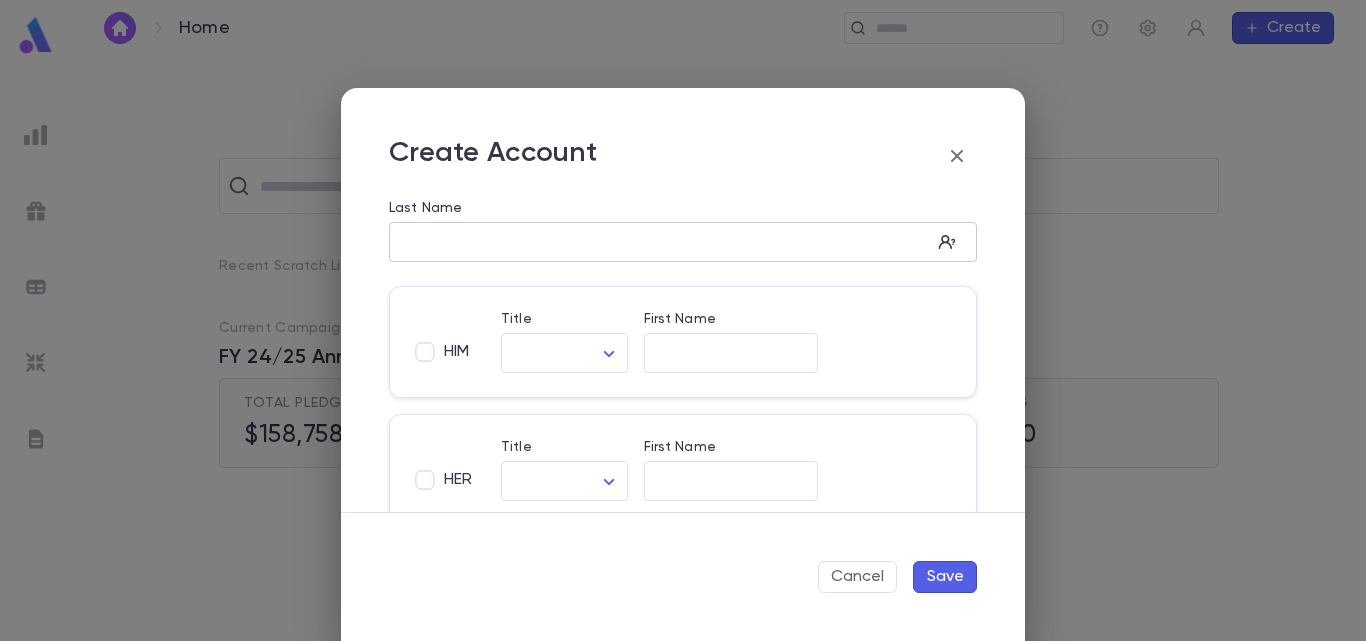 click on "​" at bounding box center (683, 242) 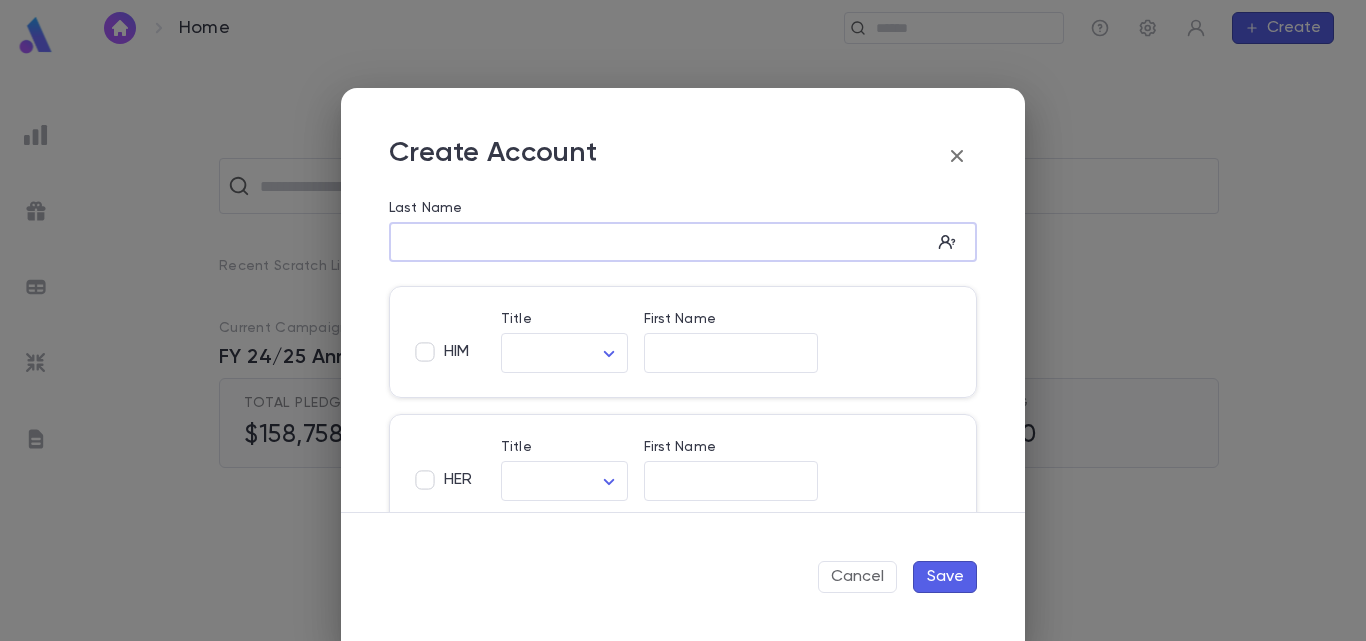 paste on "**********" 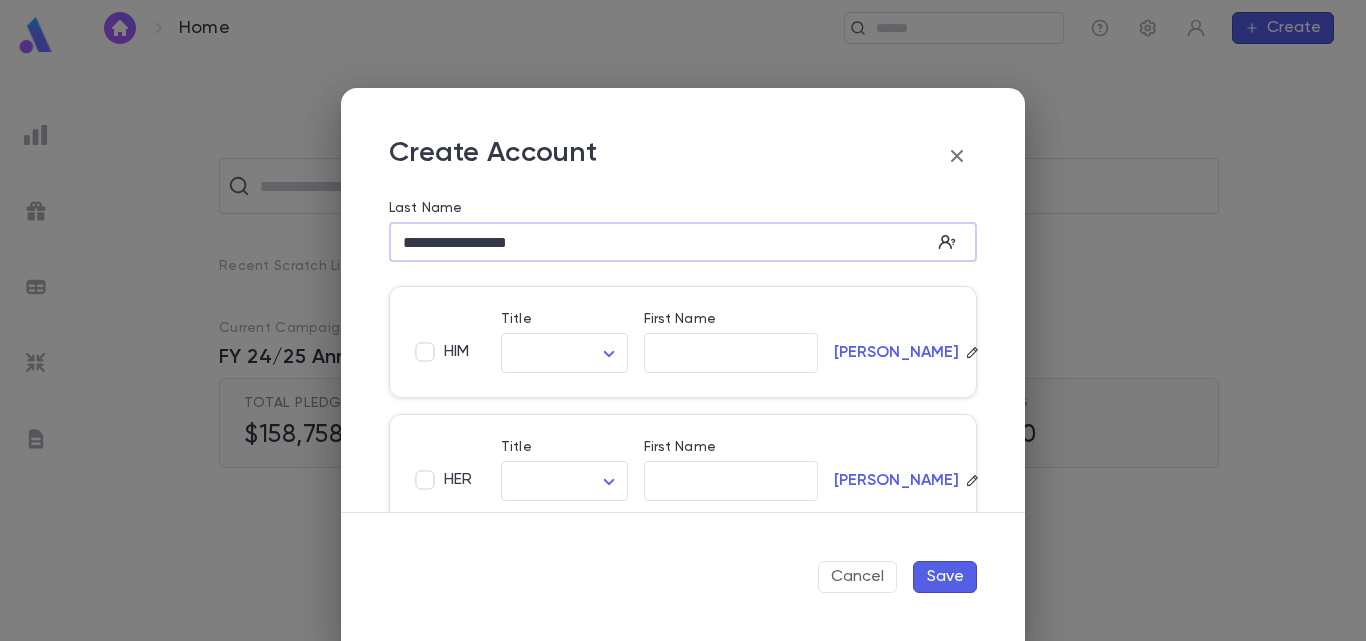 drag, startPoint x: 451, startPoint y: 249, endPoint x: 368, endPoint y: 248, distance: 83.00603 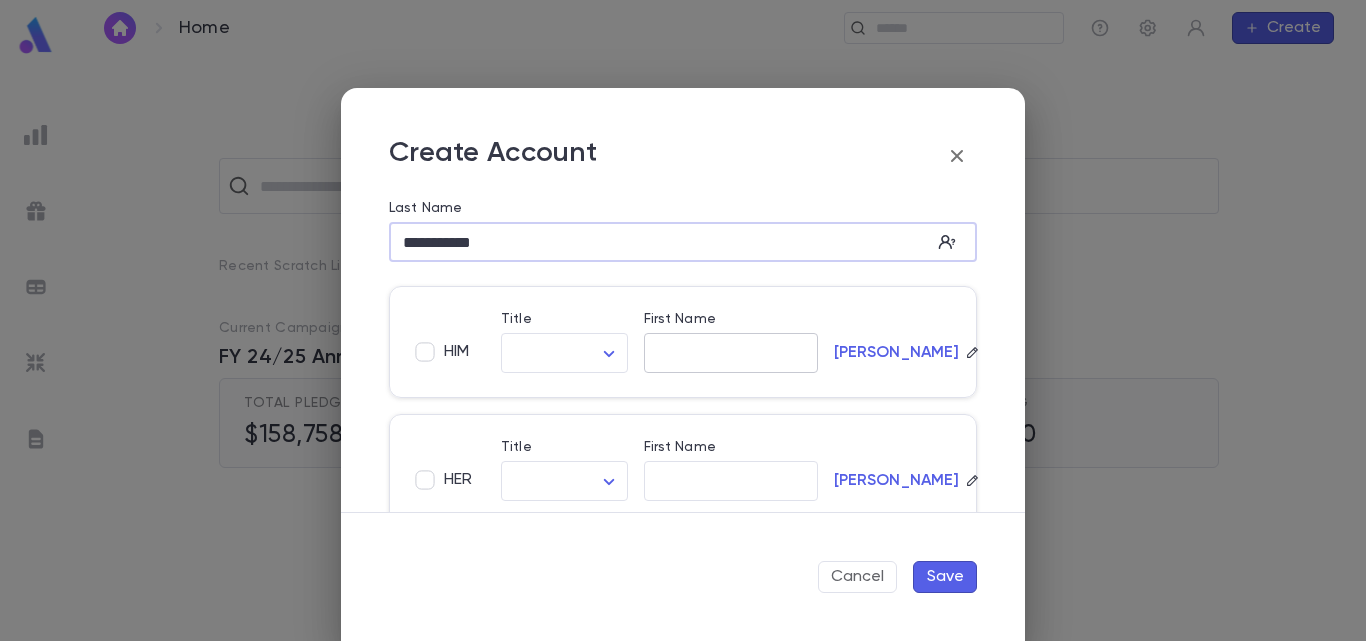 type on "**********" 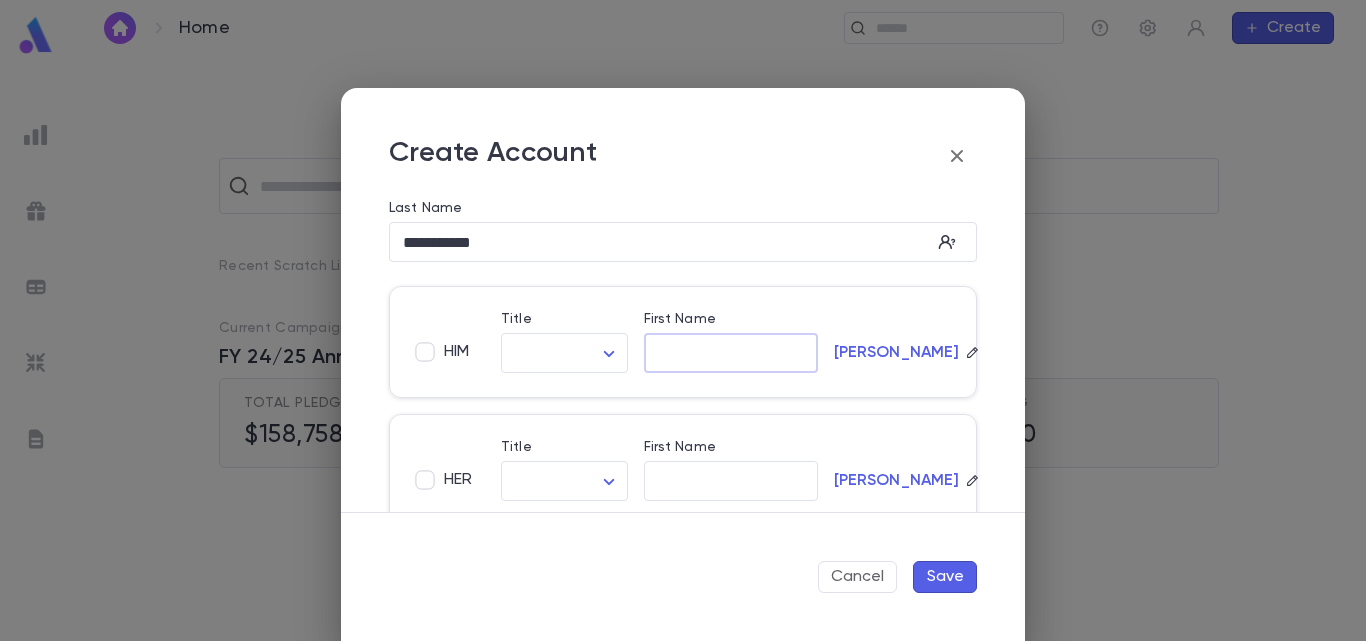 click on "First Name" at bounding box center (731, 353) 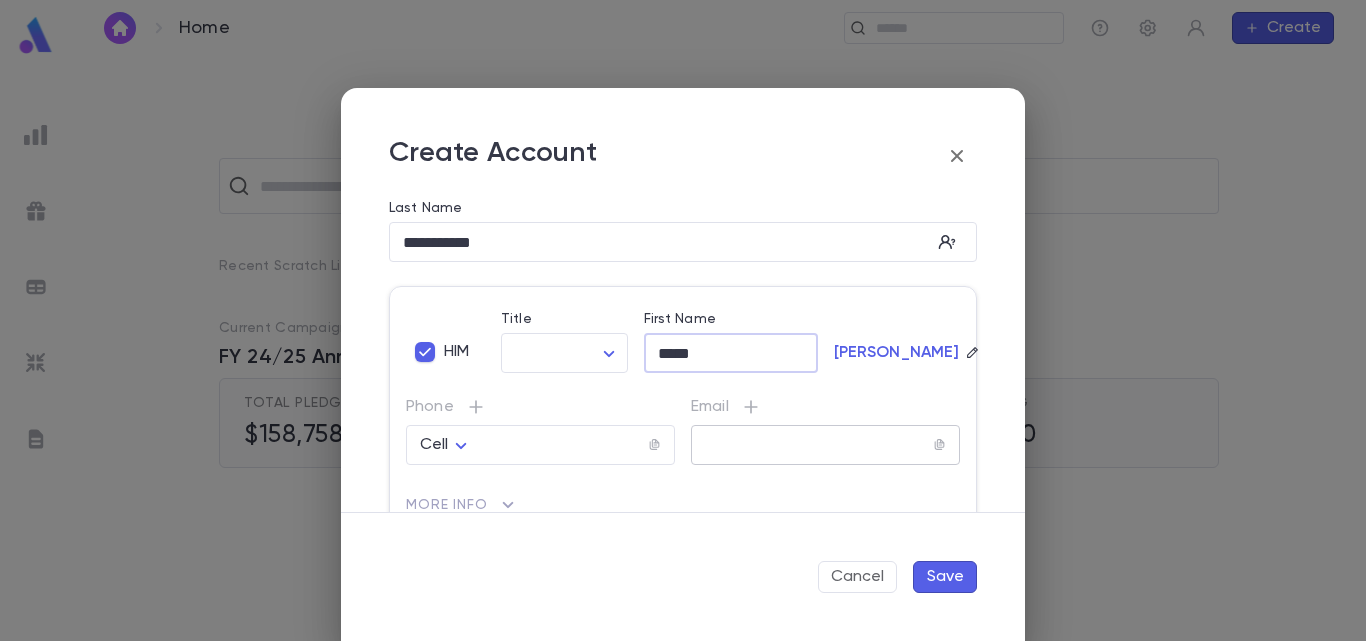 type on "*****" 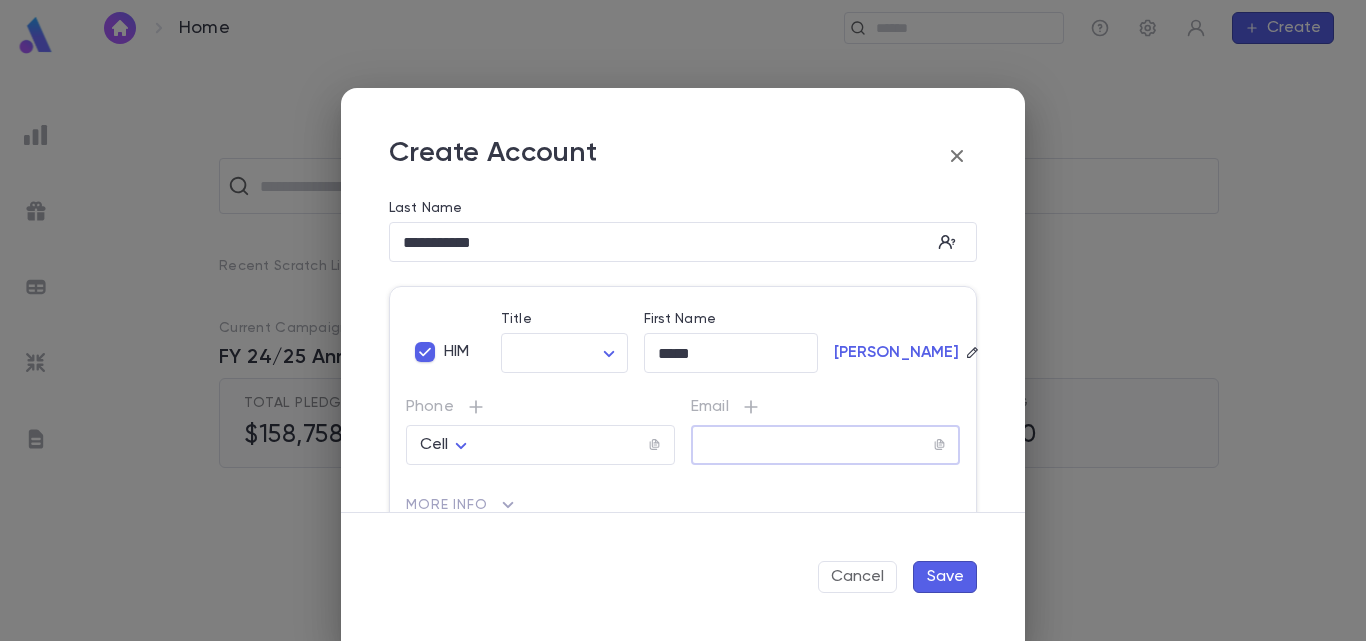 paste on "**********" 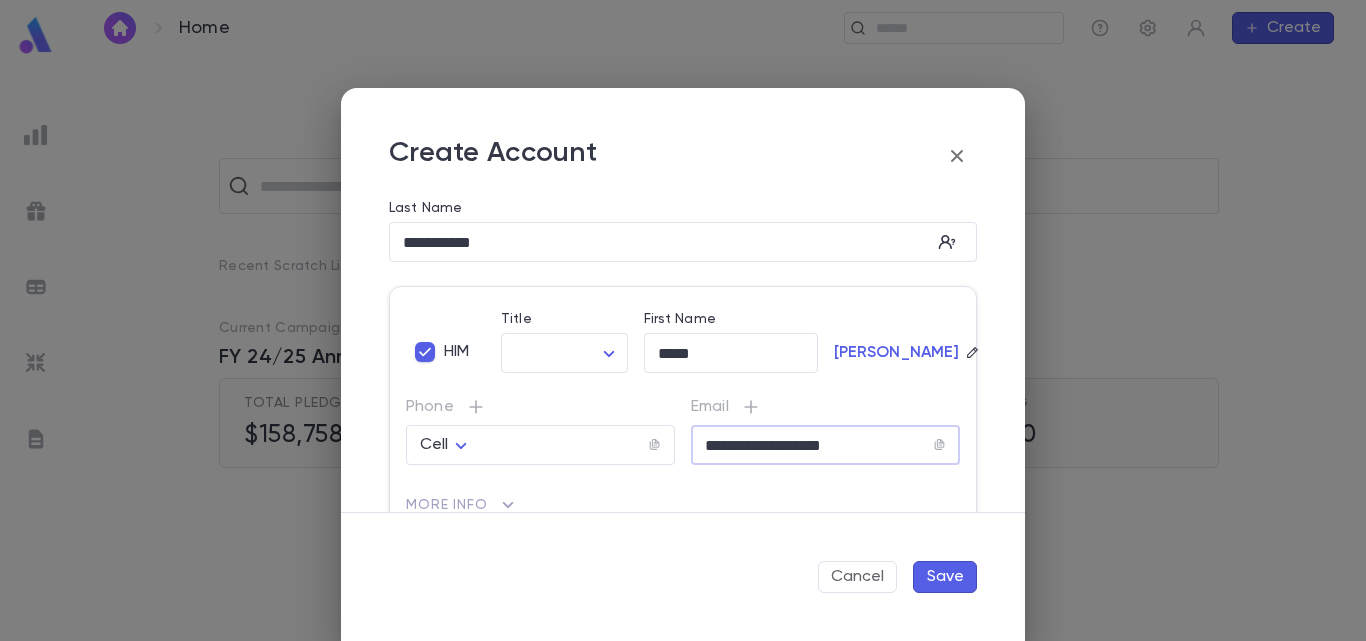 type on "**********" 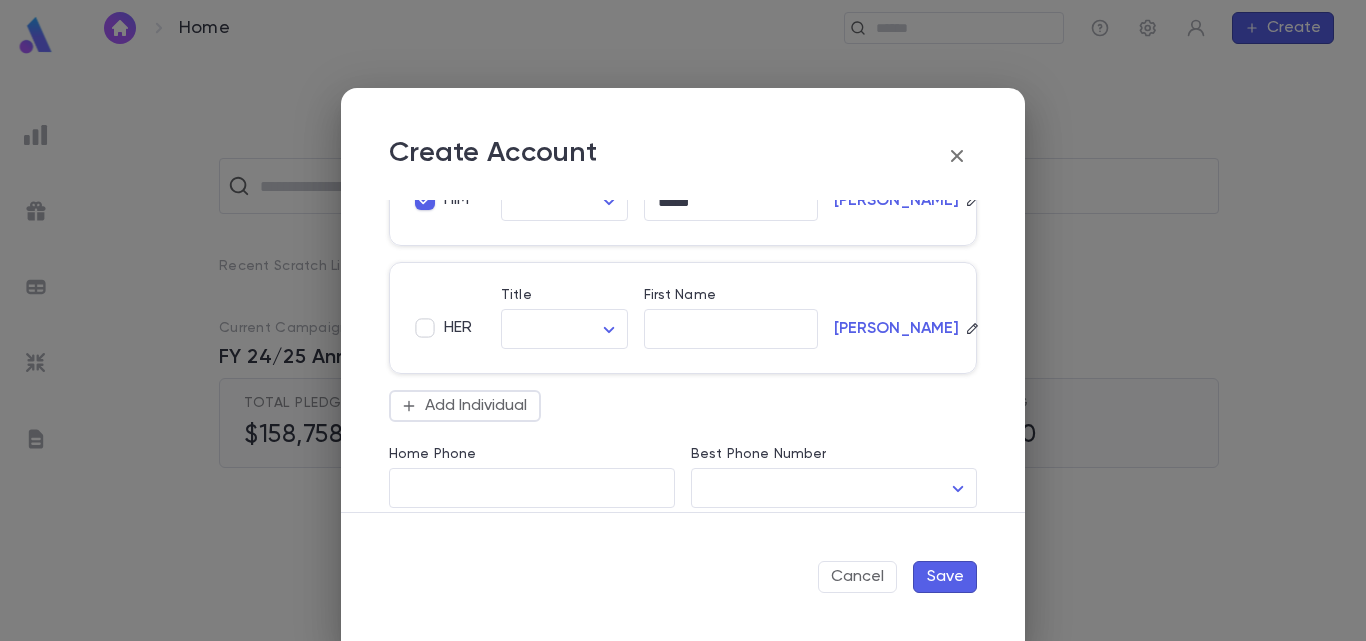 scroll, scrollTop: 700, scrollLeft: 0, axis: vertical 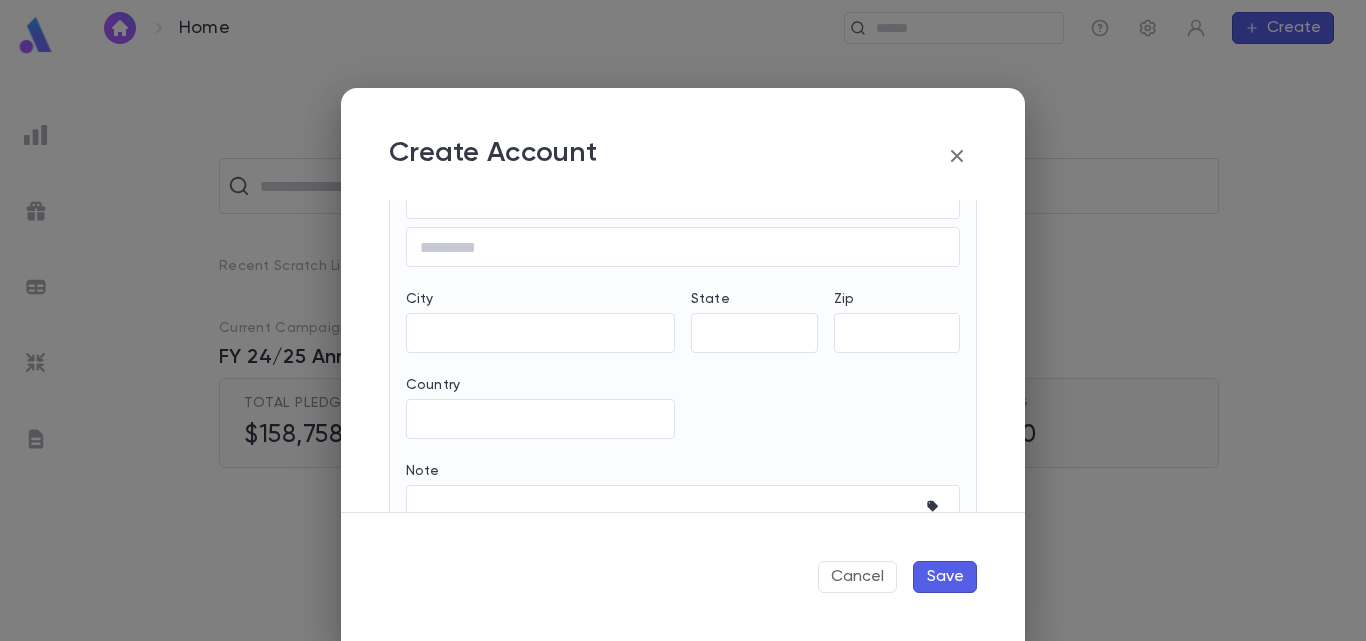 click on "Save" at bounding box center (945, 577) 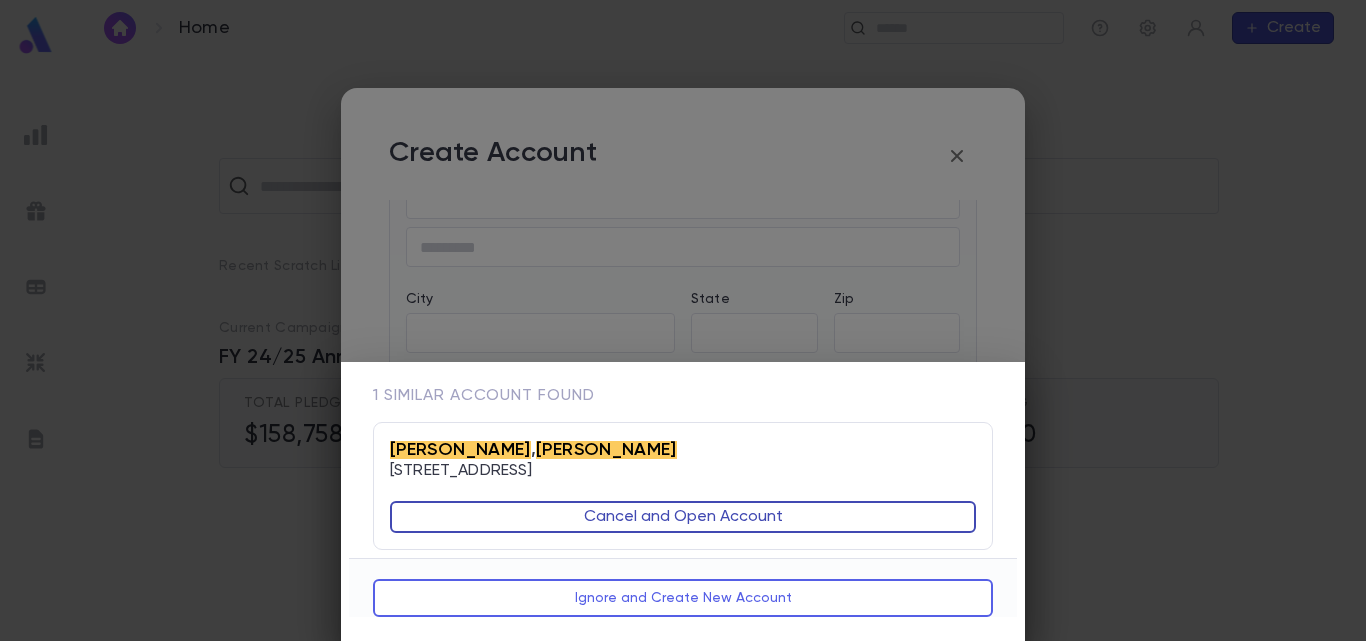 click on "Cancel and Open Account" at bounding box center [683, 517] 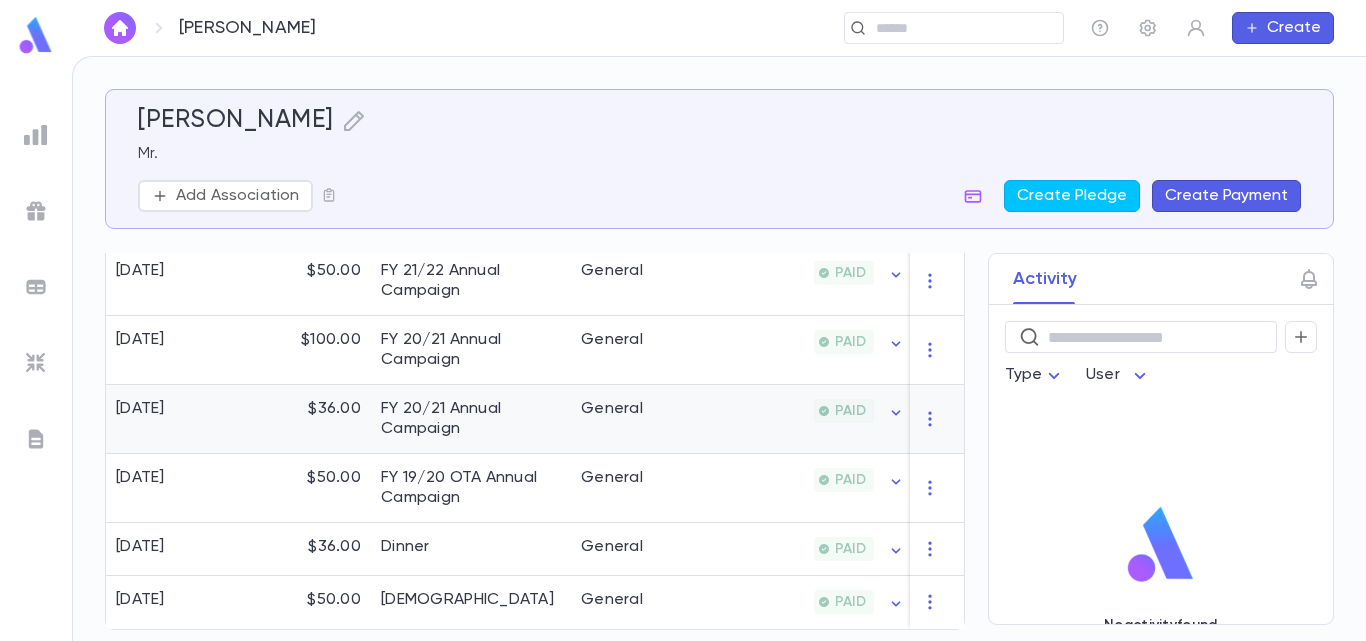 scroll, scrollTop: 106, scrollLeft: 0, axis: vertical 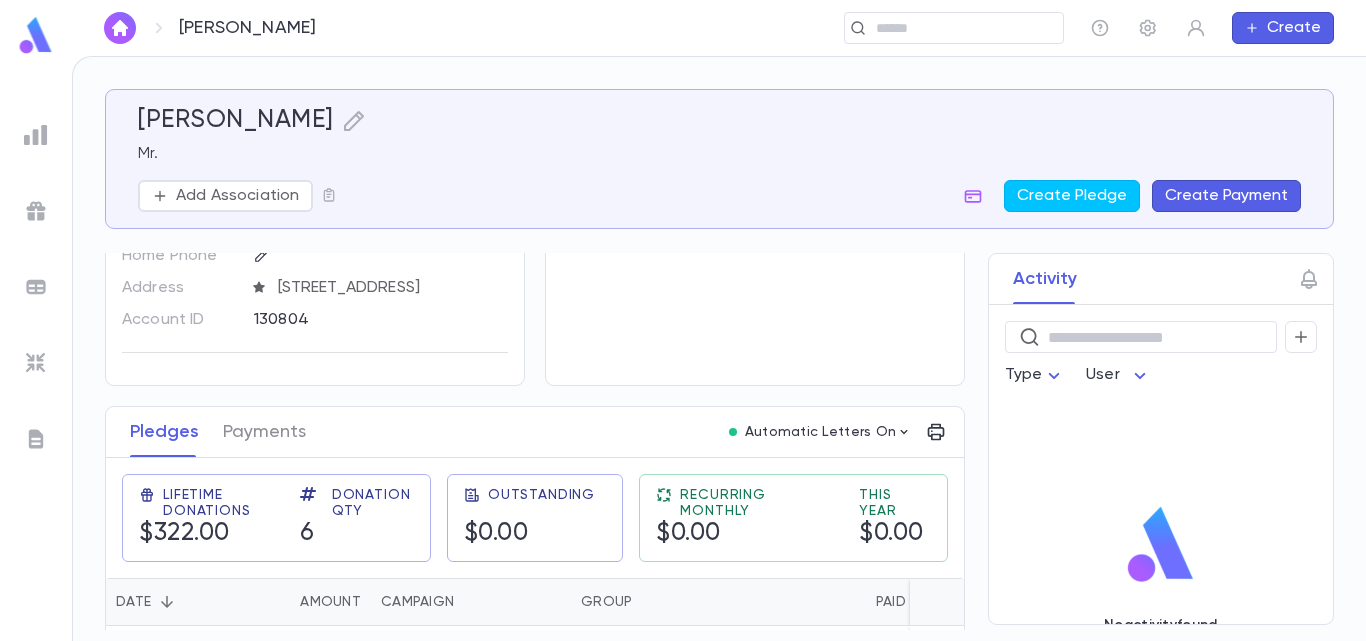 click on "Eisenberger, David ​  Create" at bounding box center (719, 28) 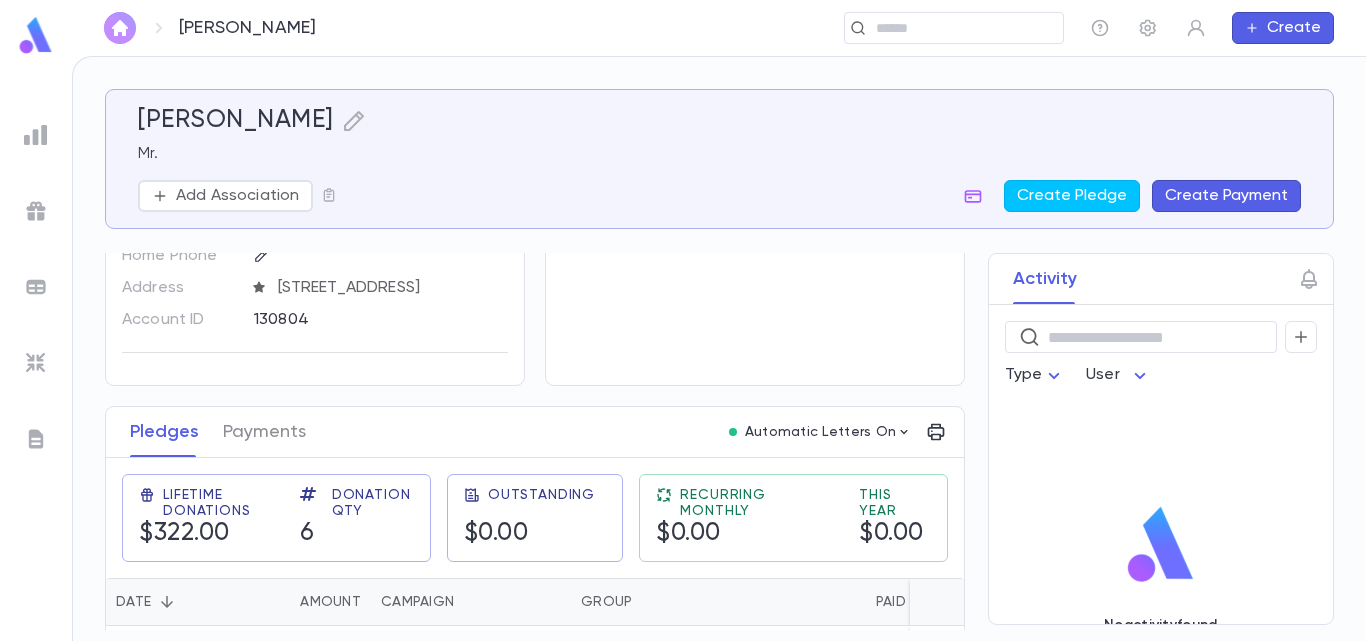 click at bounding box center [120, 28] 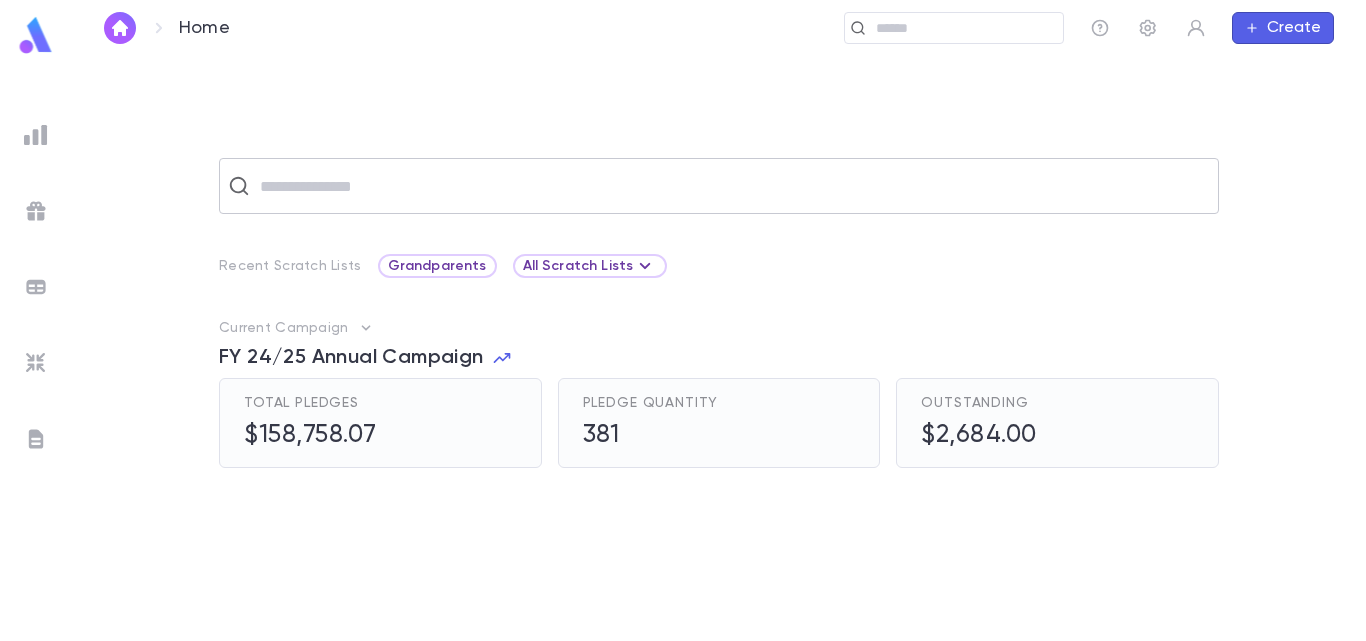 click at bounding box center [732, 186] 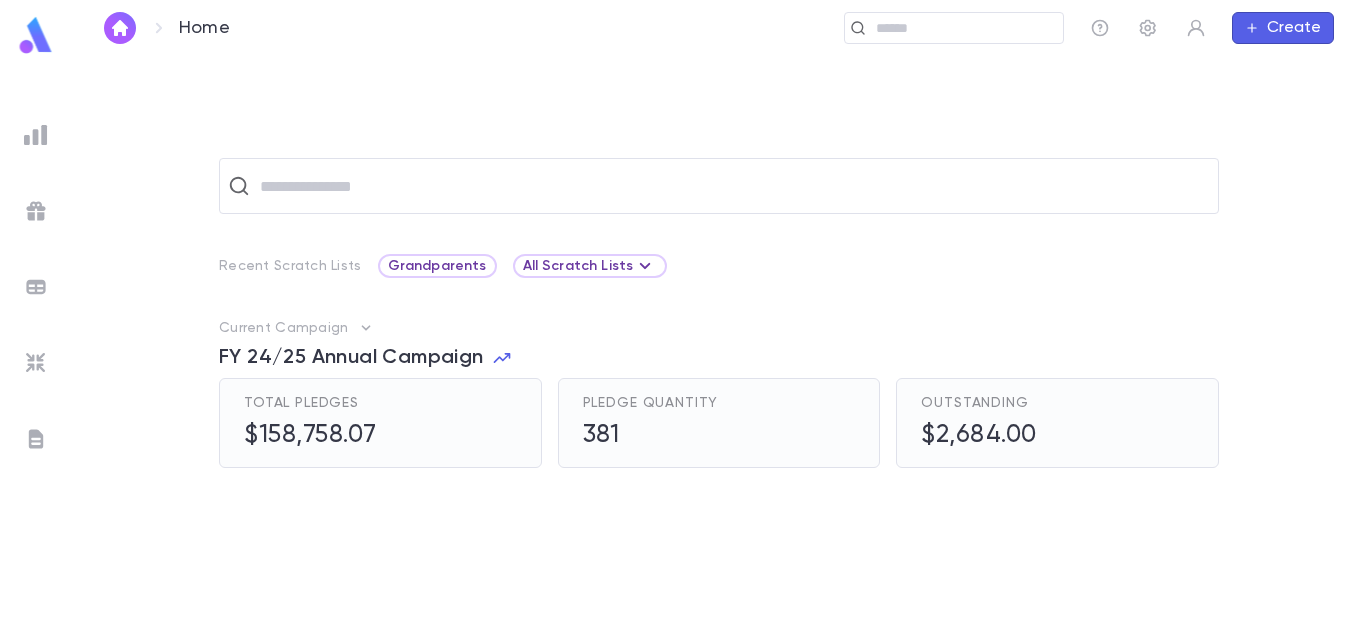 click on "Create" at bounding box center [1283, 28] 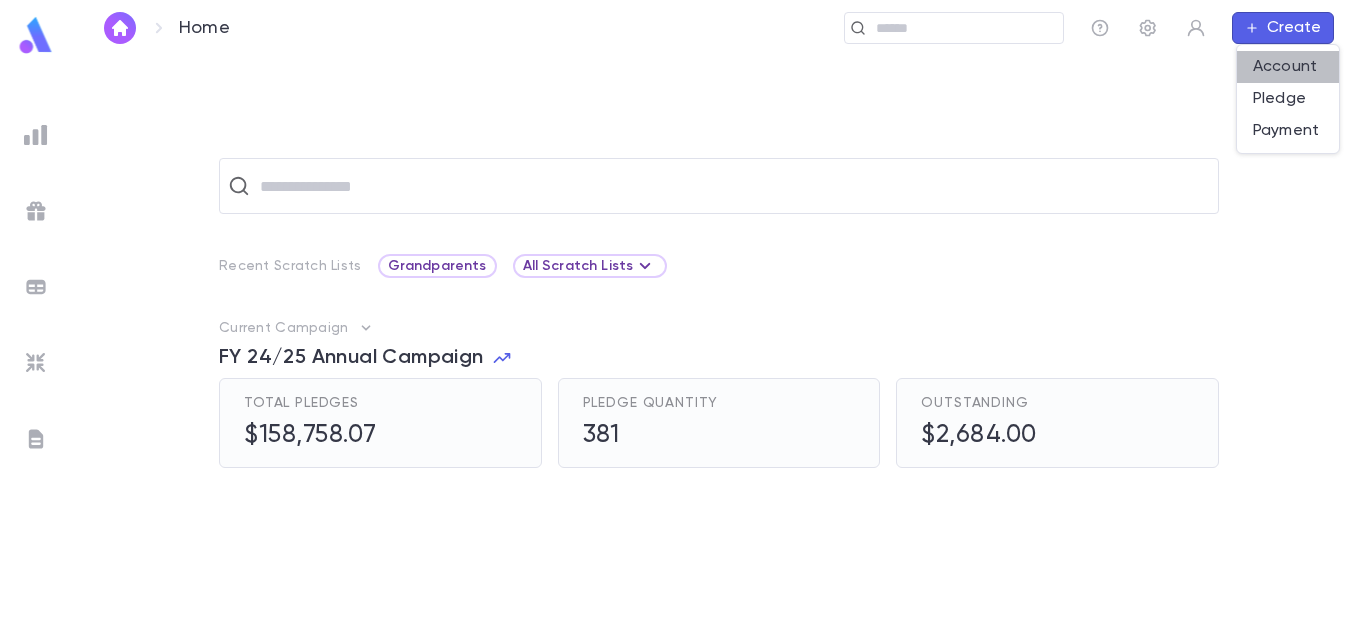 click on "Account" at bounding box center (1288, 67) 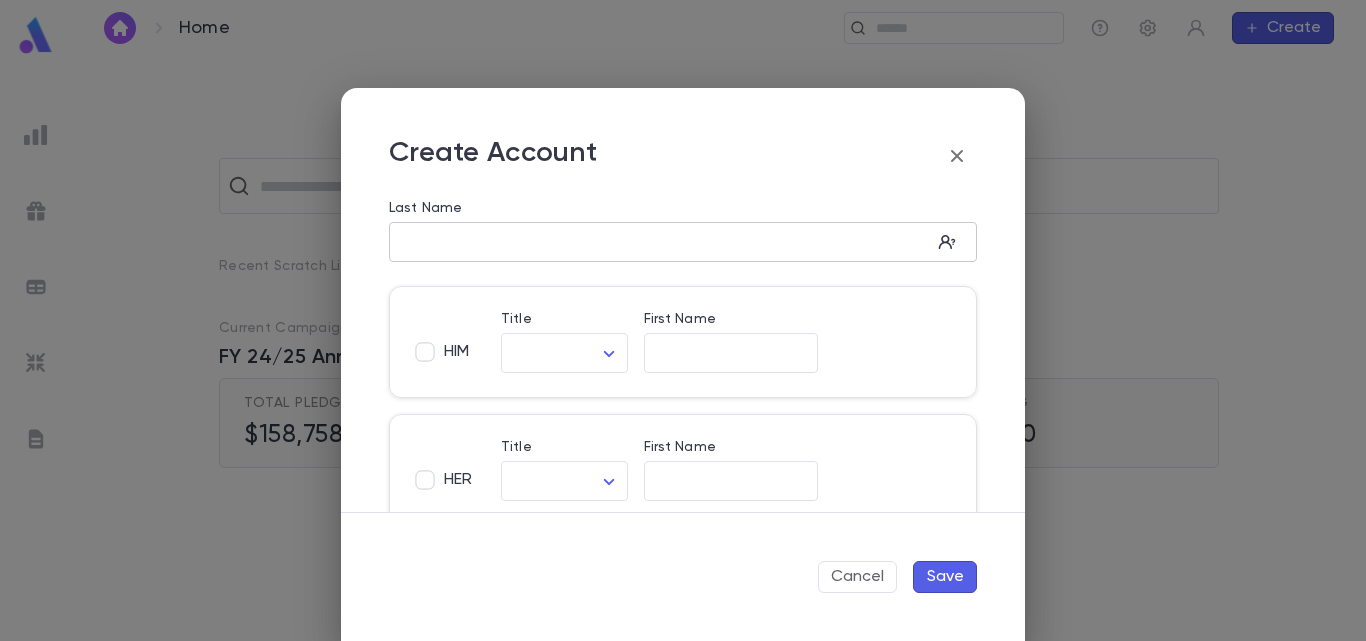 click on "Last Name" at bounding box center (660, 242) 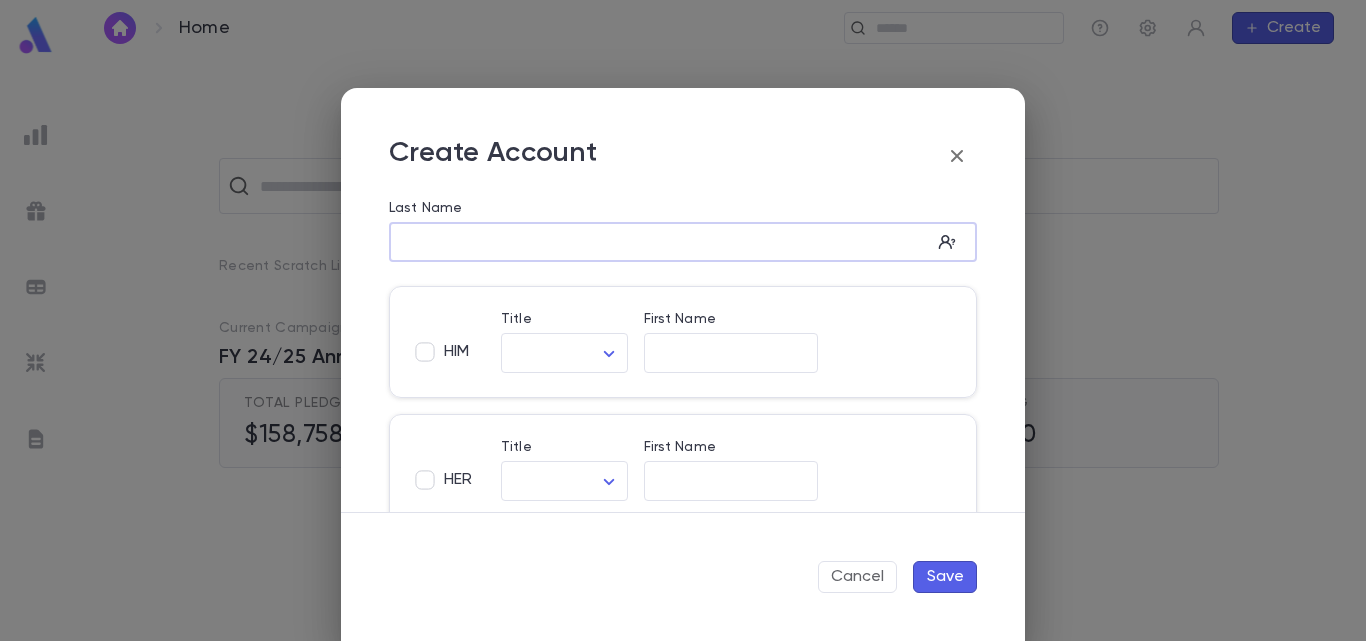 paste on "**********" 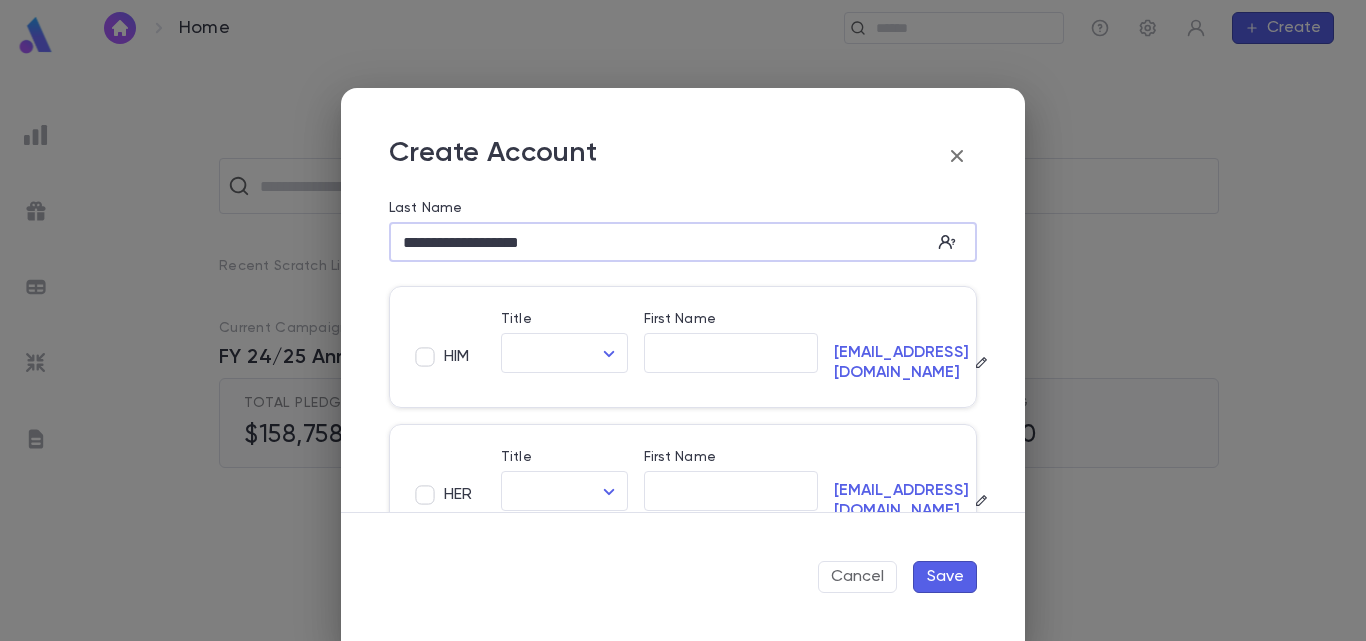 drag, startPoint x: 631, startPoint y: 233, endPoint x: 362, endPoint y: 234, distance: 269.00186 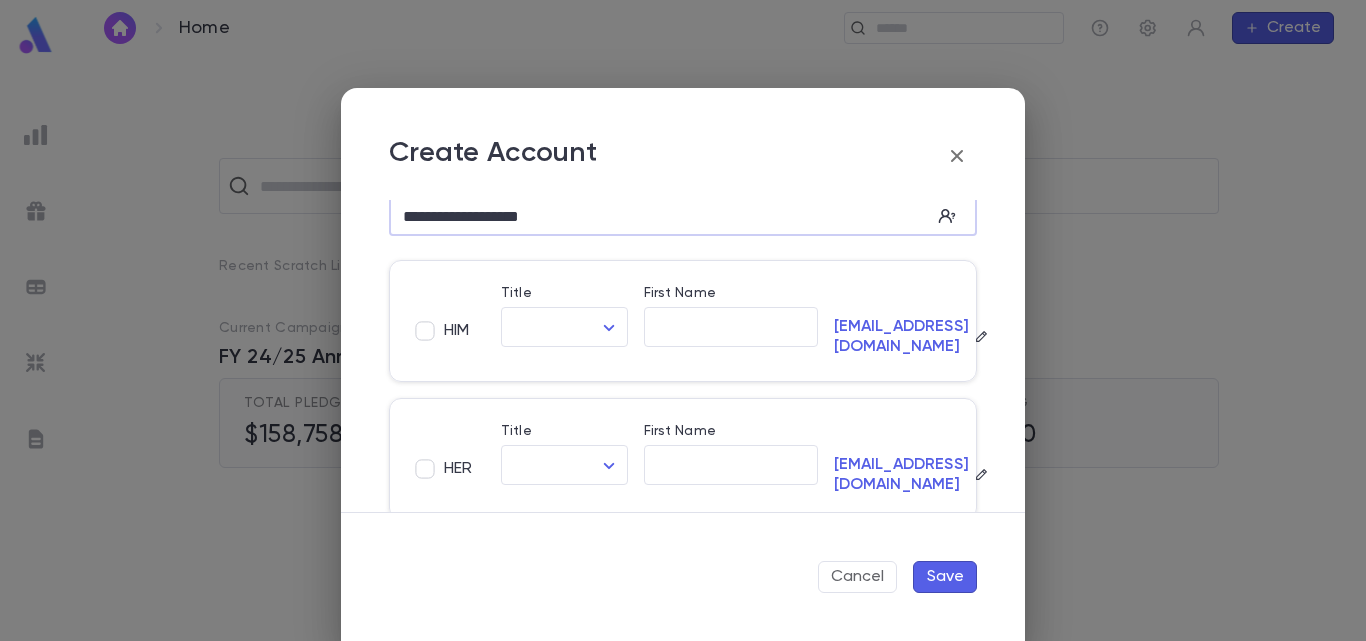 scroll, scrollTop: 0, scrollLeft: 0, axis: both 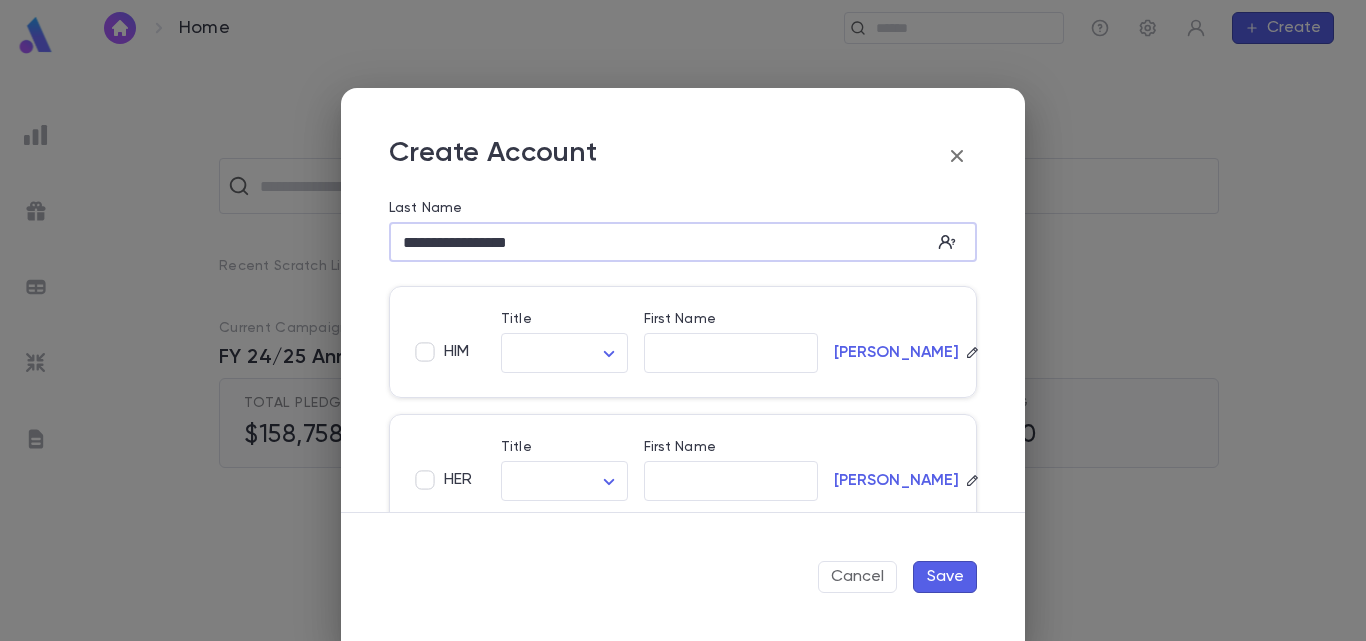 drag, startPoint x: 448, startPoint y: 242, endPoint x: 254, endPoint y: 221, distance: 195.13329 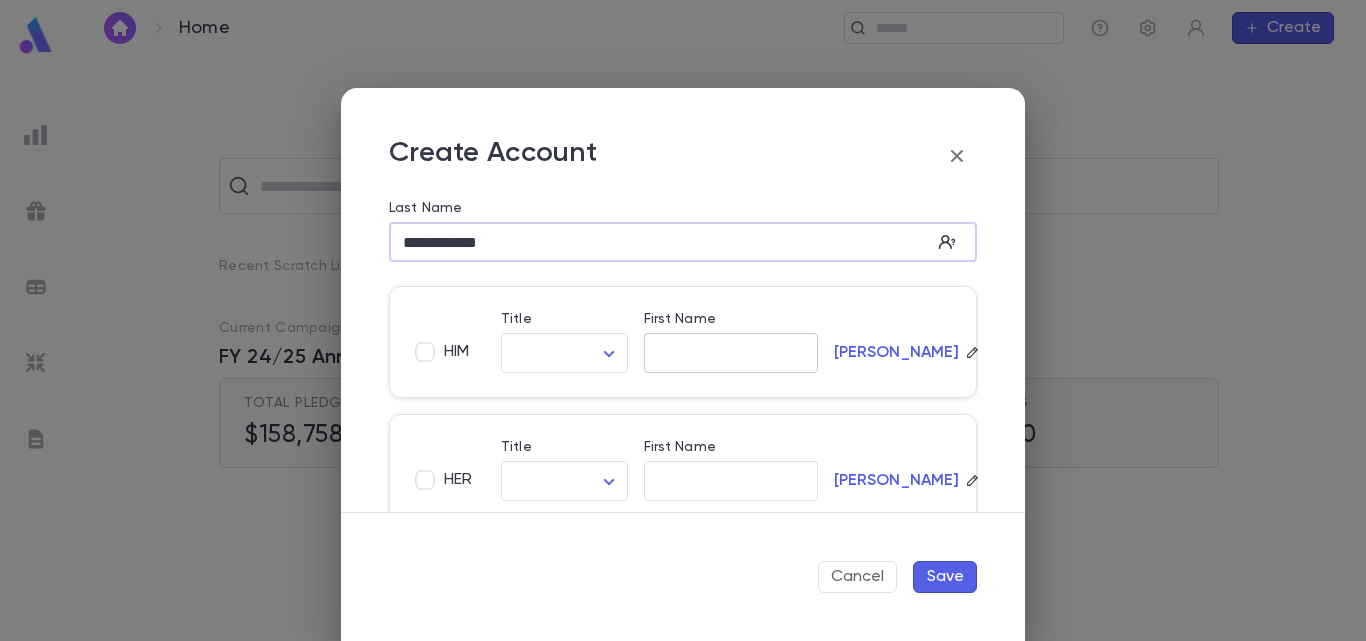 type on "**********" 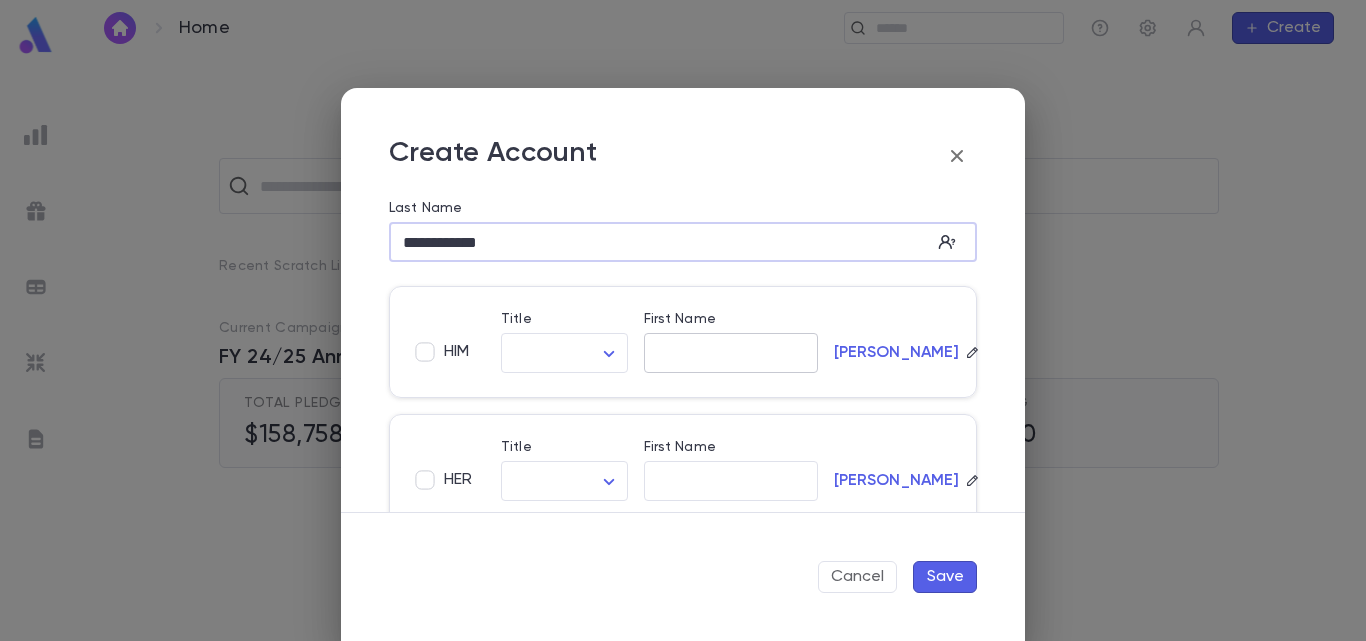 click on "First Name" at bounding box center [731, 353] 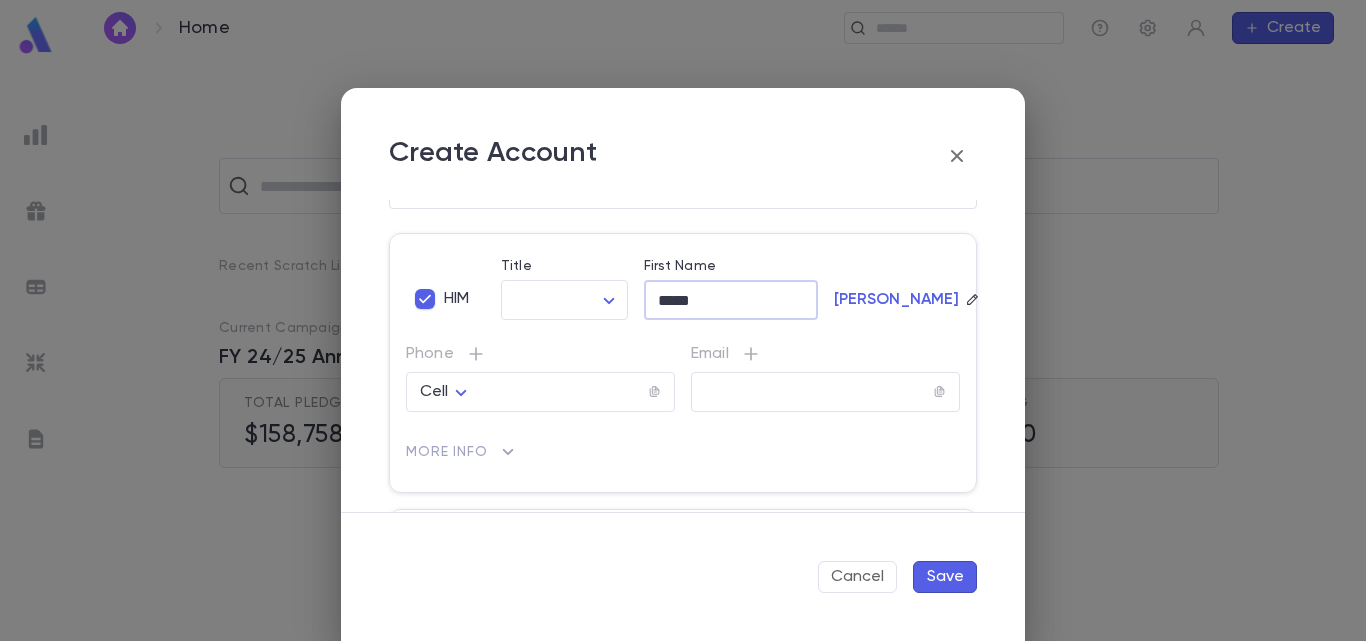 scroll, scrollTop: 100, scrollLeft: 0, axis: vertical 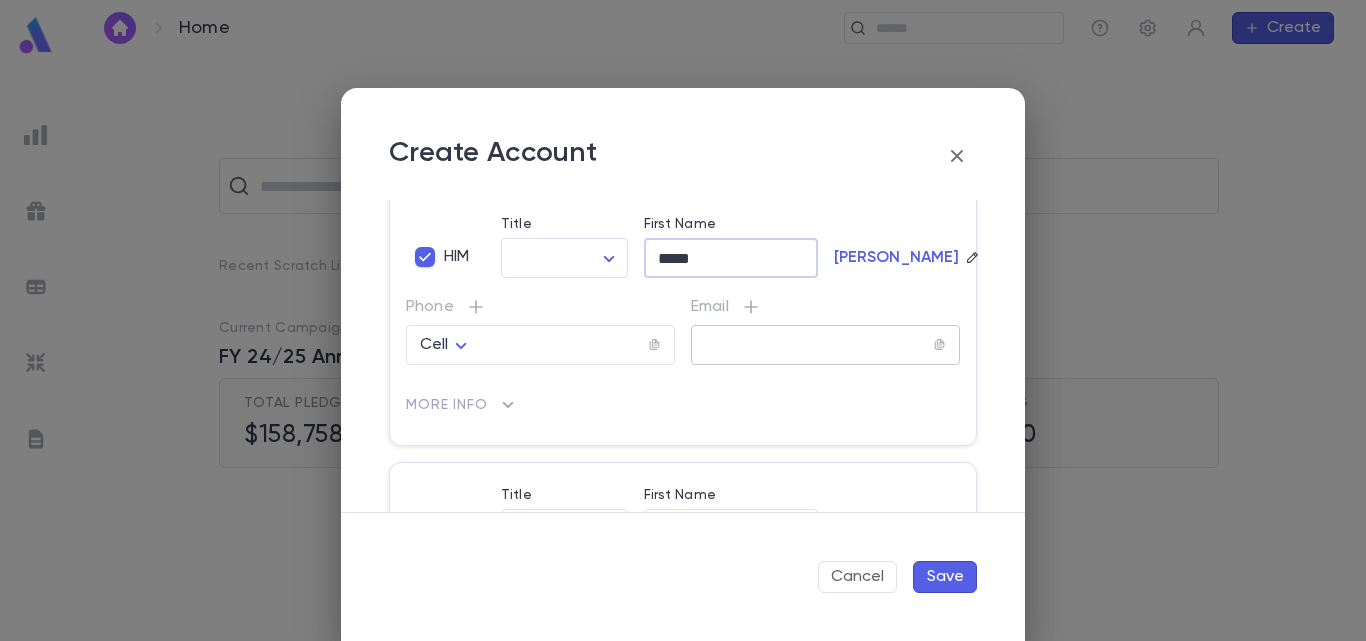 type on "*****" 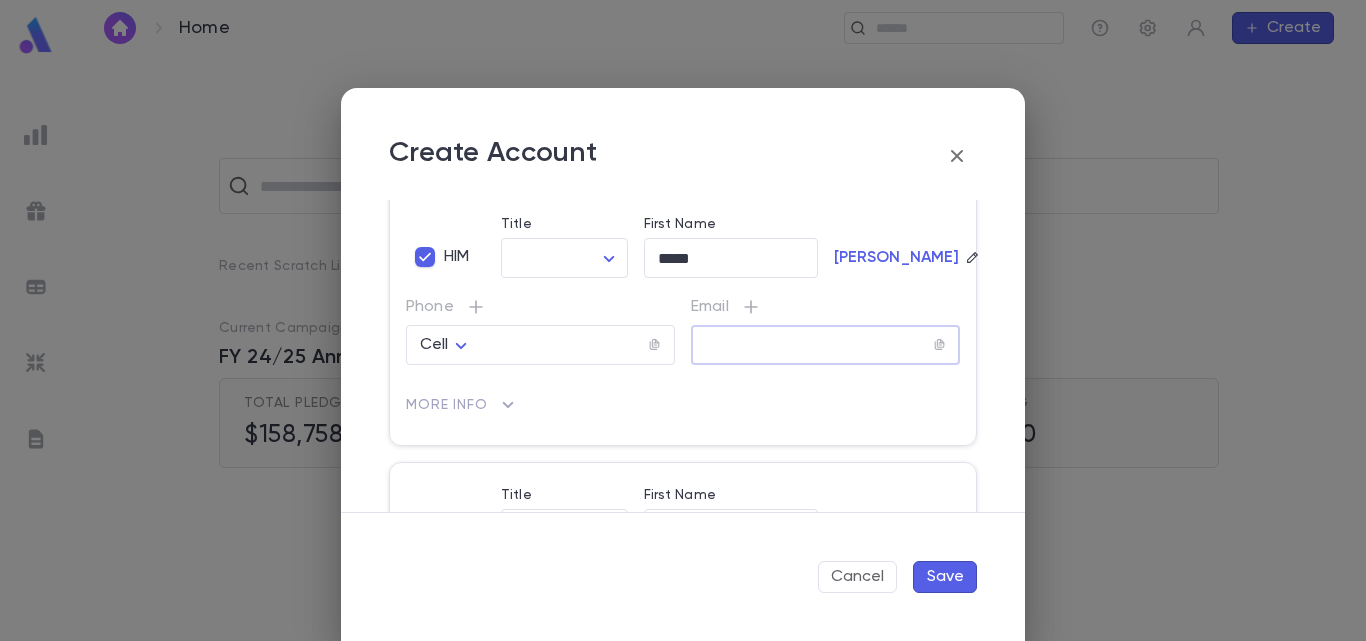 paste on "**********" 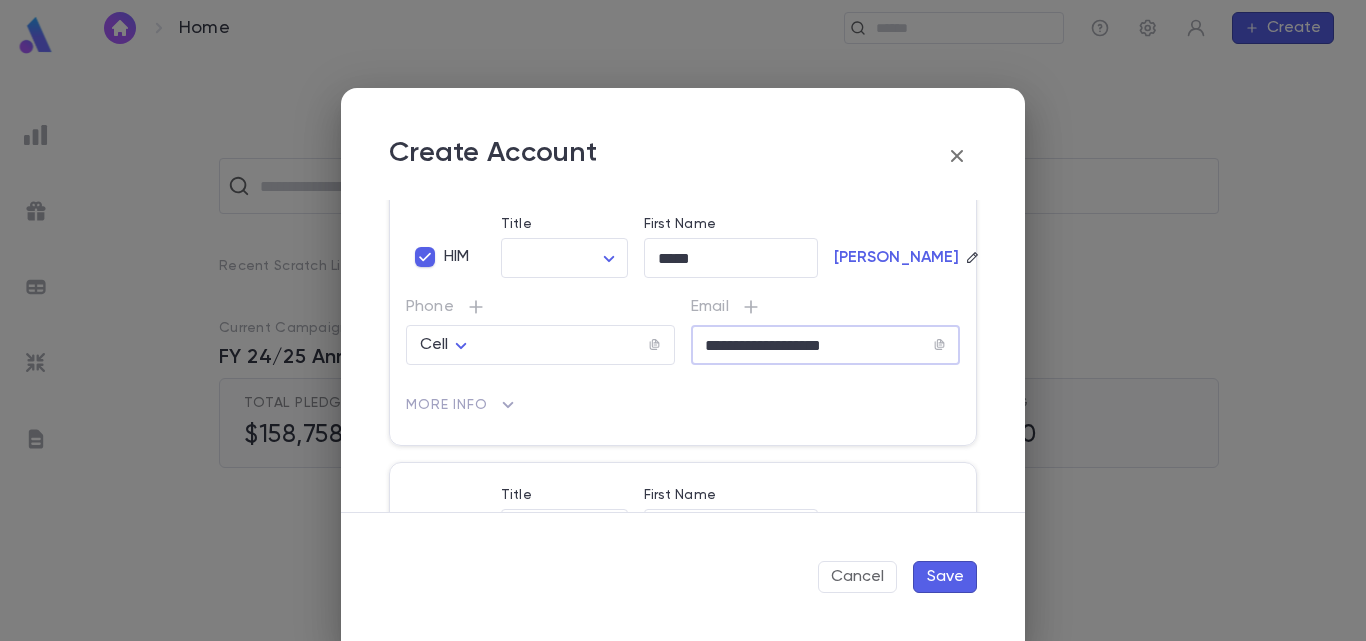 type on "**********" 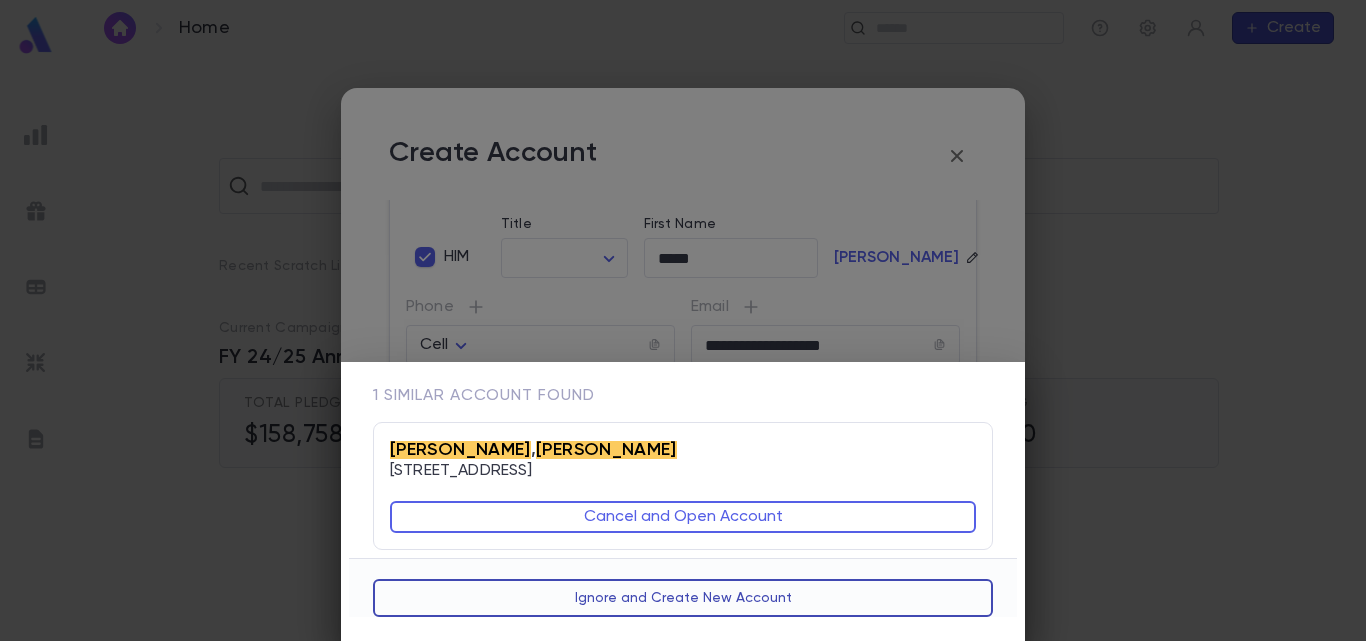 click on "Ignore and Create New Account" at bounding box center (683, 598) 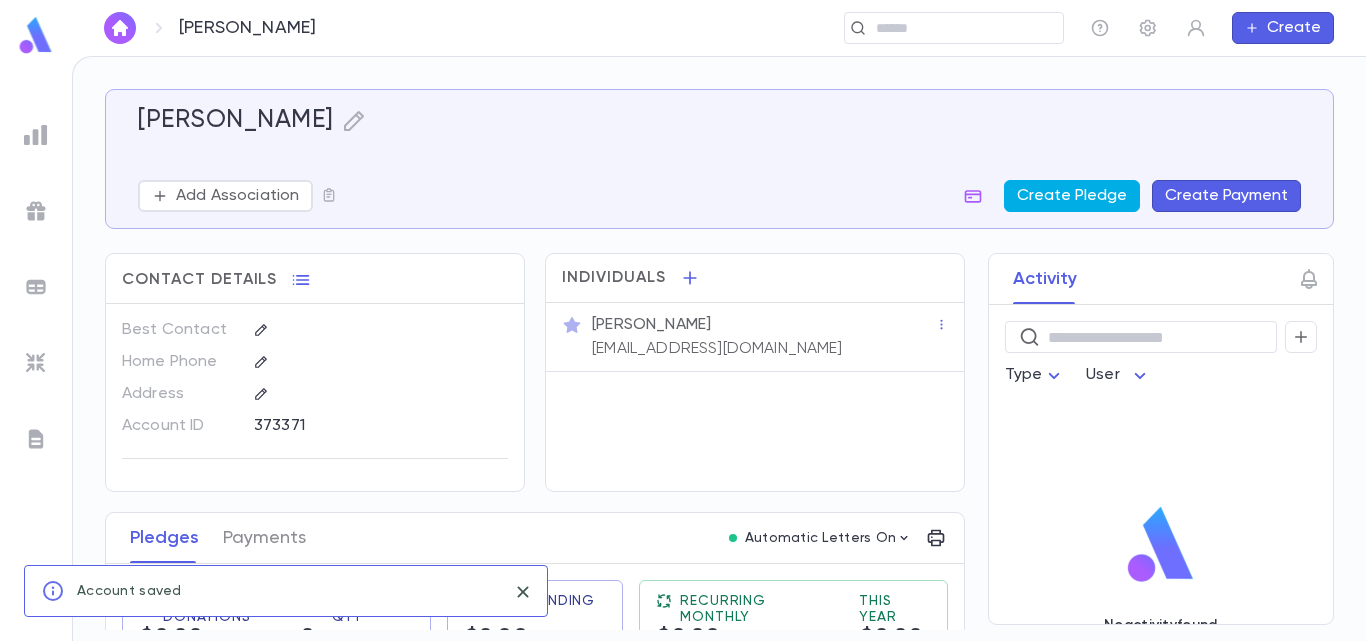 click on "Create Pledge" at bounding box center (1072, 196) 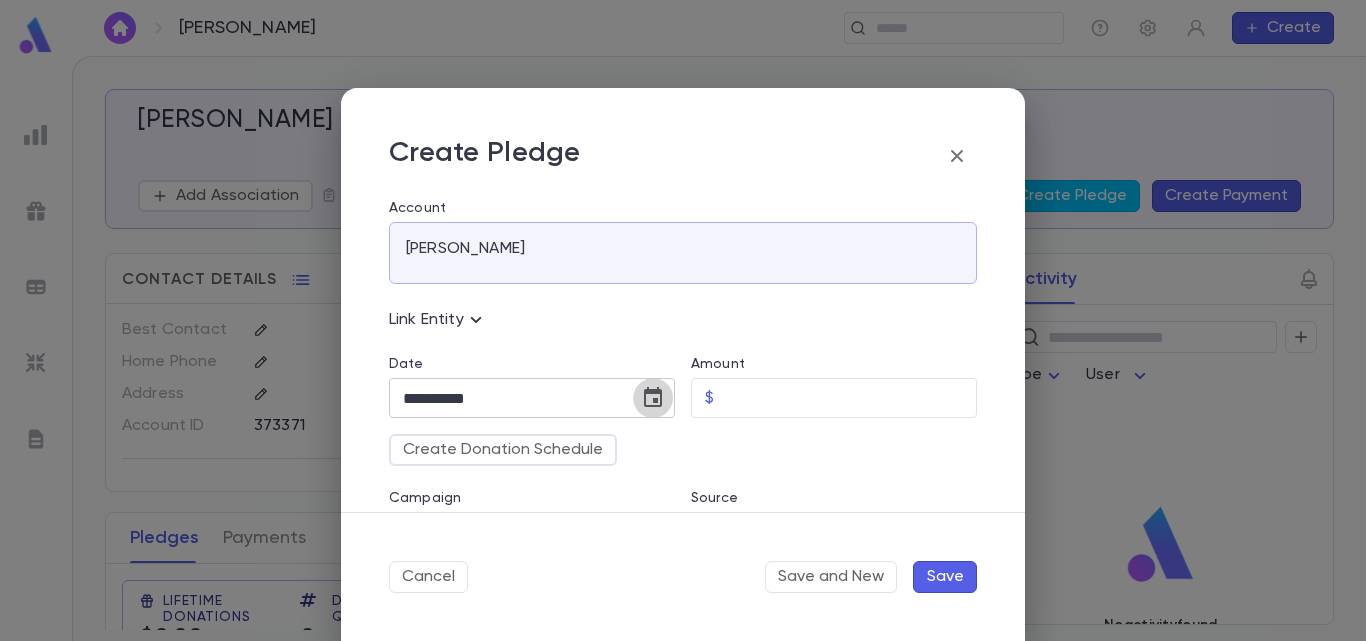 click 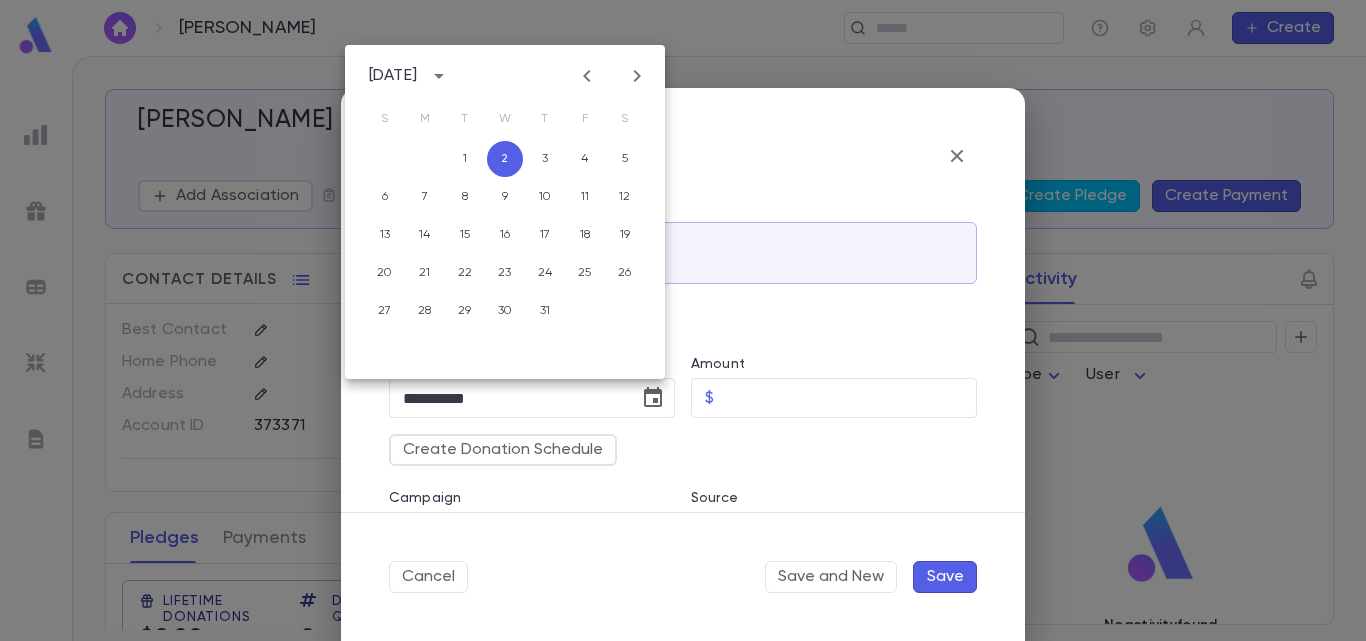 click on "[DATE]" at bounding box center [393, 76] 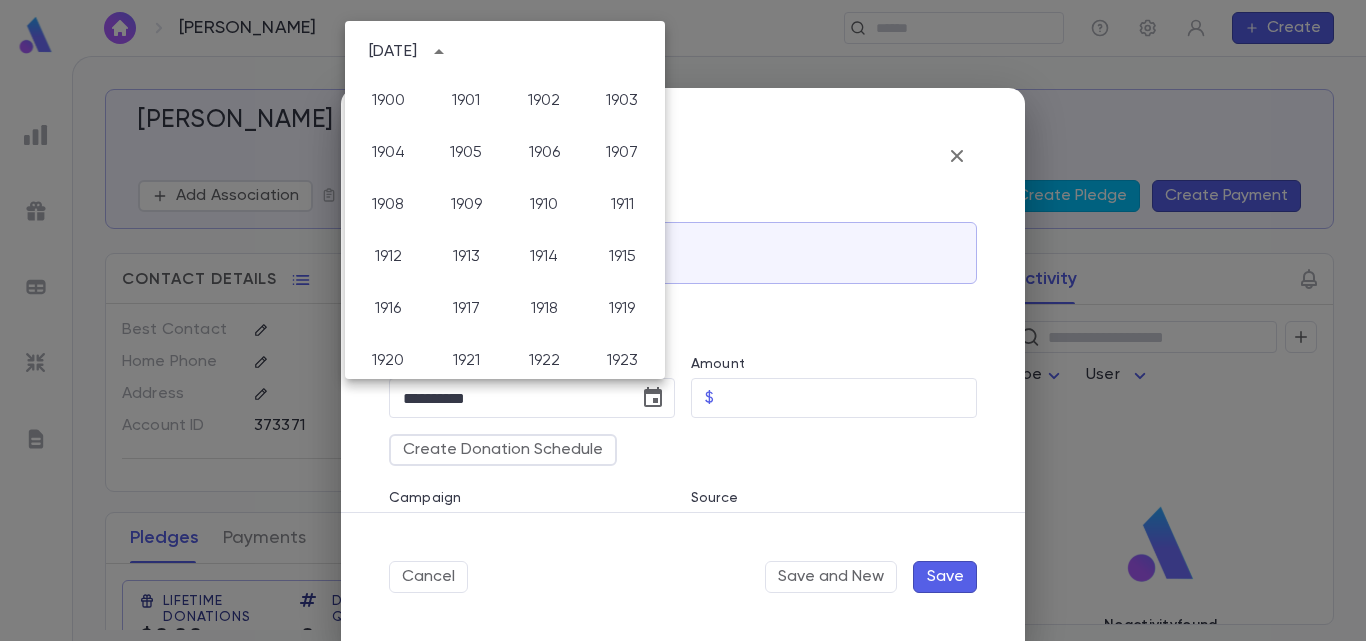 scroll, scrollTop: 1486, scrollLeft: 0, axis: vertical 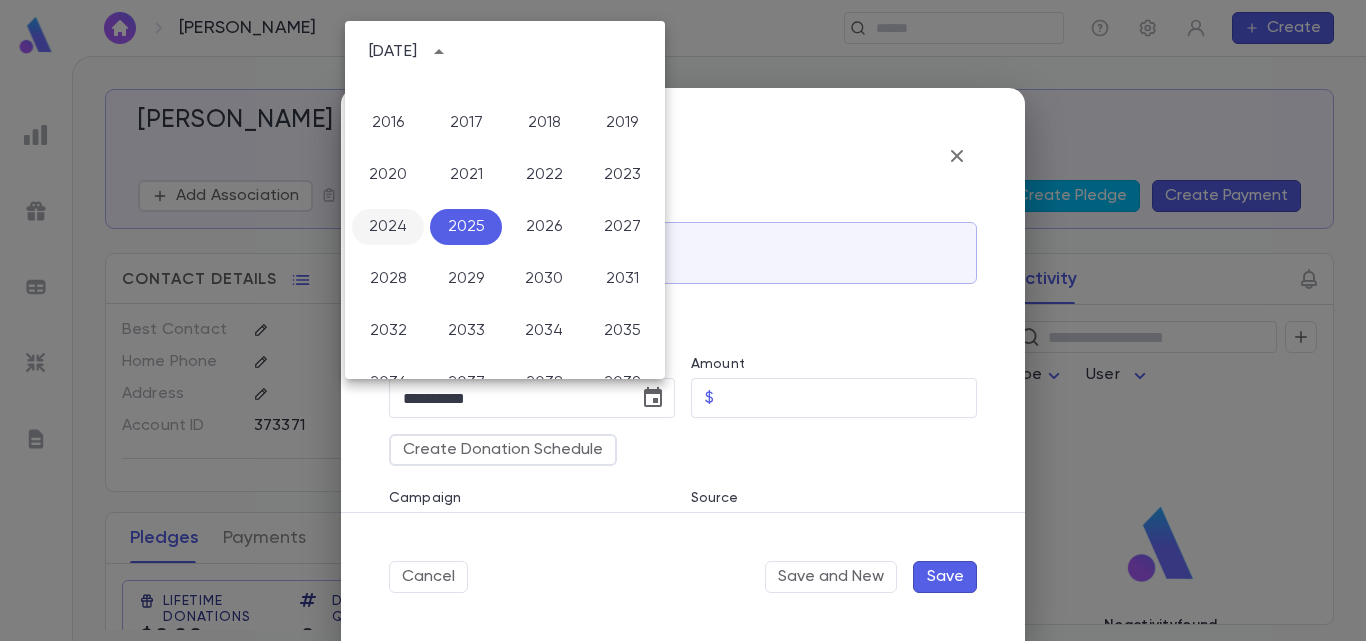 click on "2024" at bounding box center (388, 227) 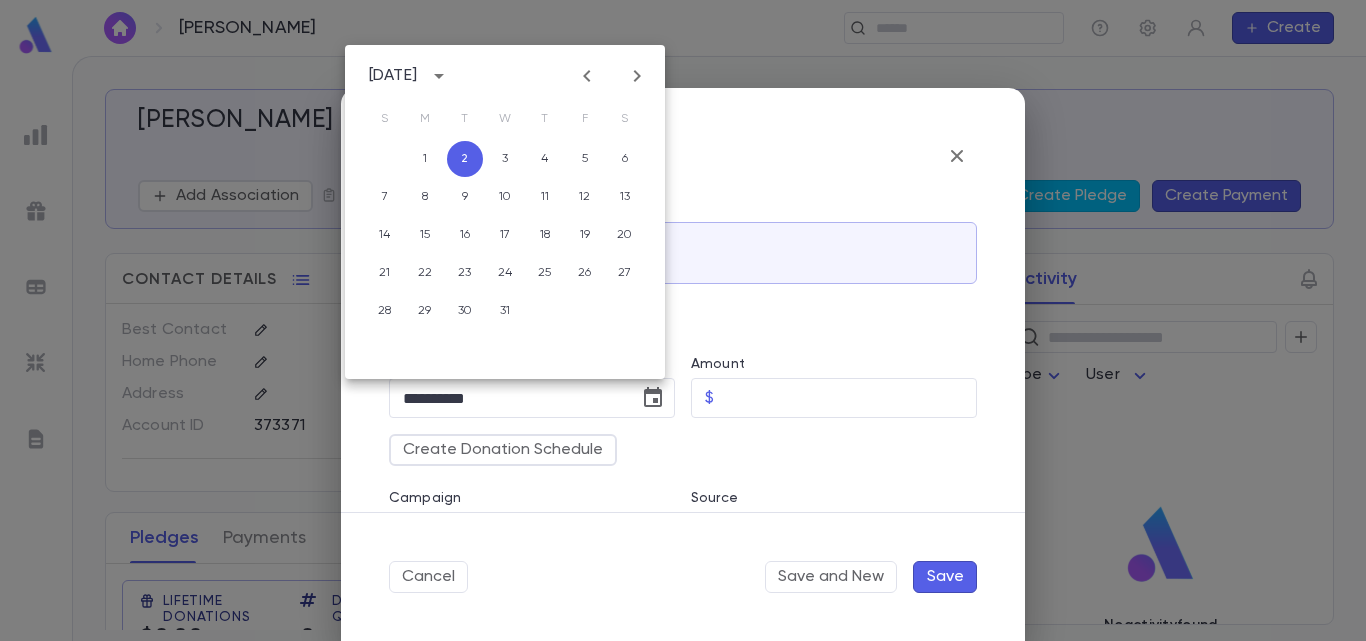 click 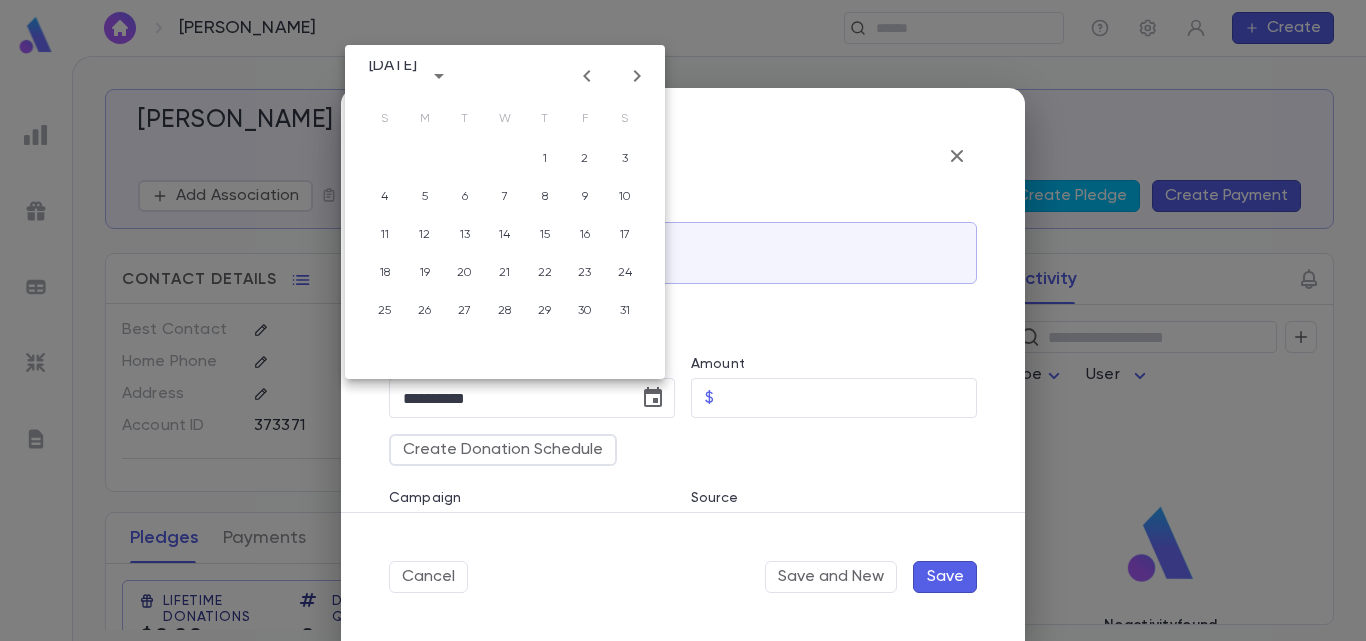 click 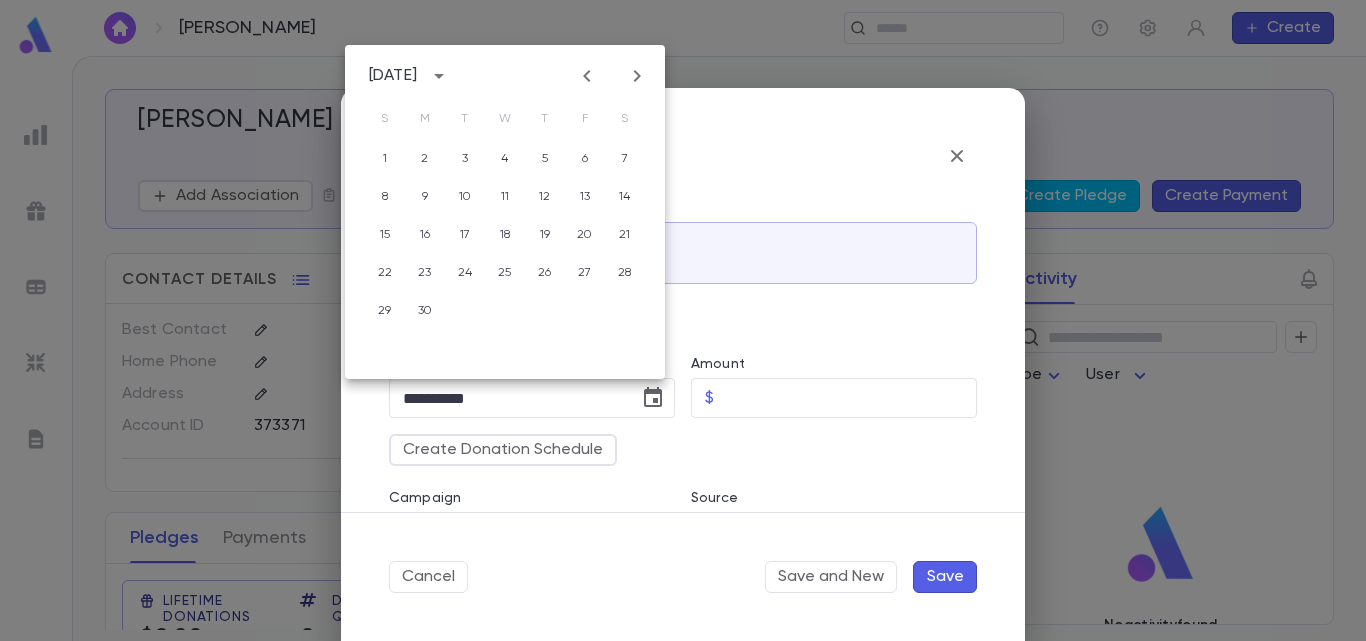 click 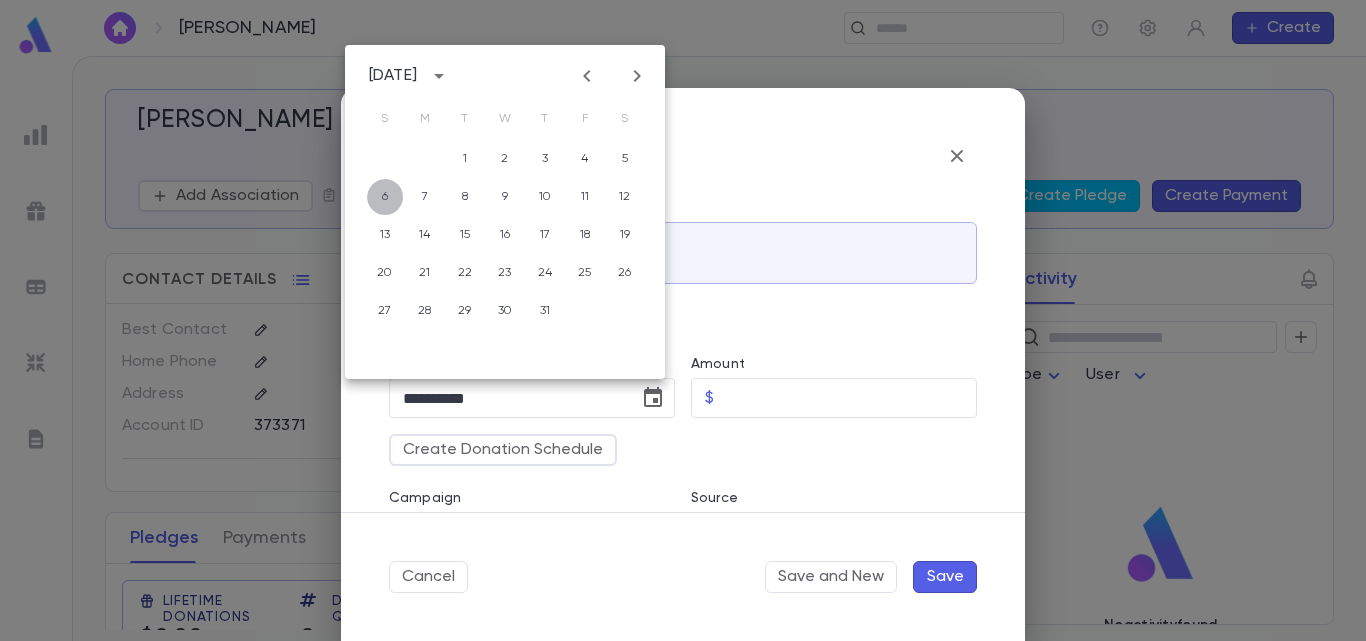 click on "6" at bounding box center [385, 197] 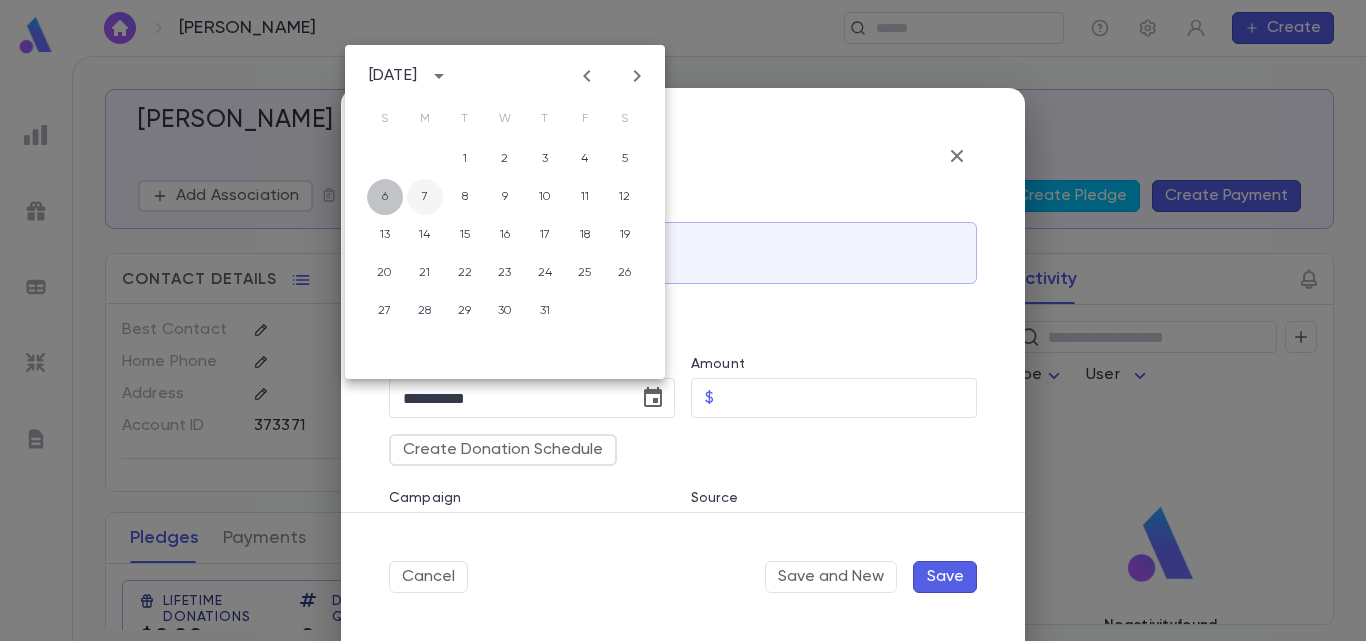 type on "**********" 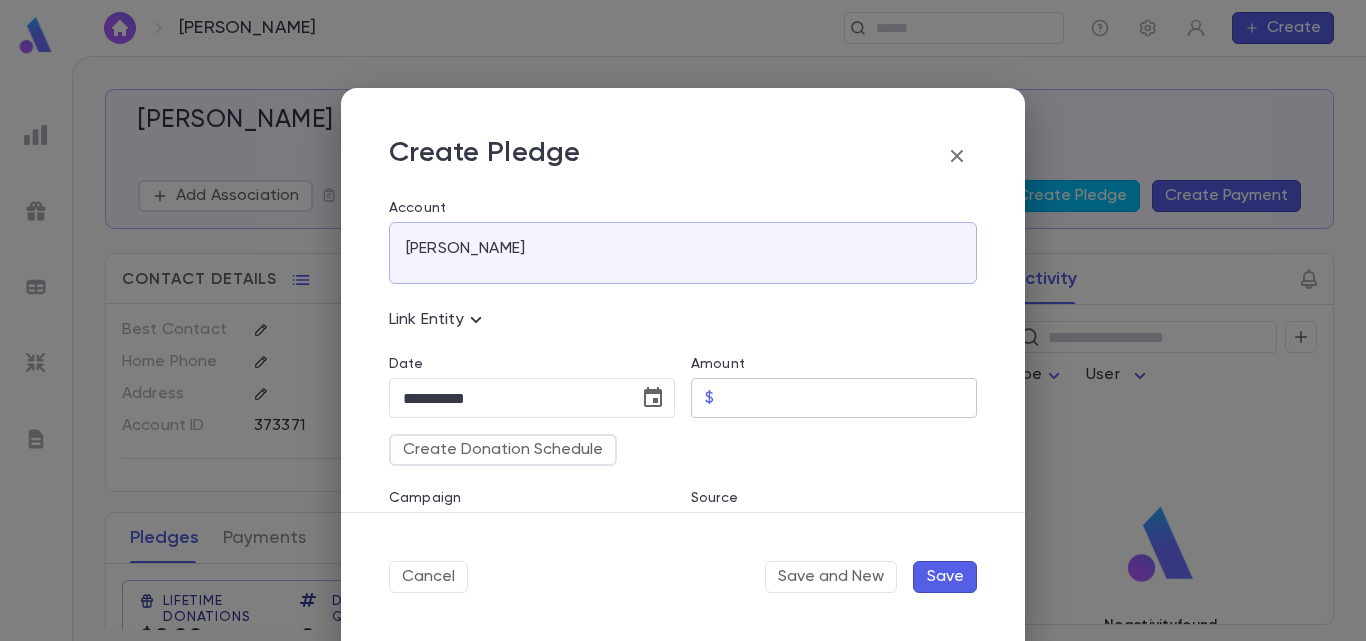 click on "Amount" at bounding box center (849, 398) 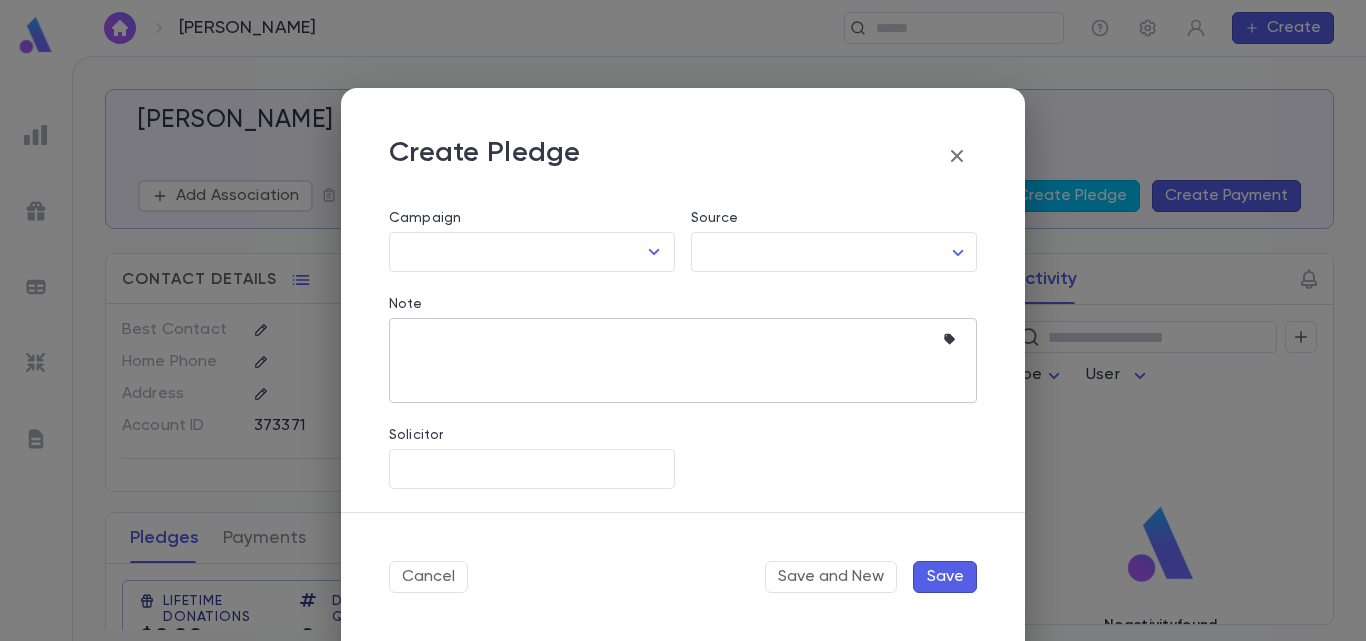 scroll, scrollTop: 281, scrollLeft: 0, axis: vertical 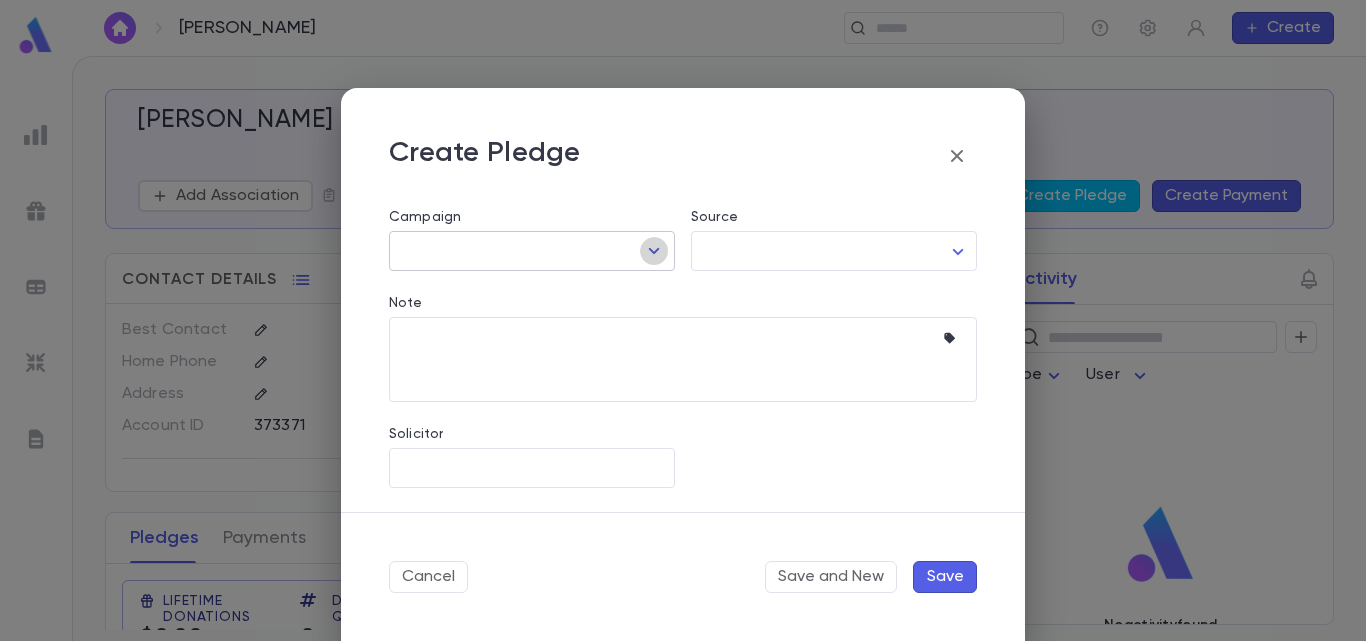 click 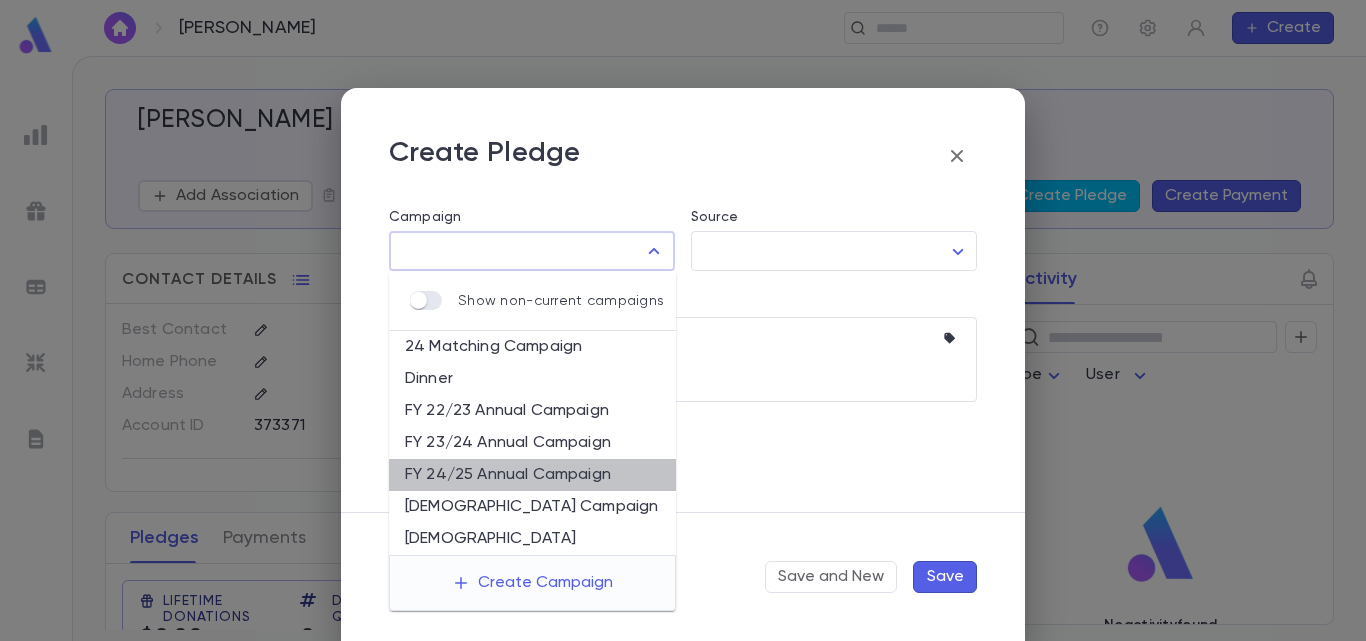 click on "FY 24/25 Annual Campaign" at bounding box center [532, 475] 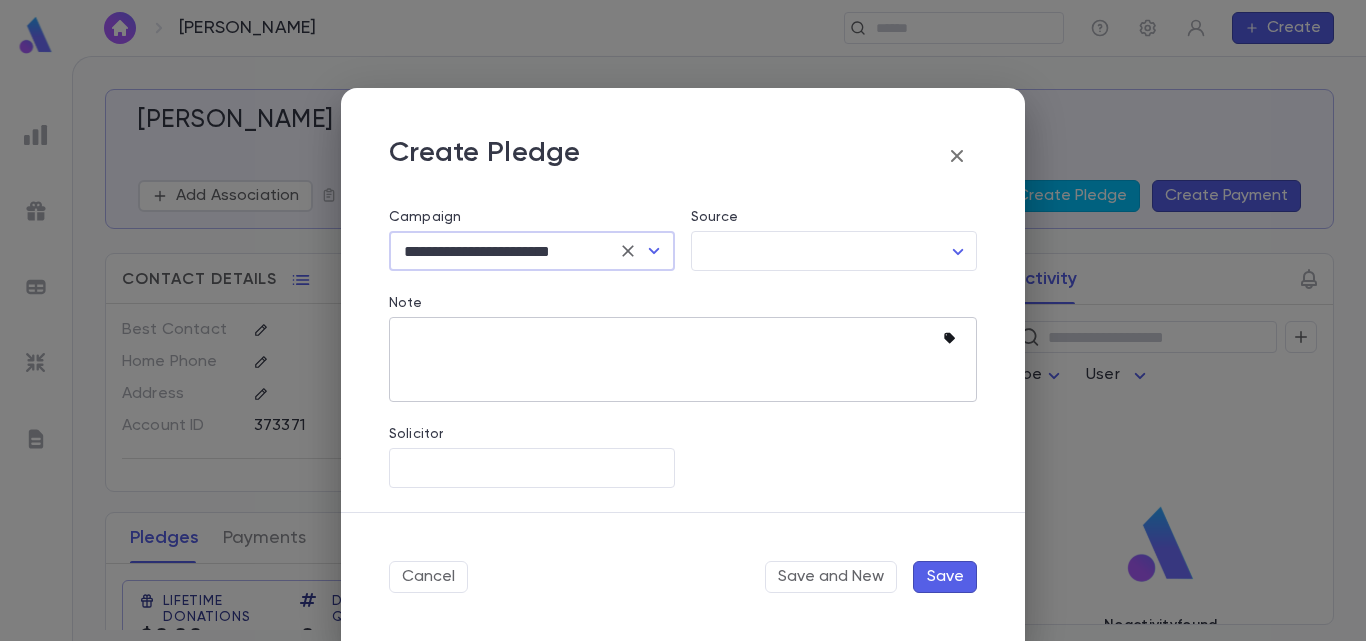 click 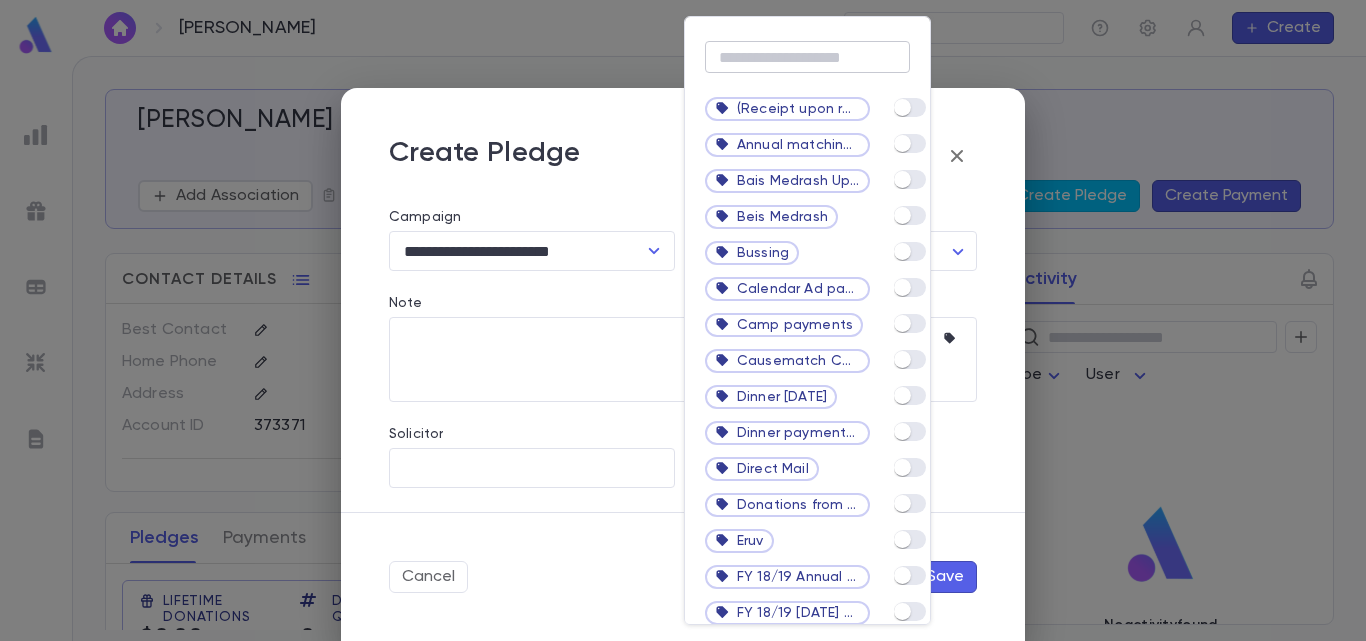 click at bounding box center [807, 57] 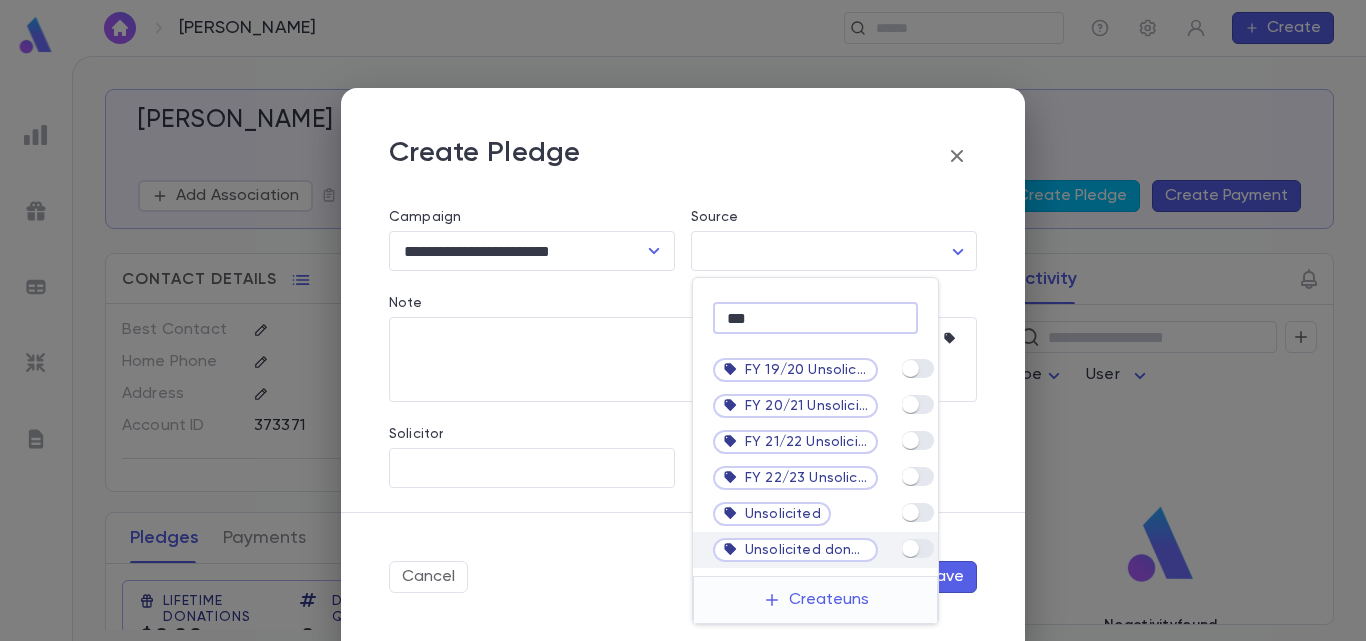 type on "***" 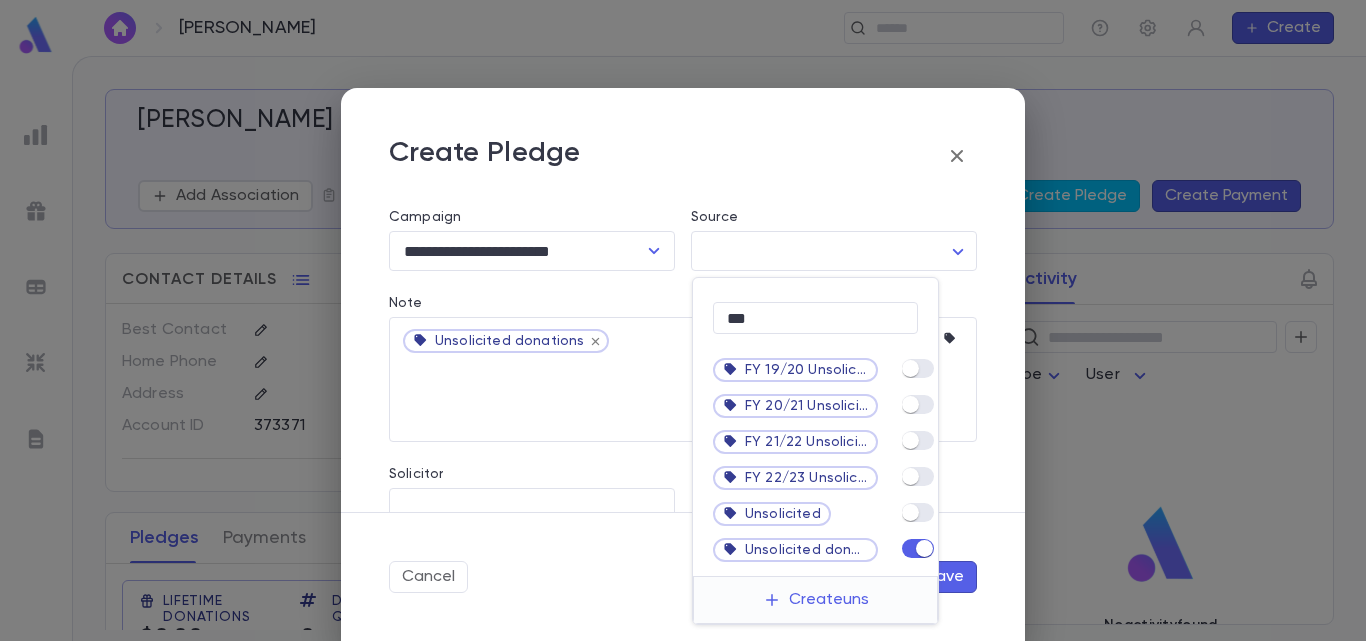 click at bounding box center (683, 320) 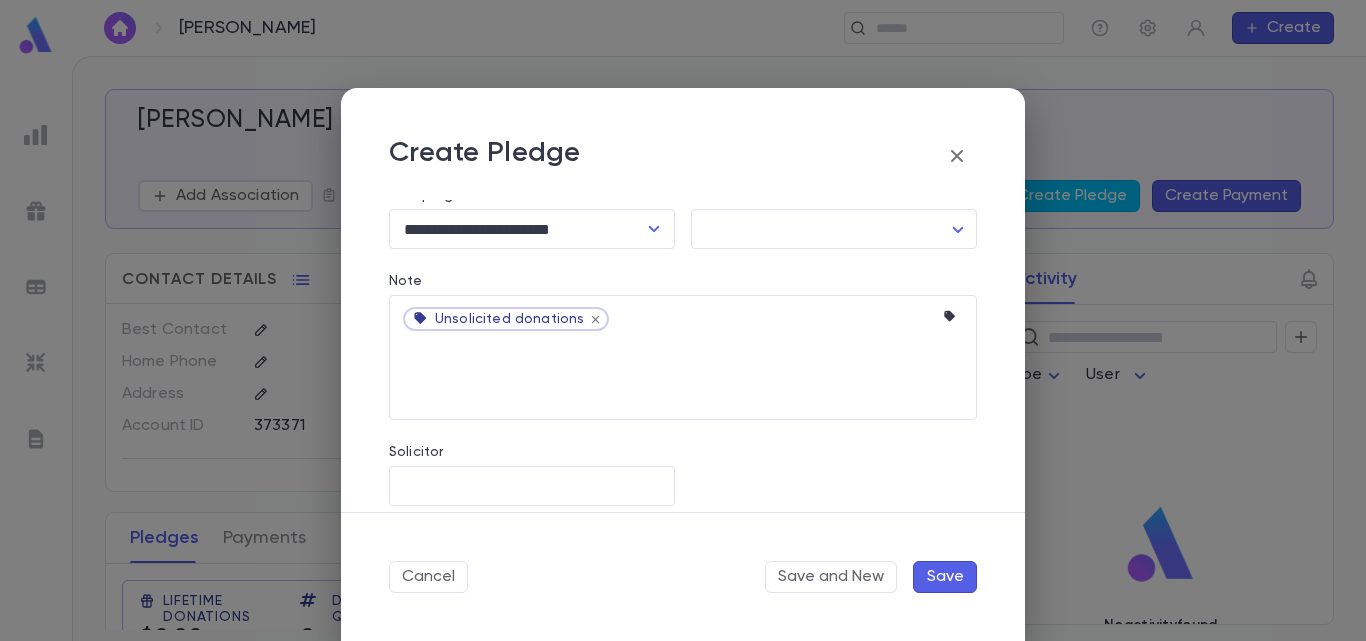scroll, scrollTop: 321, scrollLeft: 0, axis: vertical 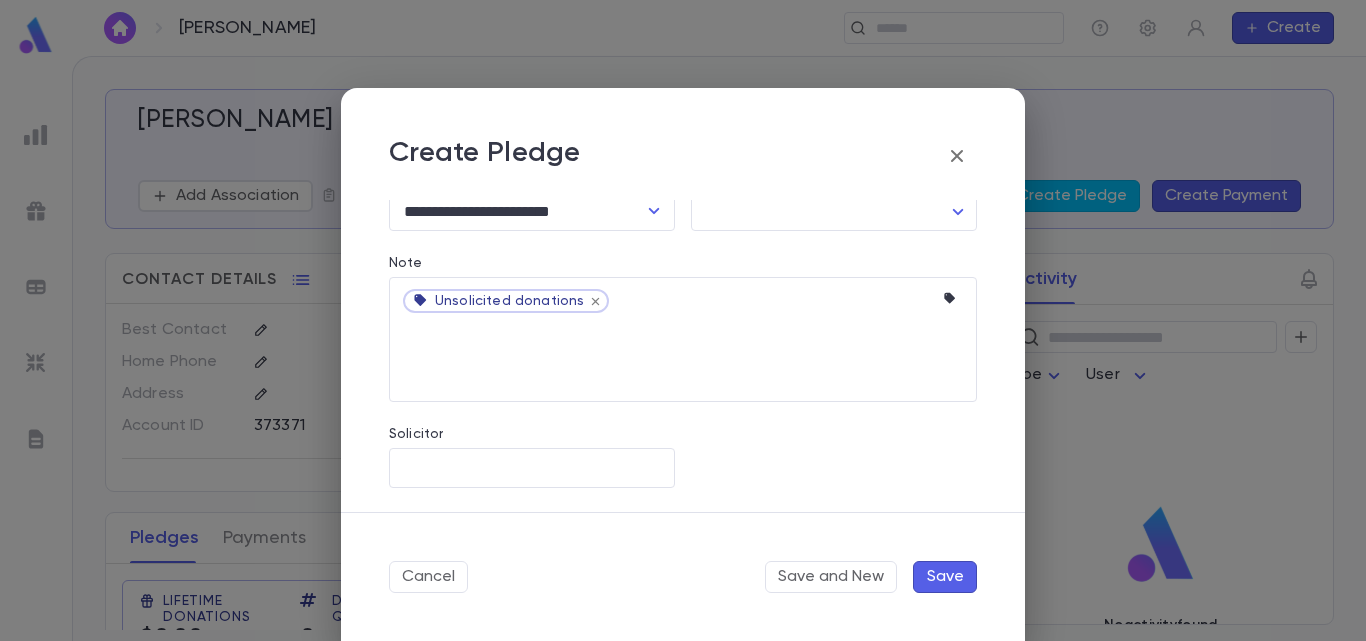 click on "Save" at bounding box center [945, 577] 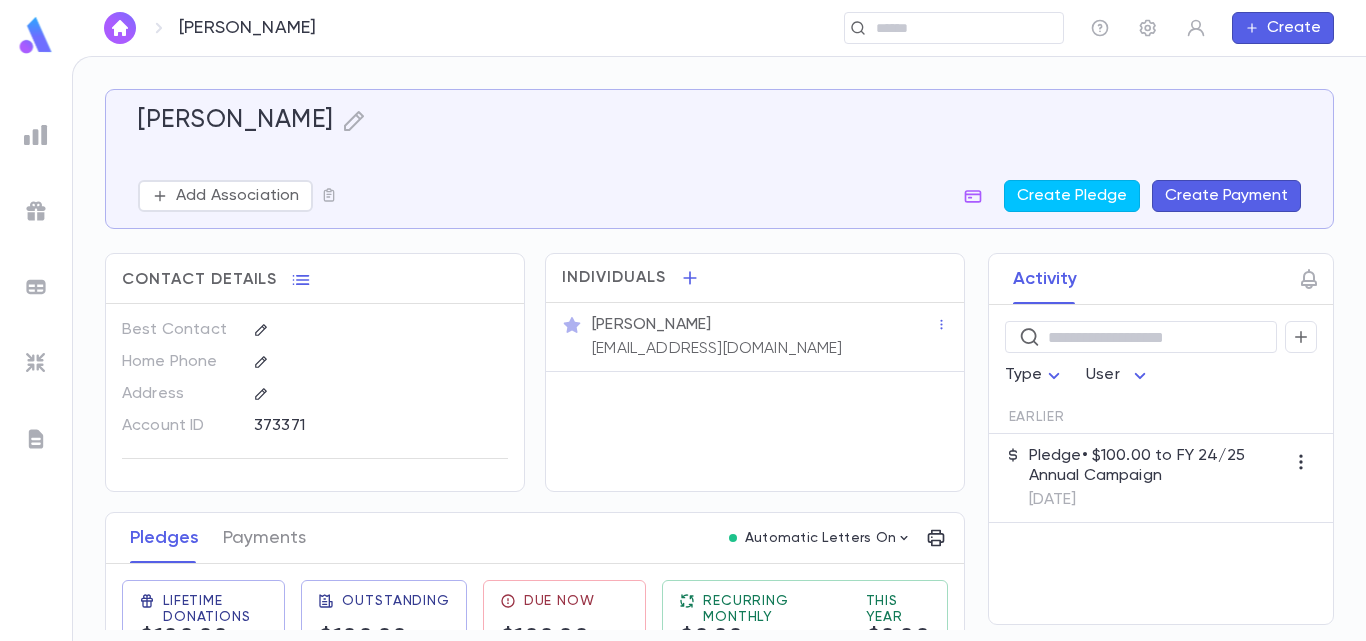 click on "10/6/2024" at bounding box center (1157, 500) 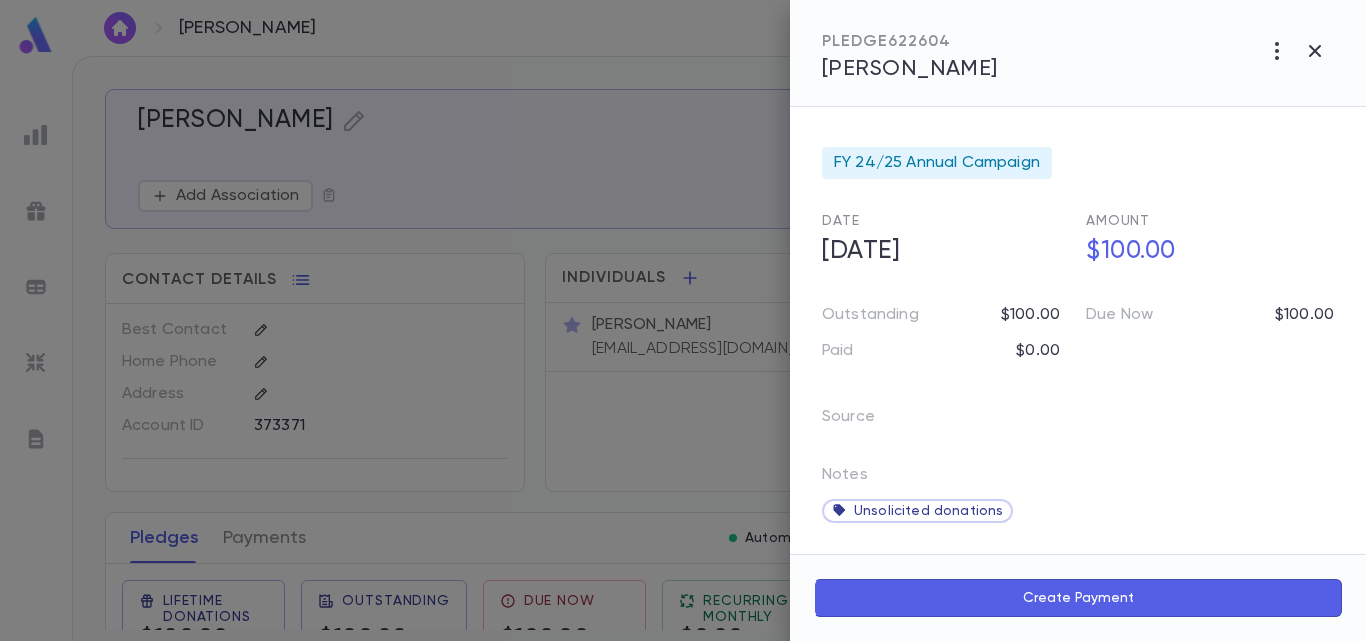click on "Create Payment" at bounding box center [1078, 598] 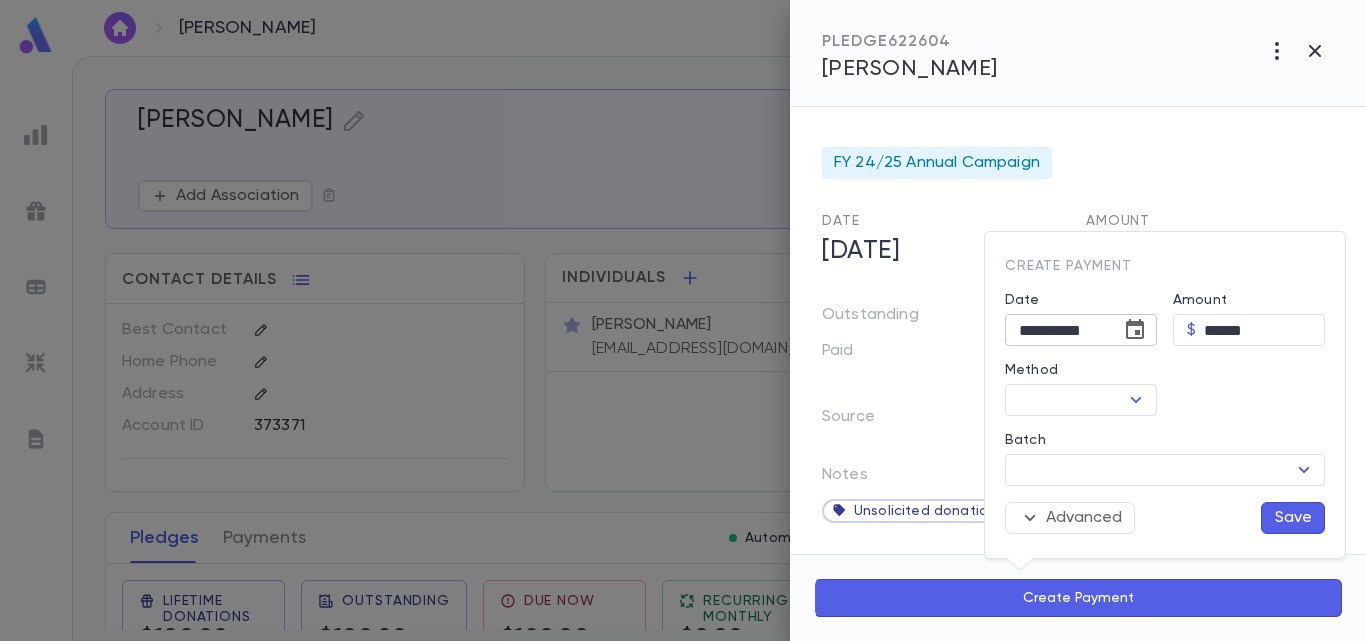 click 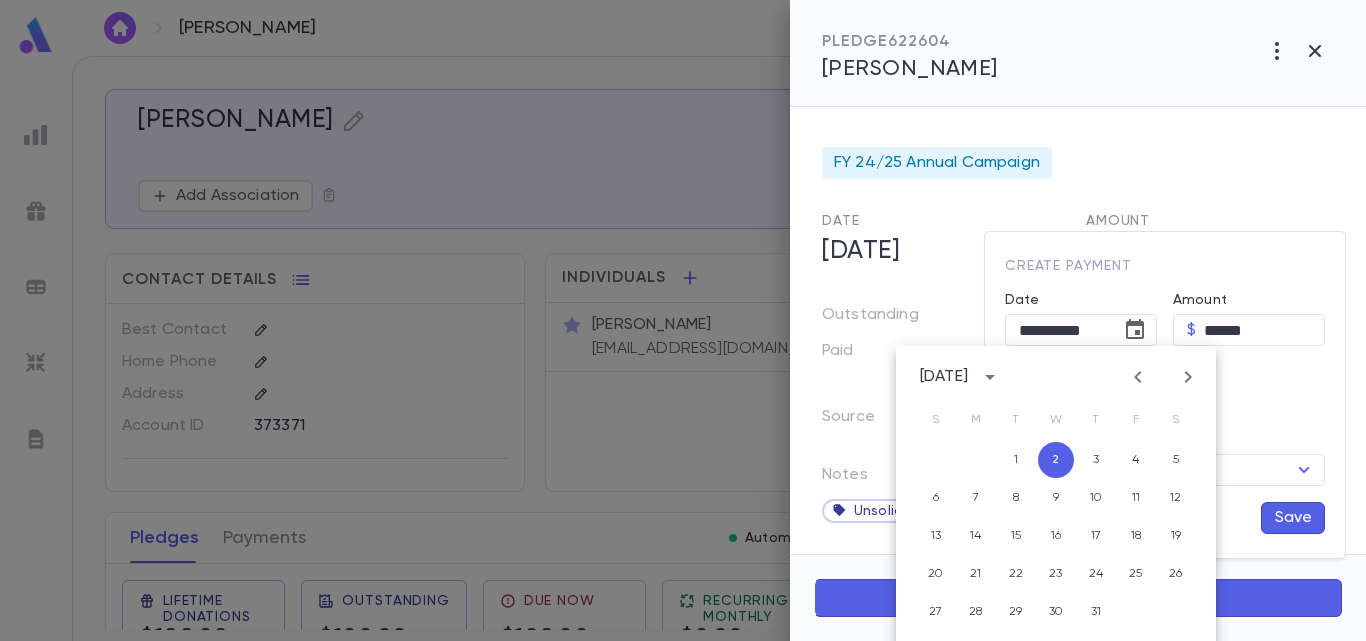click on "[DATE]" at bounding box center (944, 377) 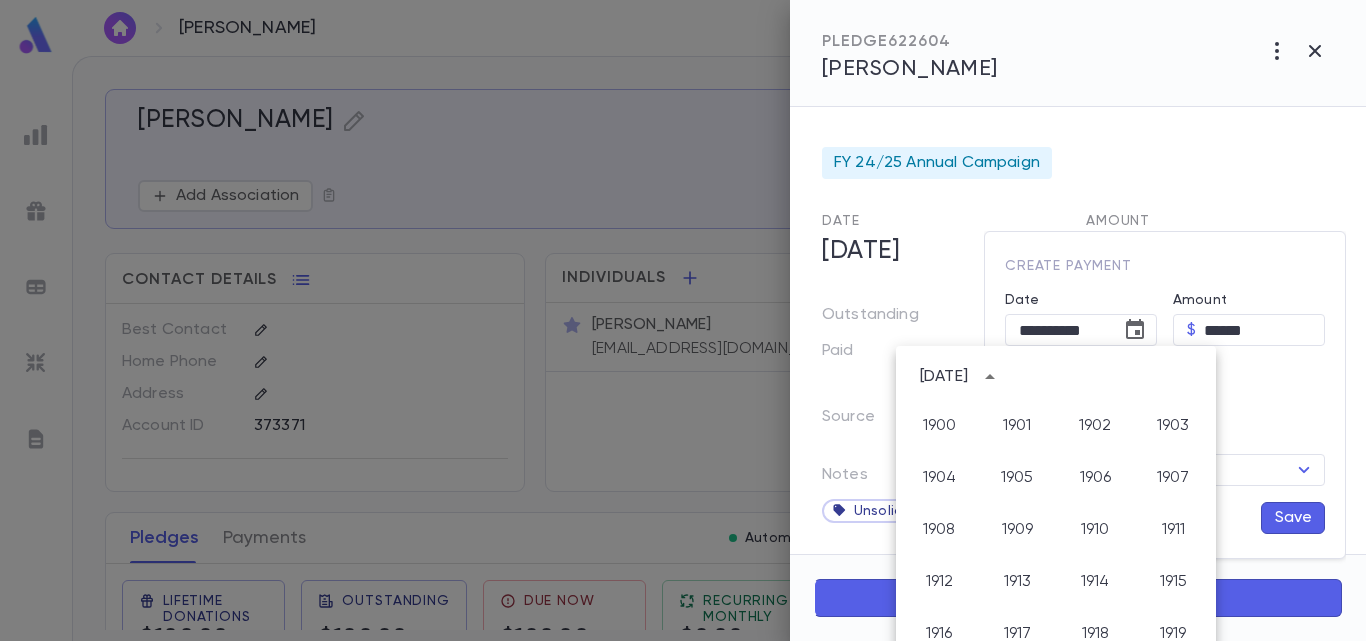 scroll, scrollTop: 1486, scrollLeft: 0, axis: vertical 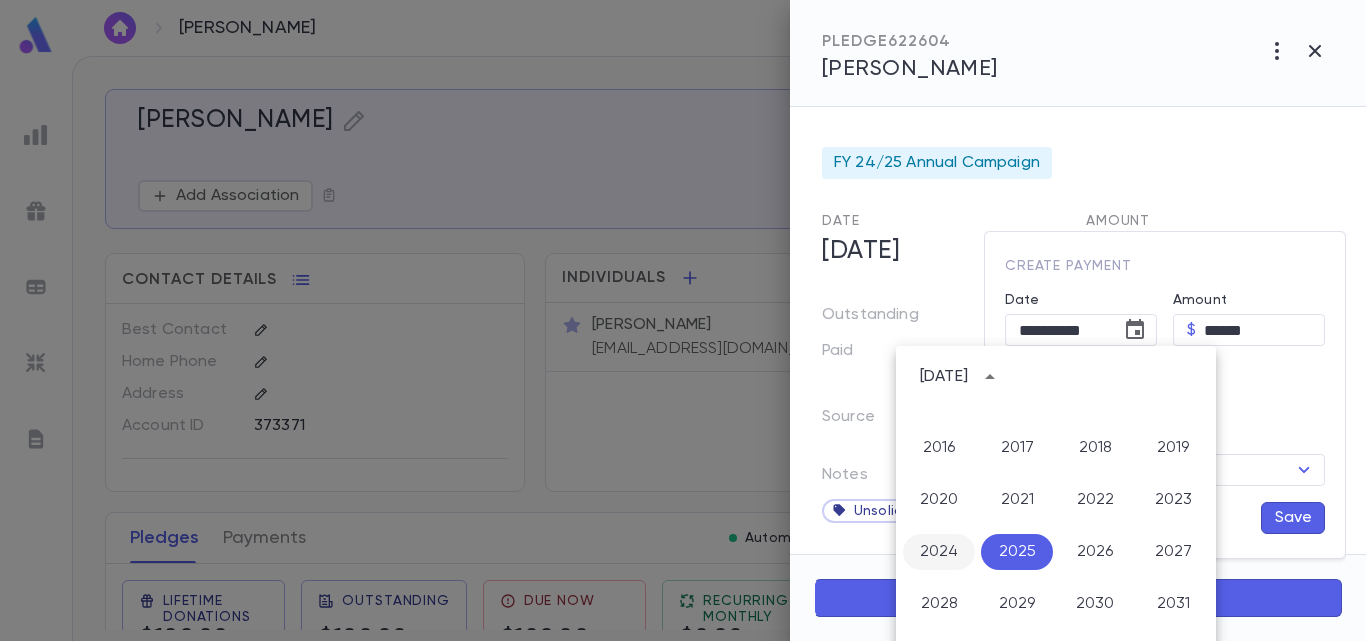 click on "2024" at bounding box center [939, 552] 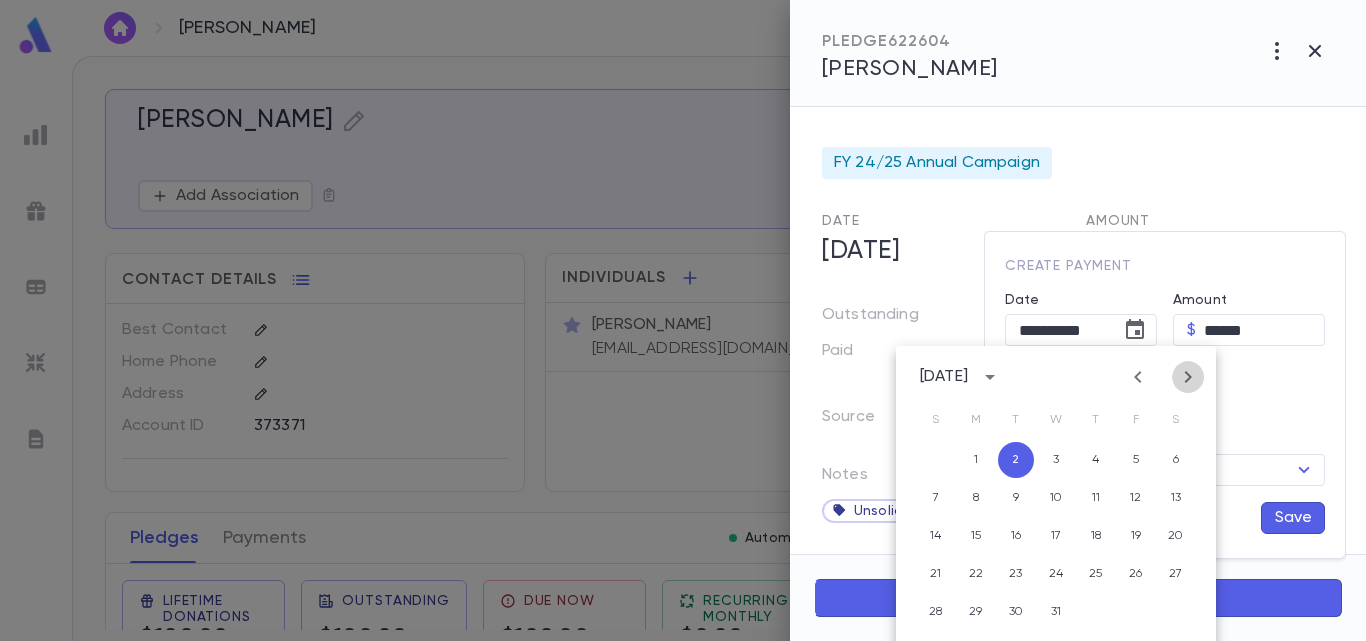 click 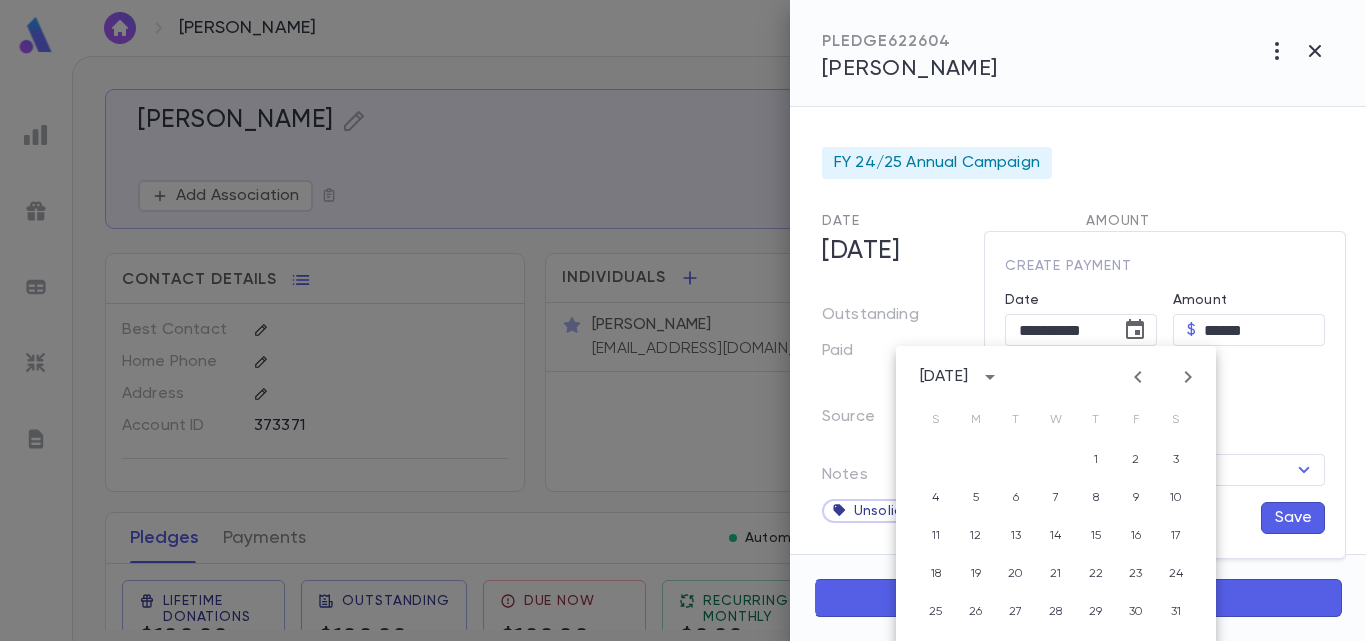 click 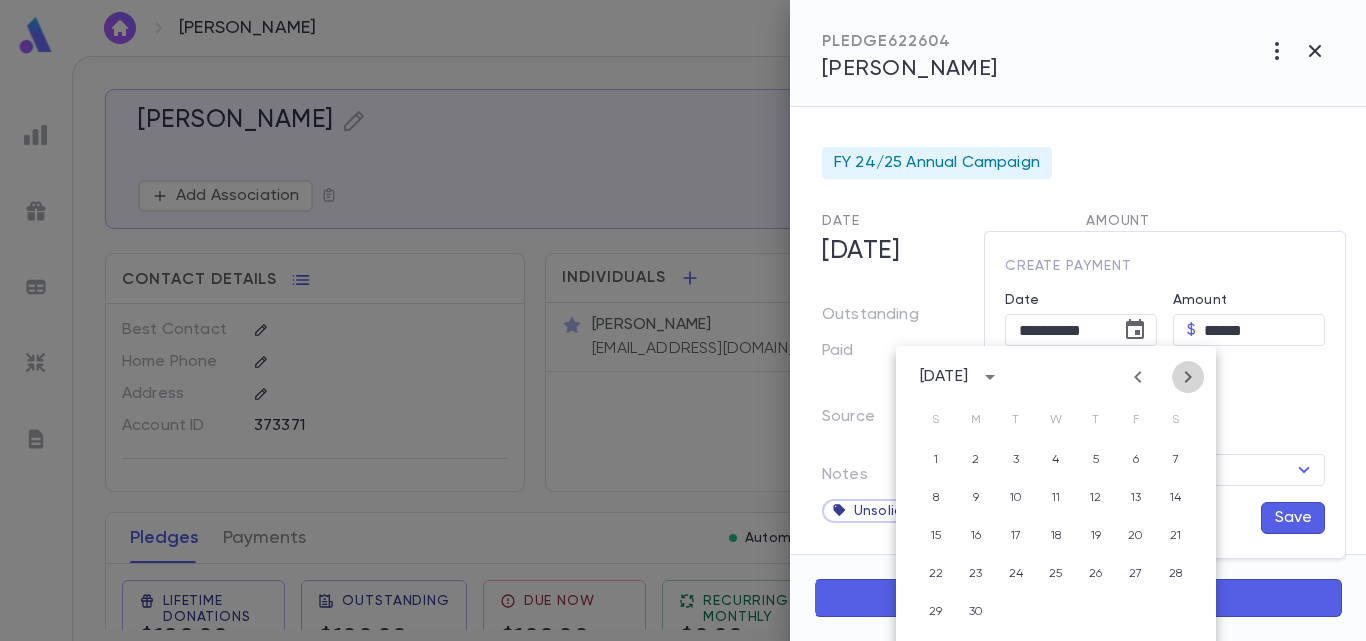 click 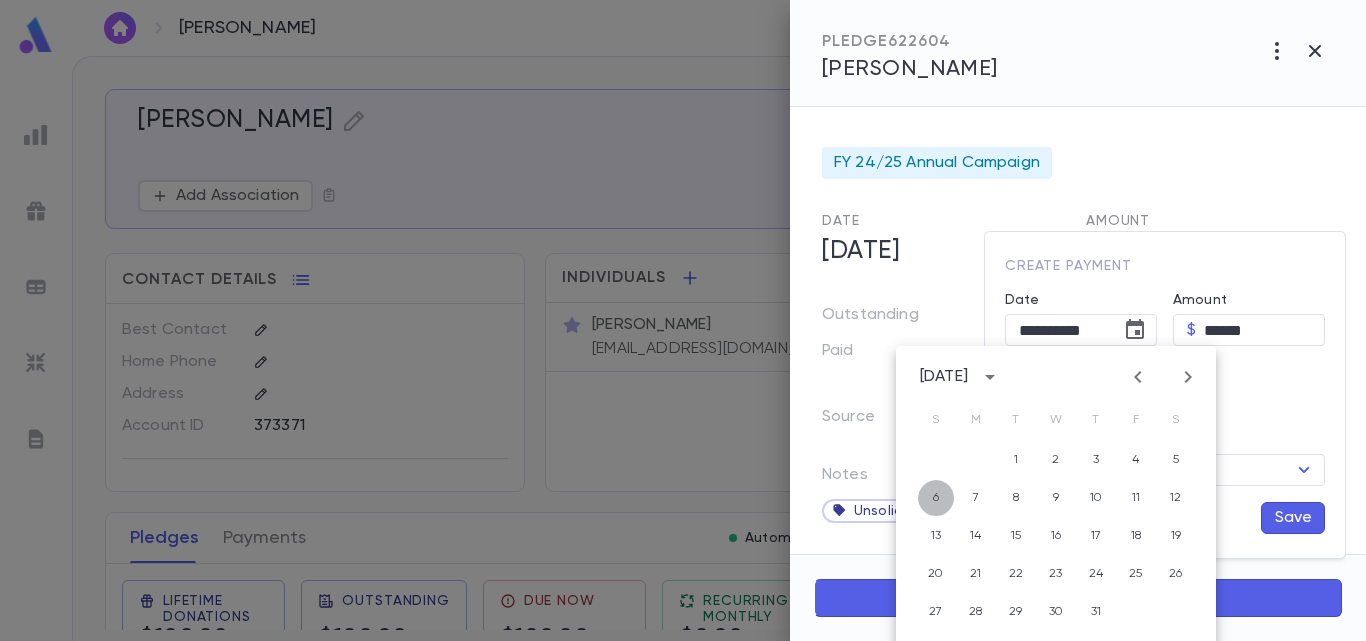 click on "6" at bounding box center (936, 498) 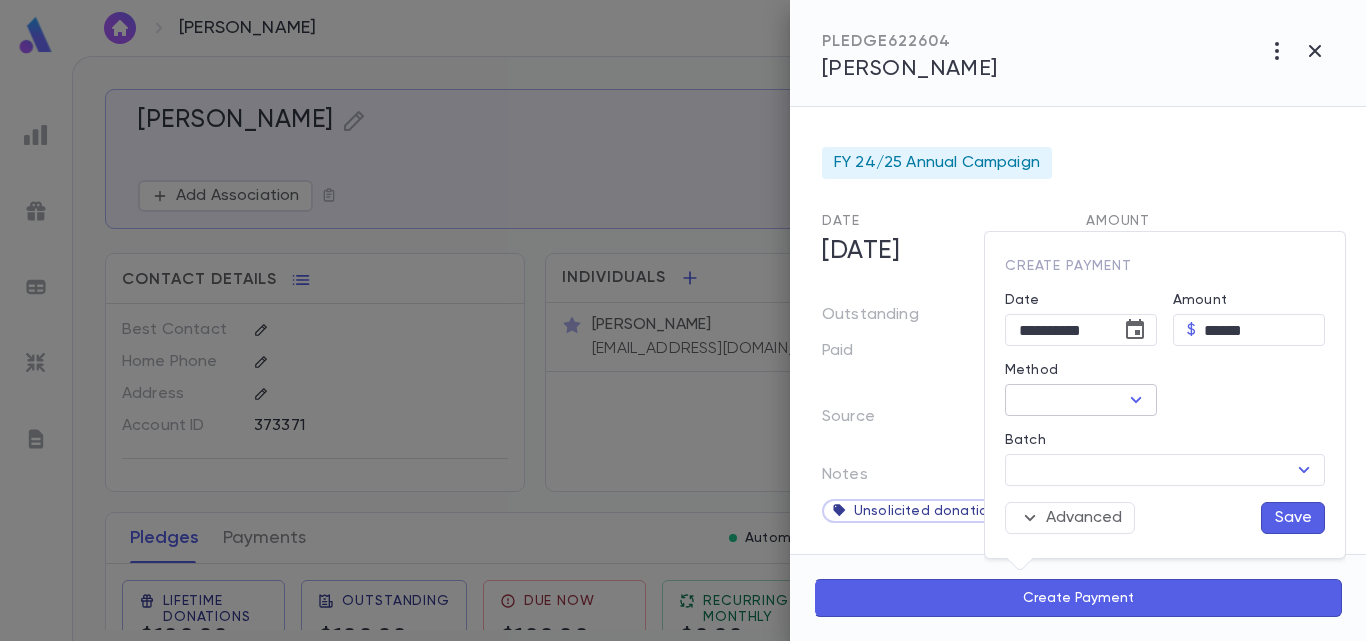 click 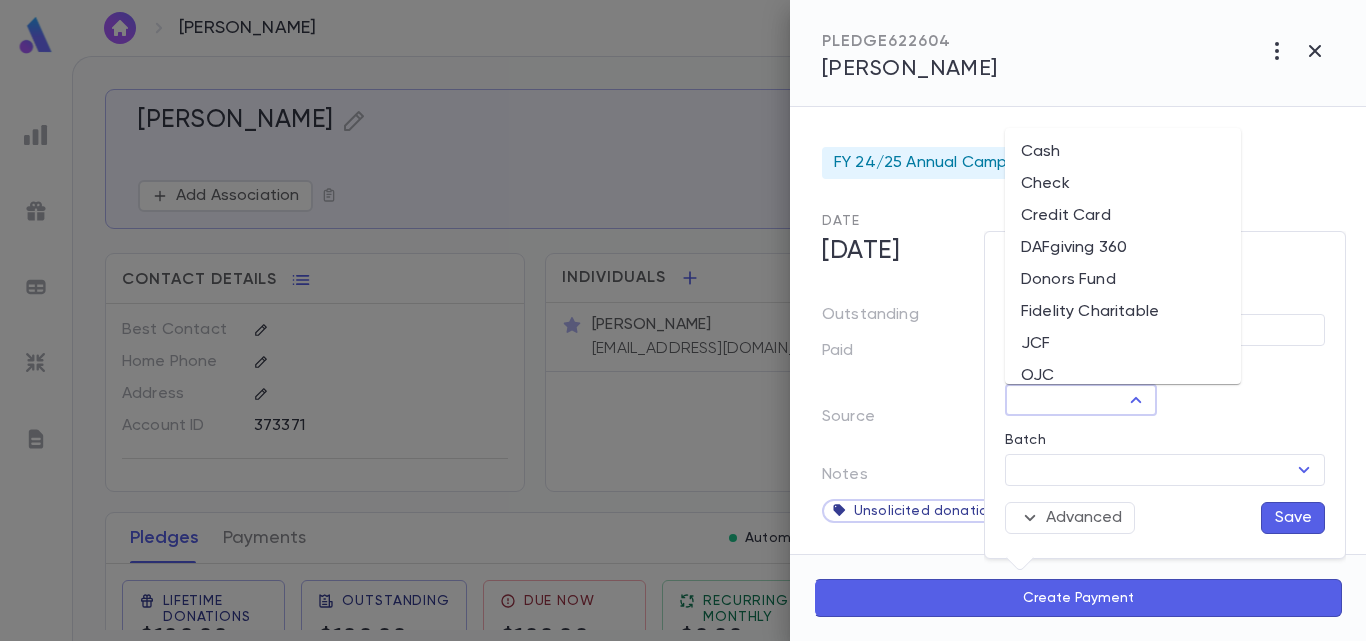 click on "Donors Fund" at bounding box center (1123, 280) 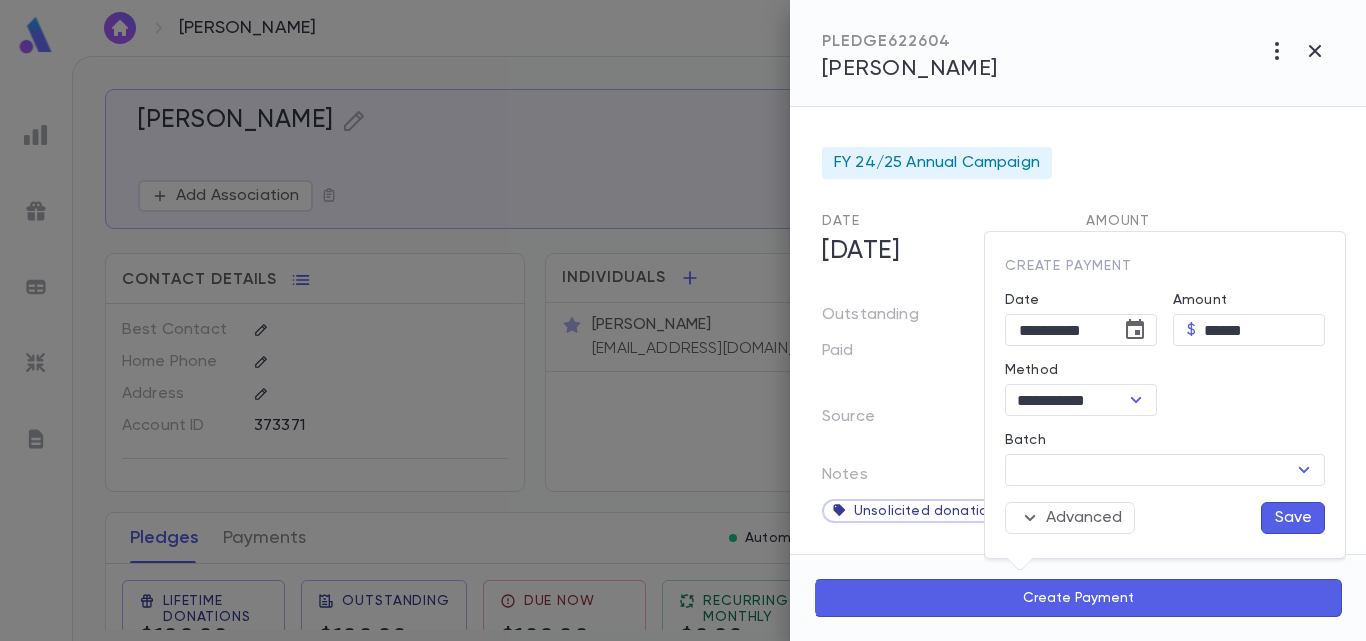click on "Save" at bounding box center [1293, 518] 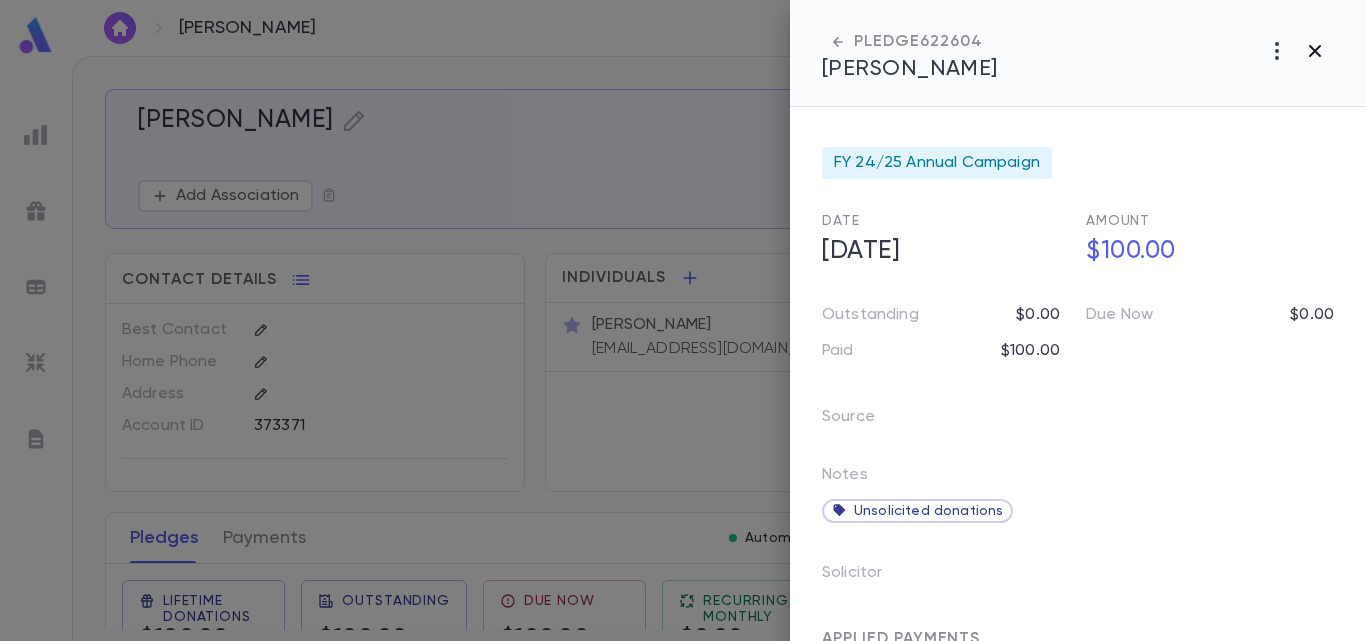 click 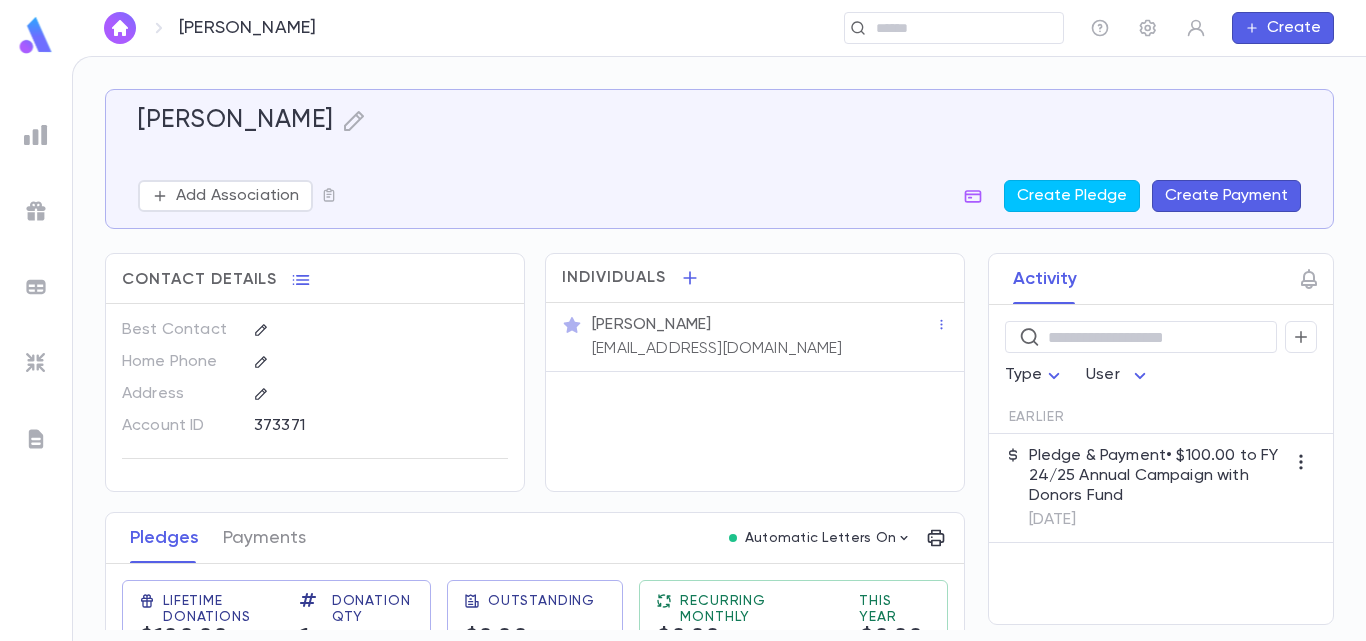 click at bounding box center [120, 28] 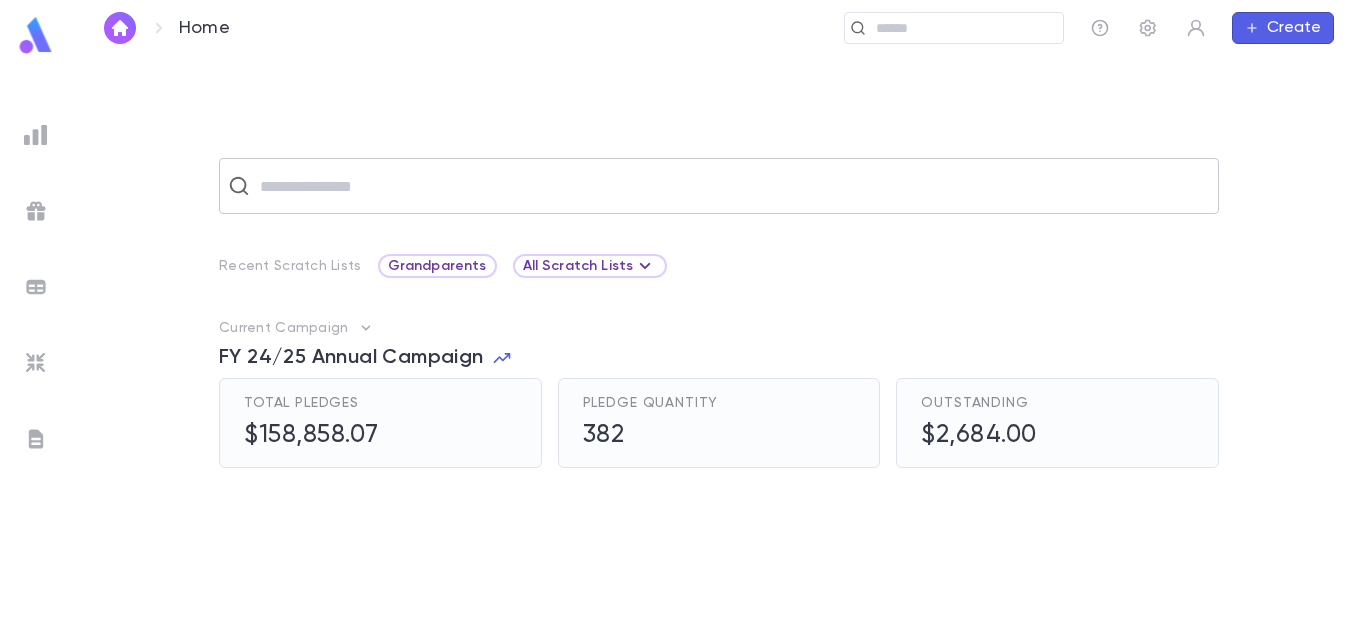 click at bounding box center (732, 186) 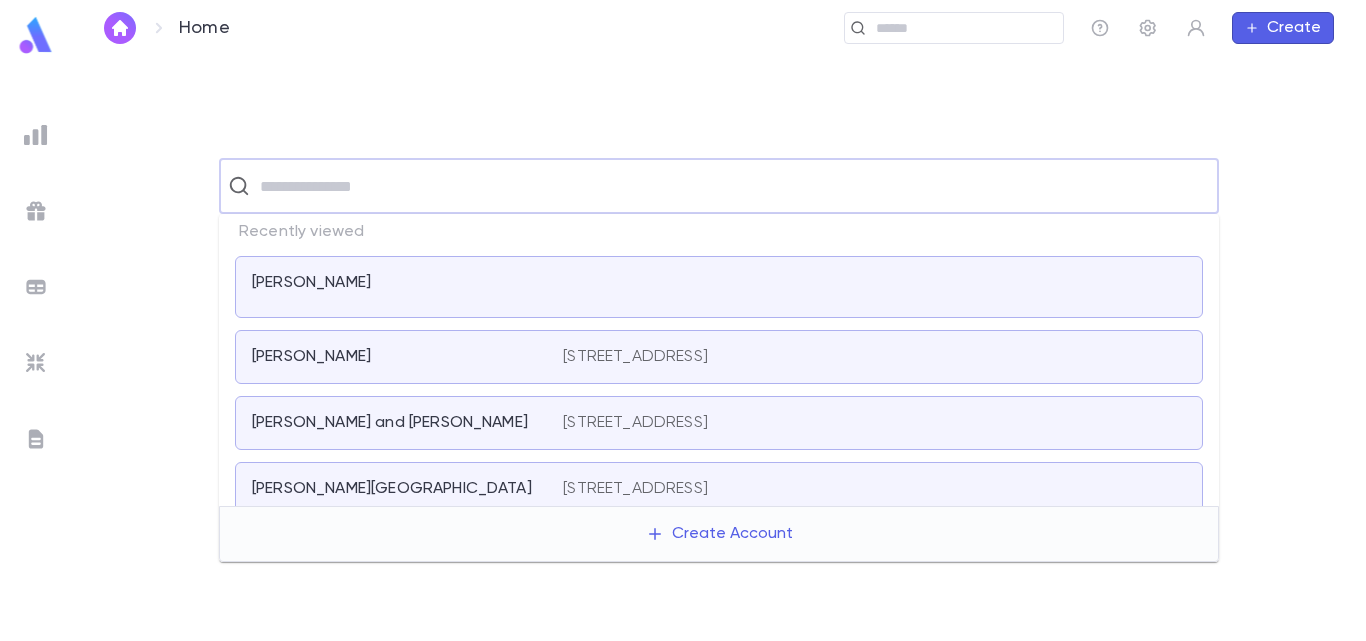 paste on "**********" 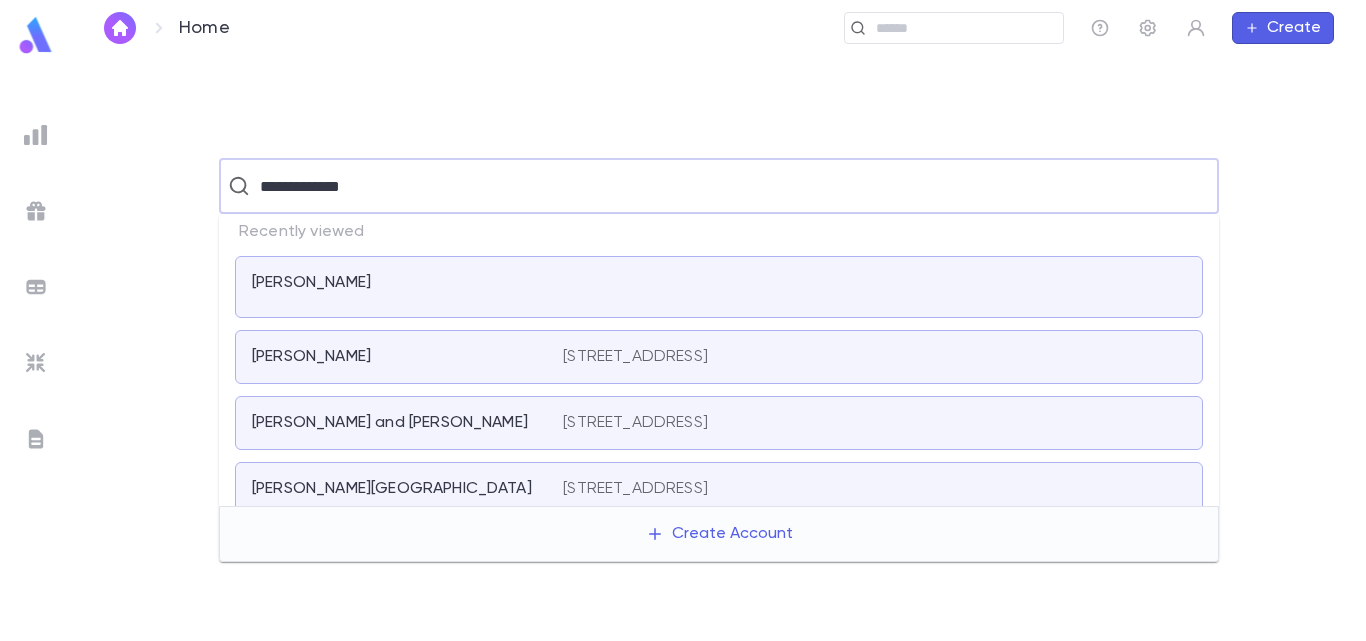 type on "**********" 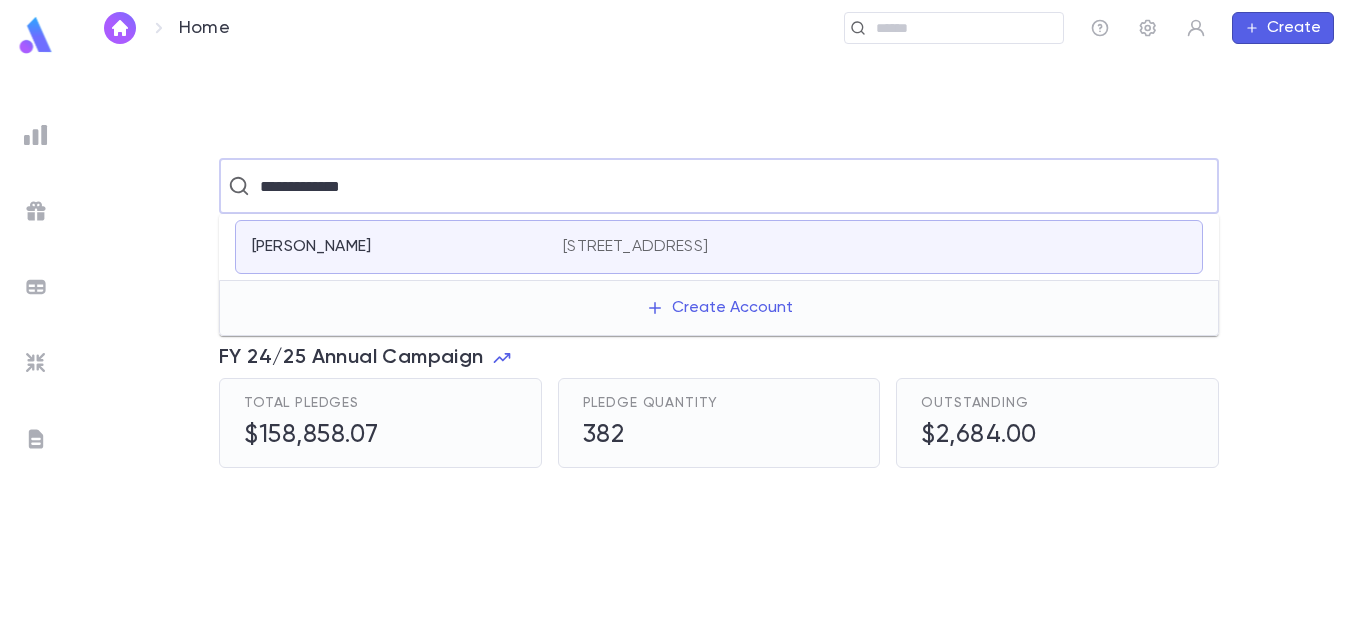 type 